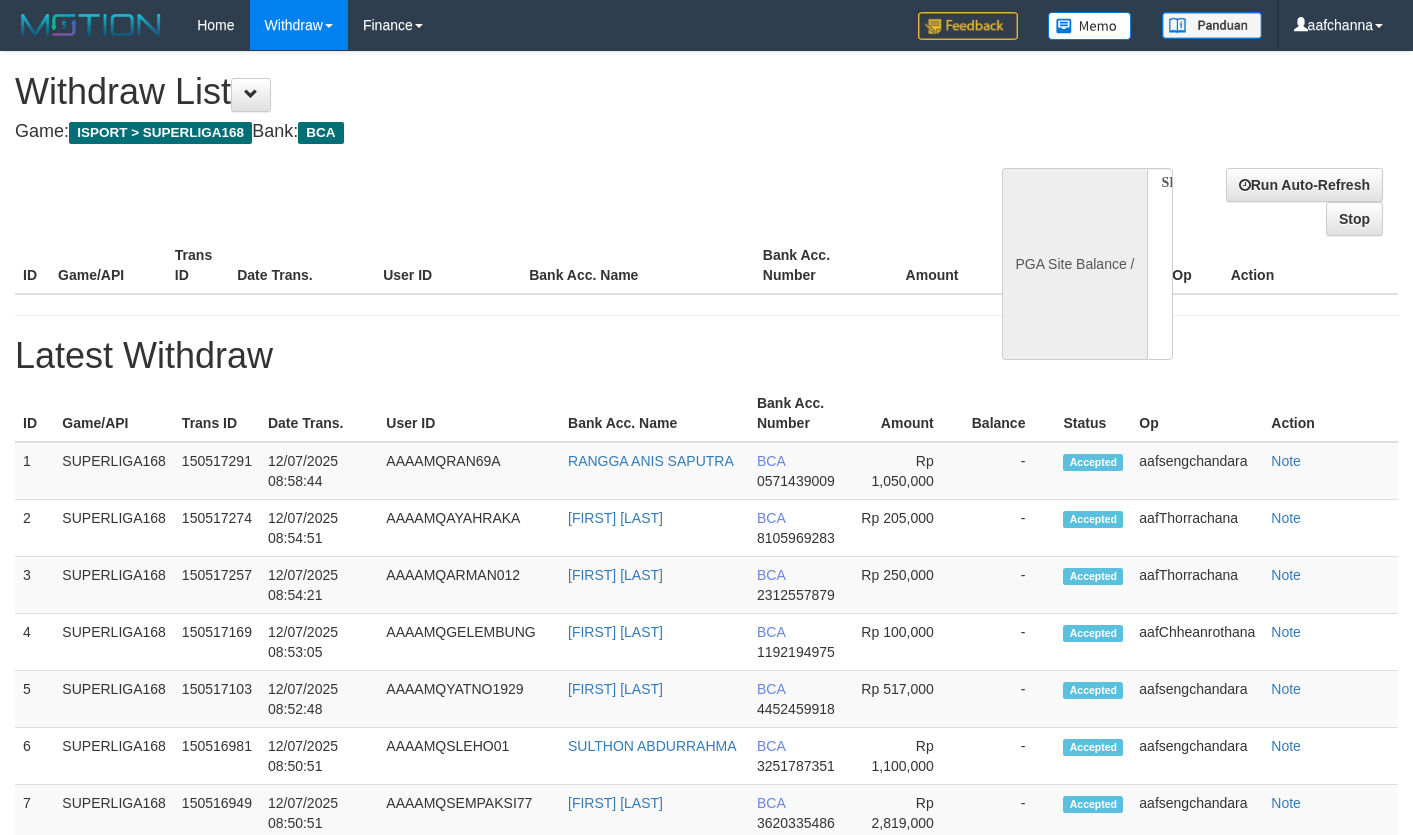 select 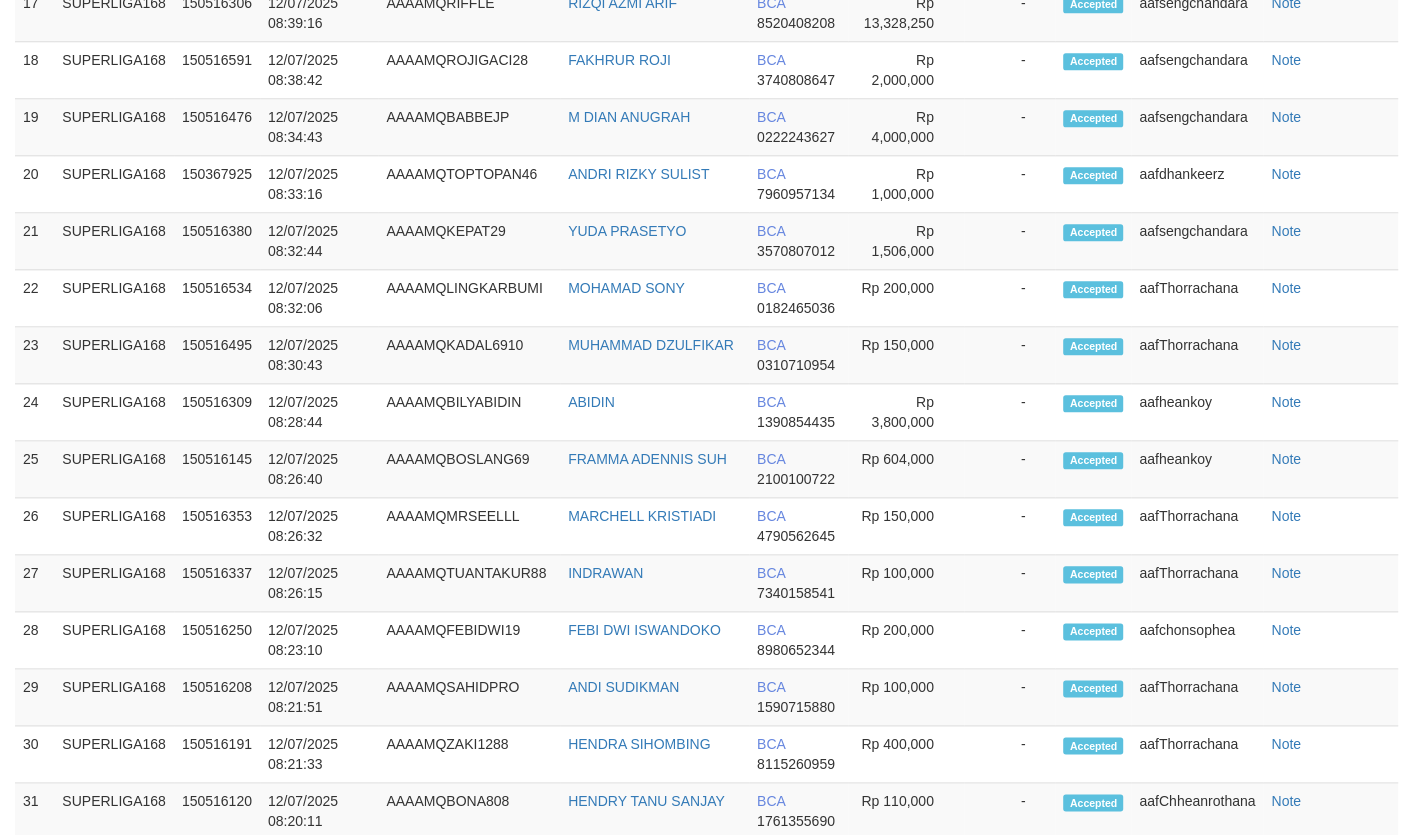 select on "**" 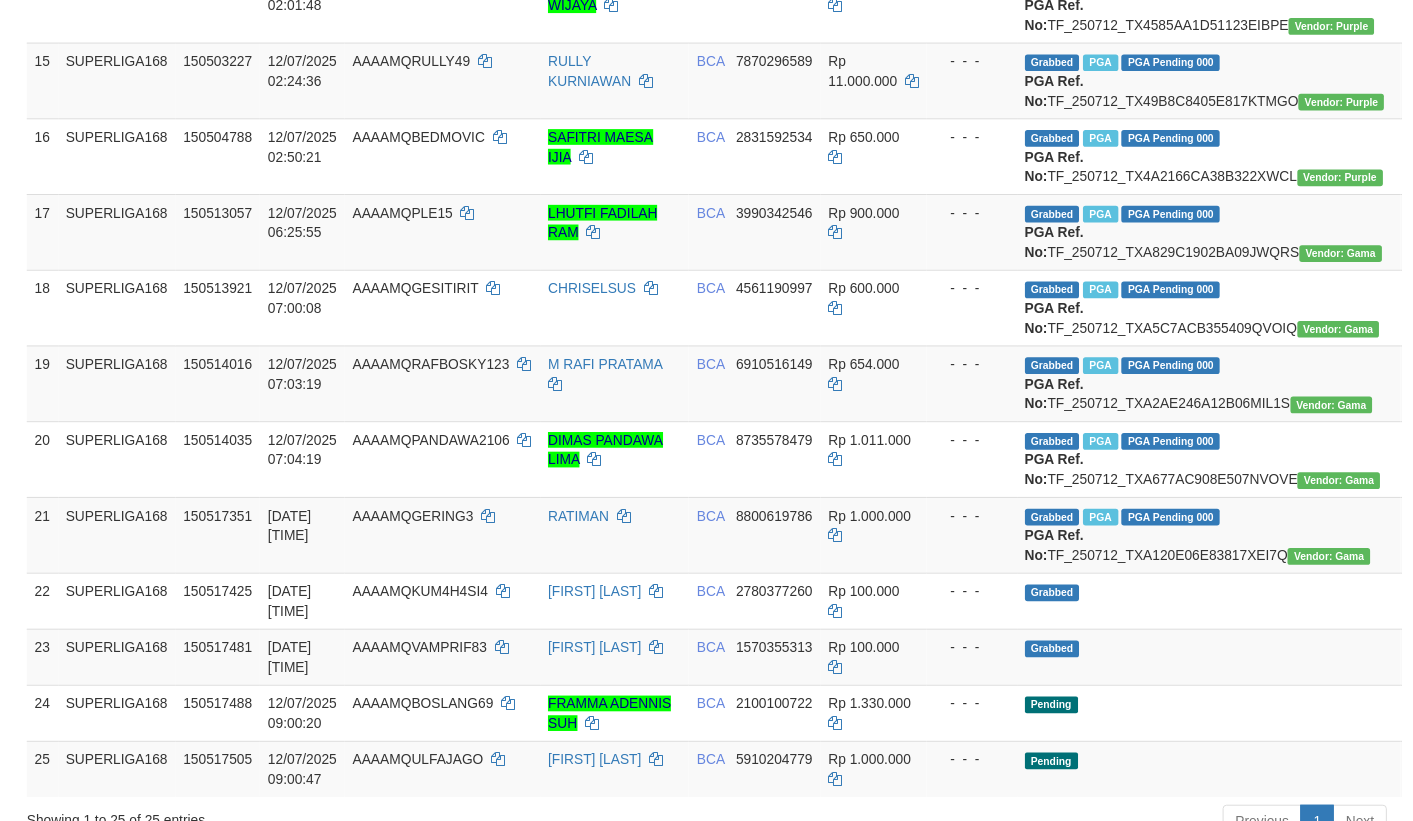 scroll, scrollTop: 2087, scrollLeft: 0, axis: vertical 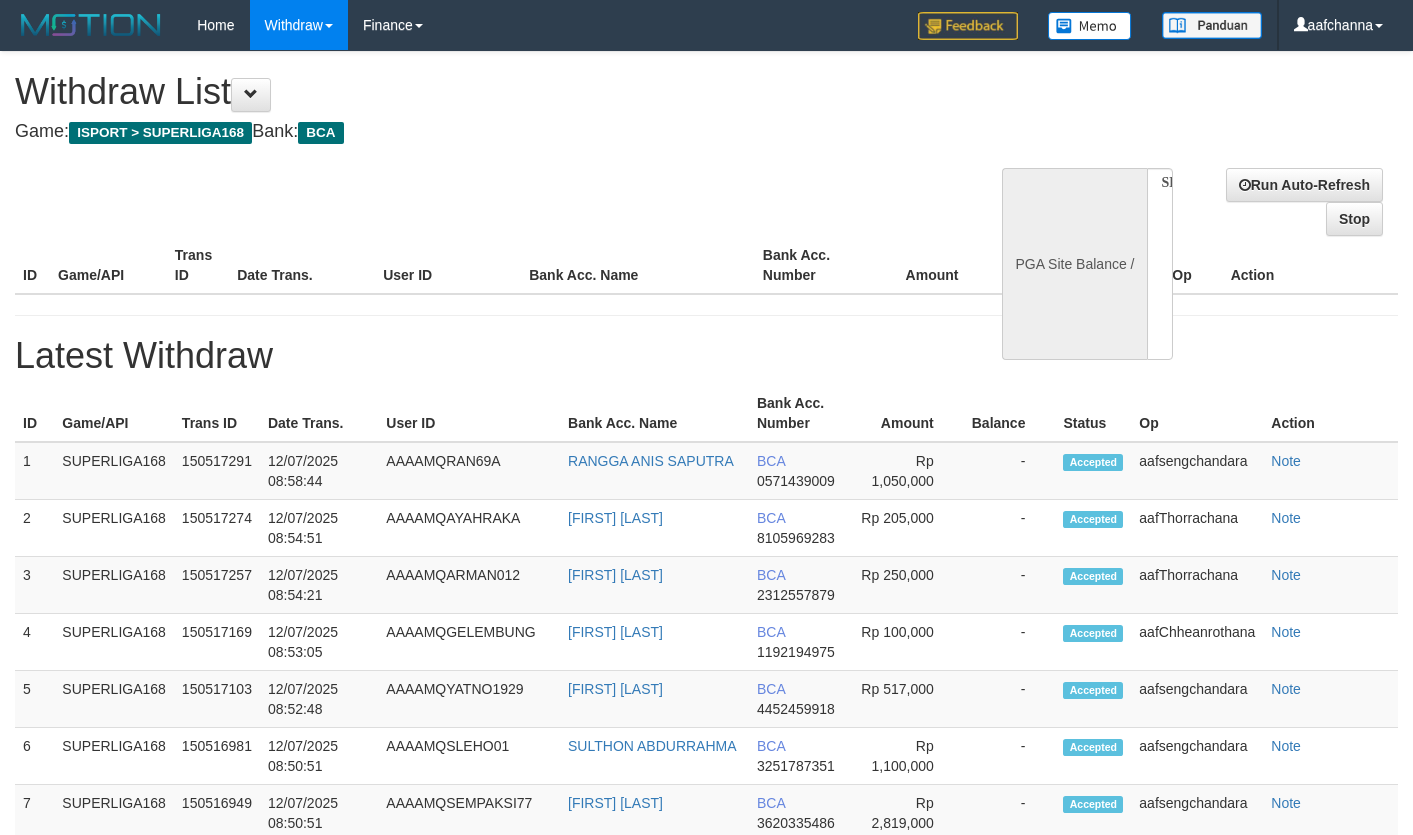 select 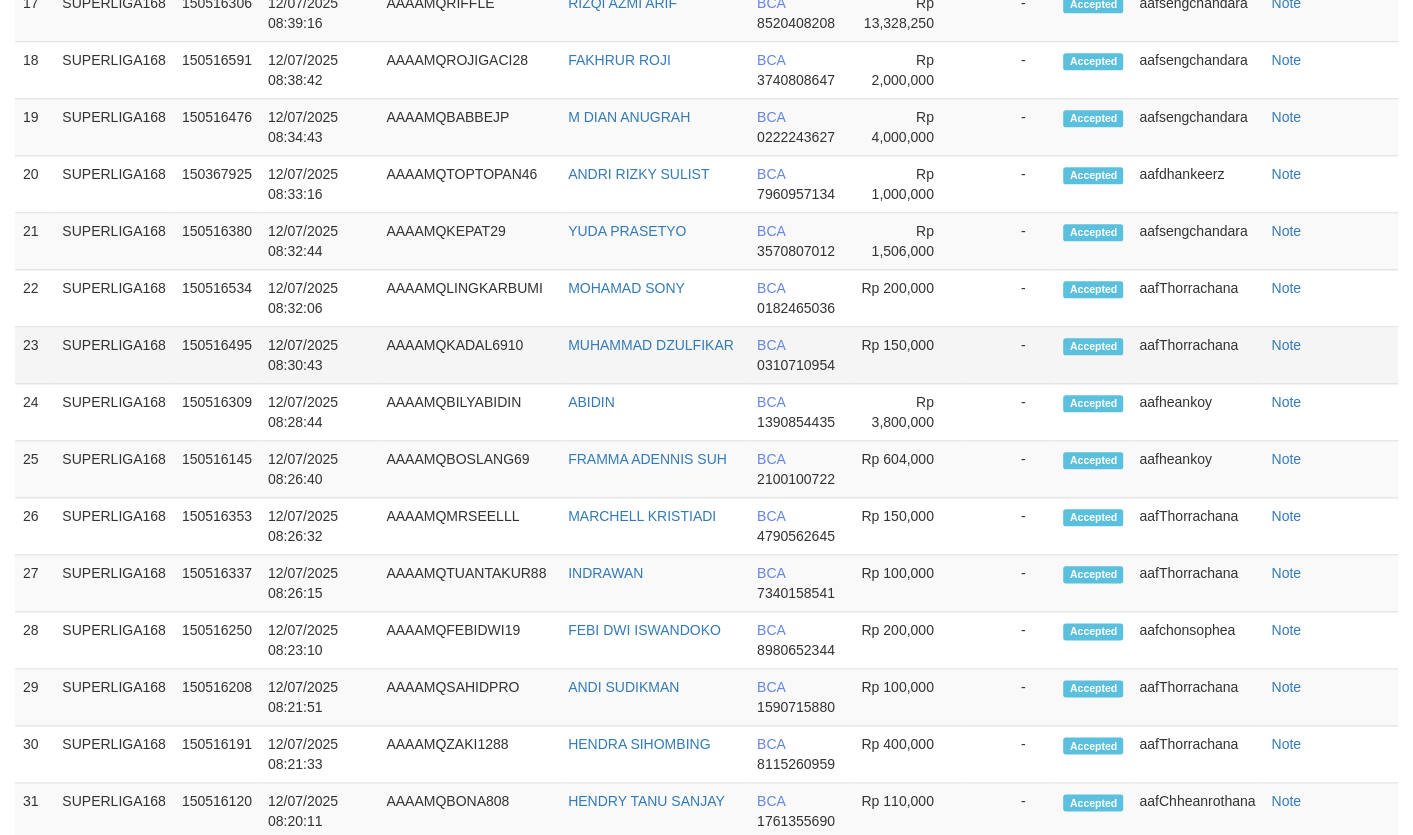 select on "**" 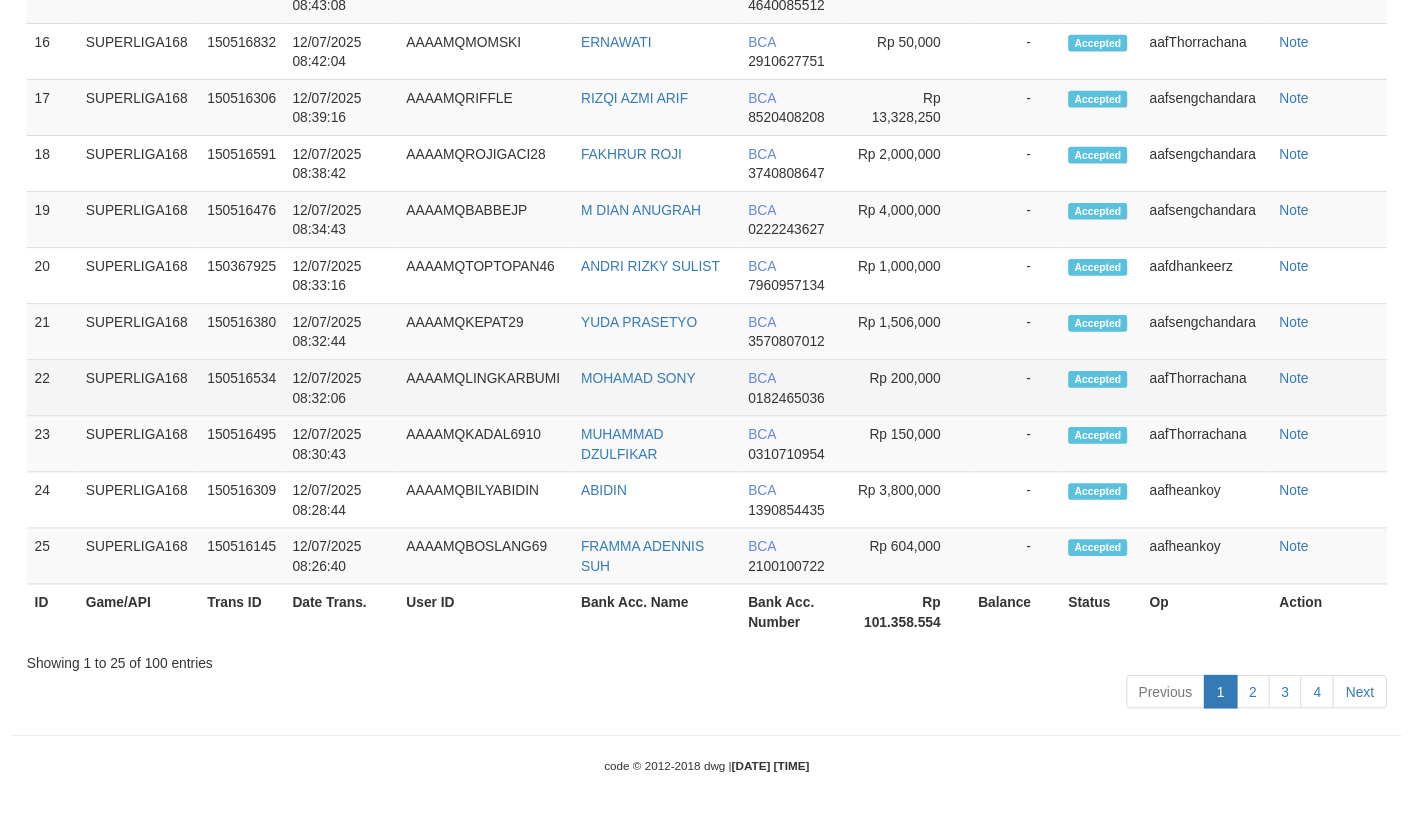 scroll, scrollTop: 2087, scrollLeft: 0, axis: vertical 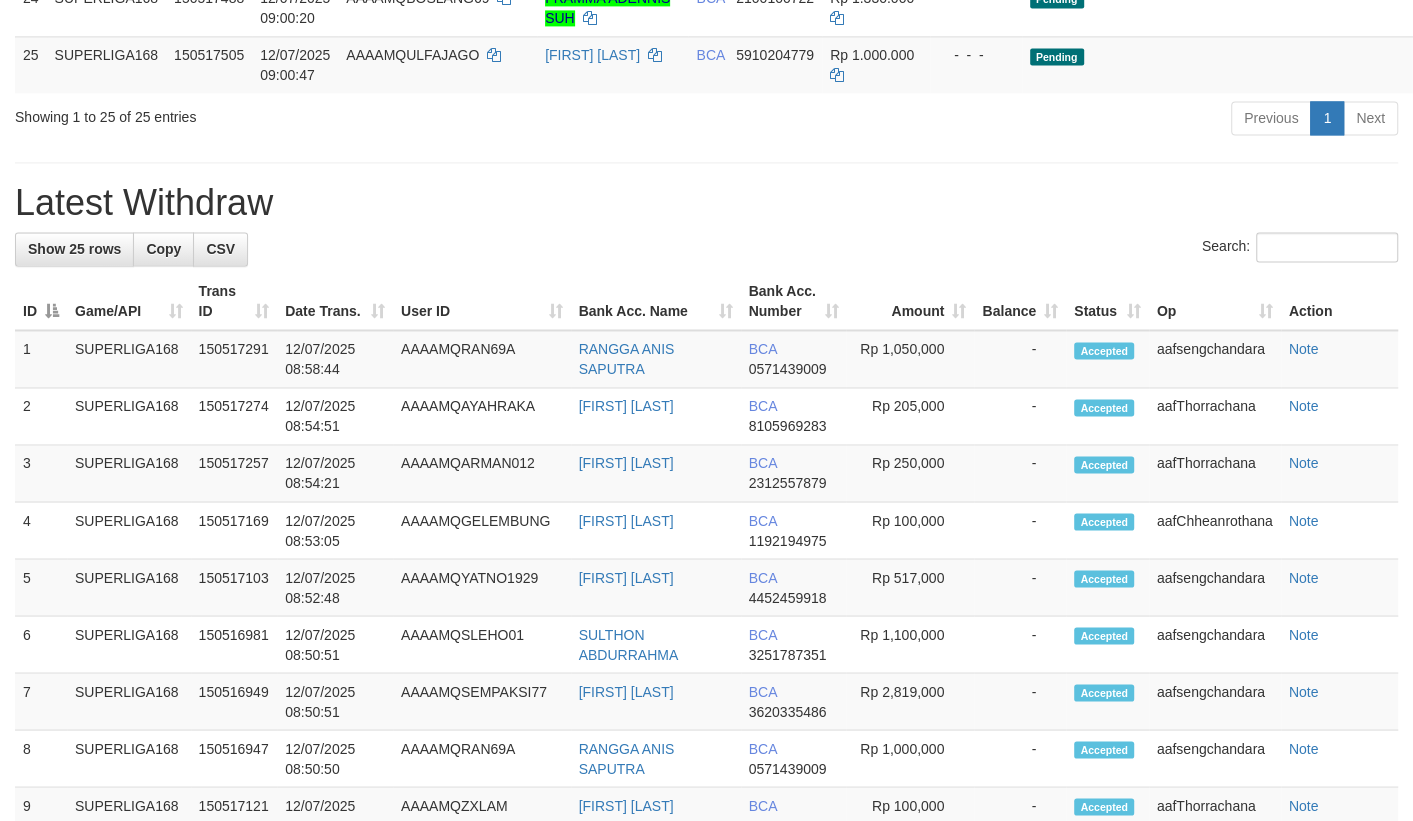 drag, startPoint x: 437, startPoint y: 415, endPoint x: 268, endPoint y: 11, distance: 437.92352 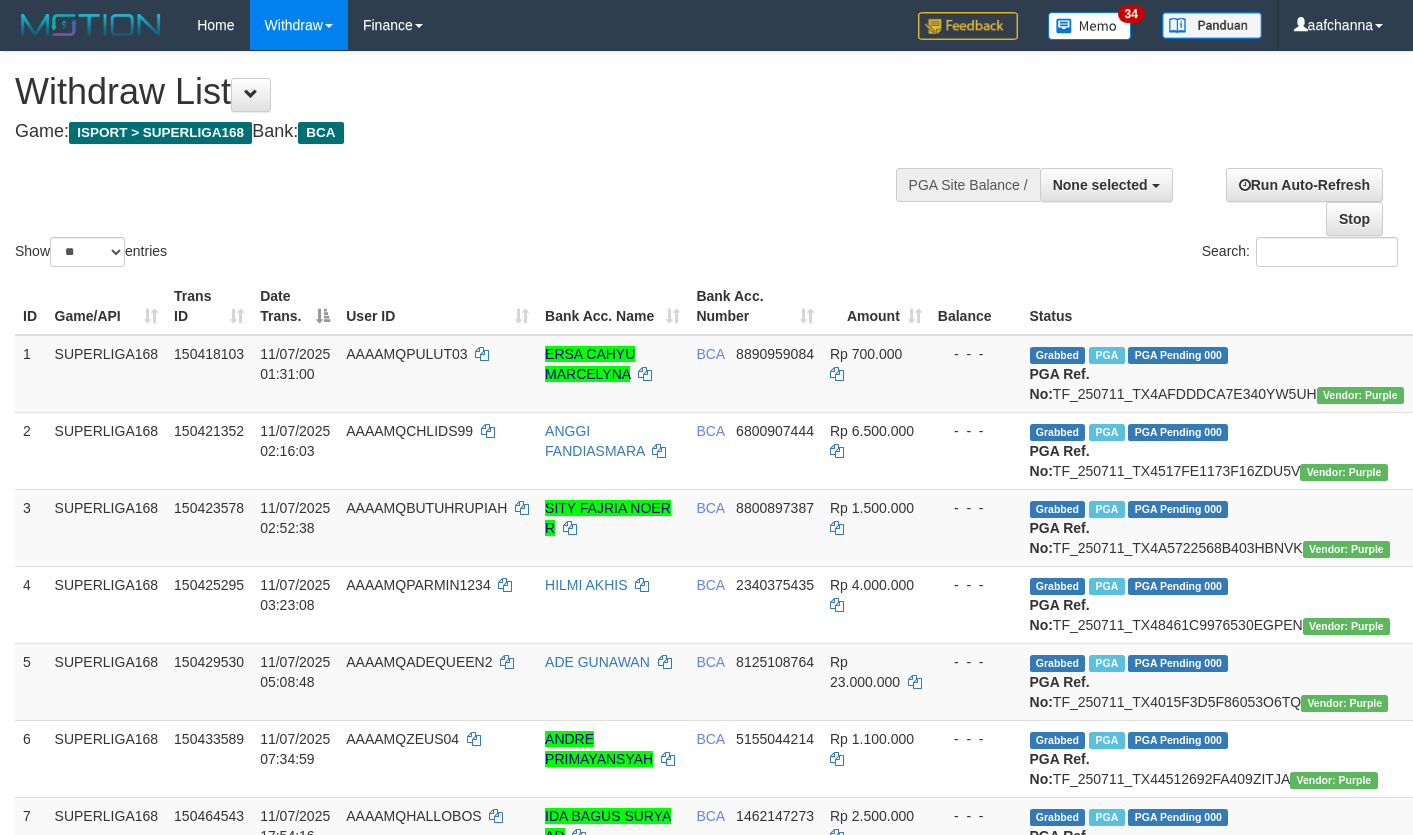 select 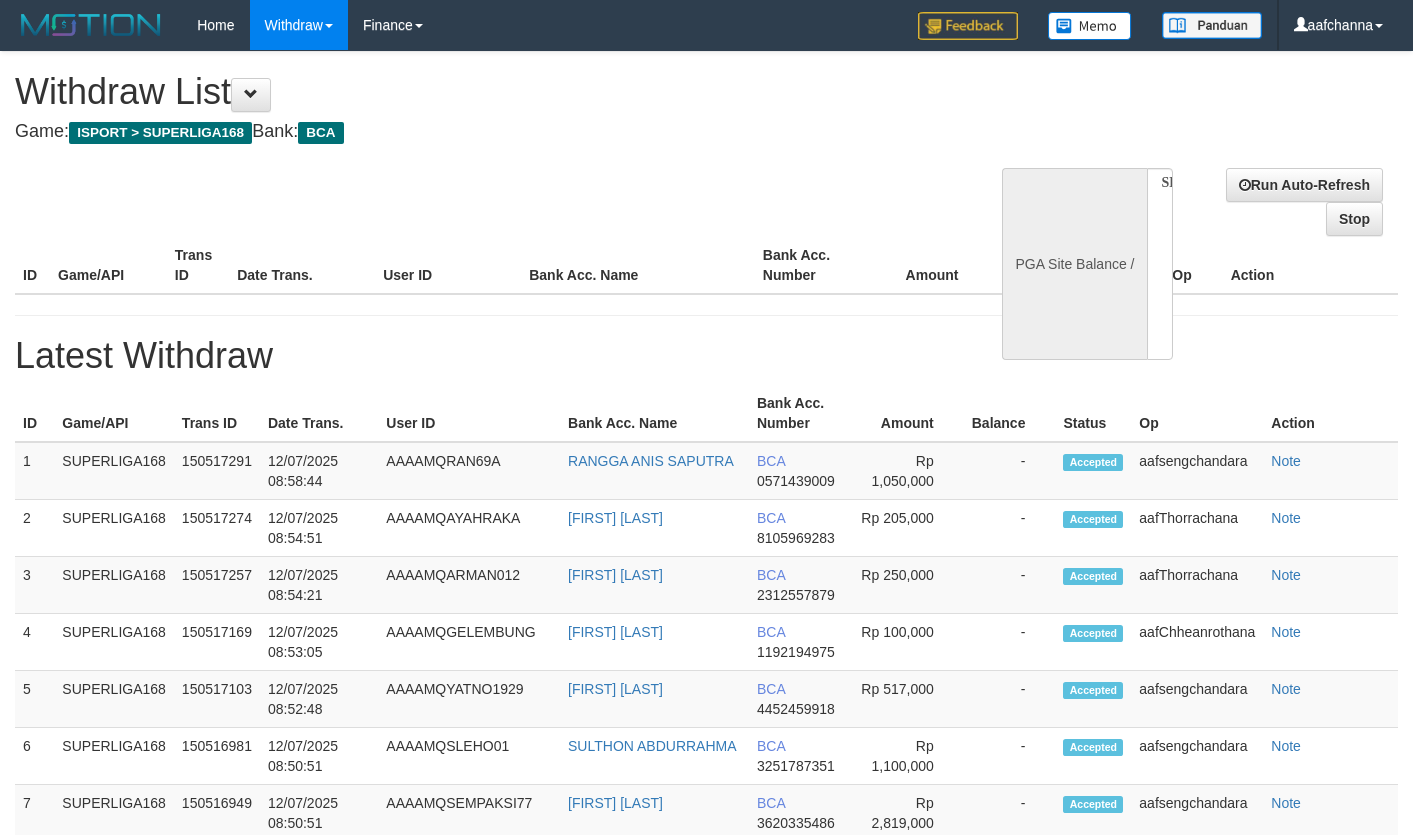 select 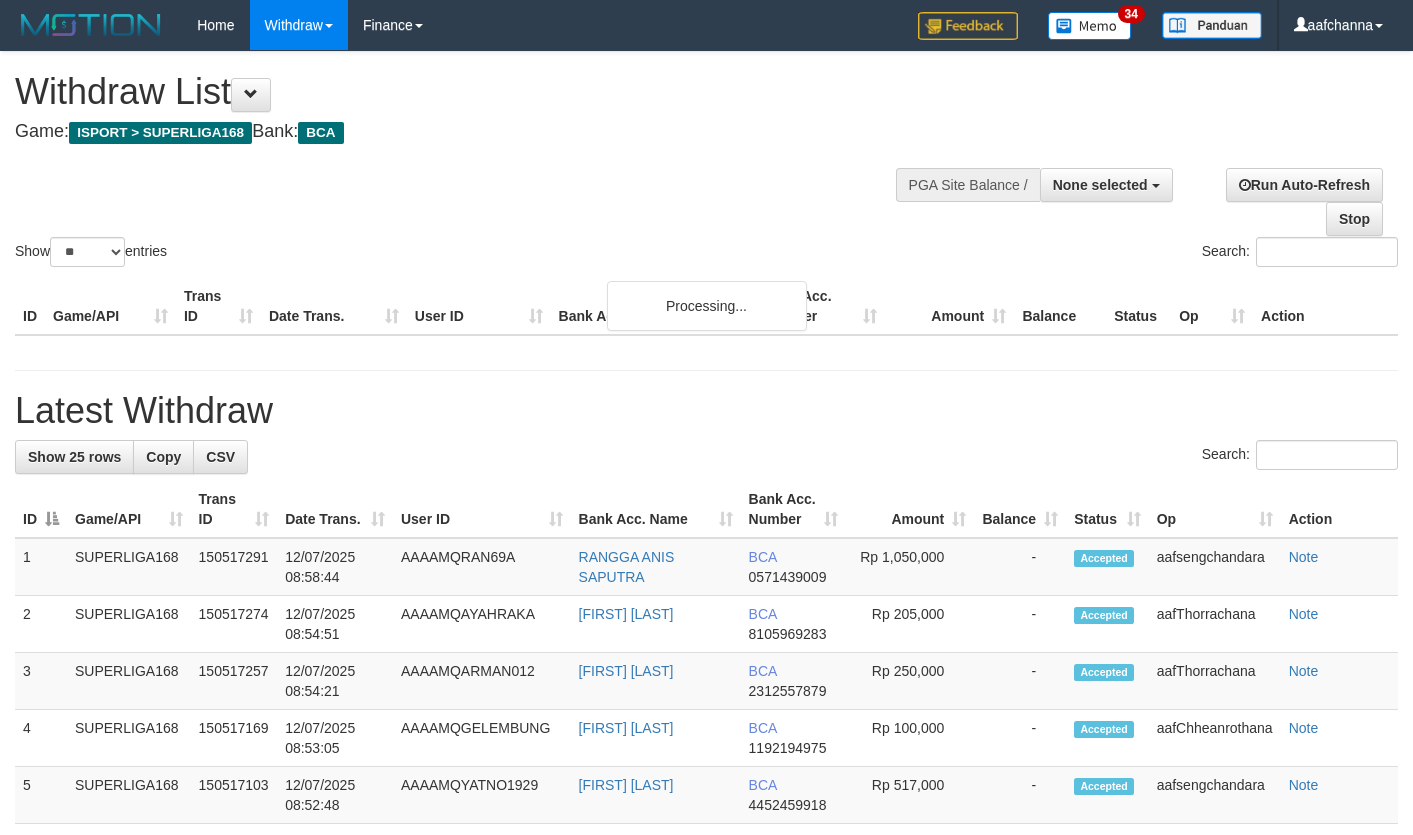 select 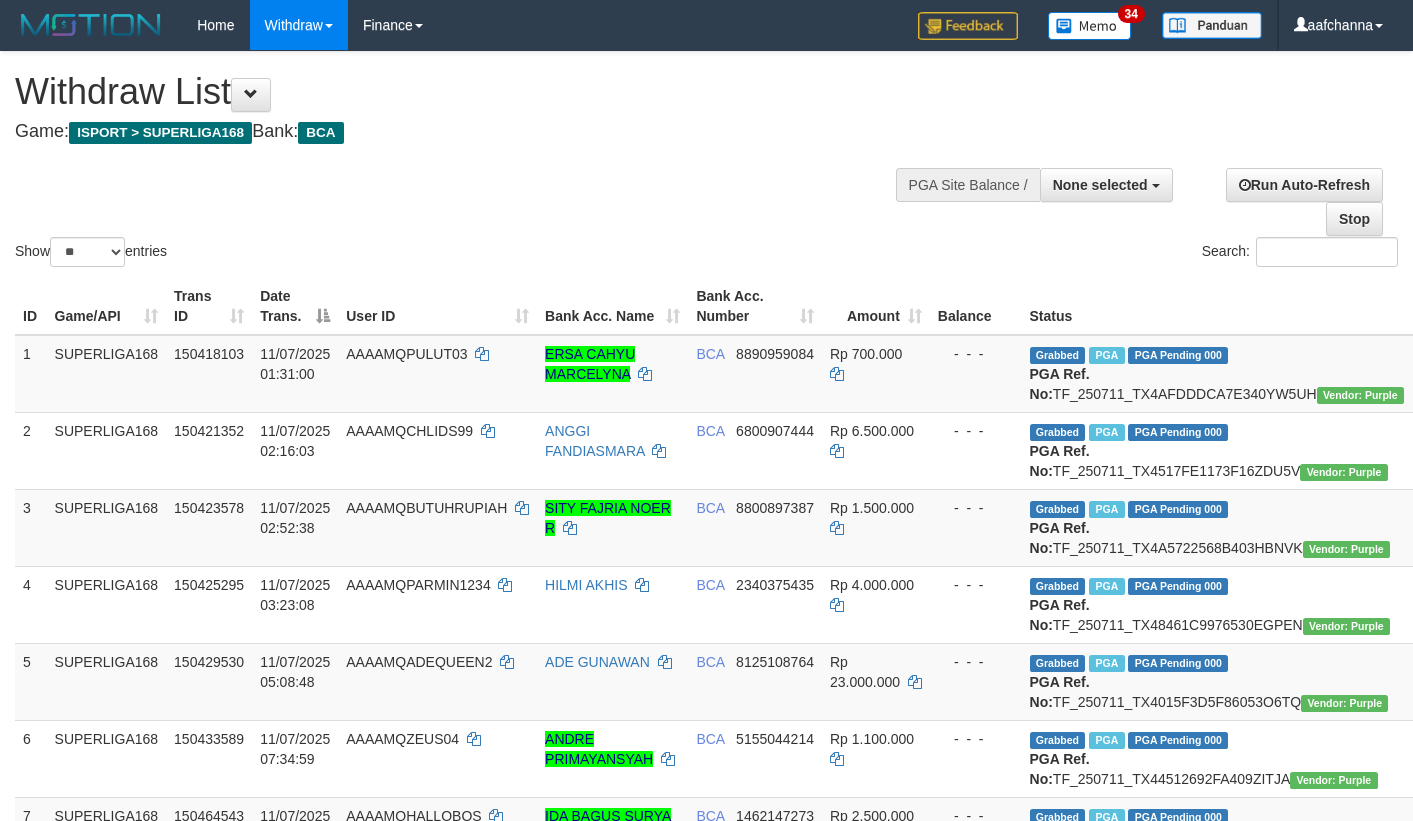select 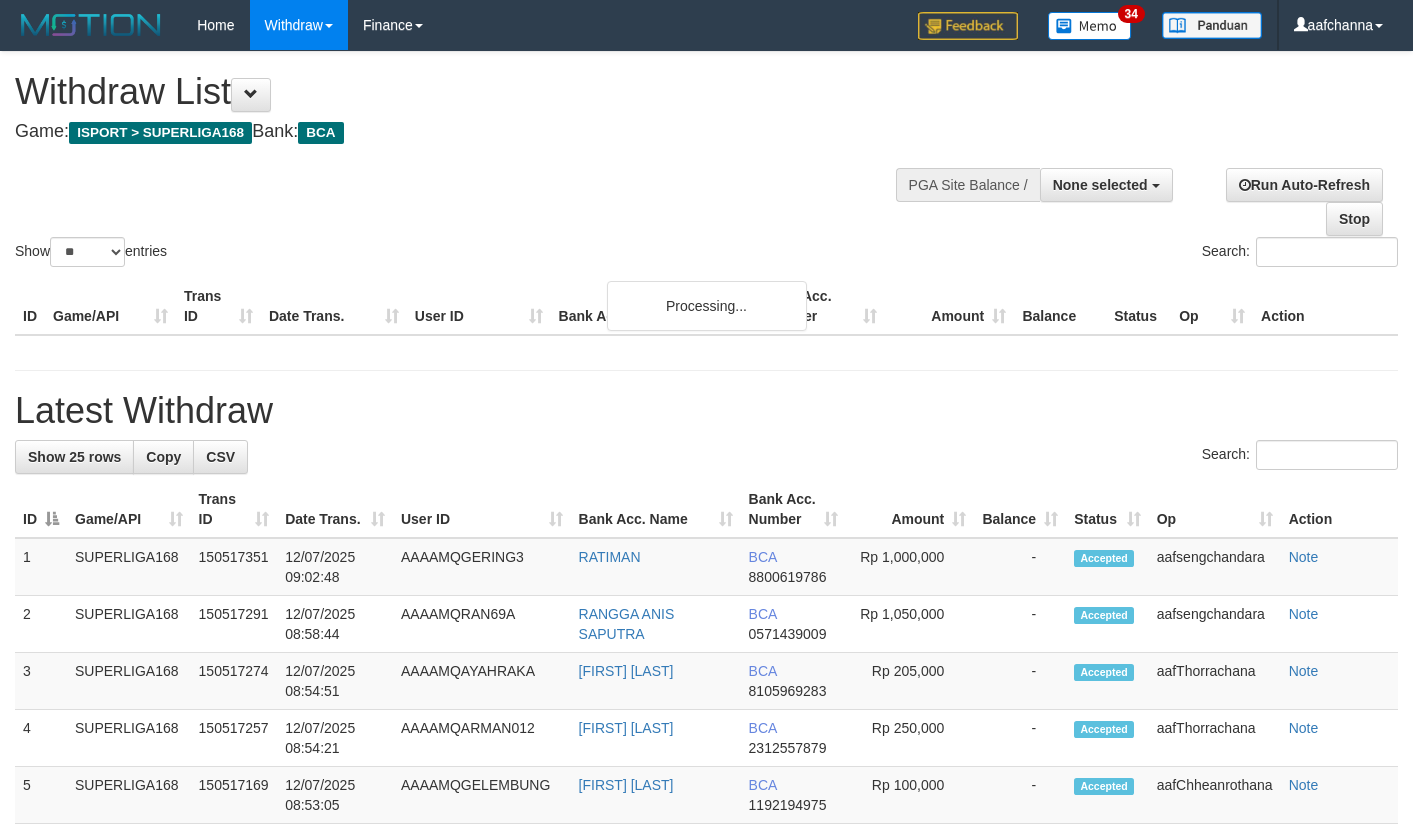 select 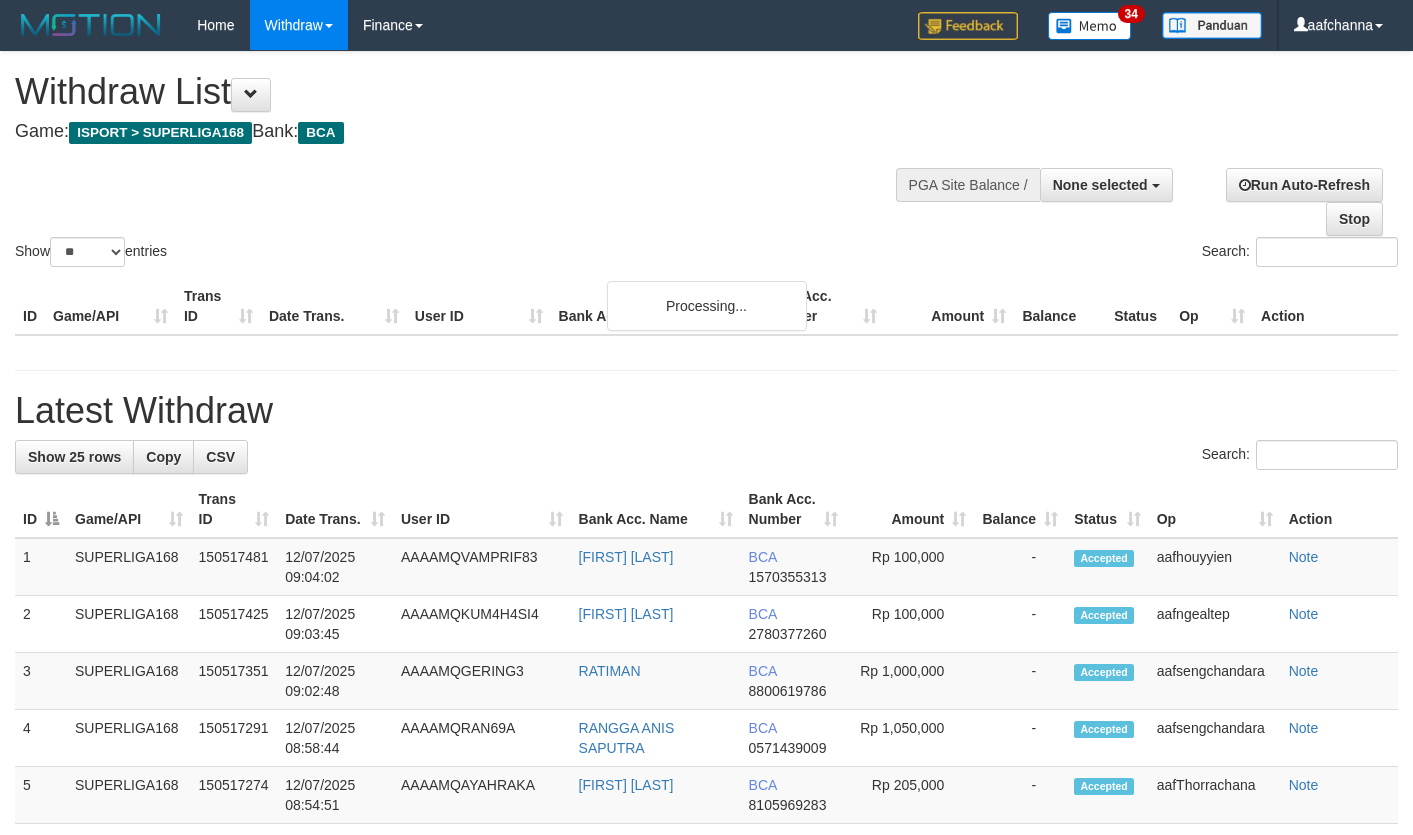 select 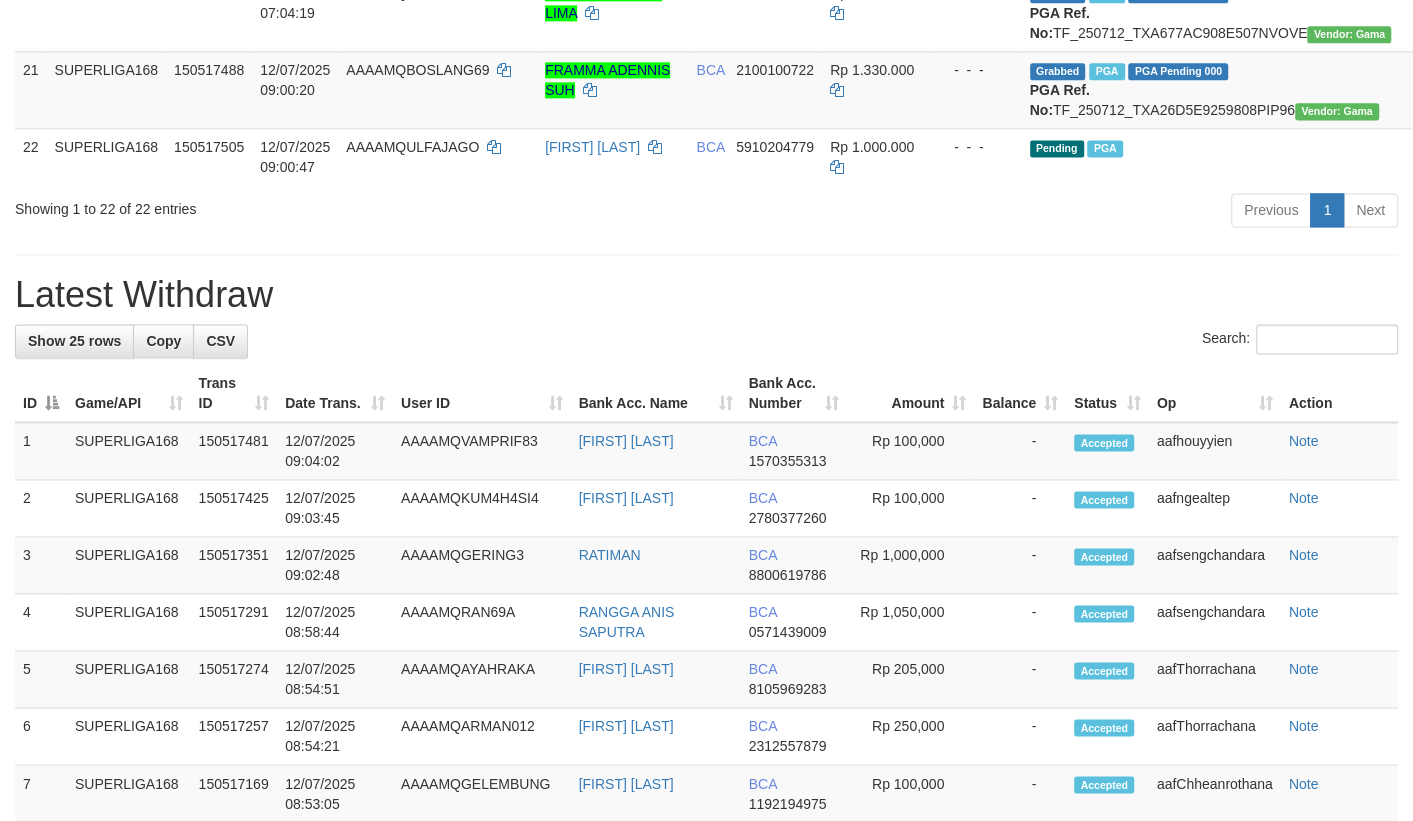 scroll, scrollTop: 1769, scrollLeft: 0, axis: vertical 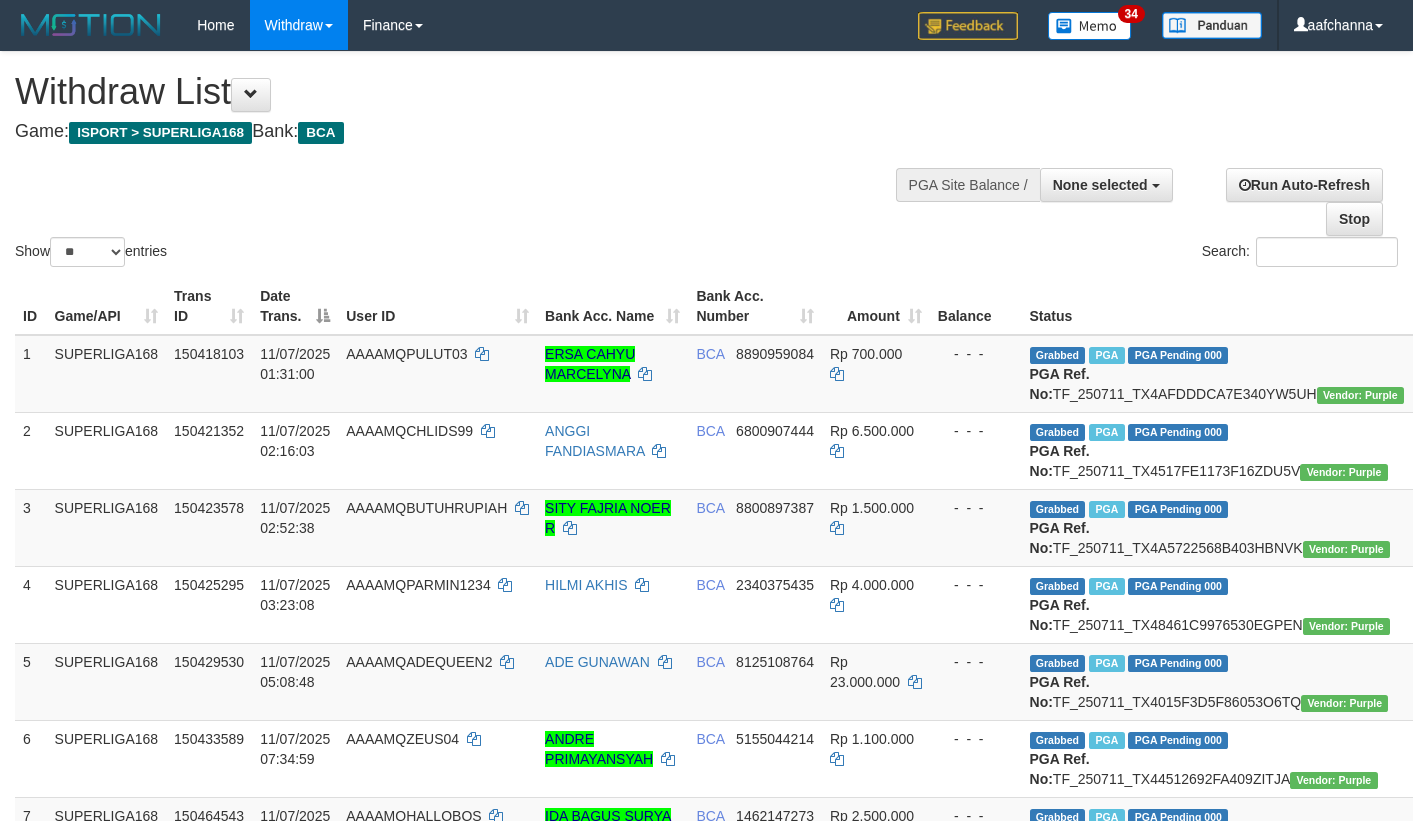 select 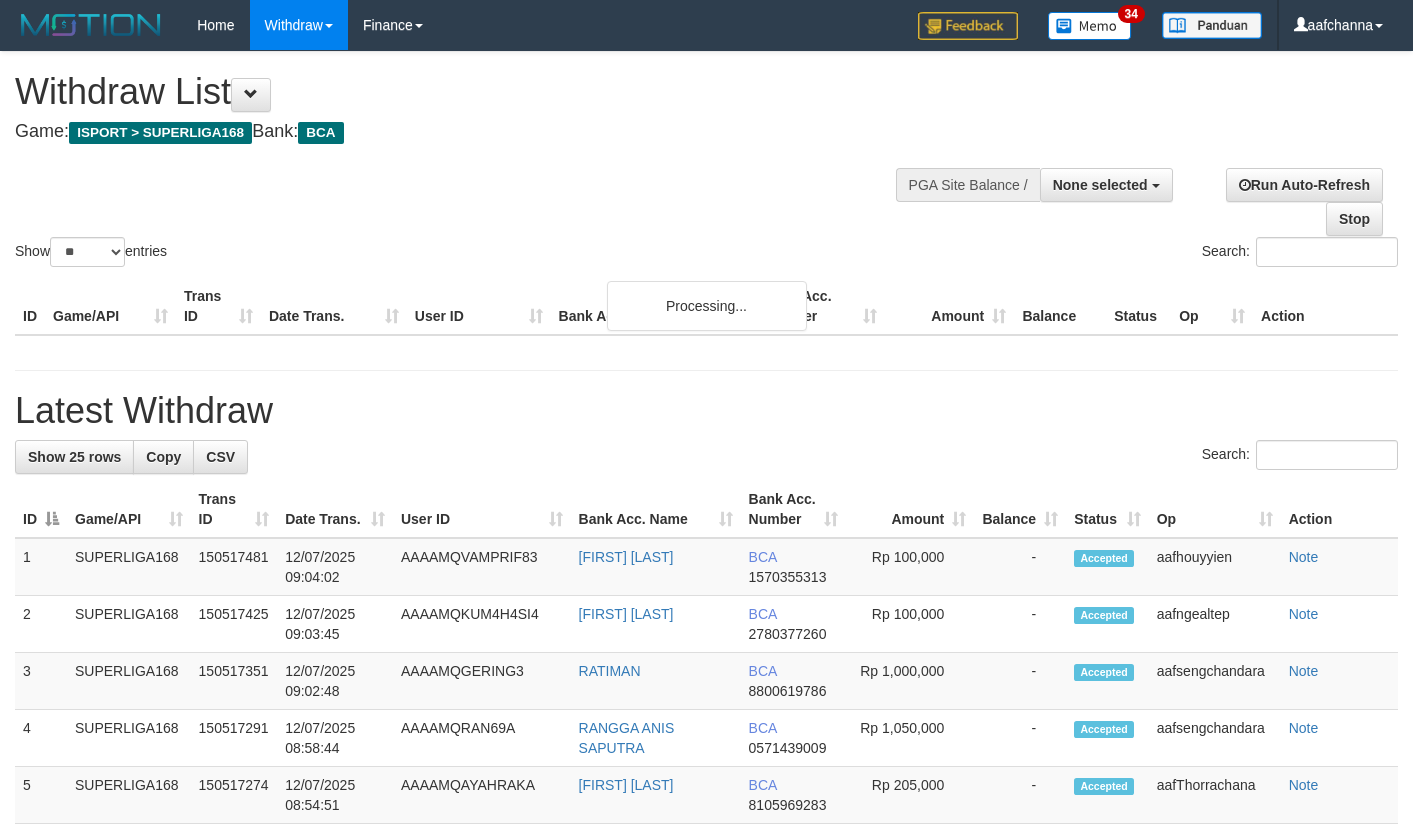 select 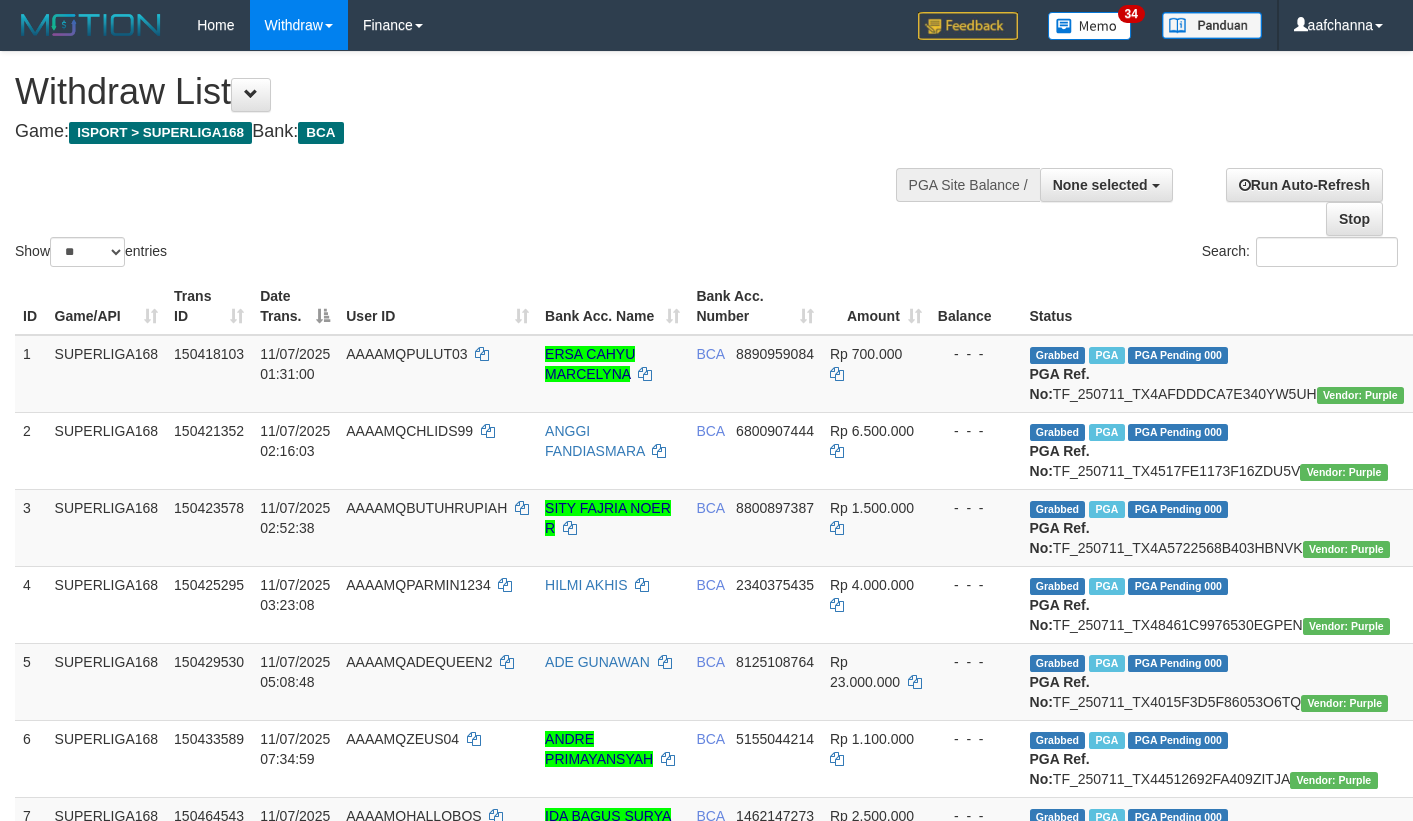 select 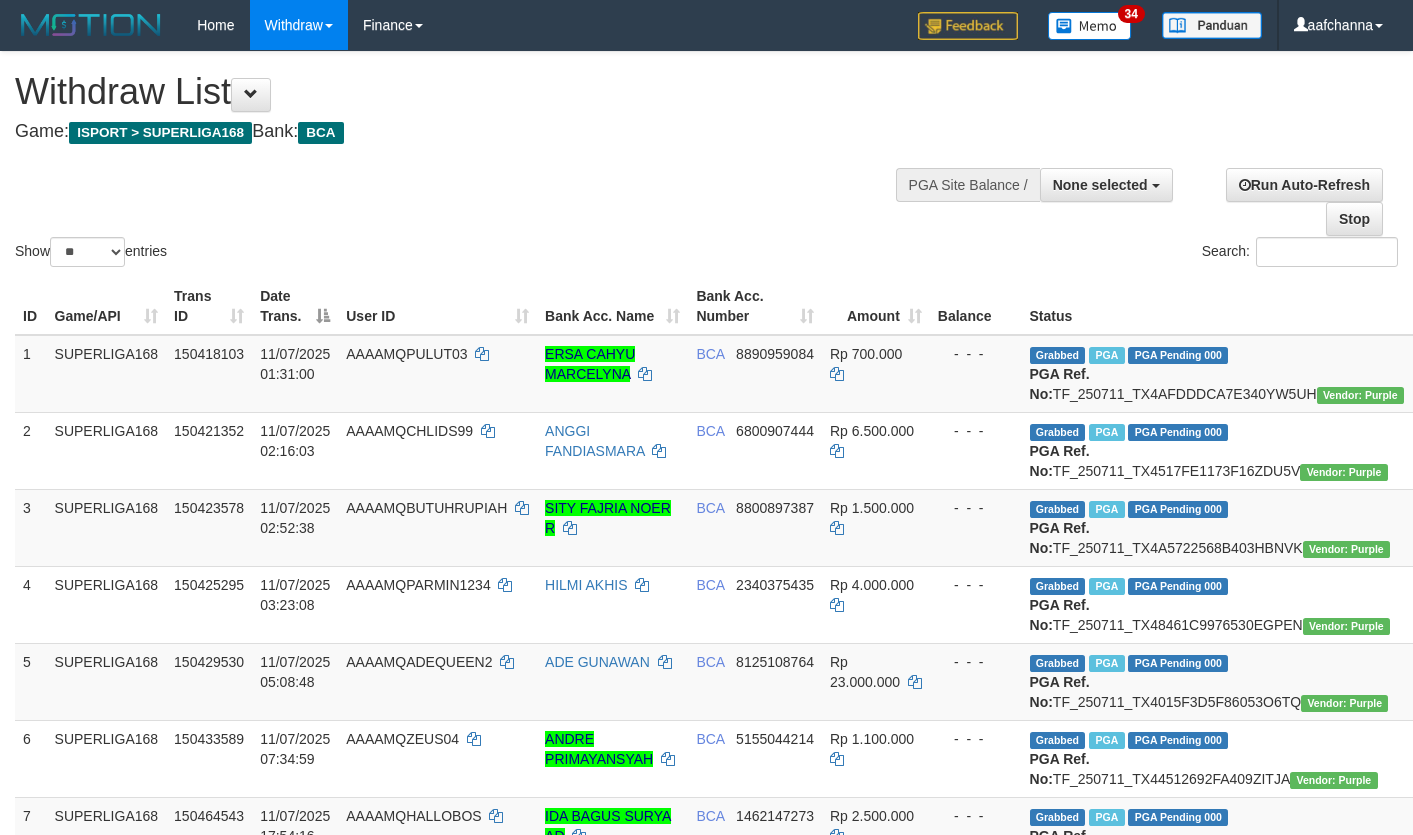select 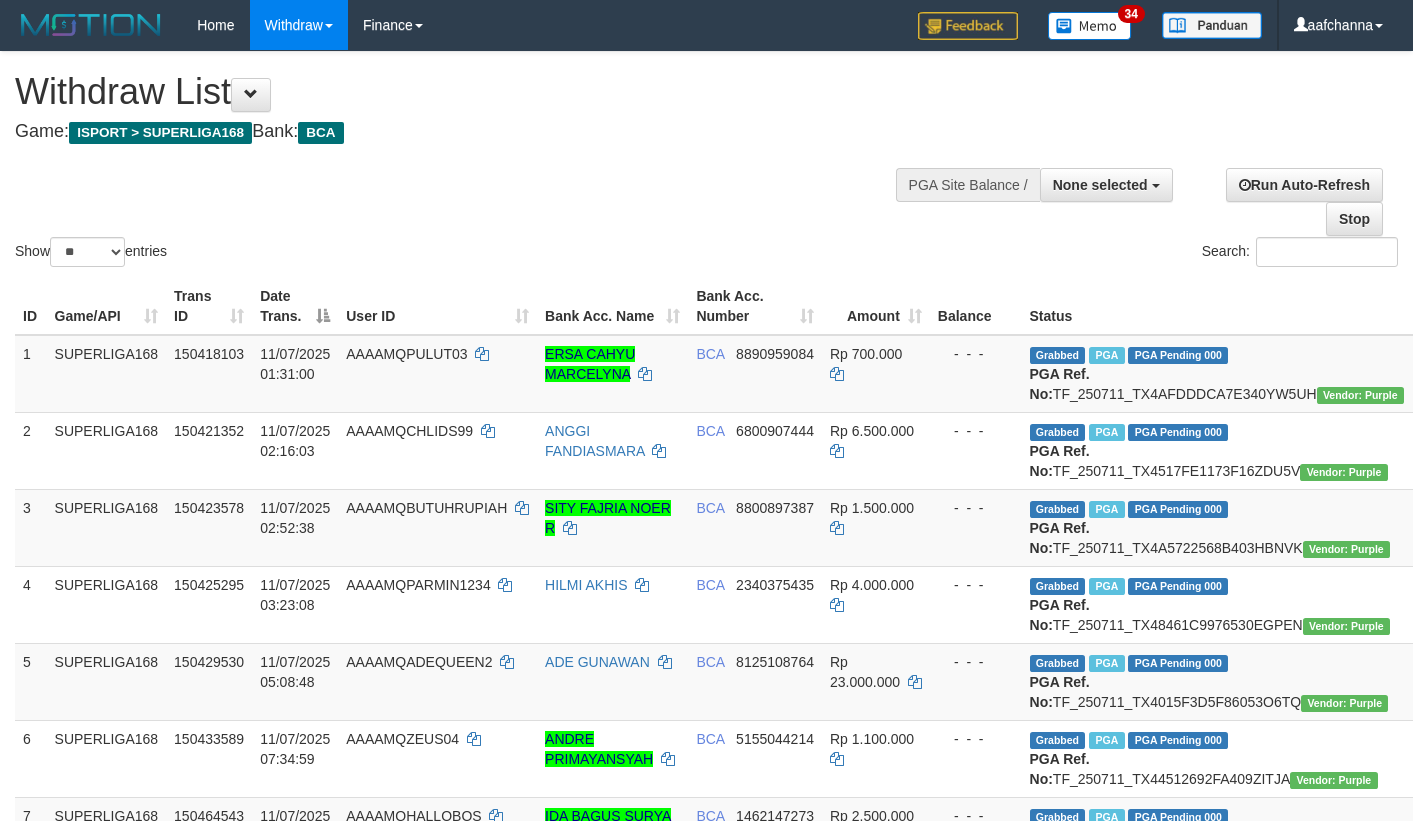 select 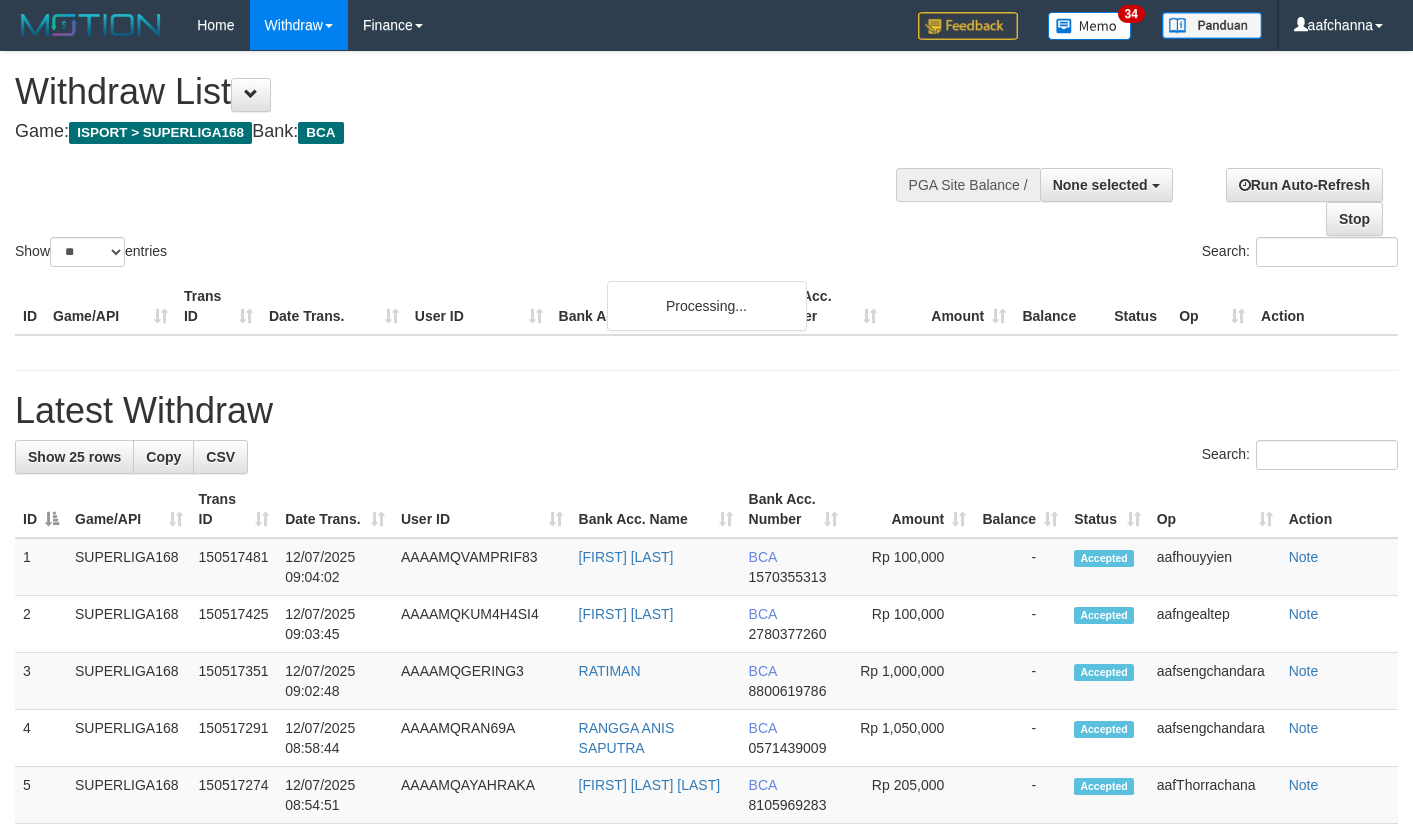 select 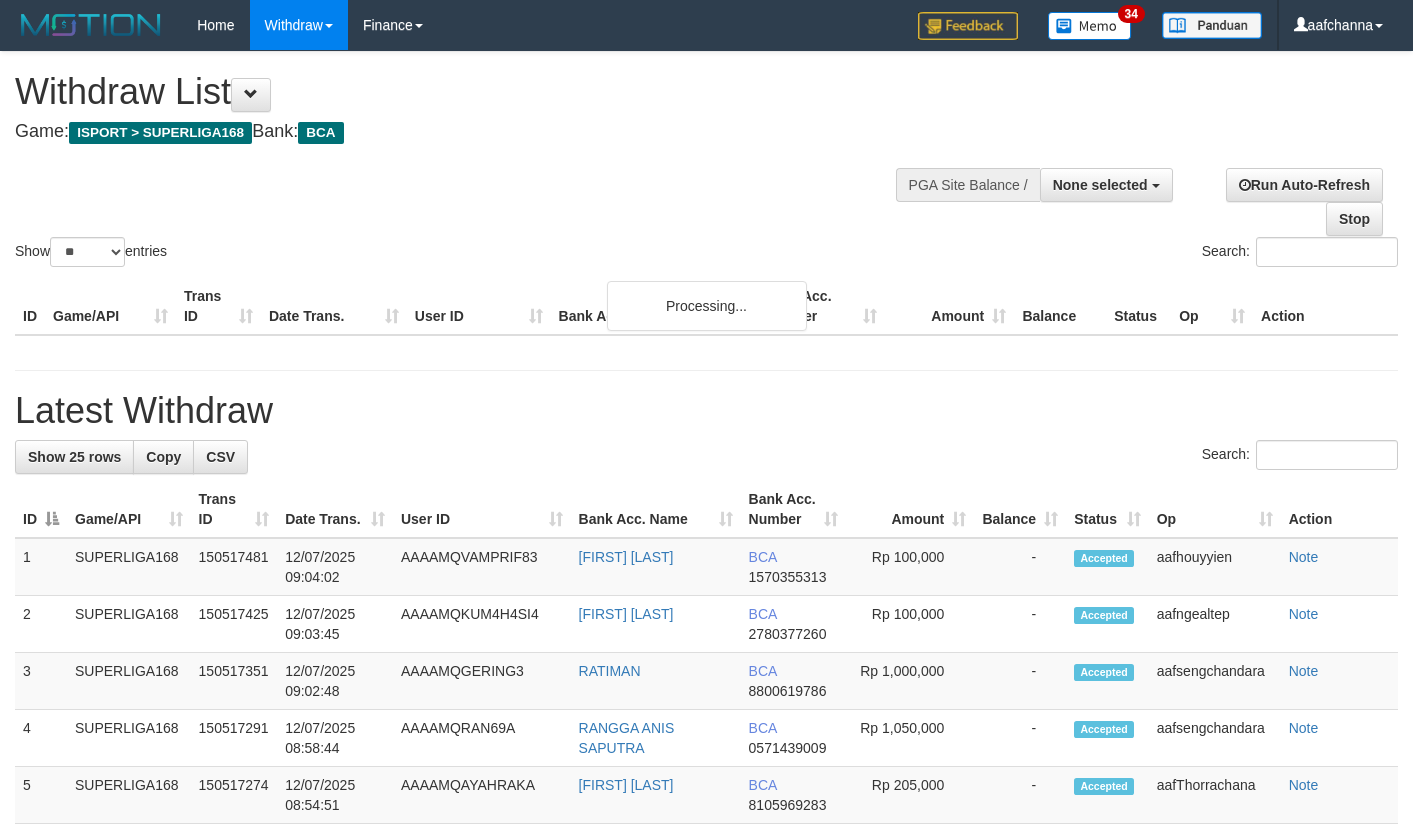 select 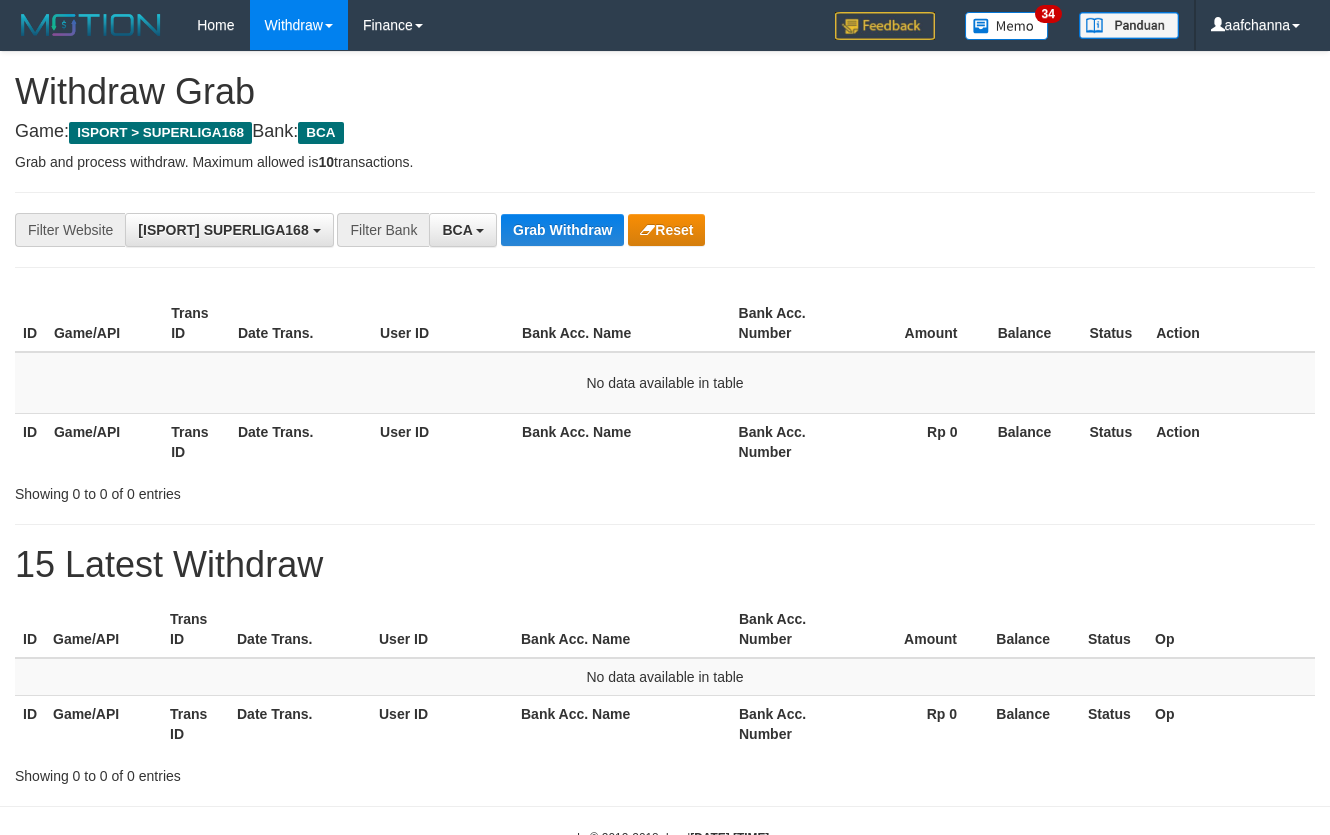 scroll, scrollTop: 0, scrollLeft: 0, axis: both 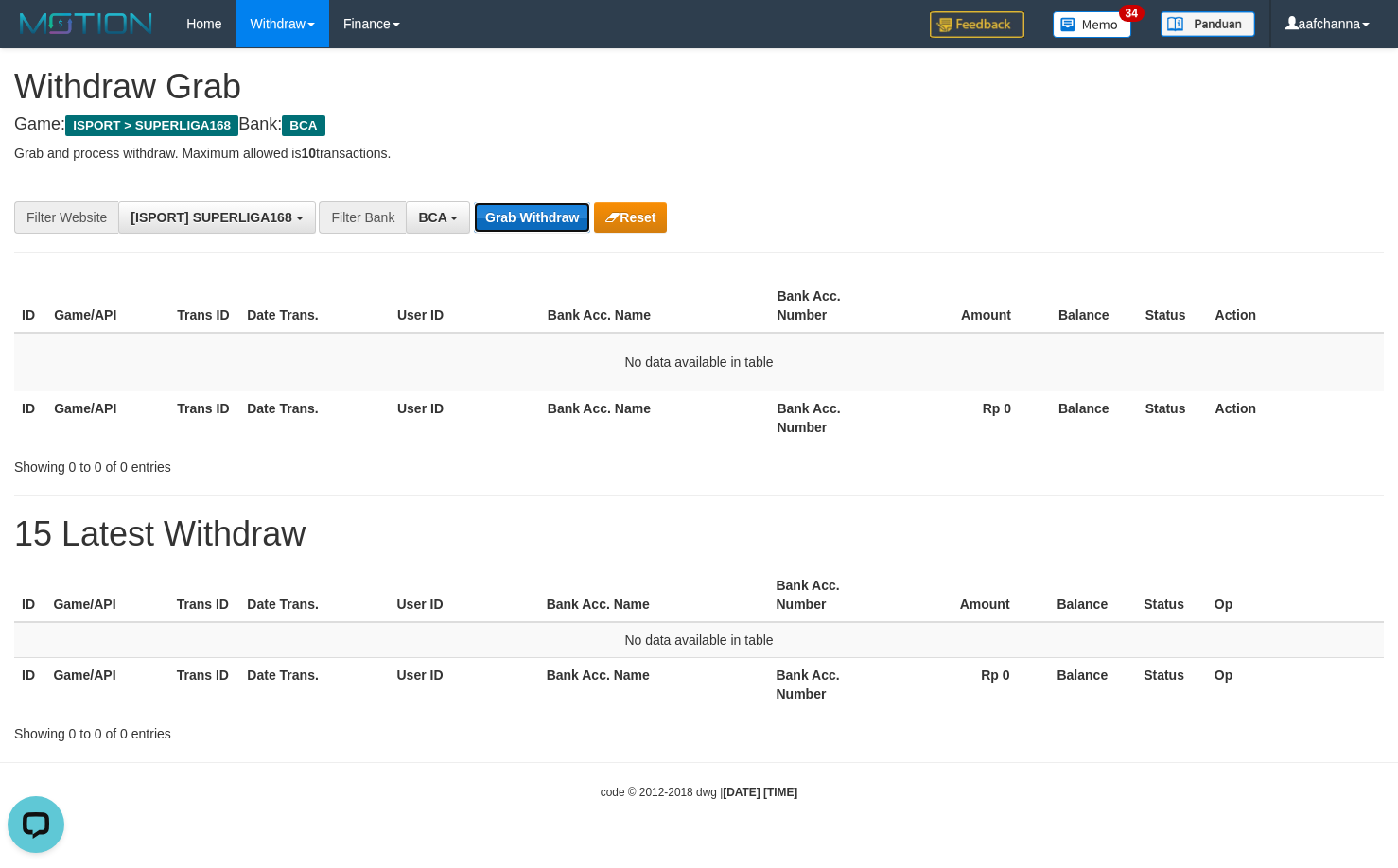 click on "Grab Withdraw" at bounding box center [532, 217] 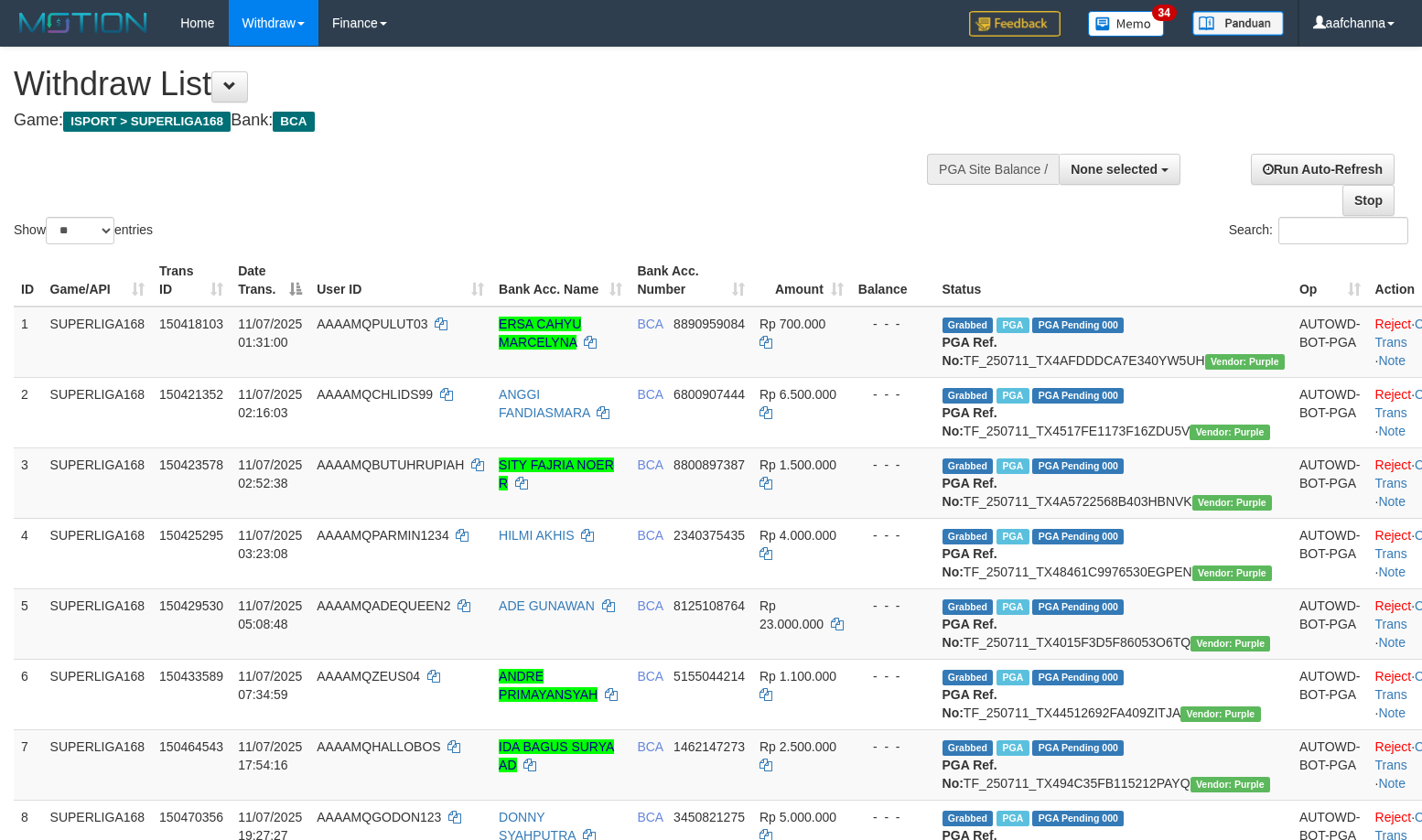 select 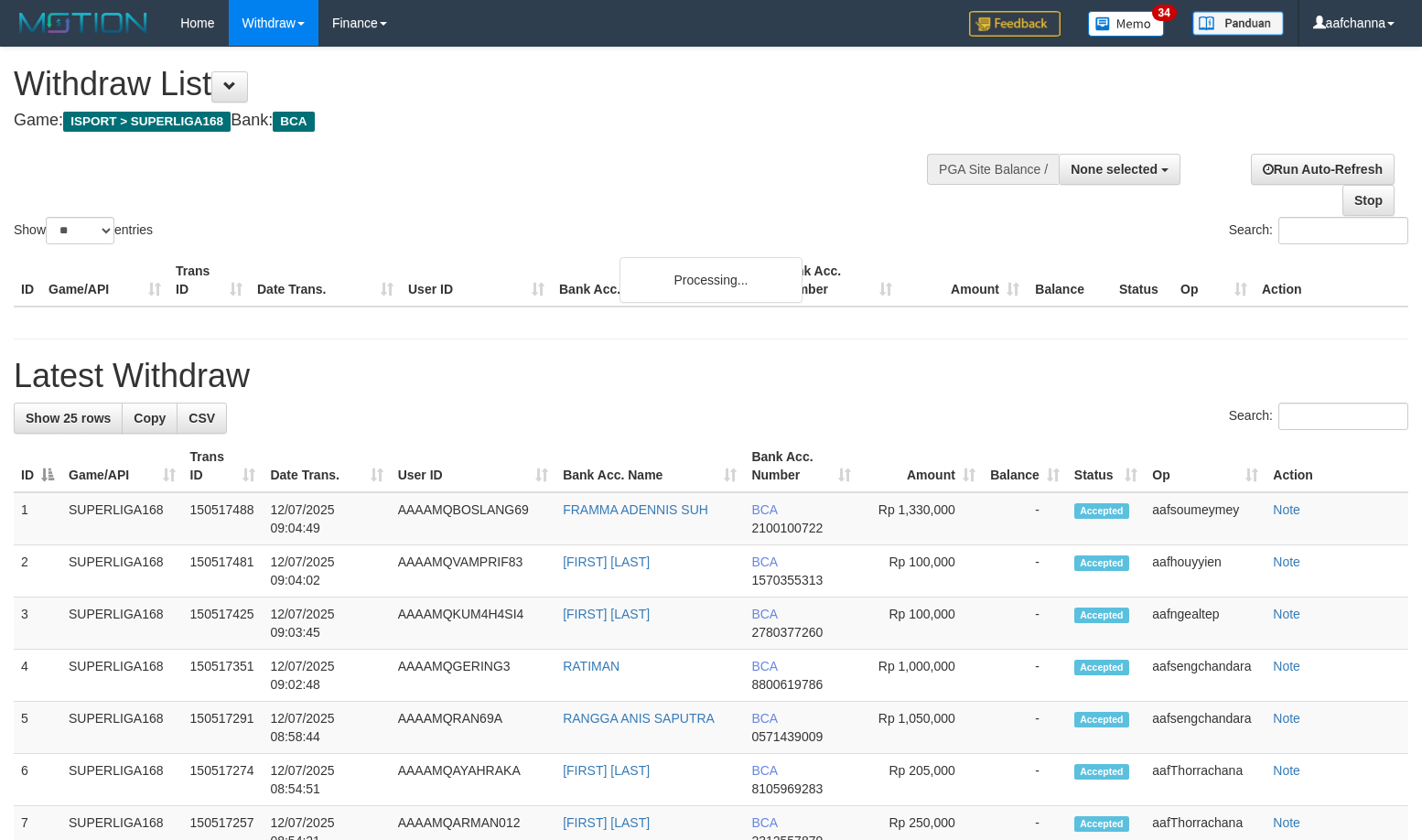 select 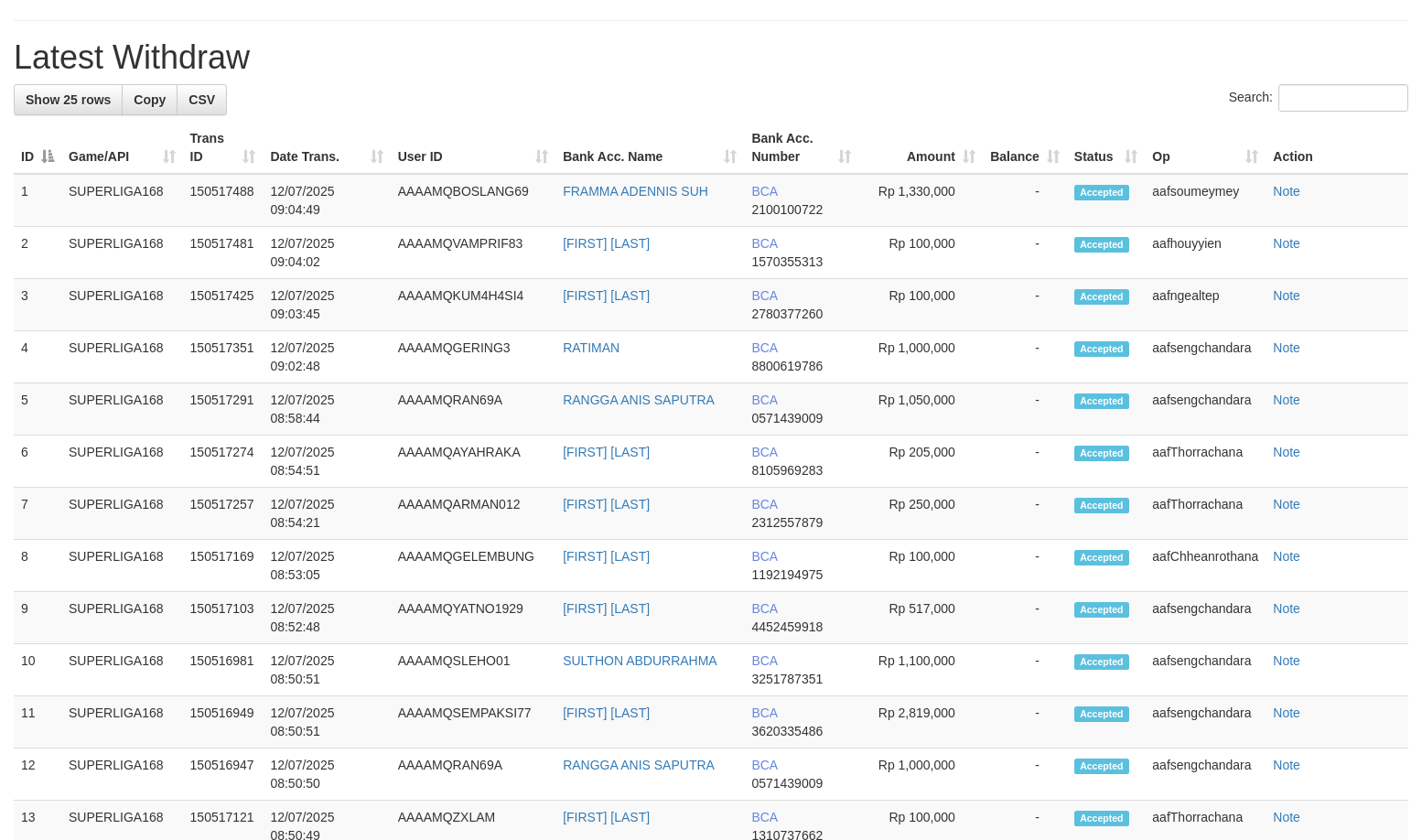 scroll, scrollTop: 1761, scrollLeft: 0, axis: vertical 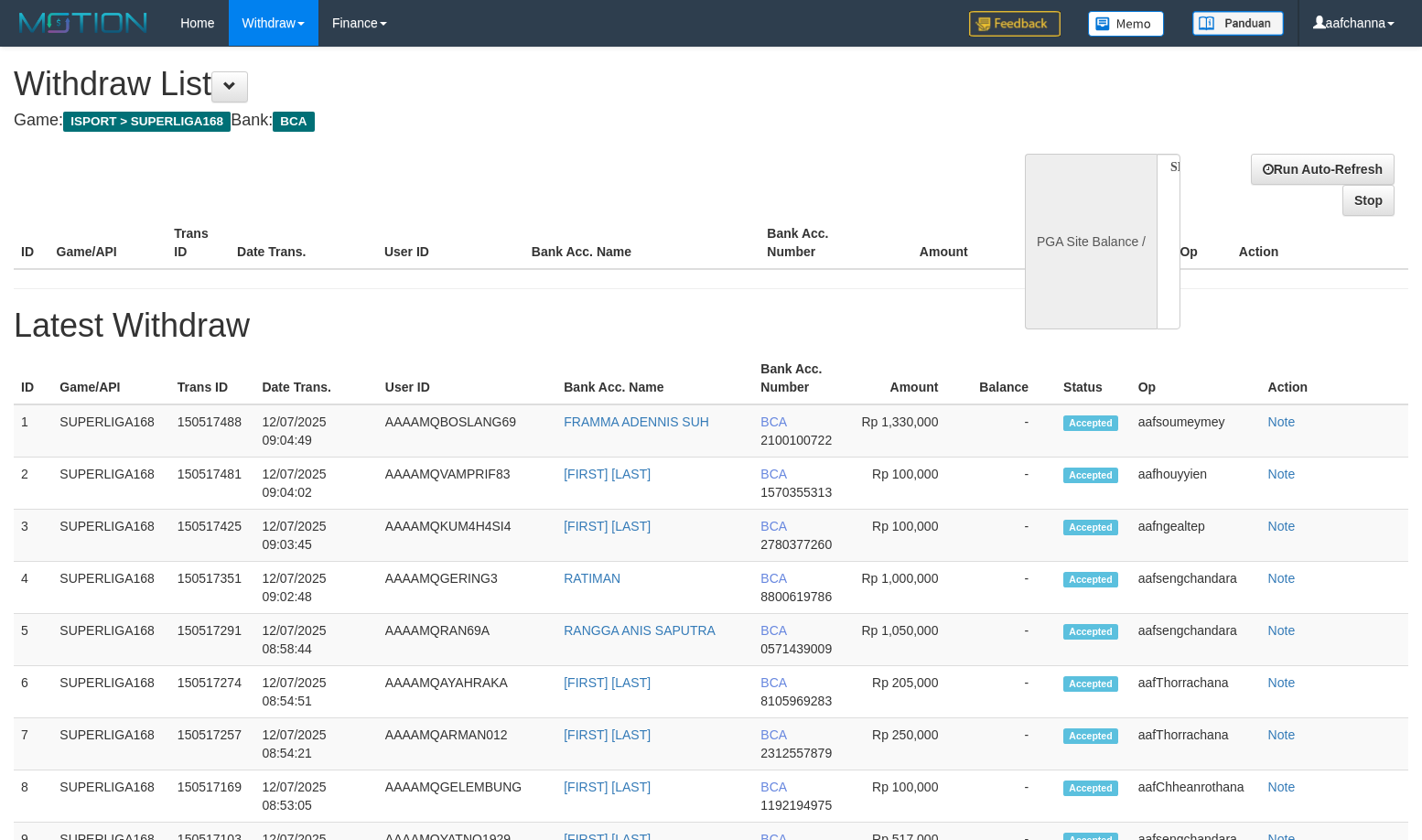 select 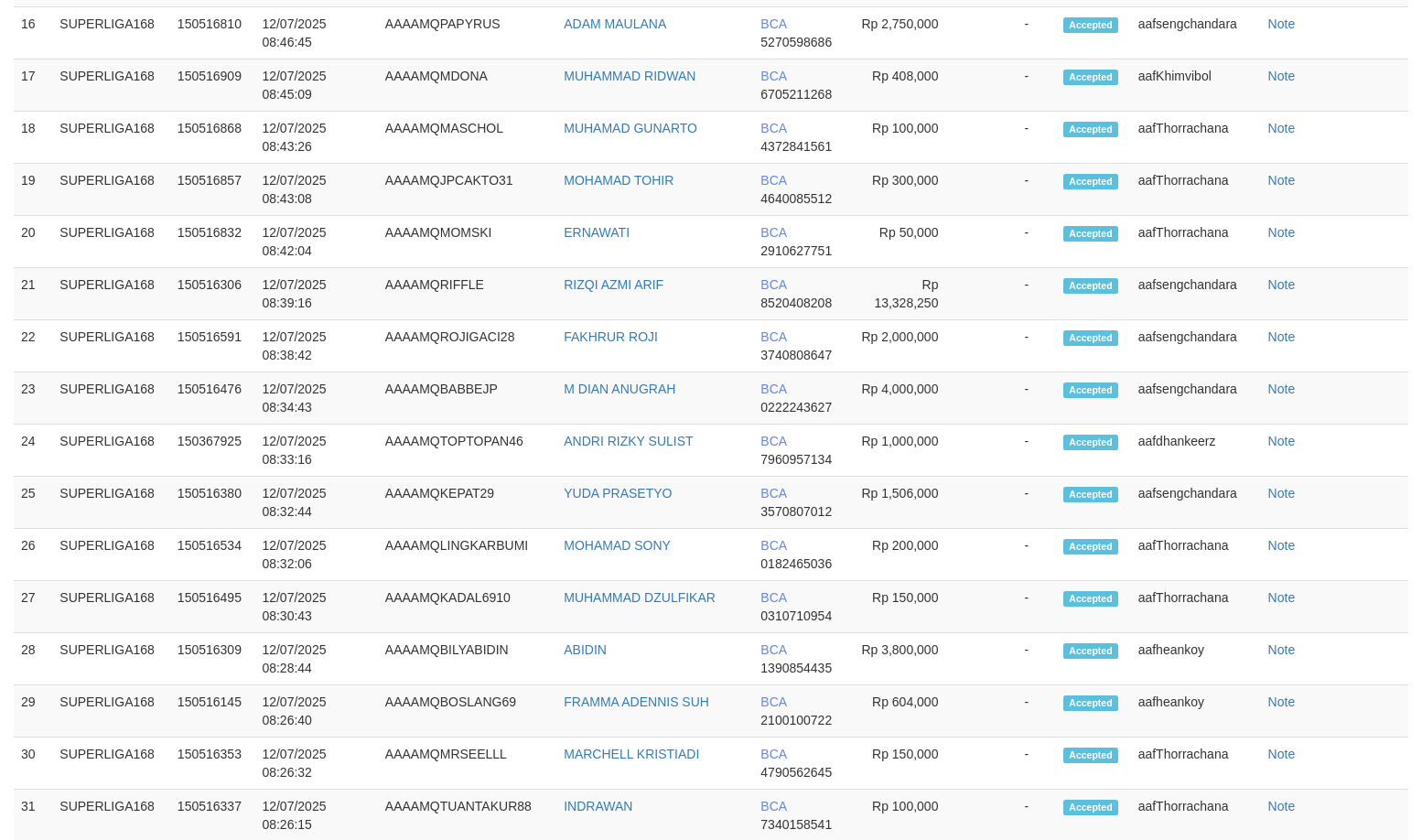 select on "**" 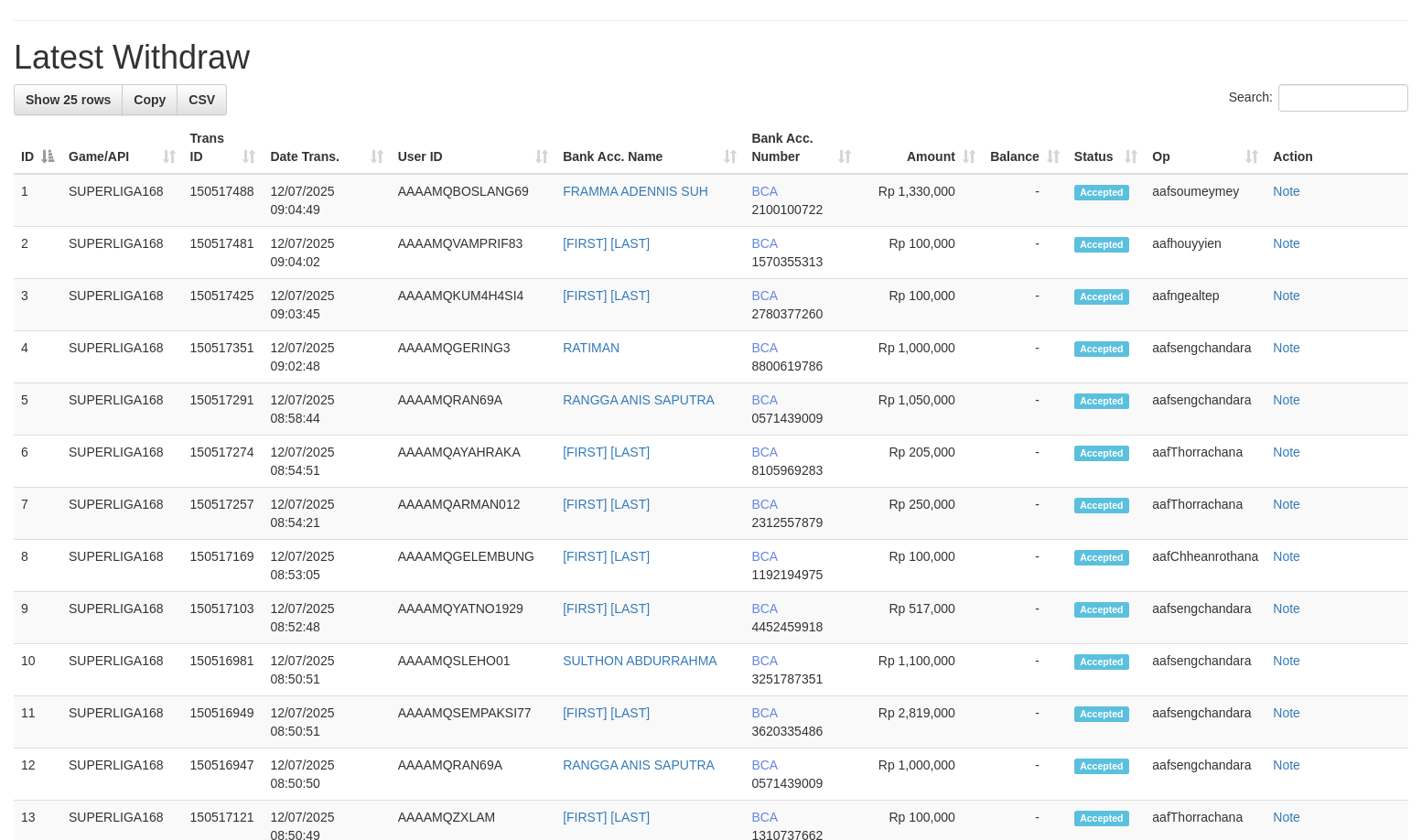 scroll, scrollTop: 1761, scrollLeft: 0, axis: vertical 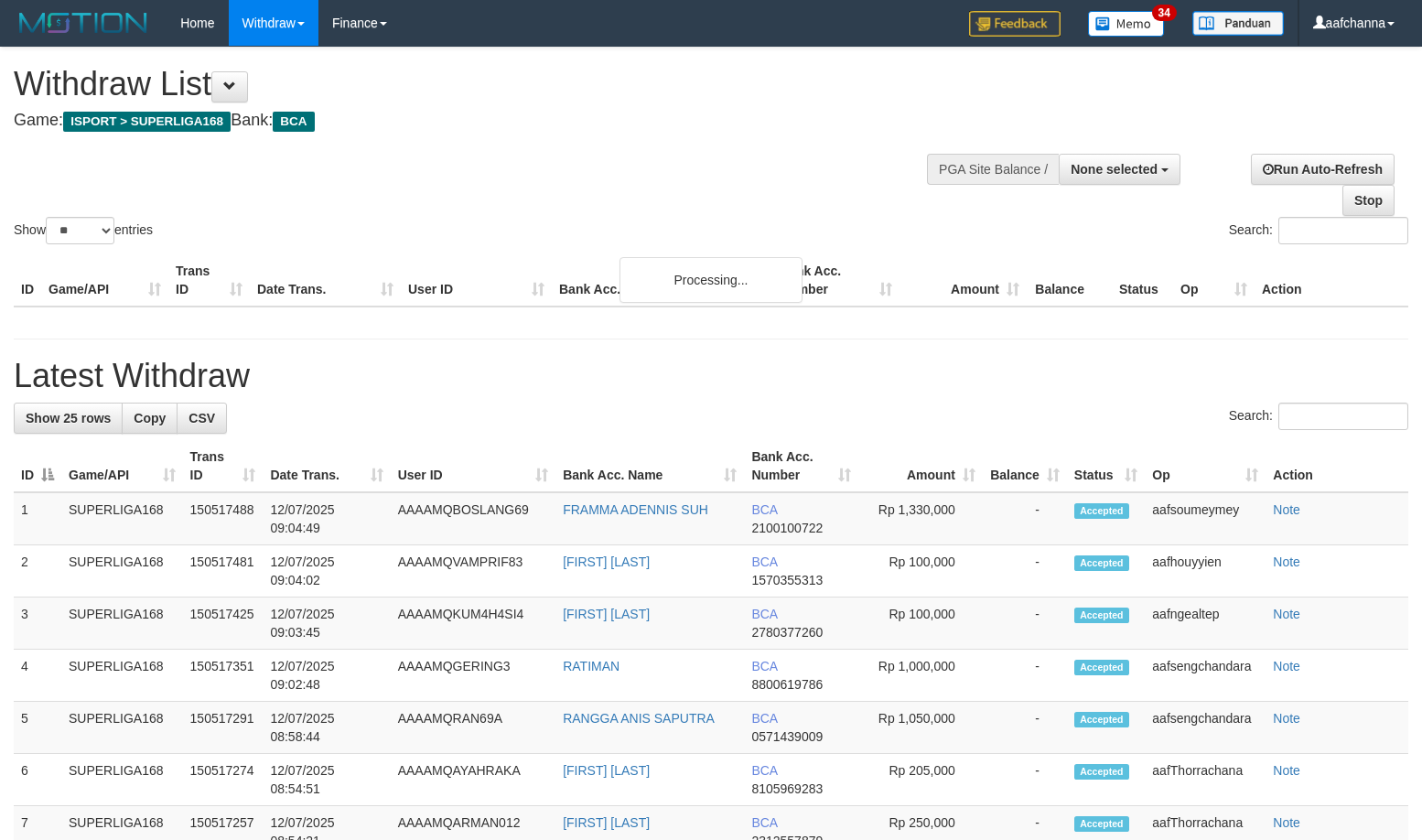 select 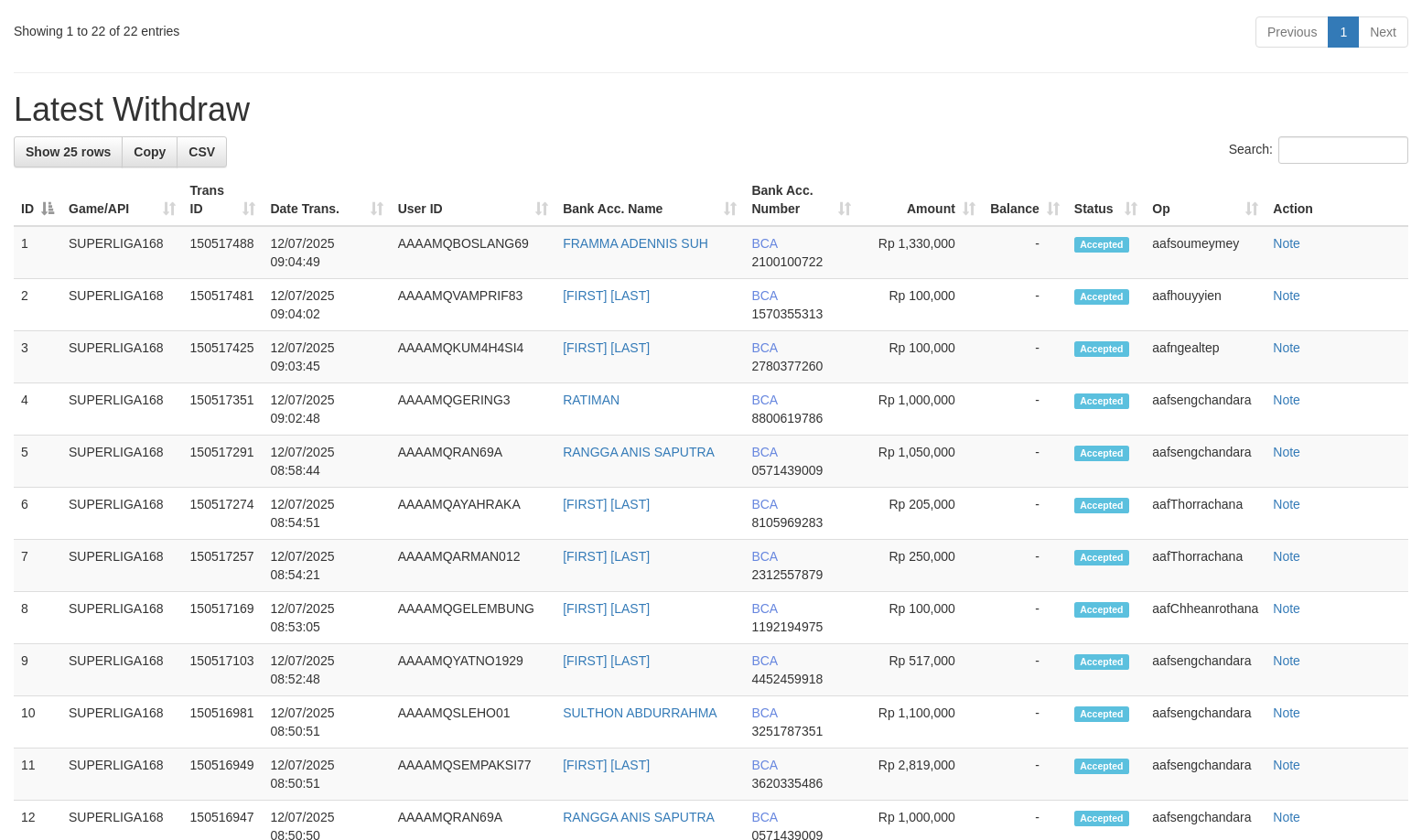 scroll, scrollTop: 1761, scrollLeft: 0, axis: vertical 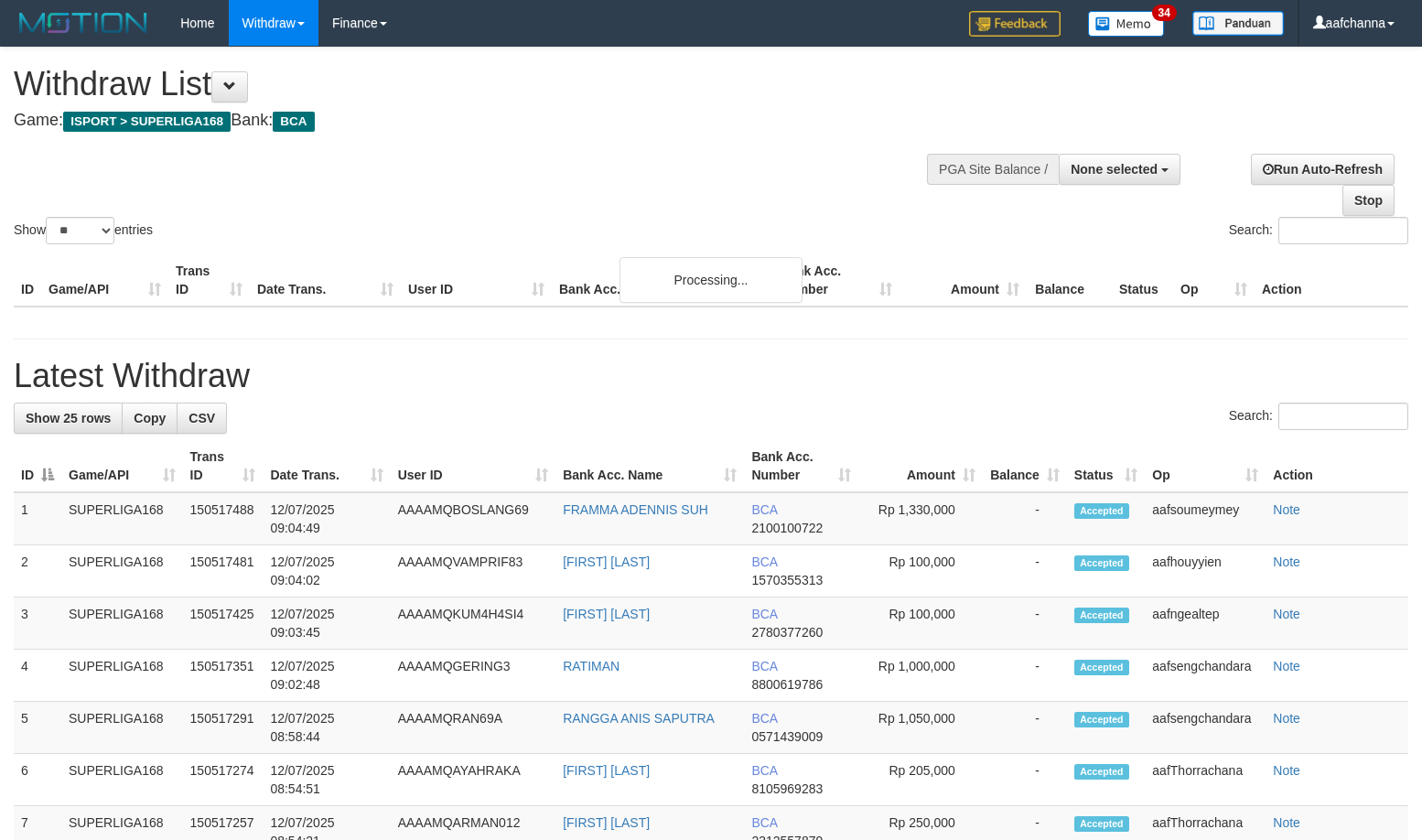 select 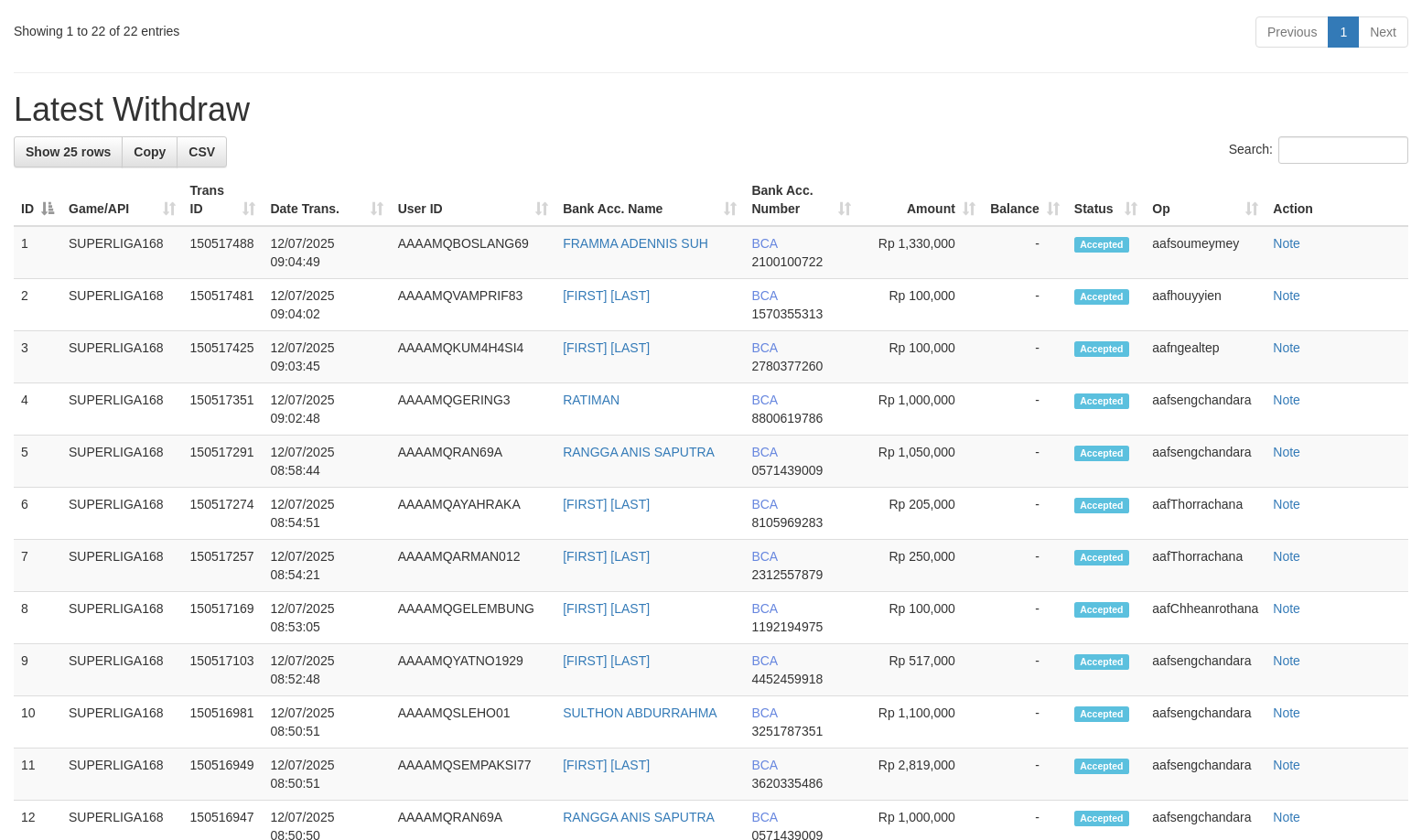 scroll, scrollTop: 1761, scrollLeft: 0, axis: vertical 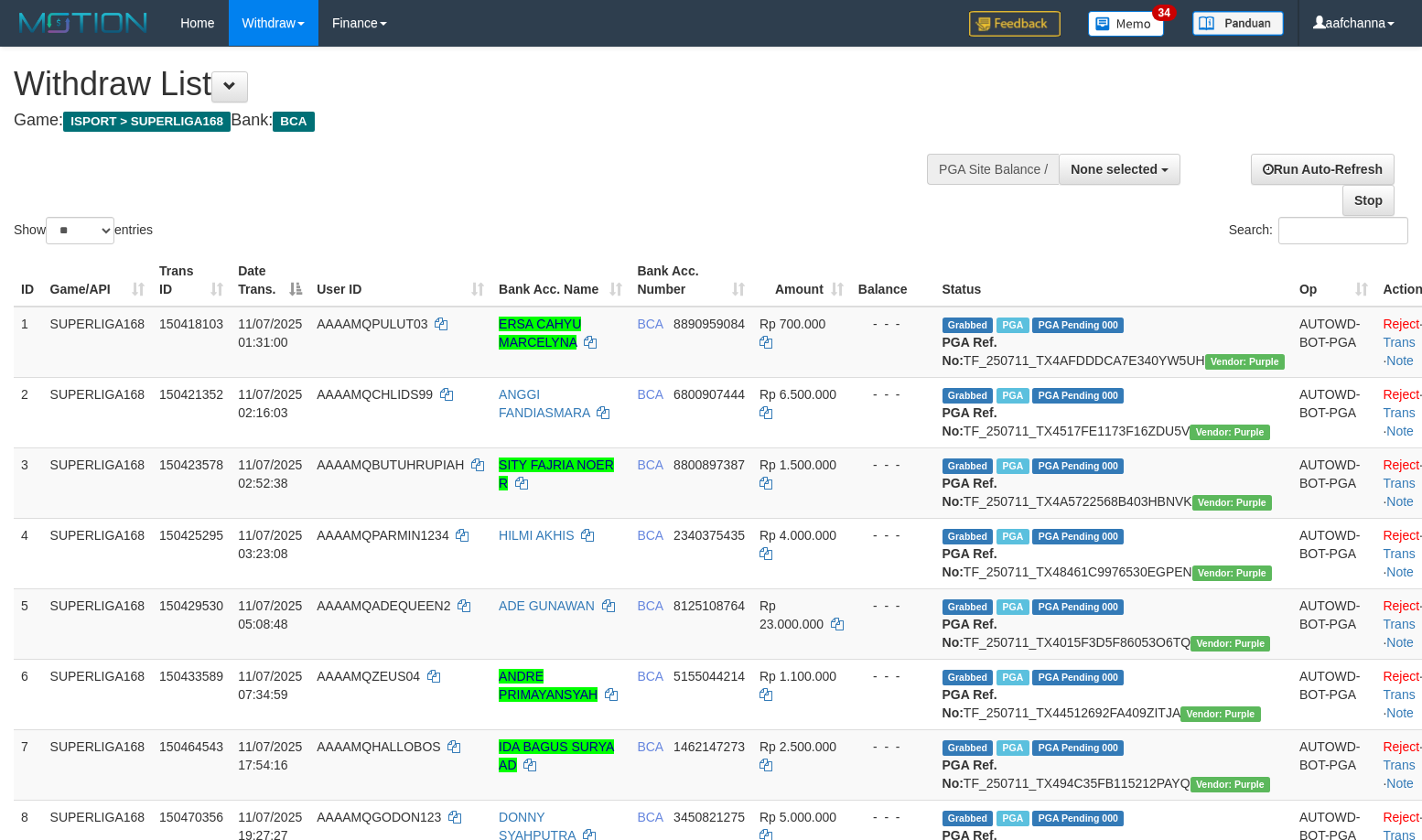 select 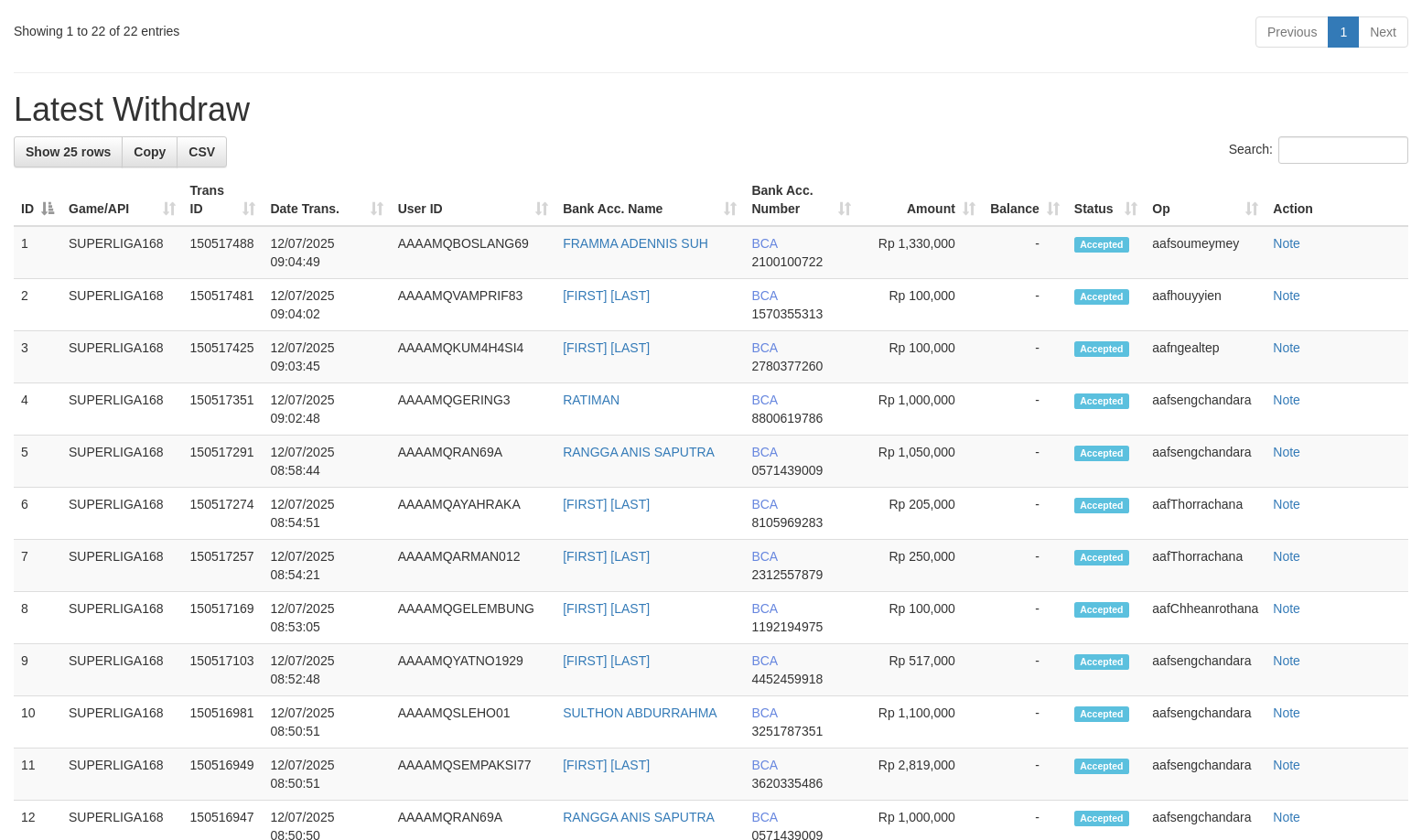 scroll, scrollTop: 1761, scrollLeft: 0, axis: vertical 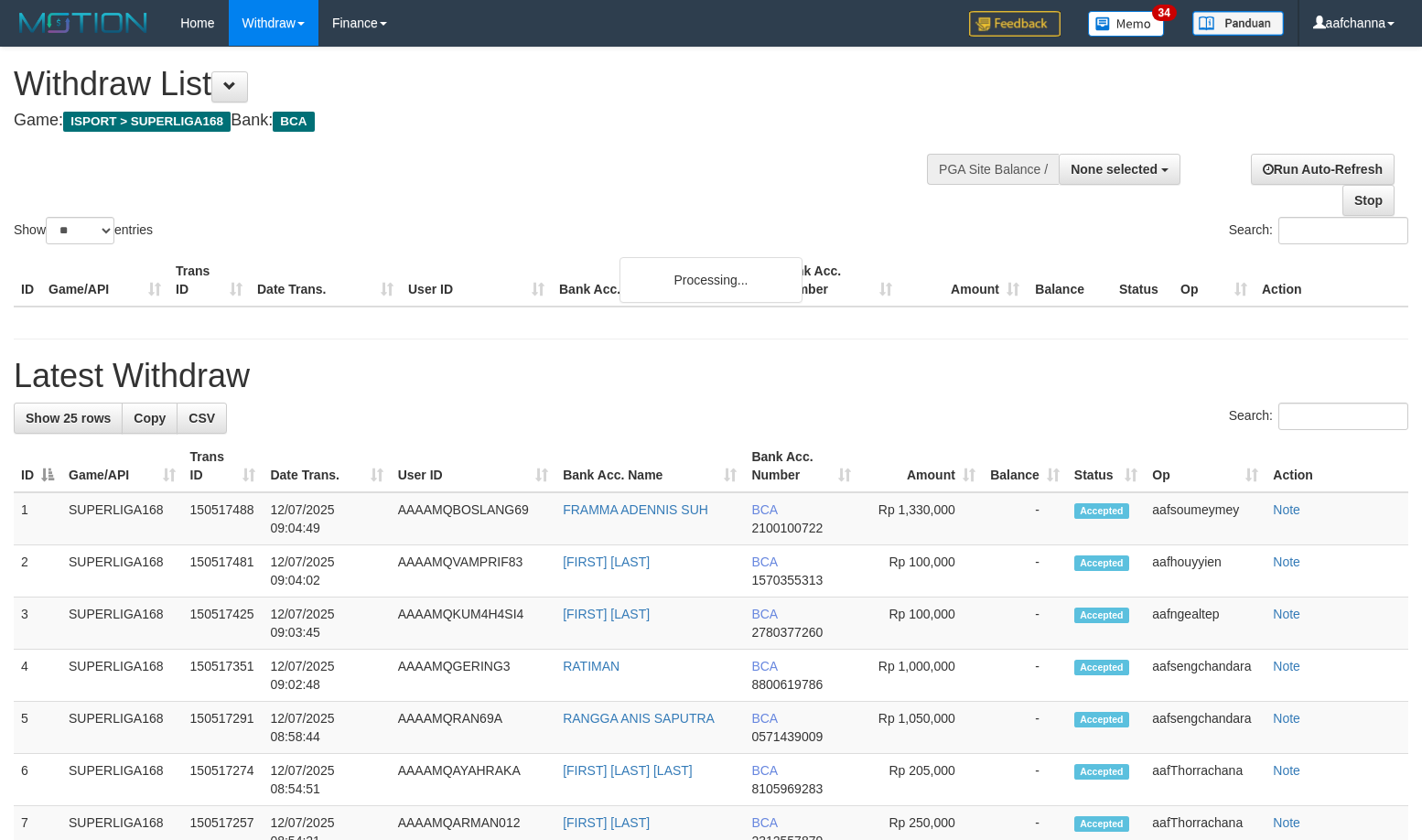 select 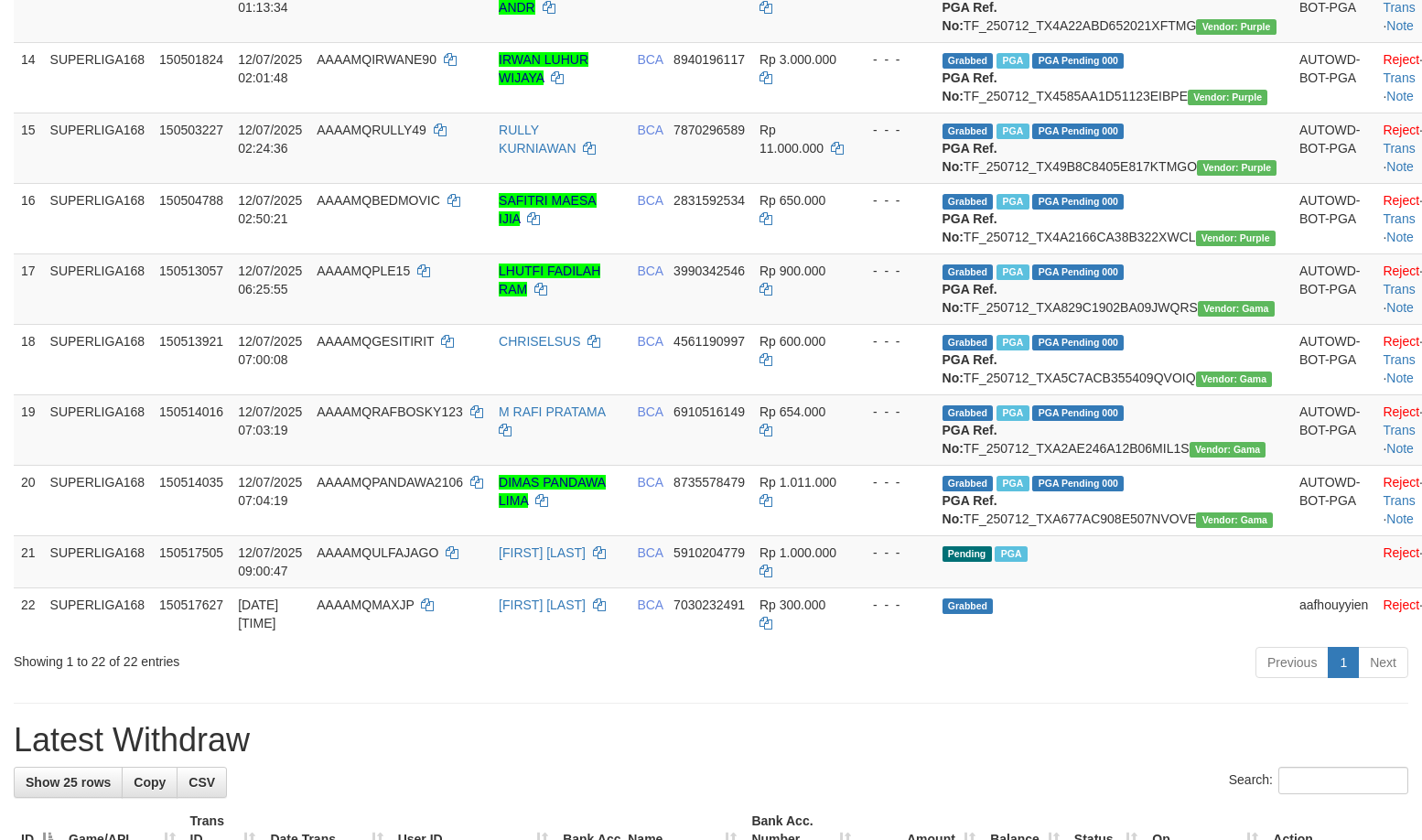 scroll, scrollTop: 1811, scrollLeft: 0, axis: vertical 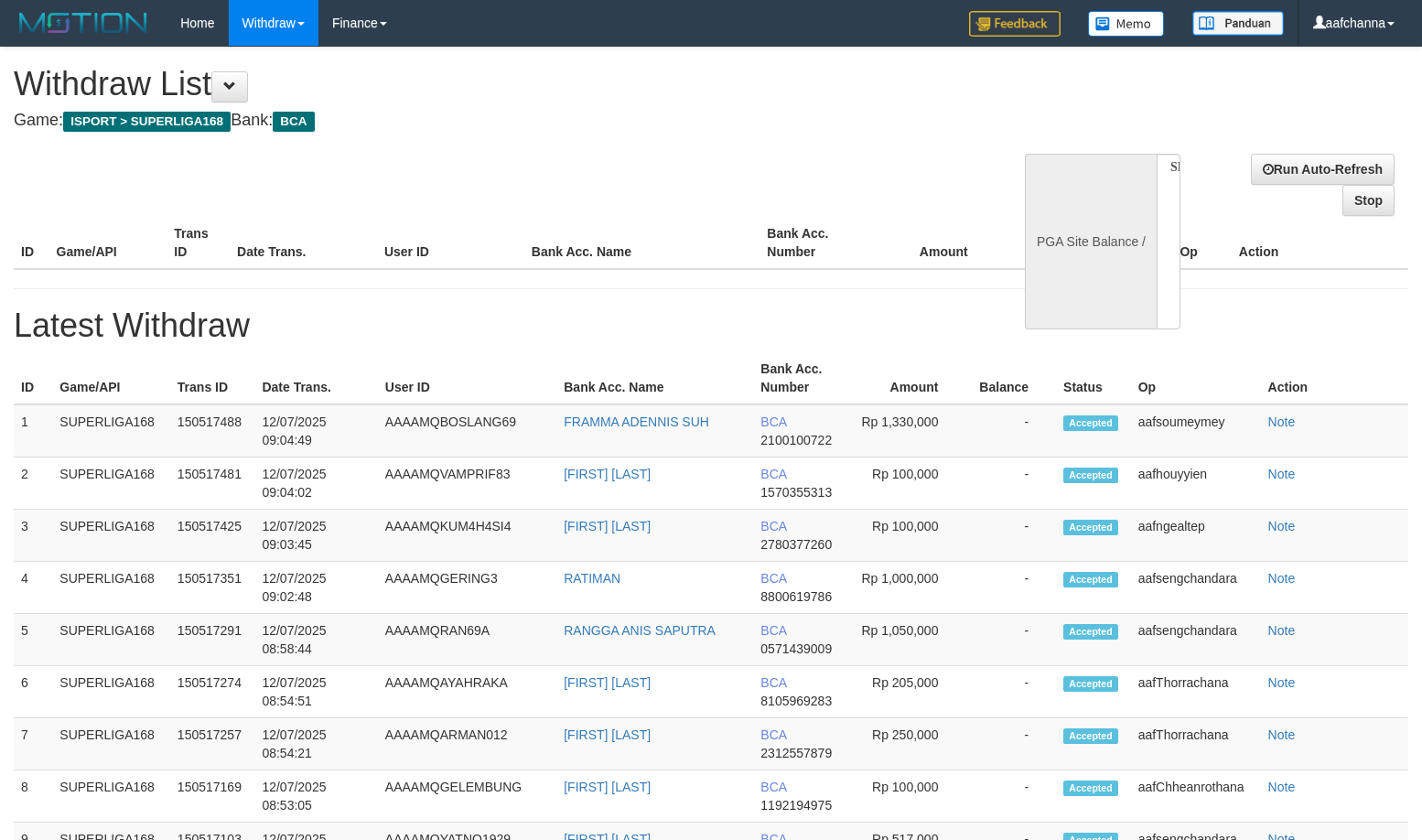 select 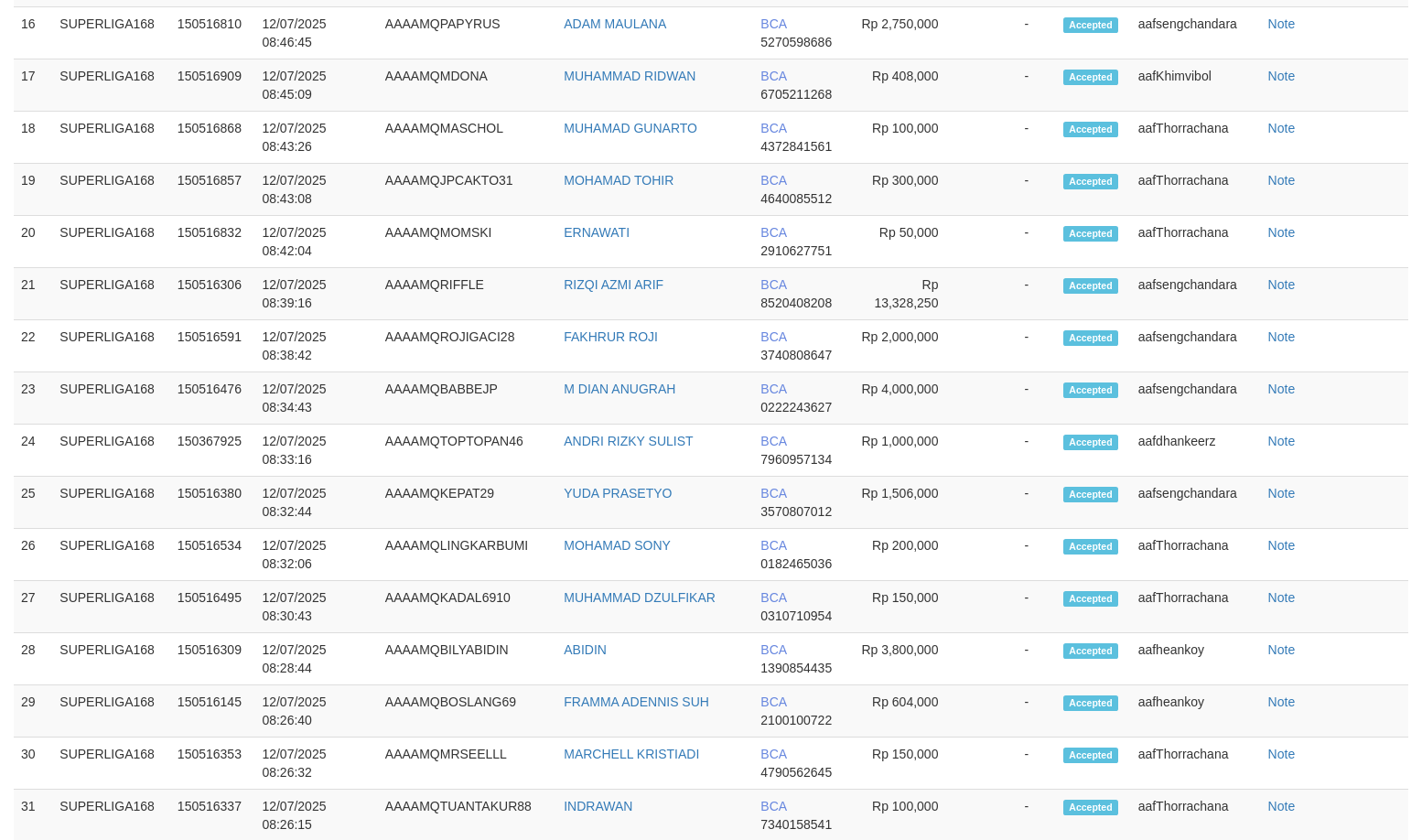 select on "**" 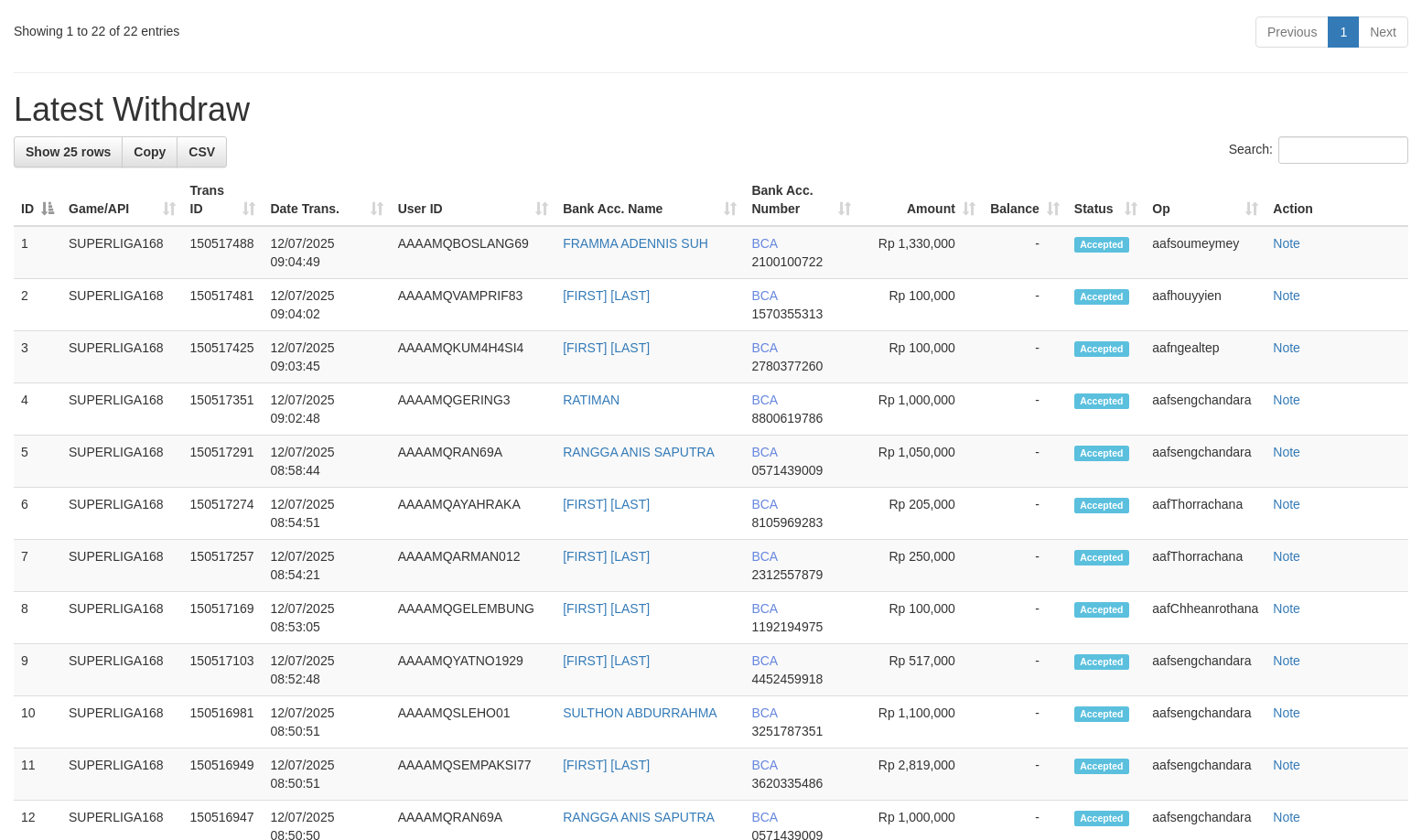 scroll, scrollTop: 1761, scrollLeft: 0, axis: vertical 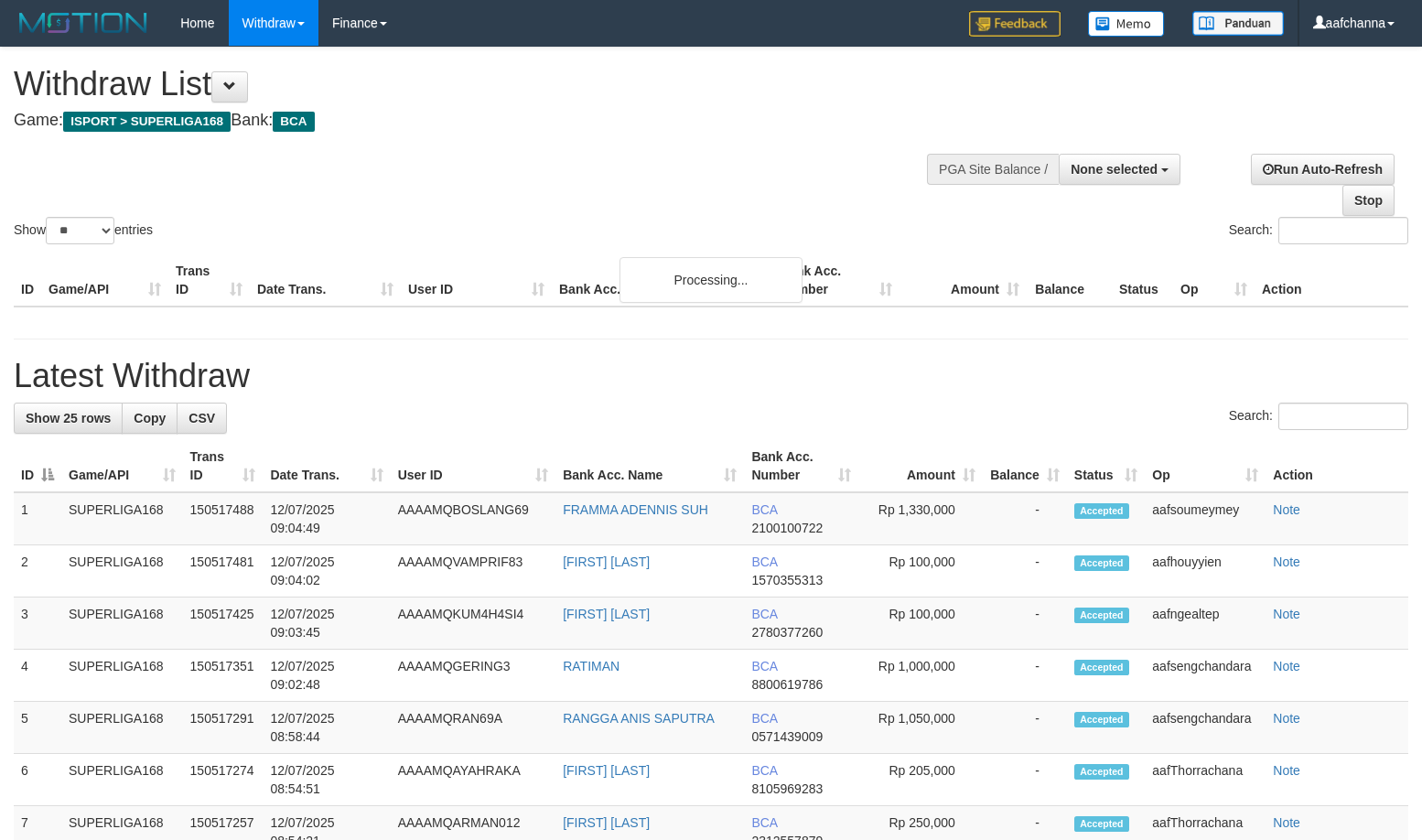 select 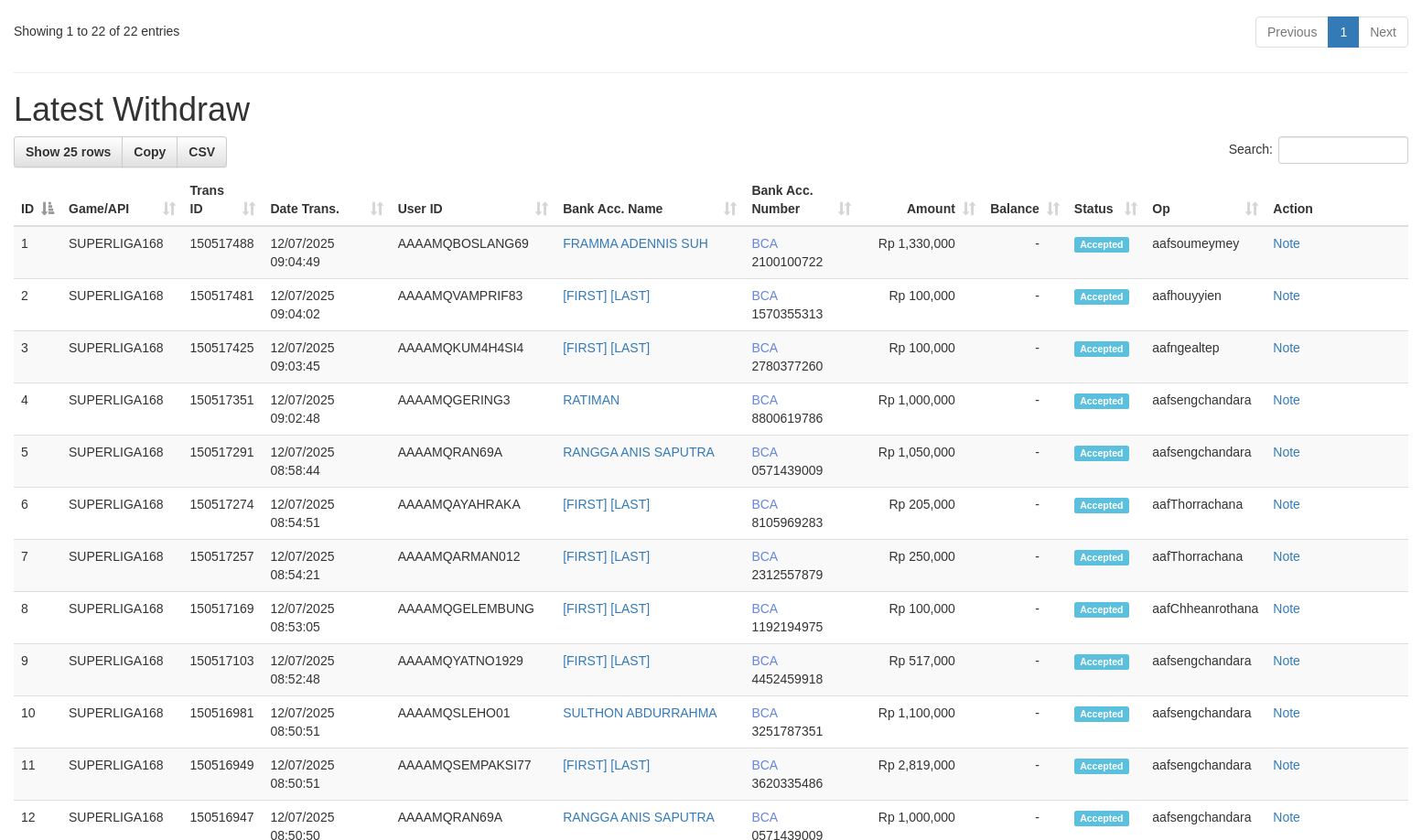 scroll, scrollTop: 1761, scrollLeft: 0, axis: vertical 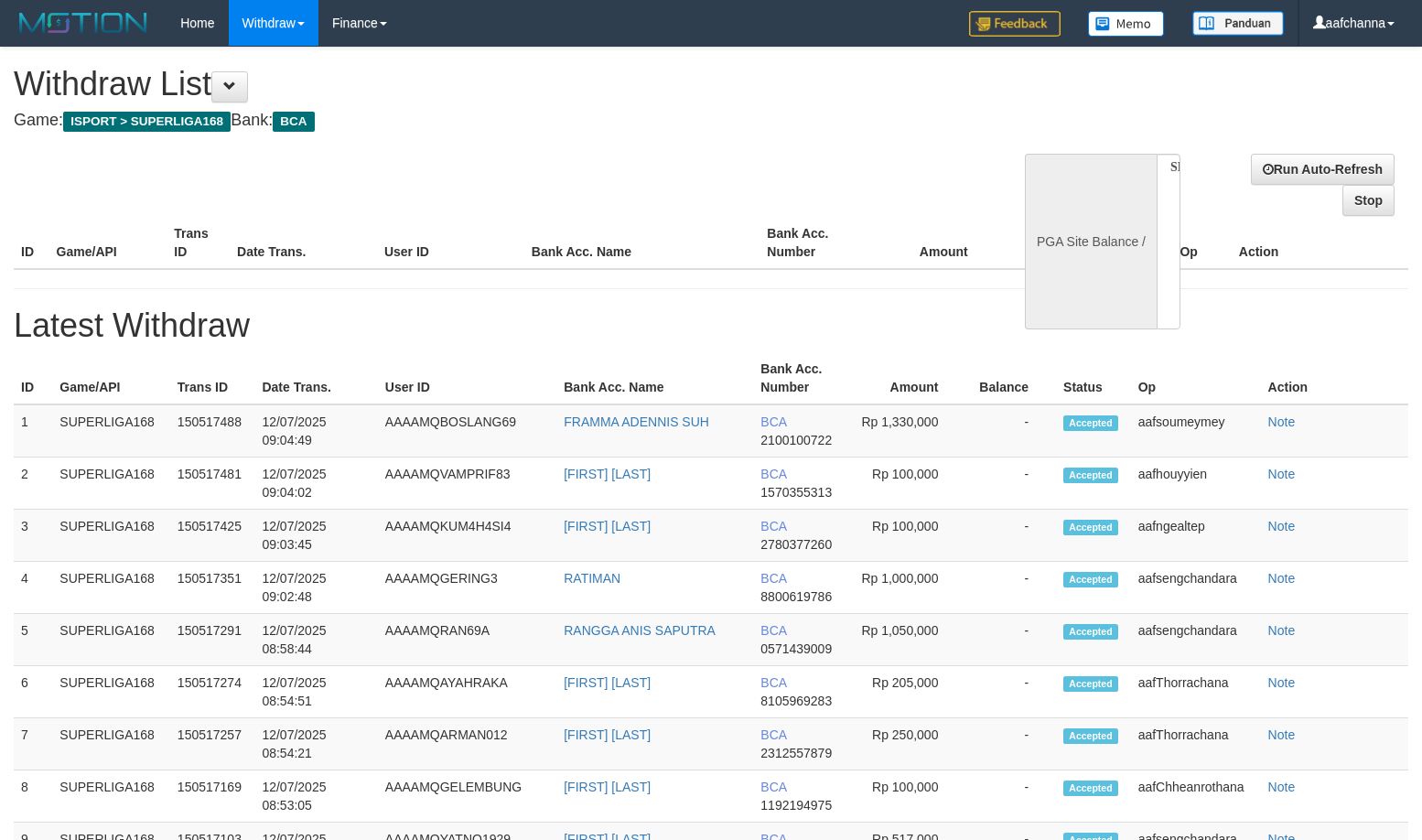 select 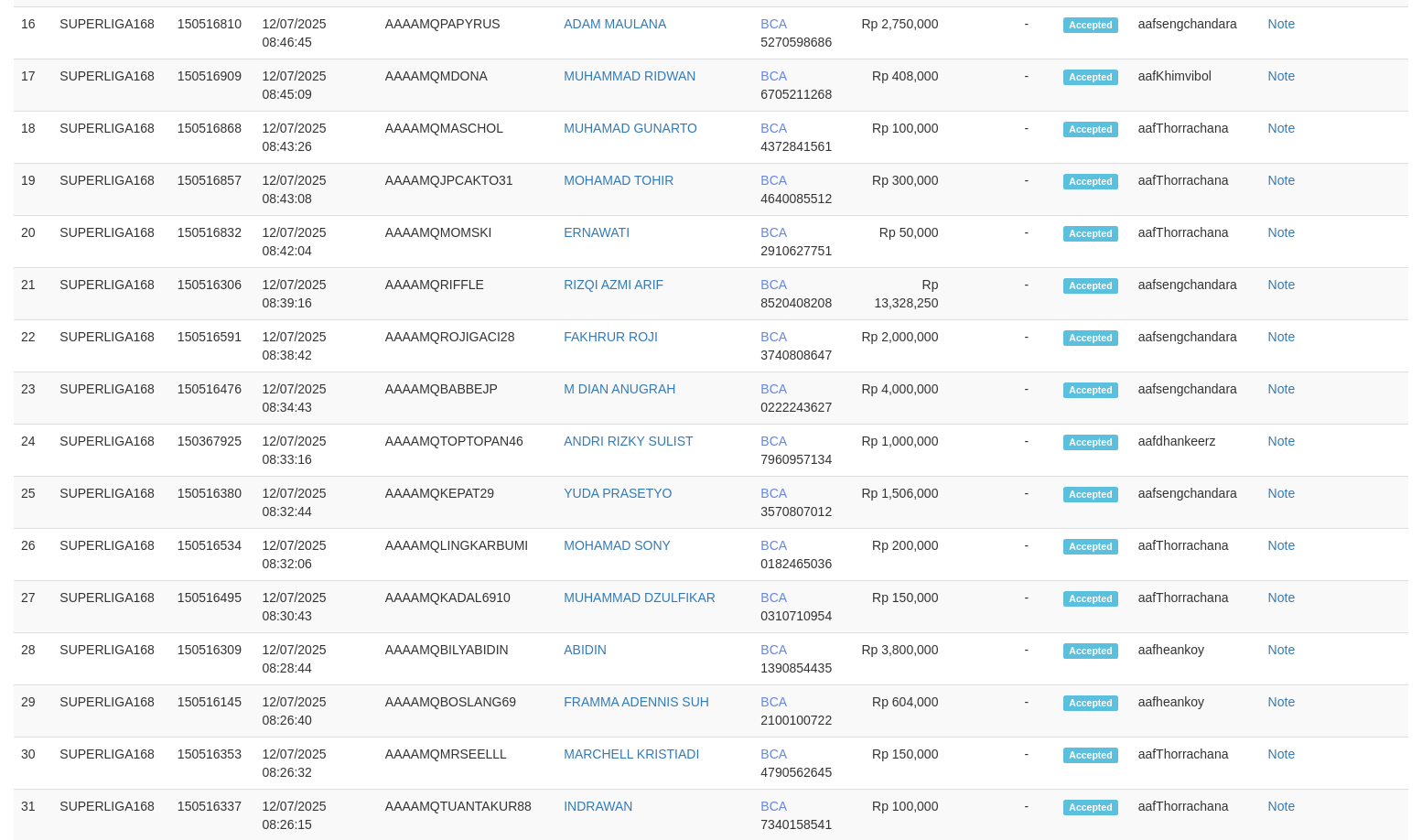 select on "**" 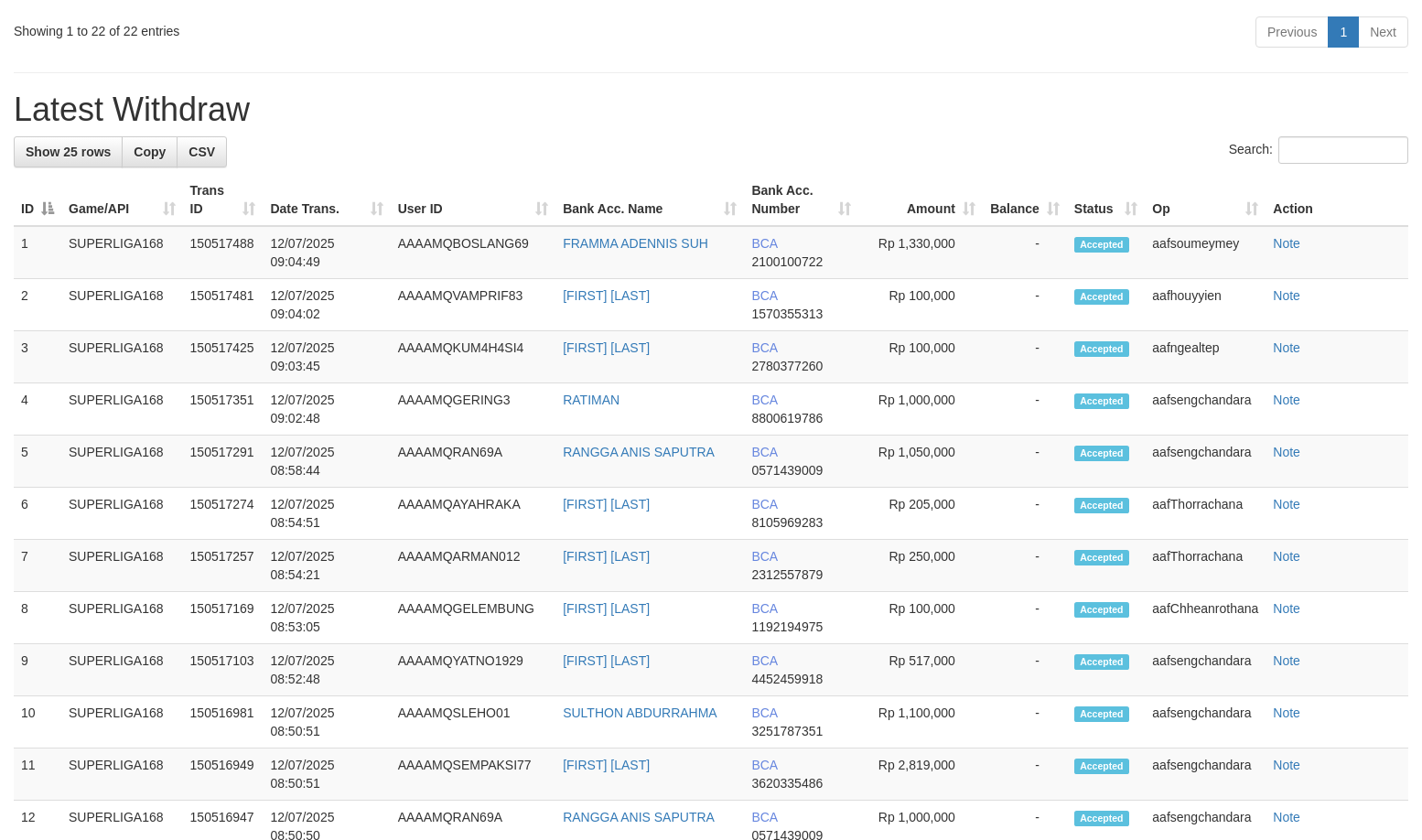 scroll, scrollTop: 1761, scrollLeft: 0, axis: vertical 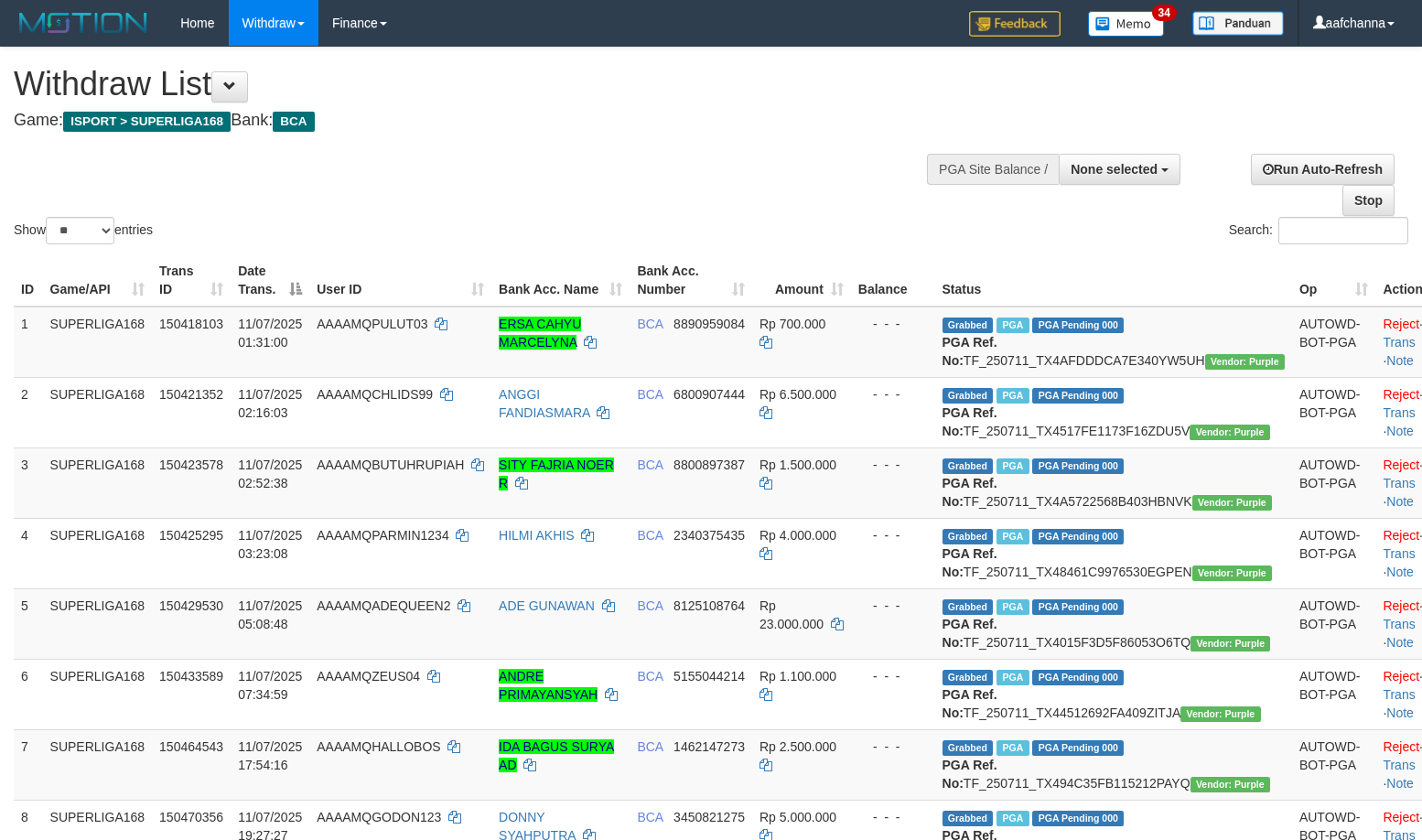 select 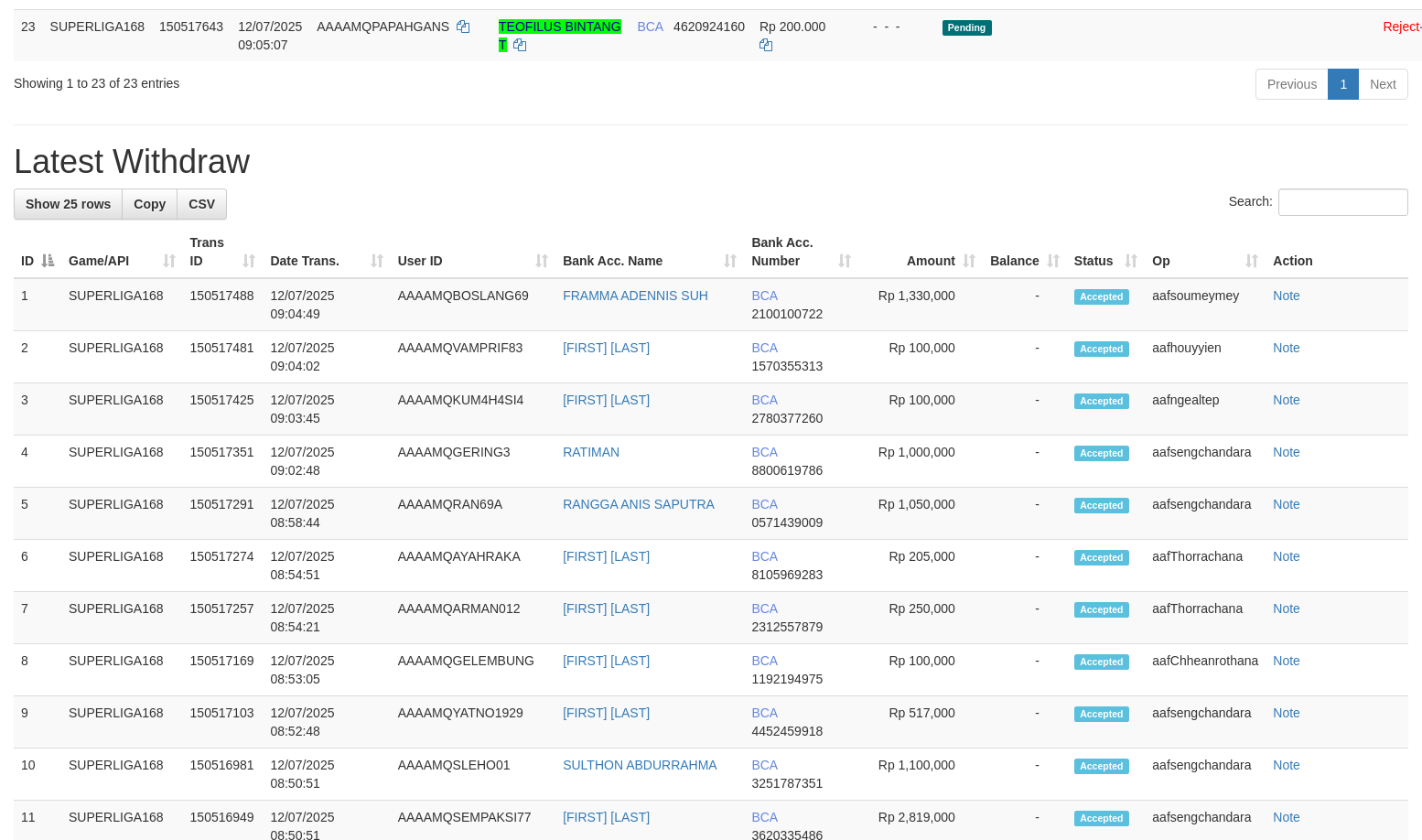 scroll, scrollTop: 1761, scrollLeft: 0, axis: vertical 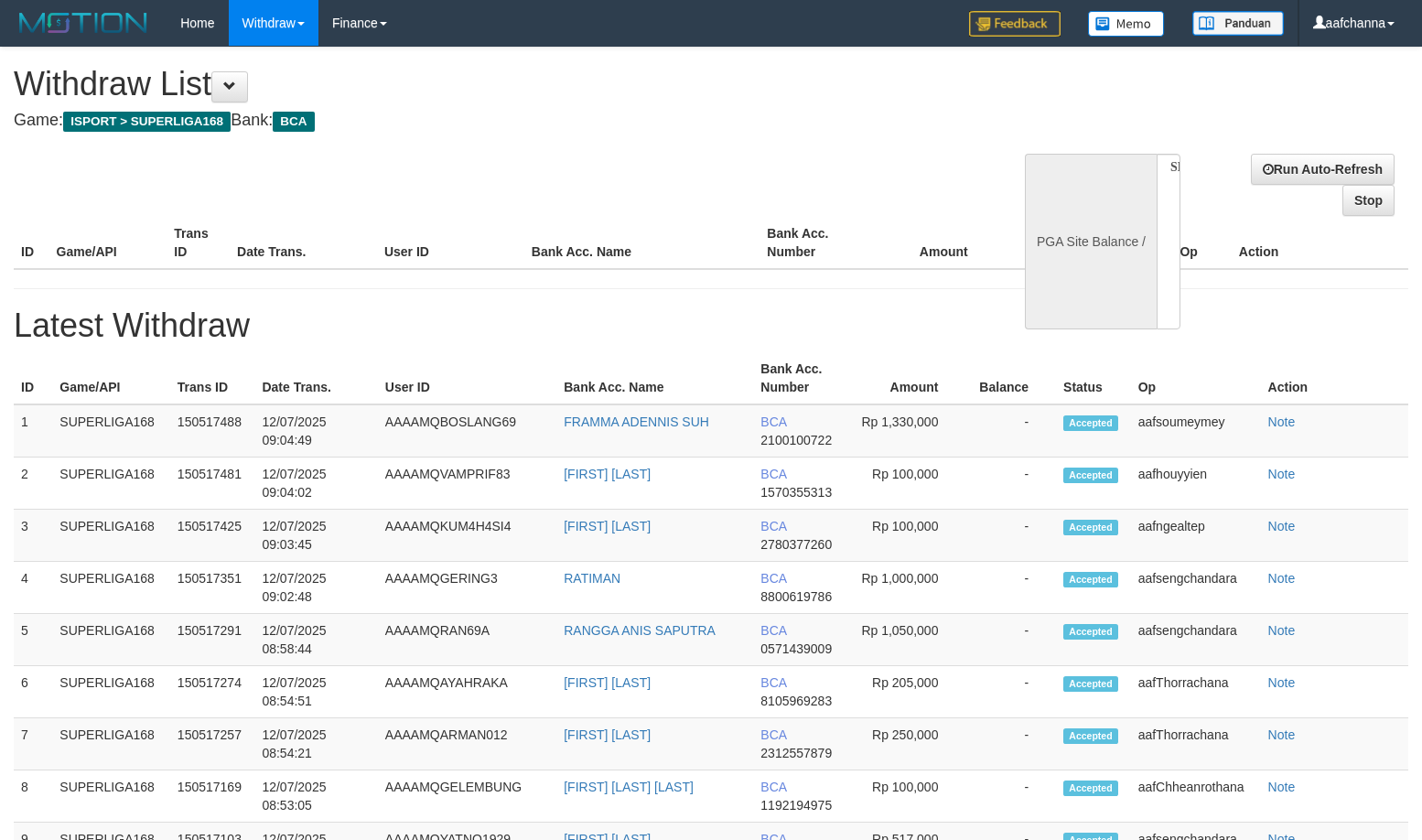 select 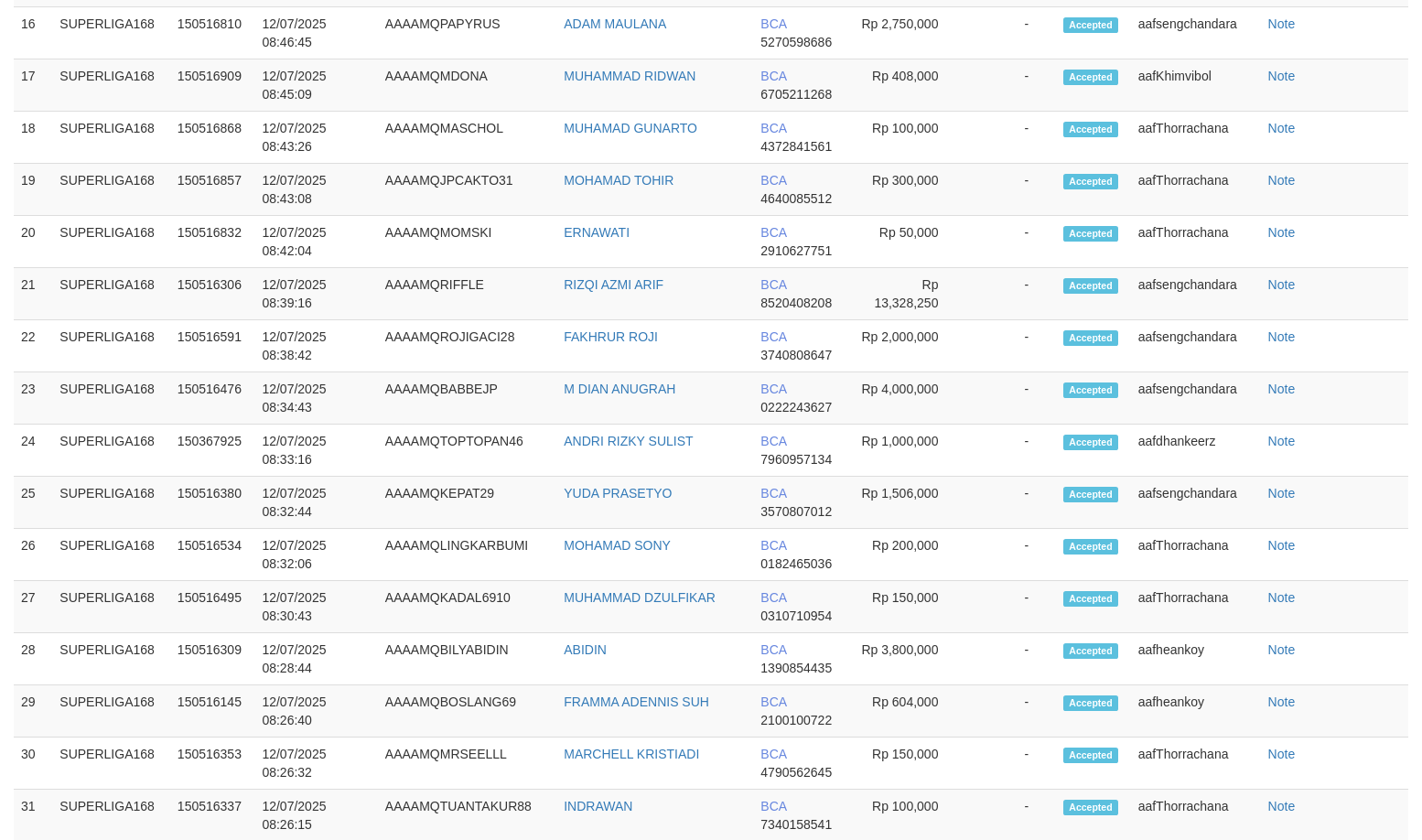select on "**" 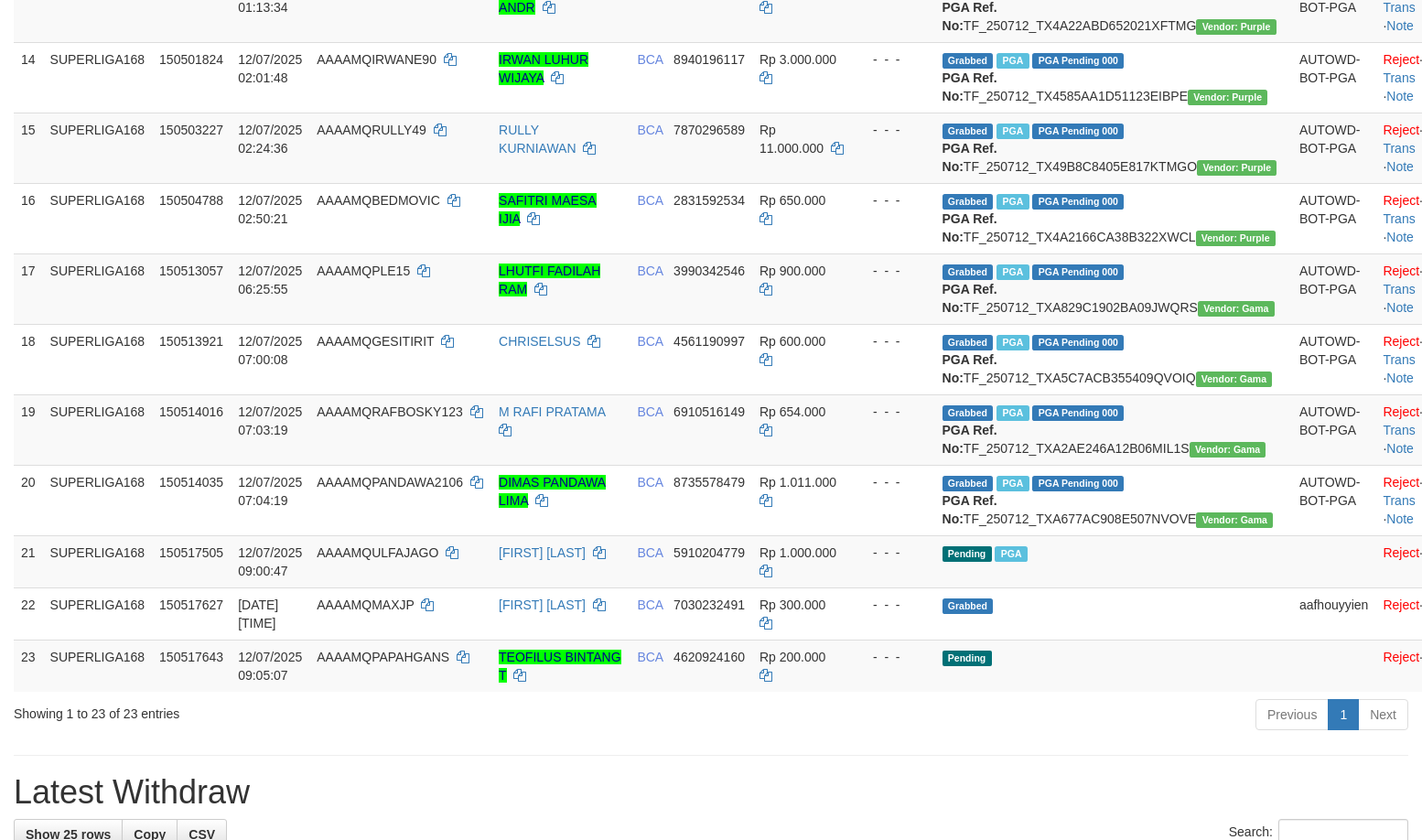scroll, scrollTop: 1811, scrollLeft: 0, axis: vertical 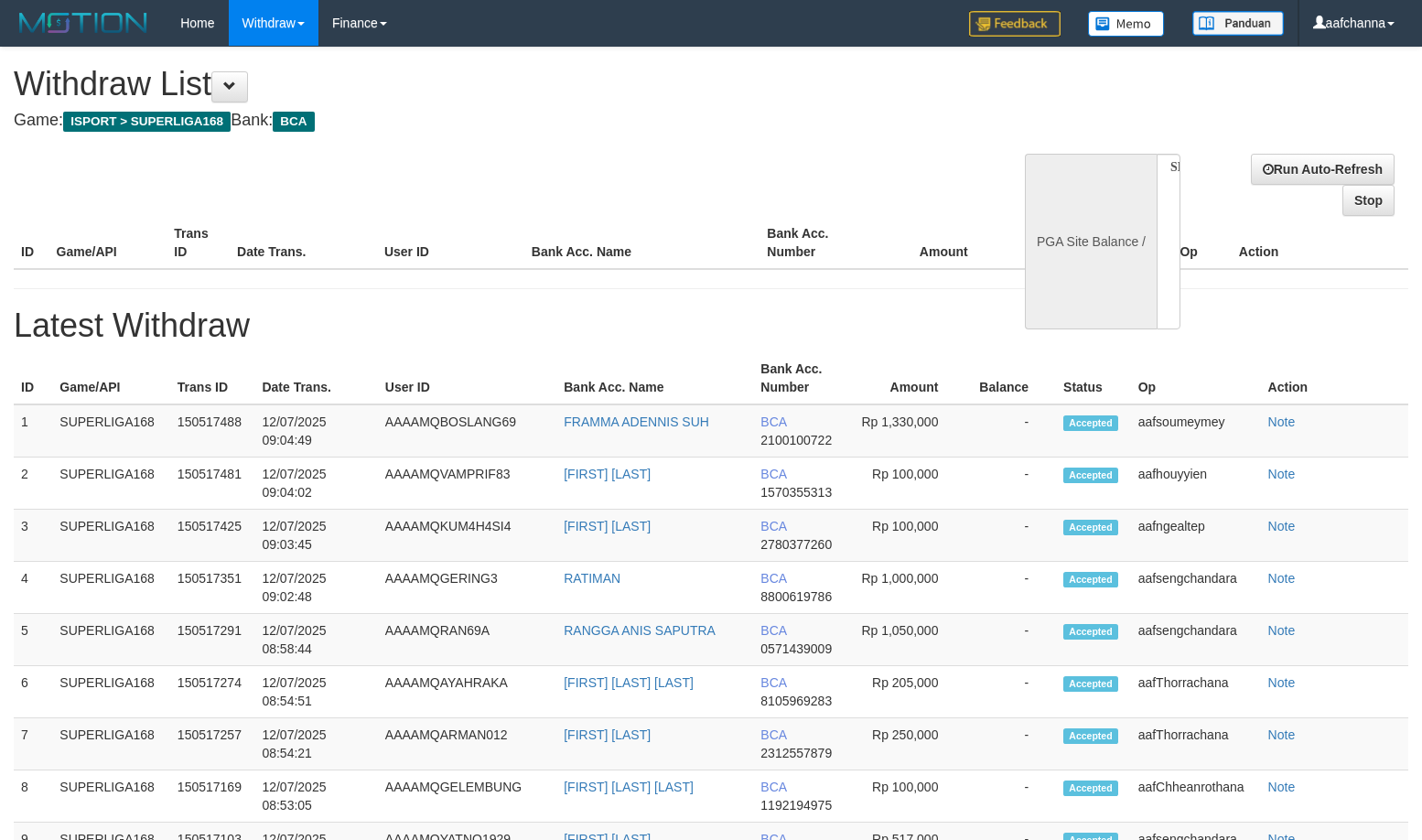 select 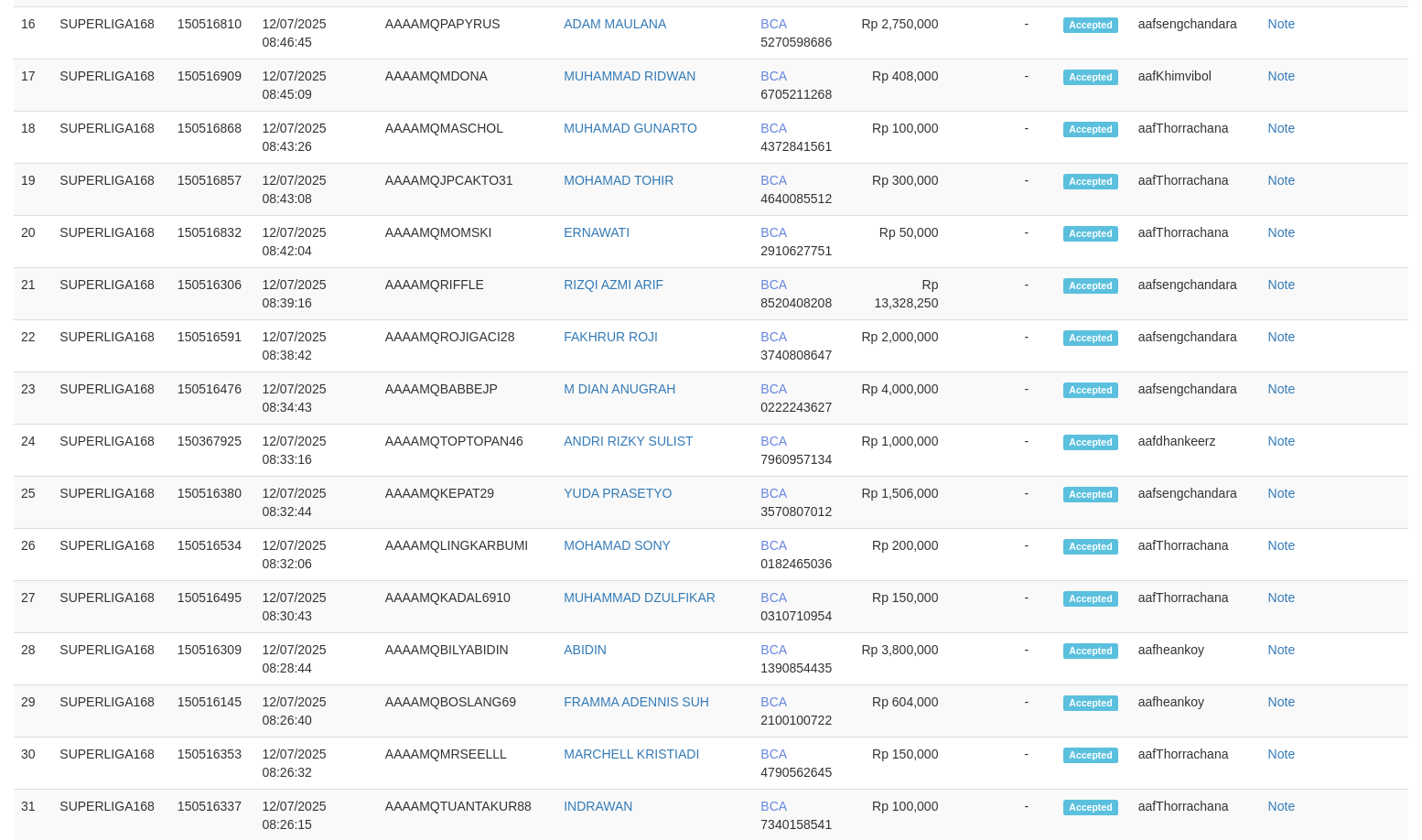 select on "**" 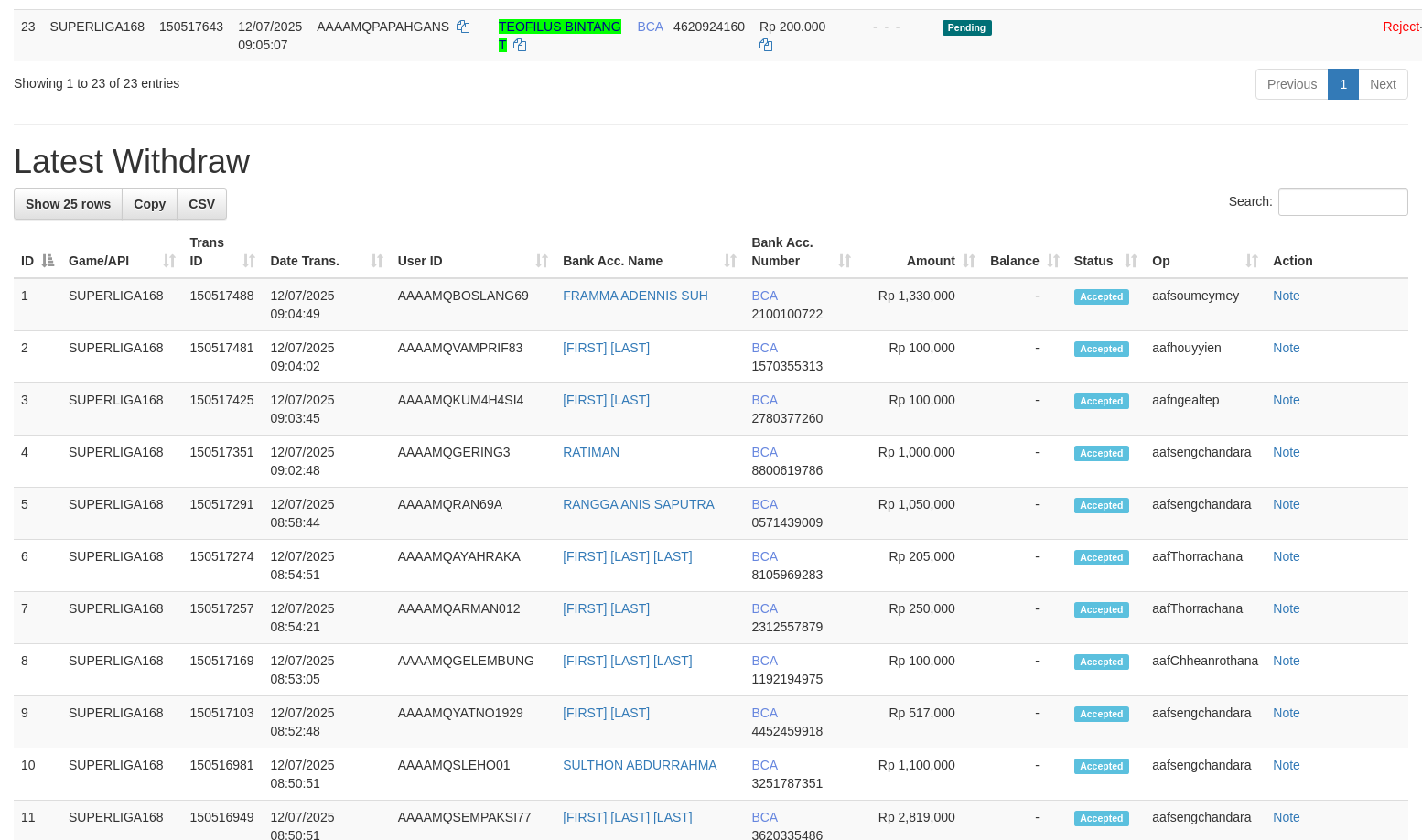 scroll, scrollTop: 1761, scrollLeft: 0, axis: vertical 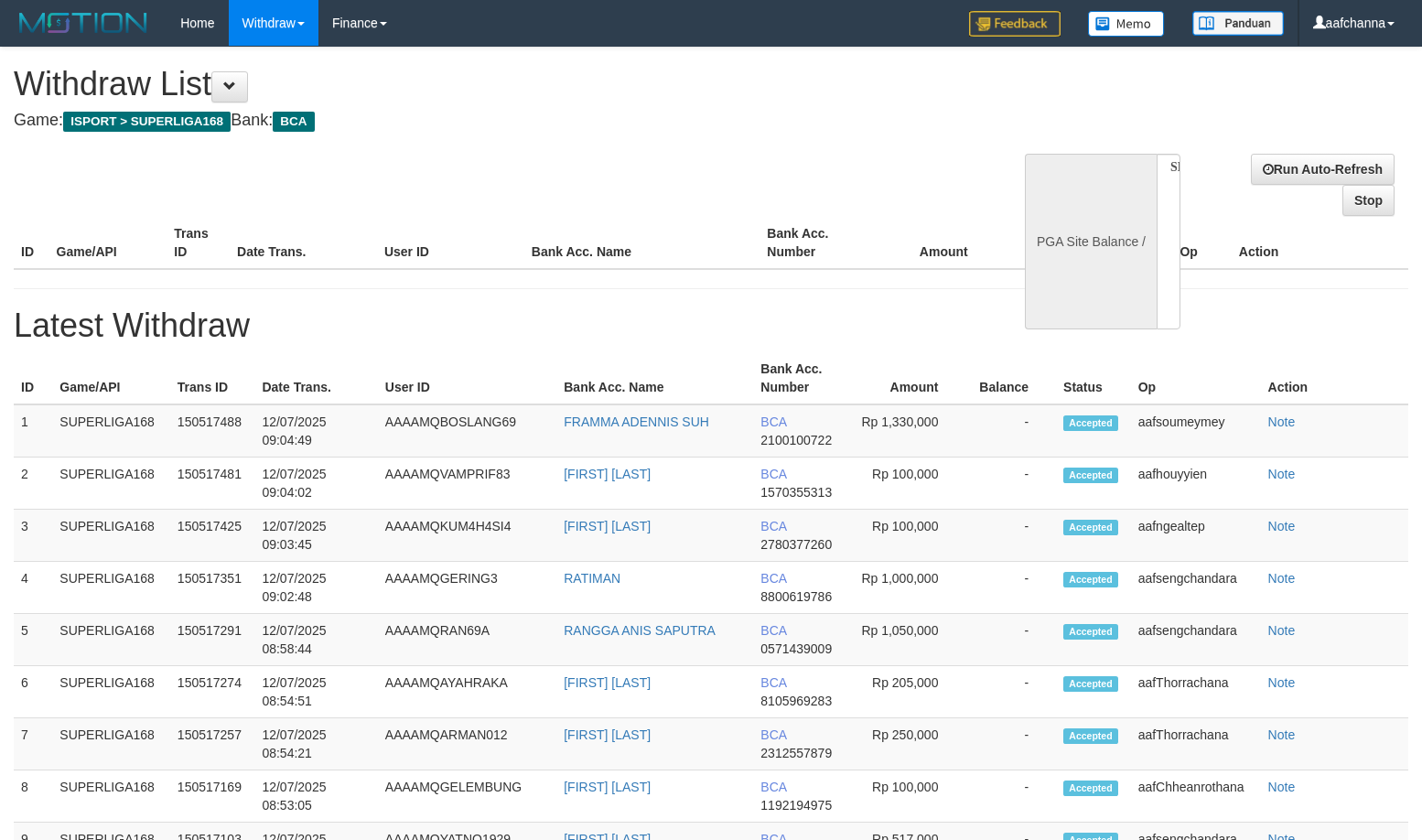 select 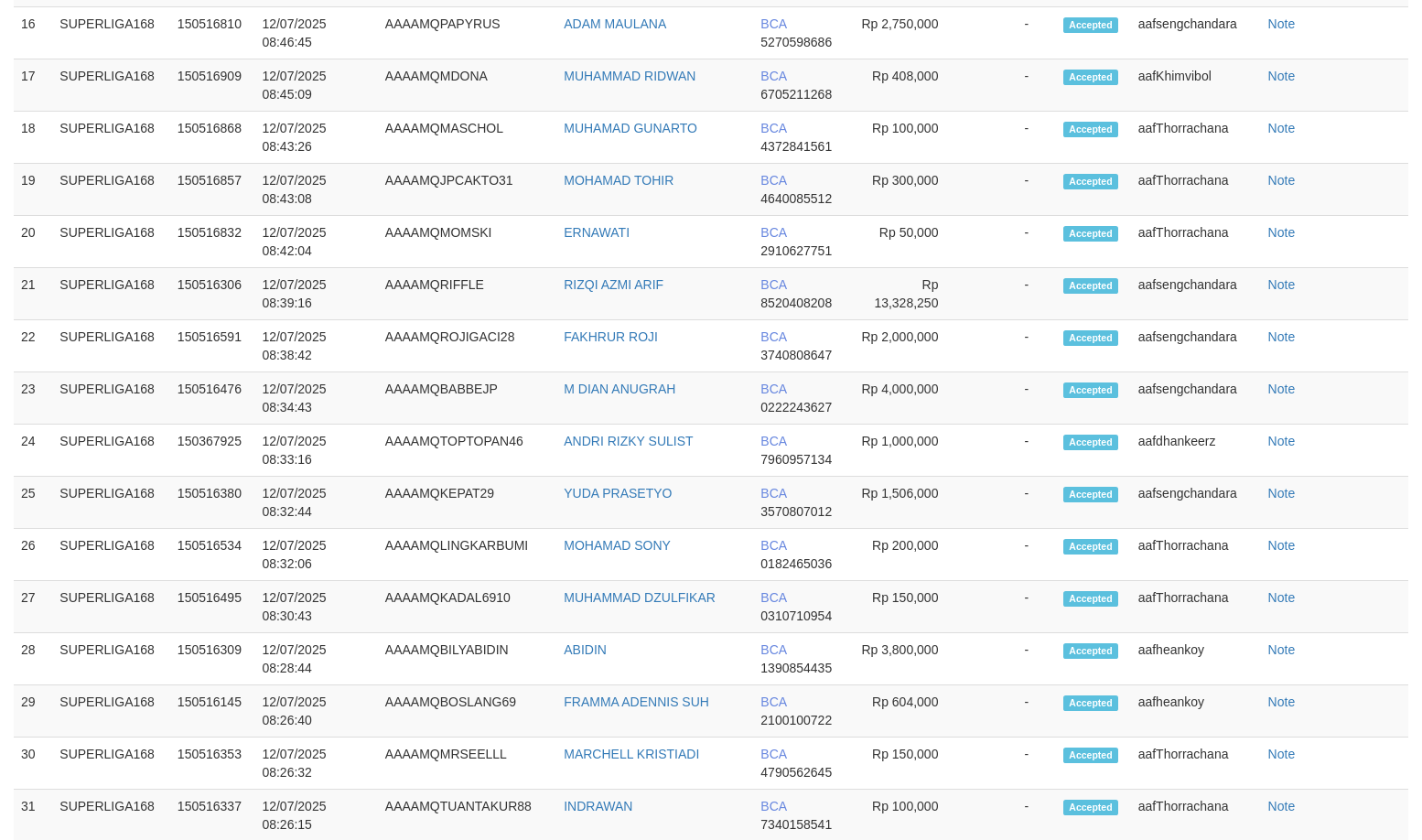 select on "**" 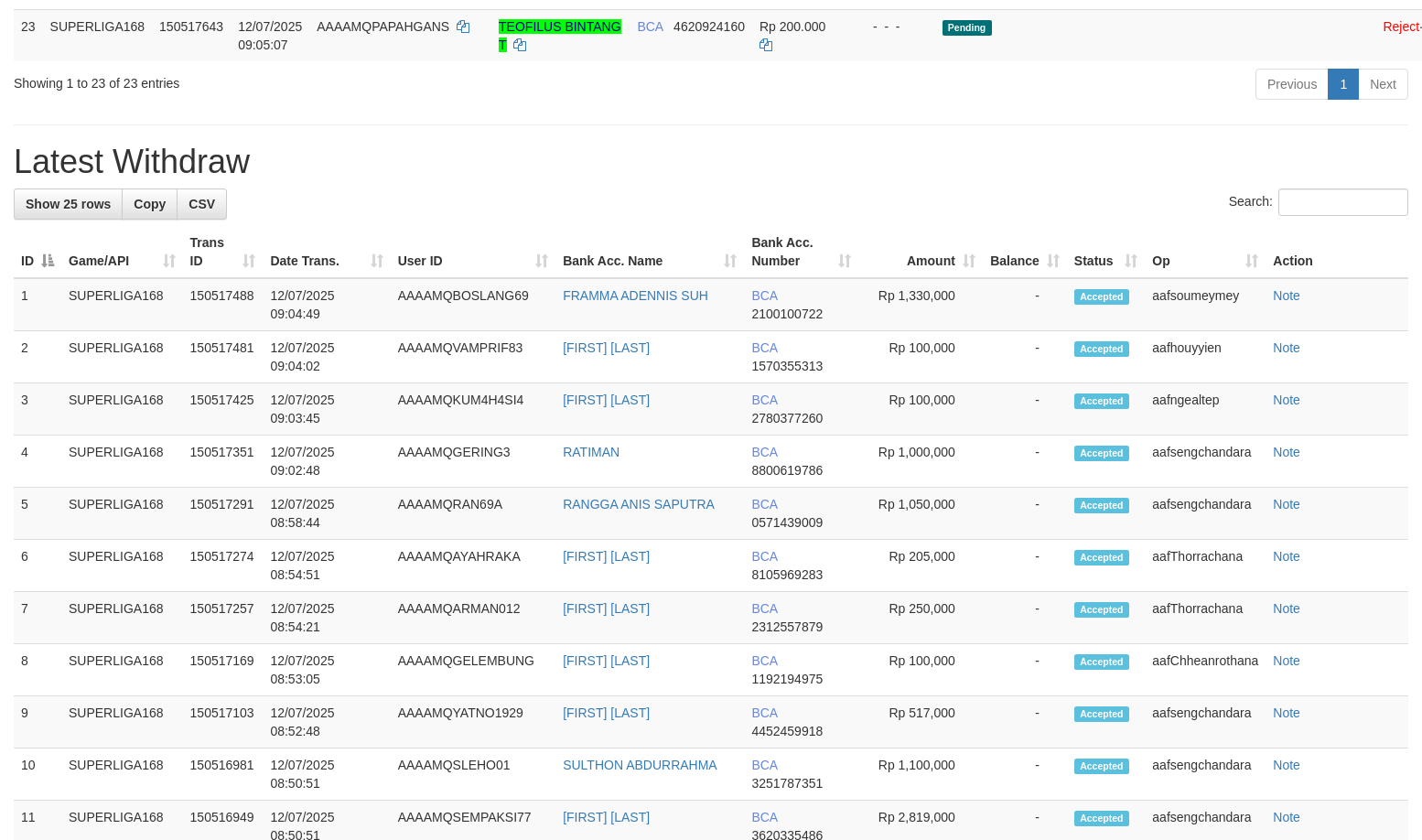scroll, scrollTop: 1761, scrollLeft: 0, axis: vertical 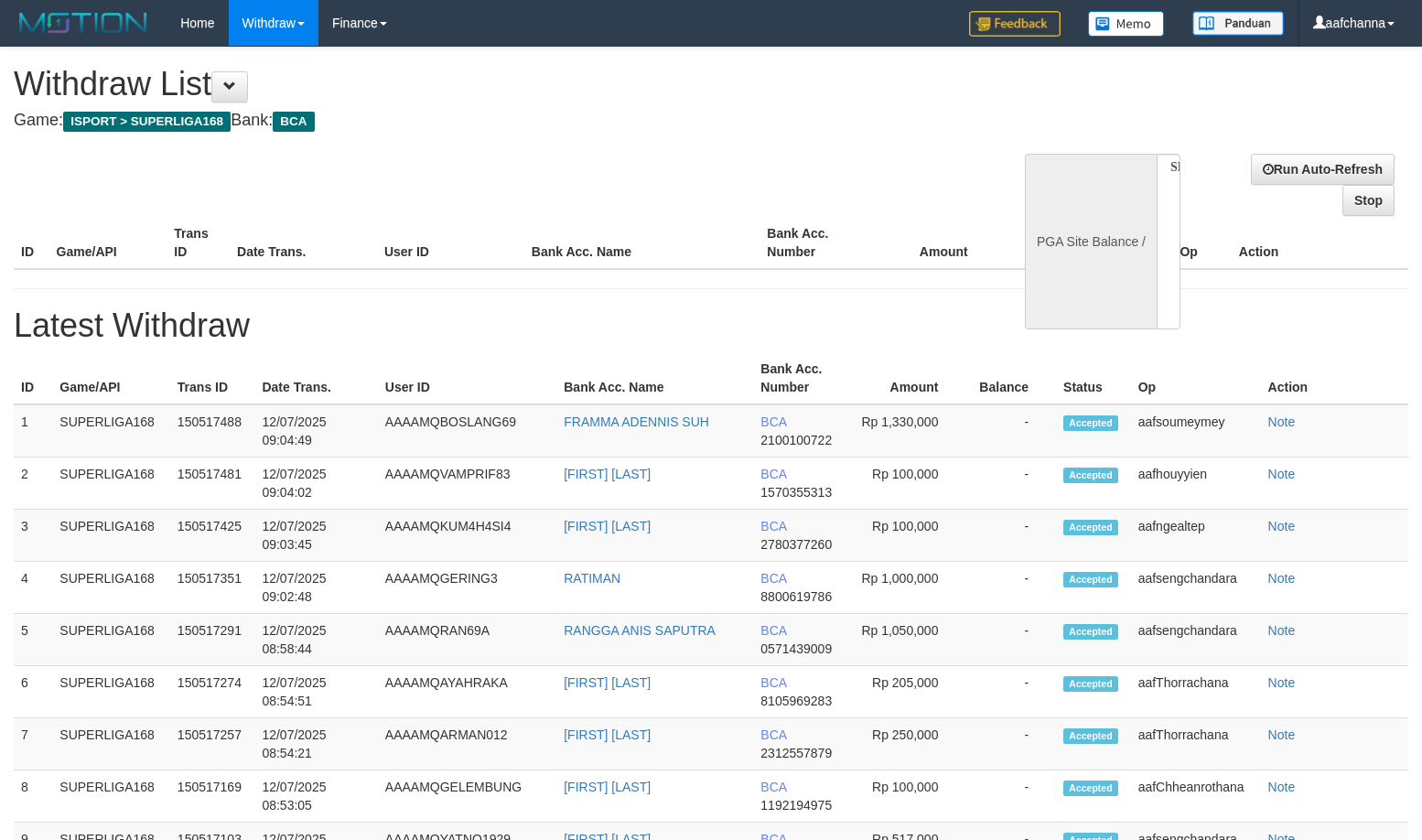 select 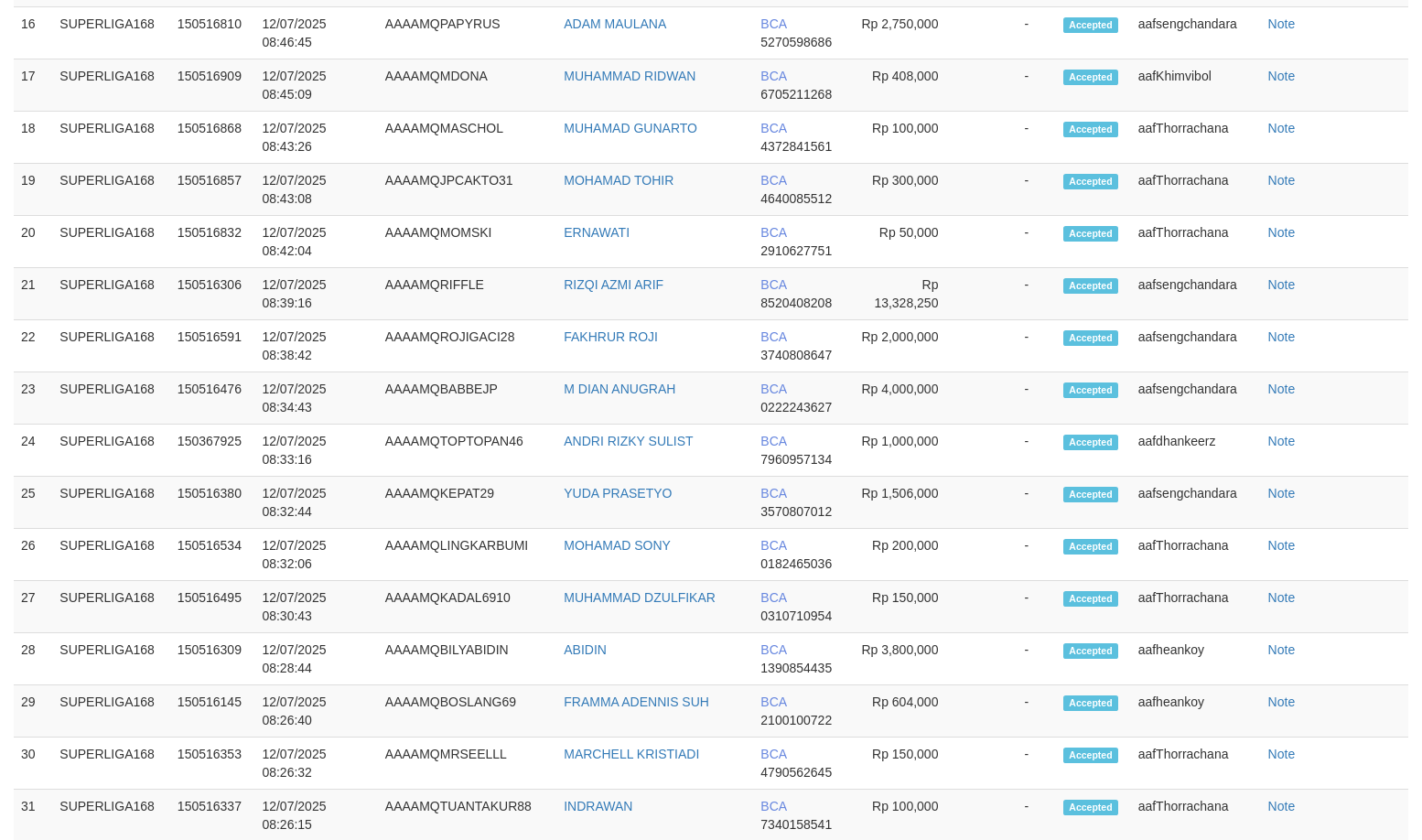 select on "**" 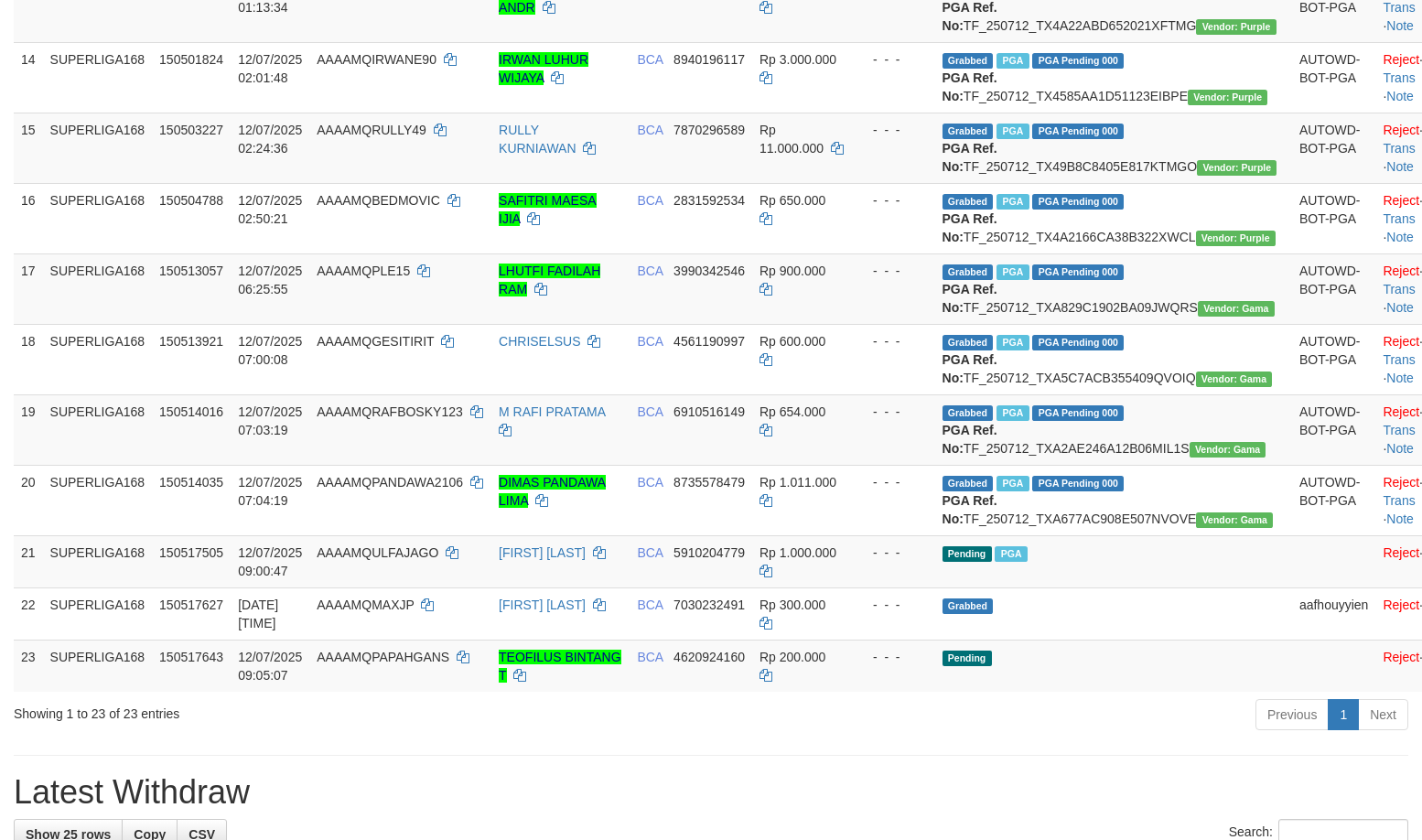scroll, scrollTop: 1761, scrollLeft: 0, axis: vertical 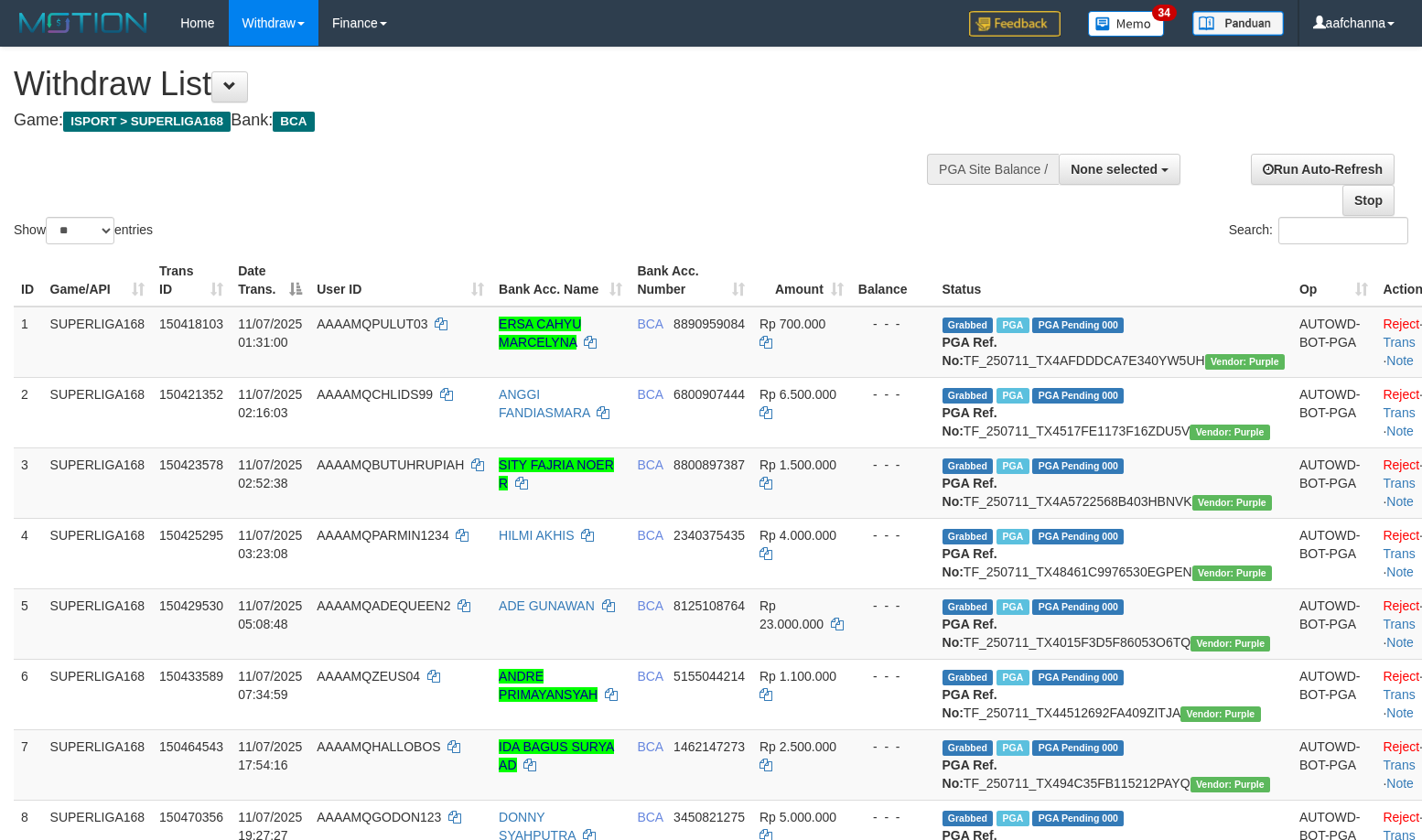 select 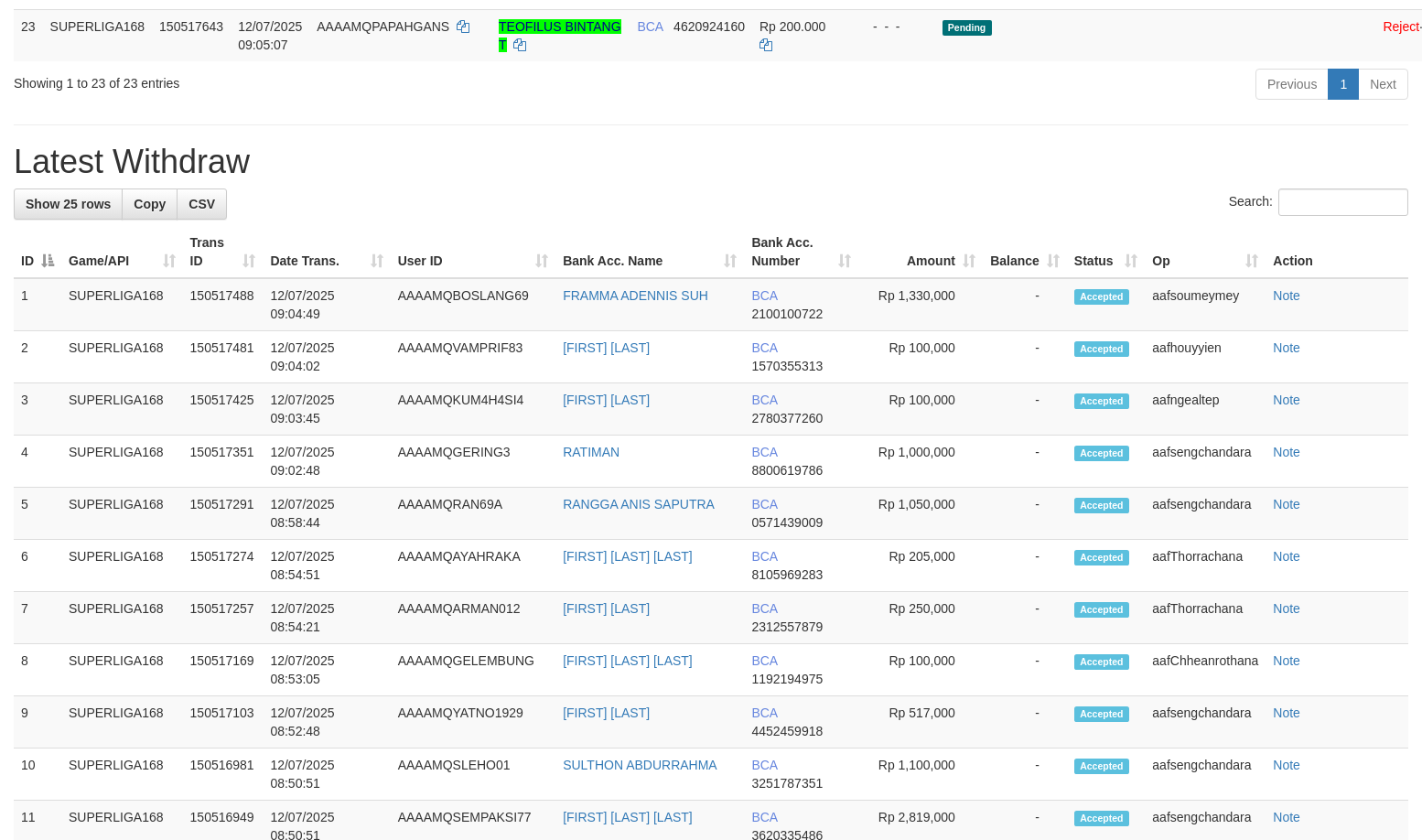 scroll, scrollTop: 1761, scrollLeft: 0, axis: vertical 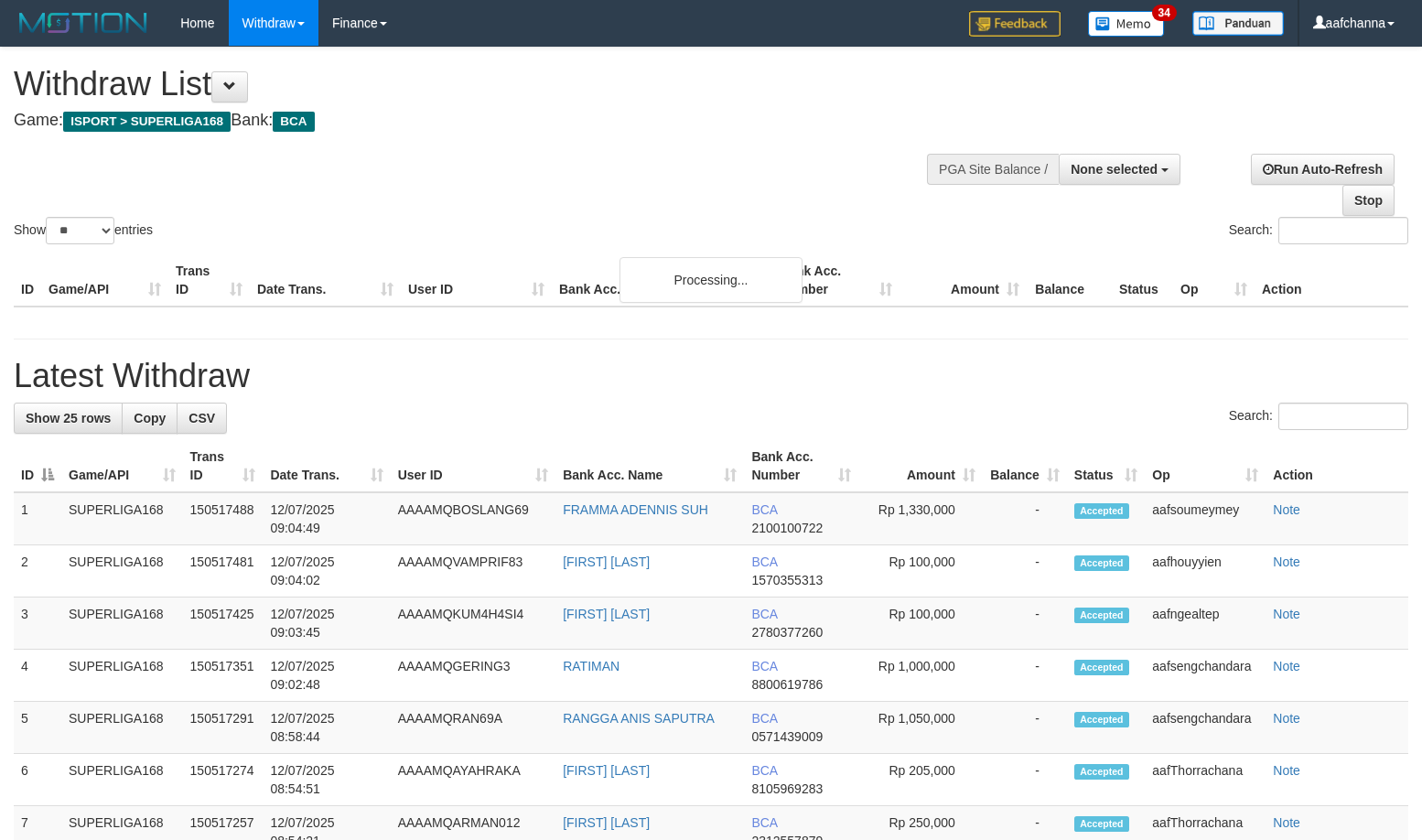 select 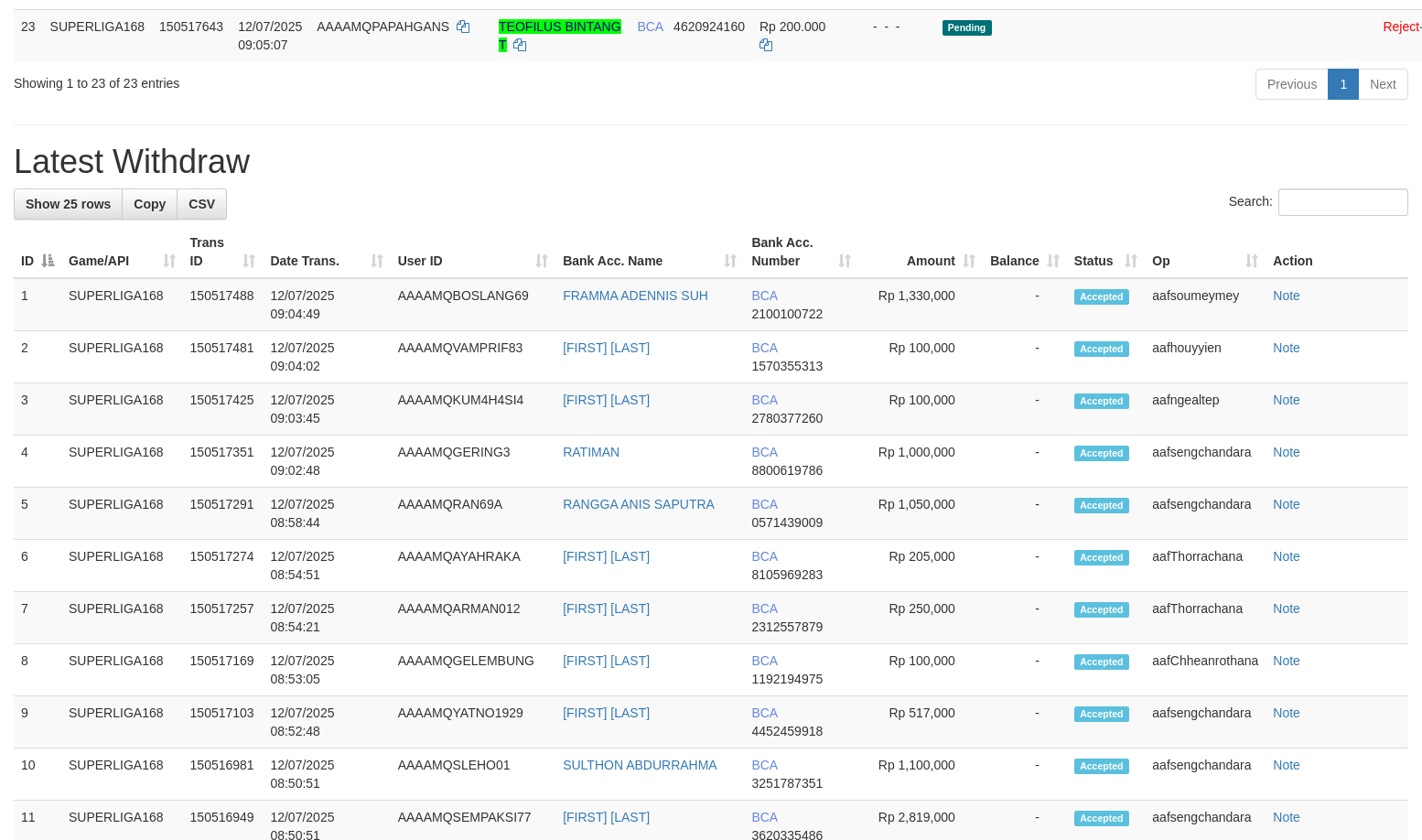 scroll, scrollTop: 1761, scrollLeft: 0, axis: vertical 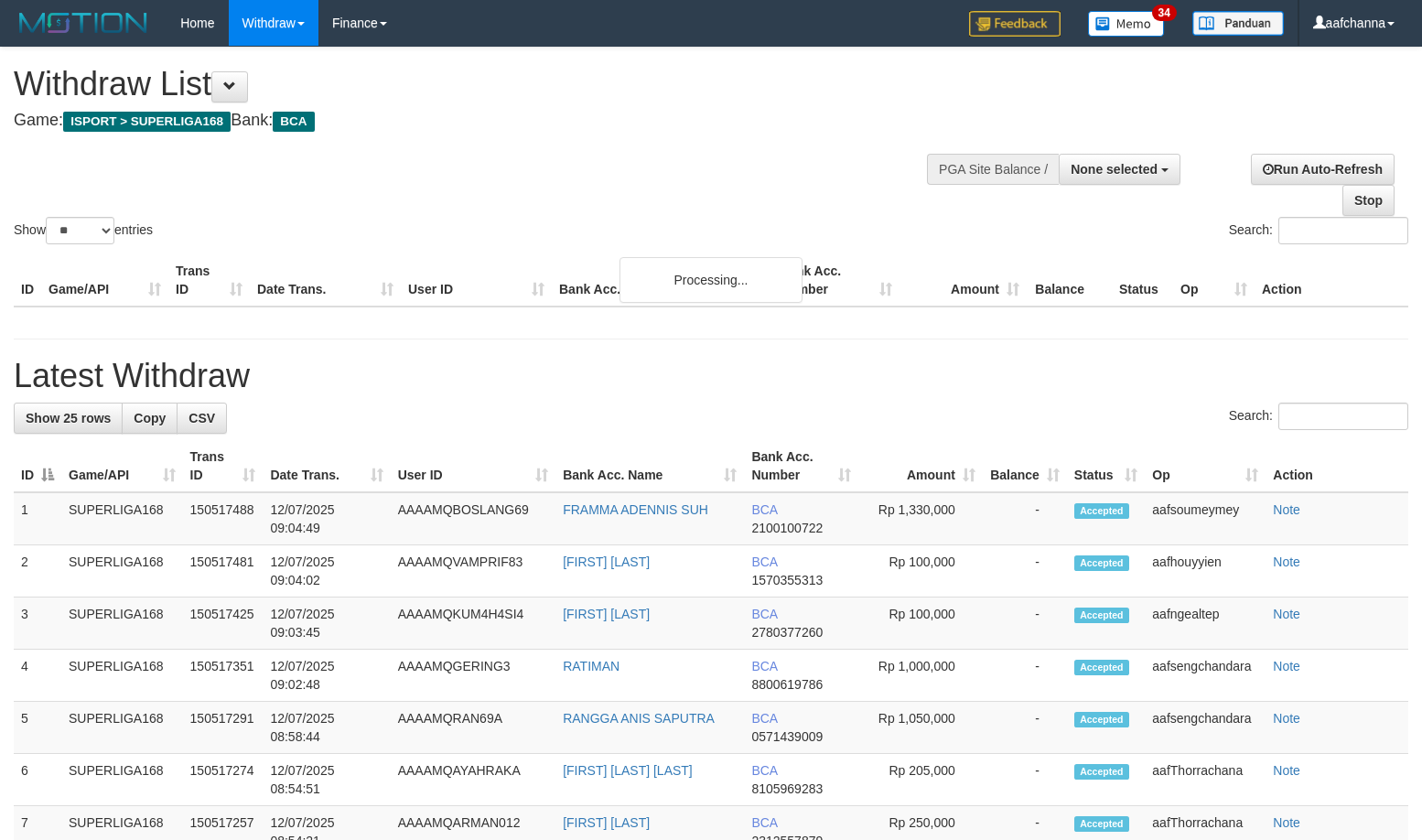 select 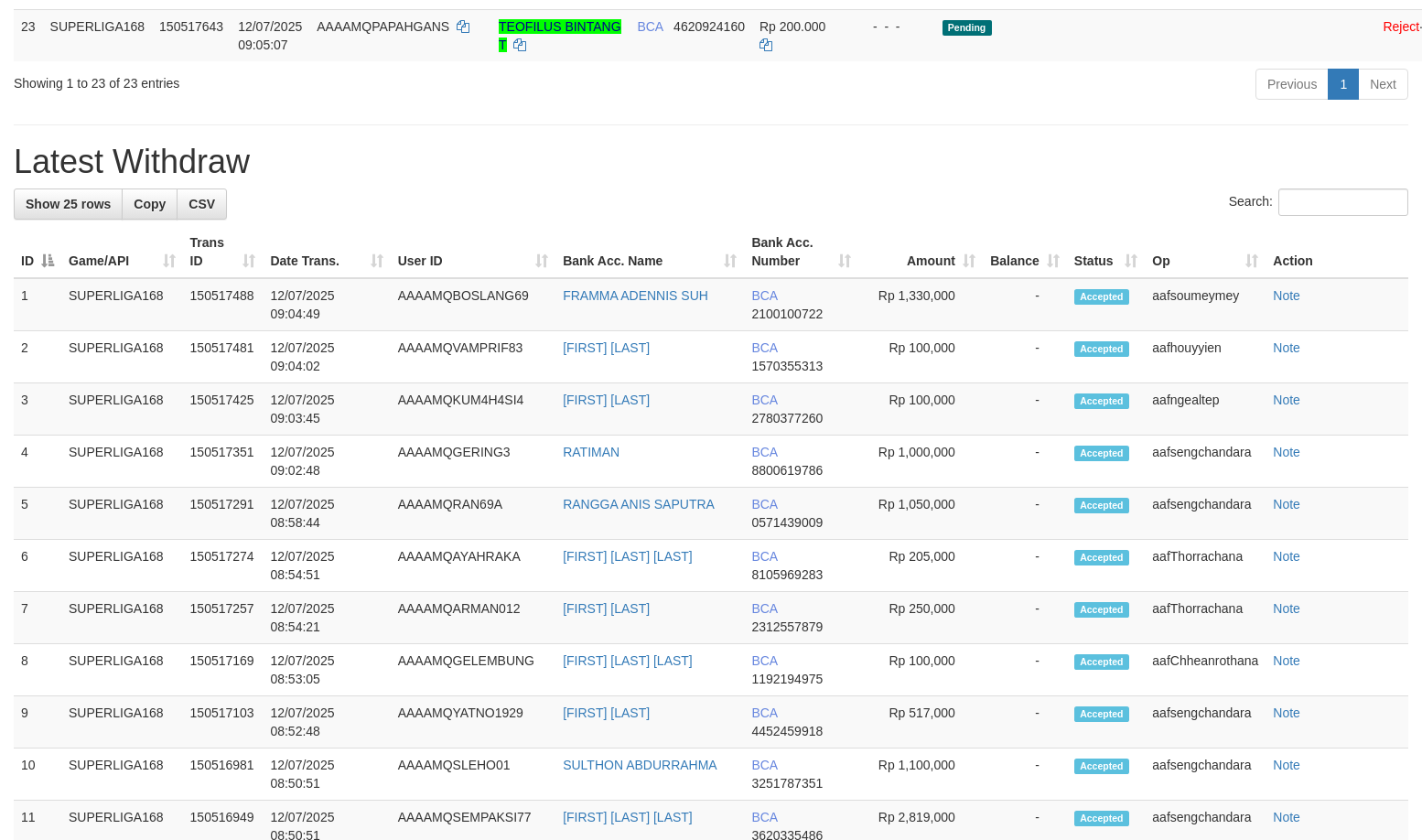 scroll, scrollTop: 1761, scrollLeft: 0, axis: vertical 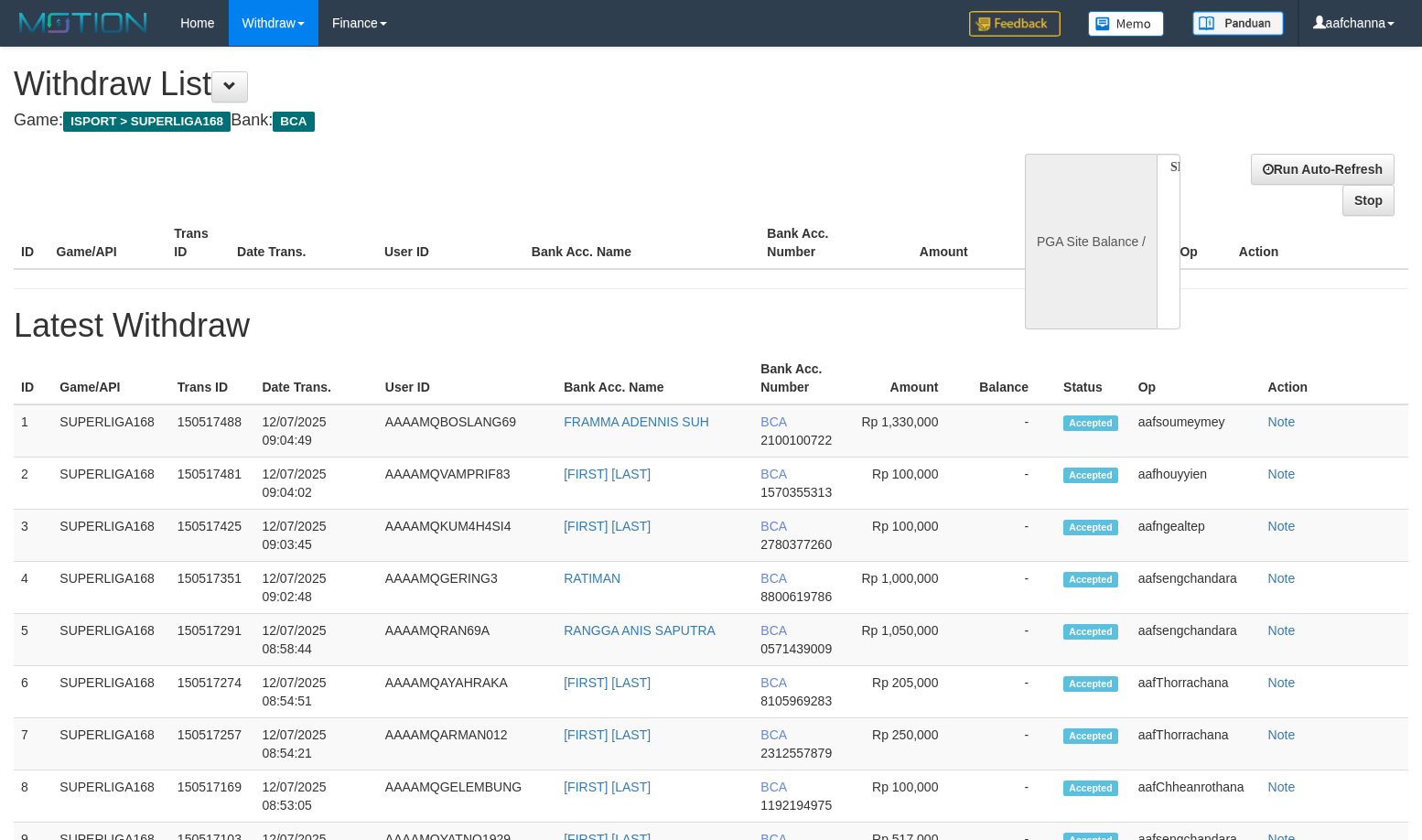 select 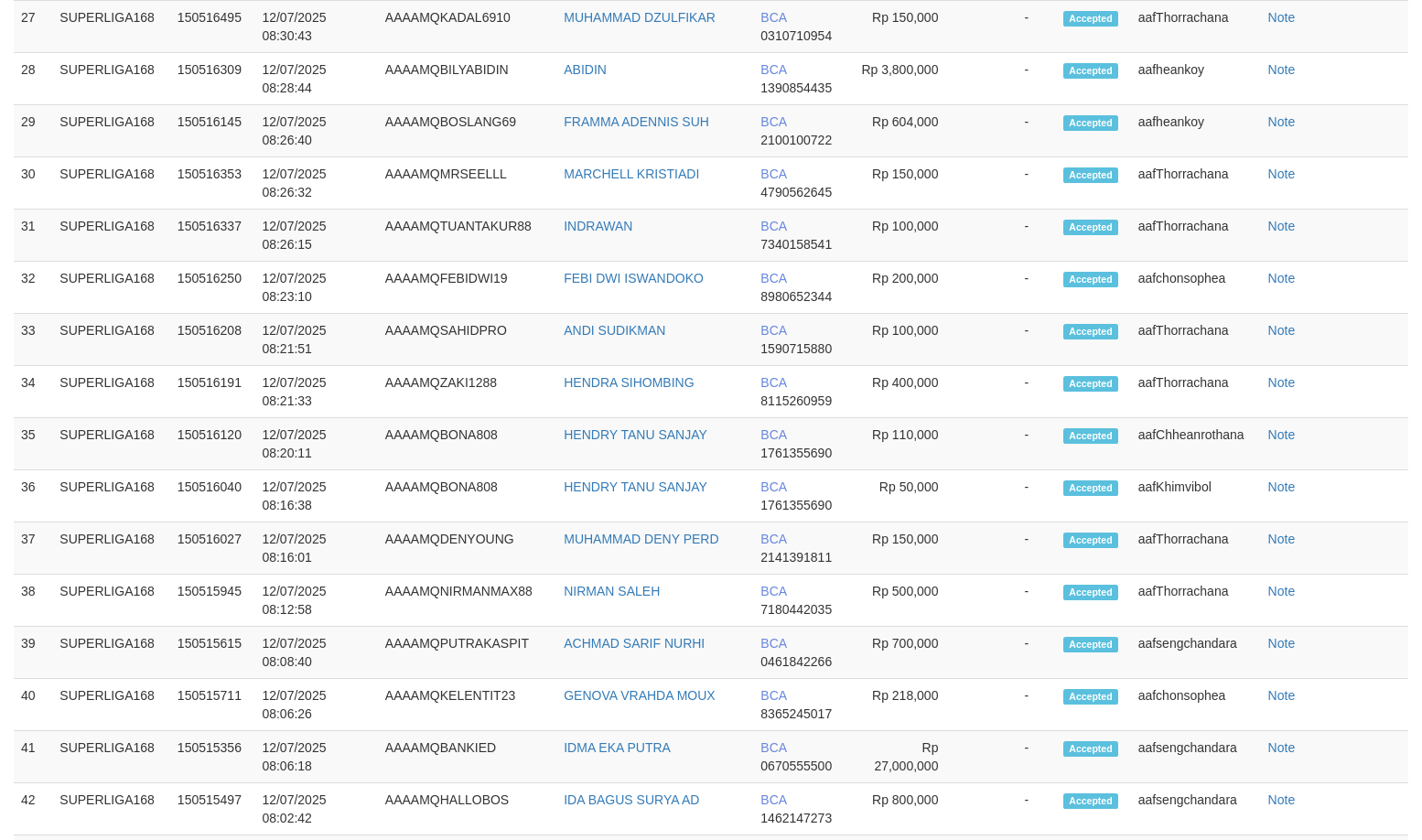 select on "**" 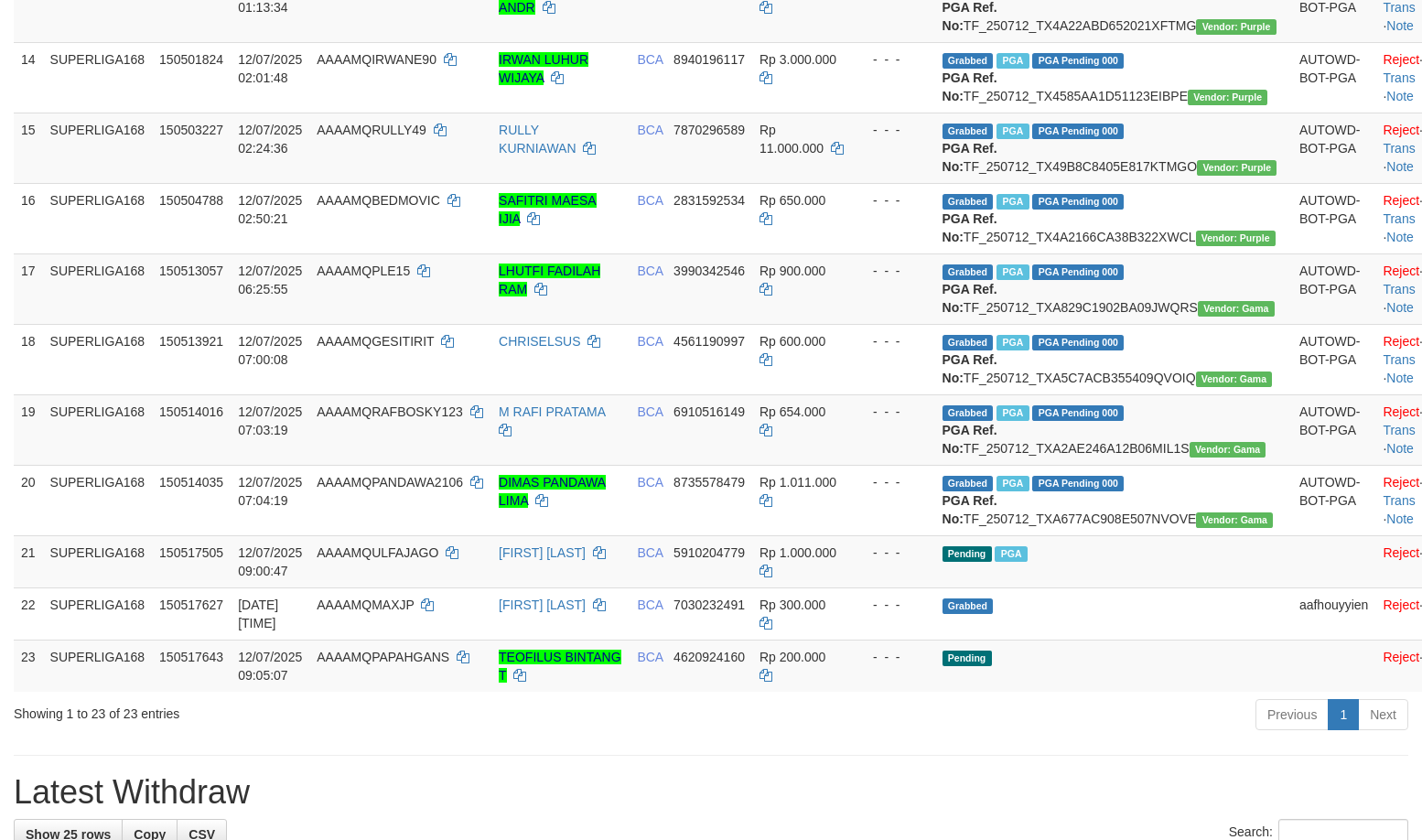 scroll, scrollTop: 1811, scrollLeft: 0, axis: vertical 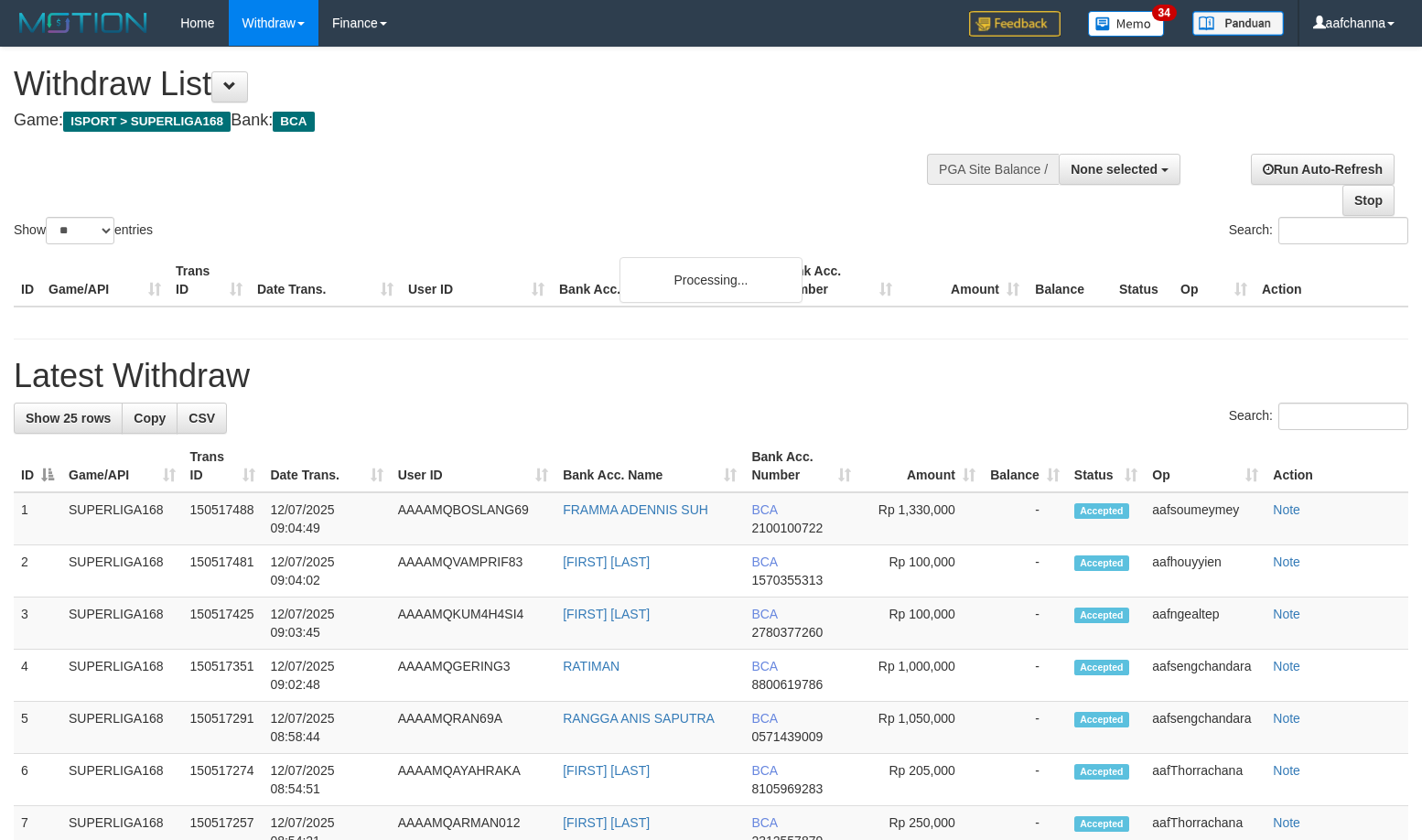 select 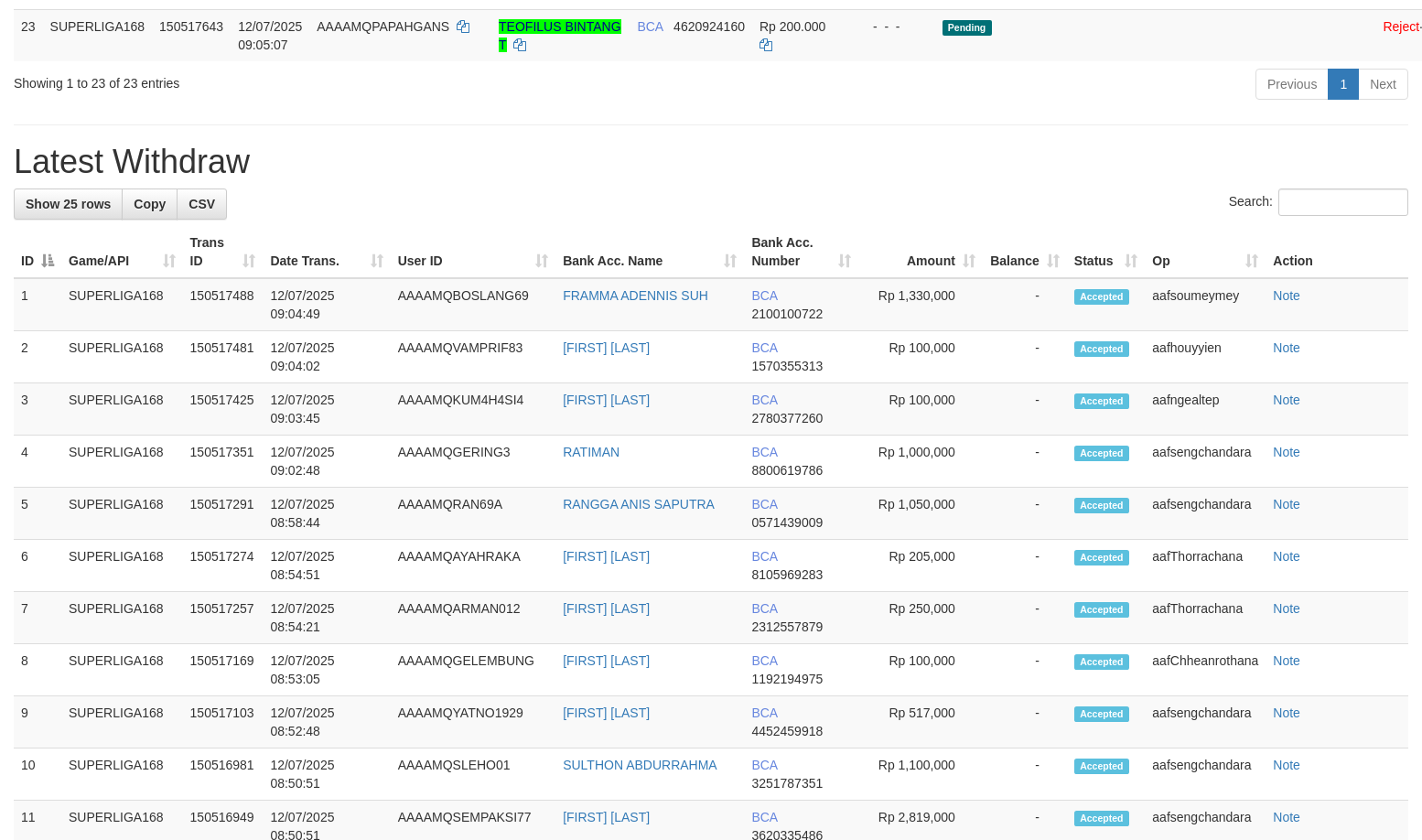 scroll, scrollTop: 1761, scrollLeft: 0, axis: vertical 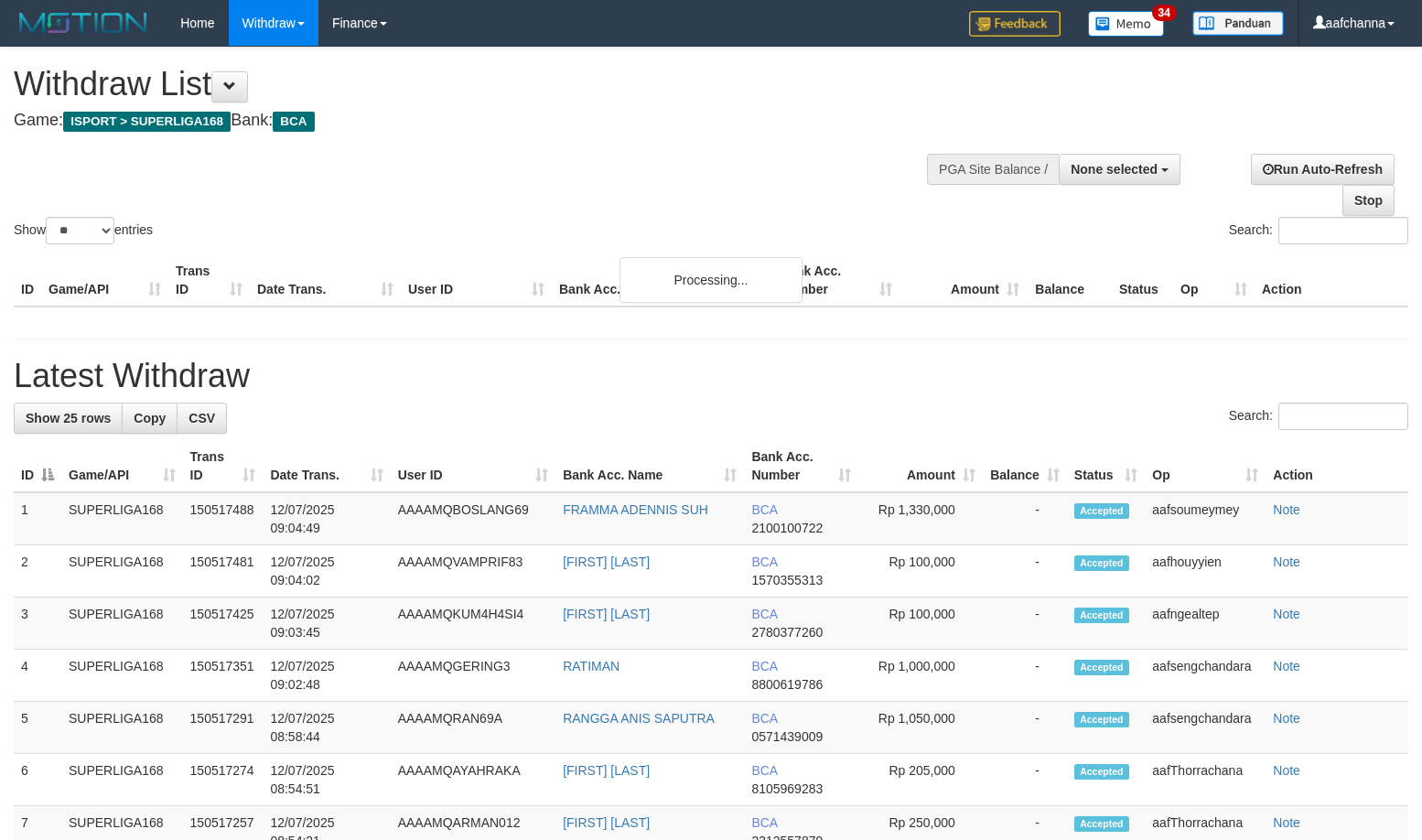 select 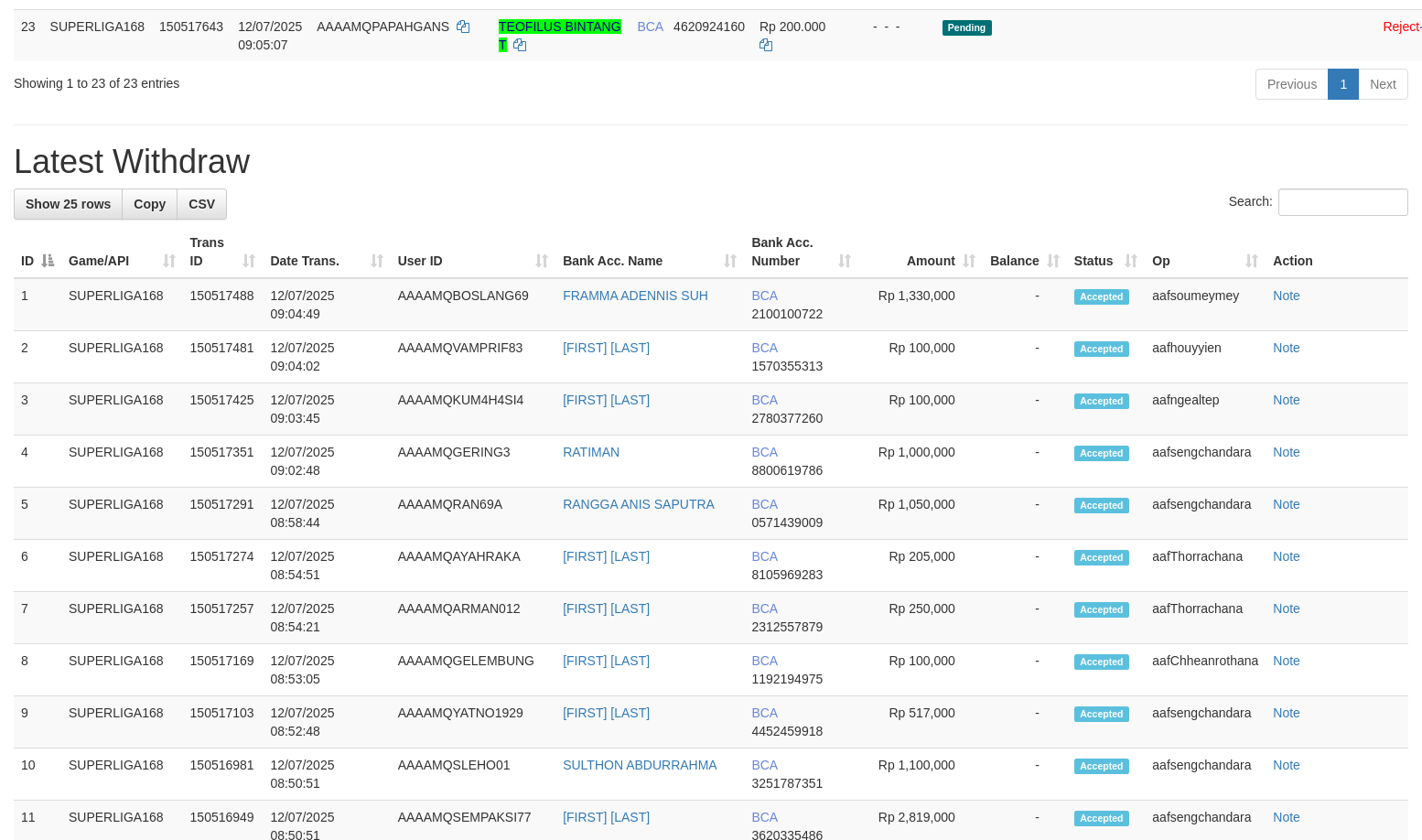 scroll, scrollTop: 1761, scrollLeft: 0, axis: vertical 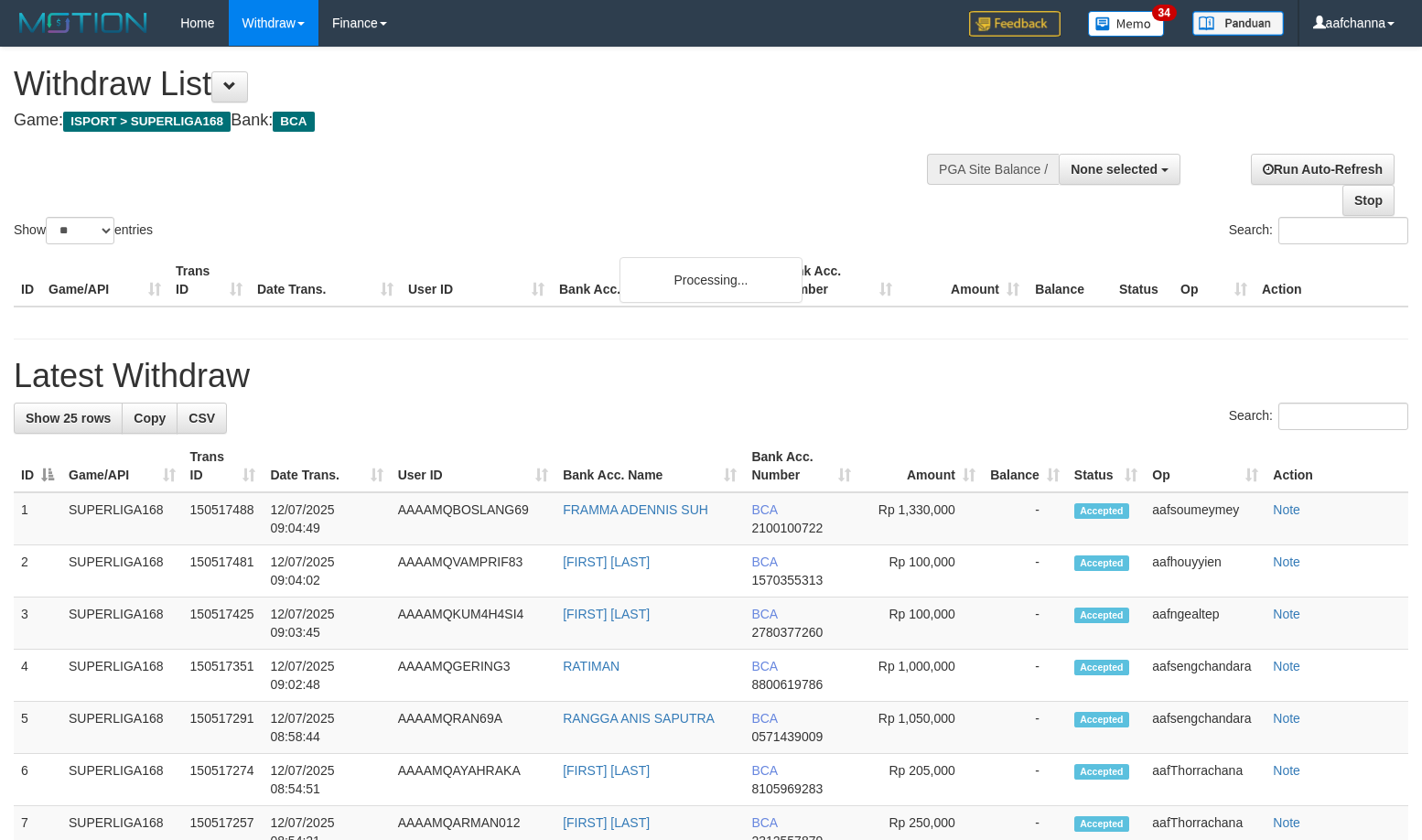 select 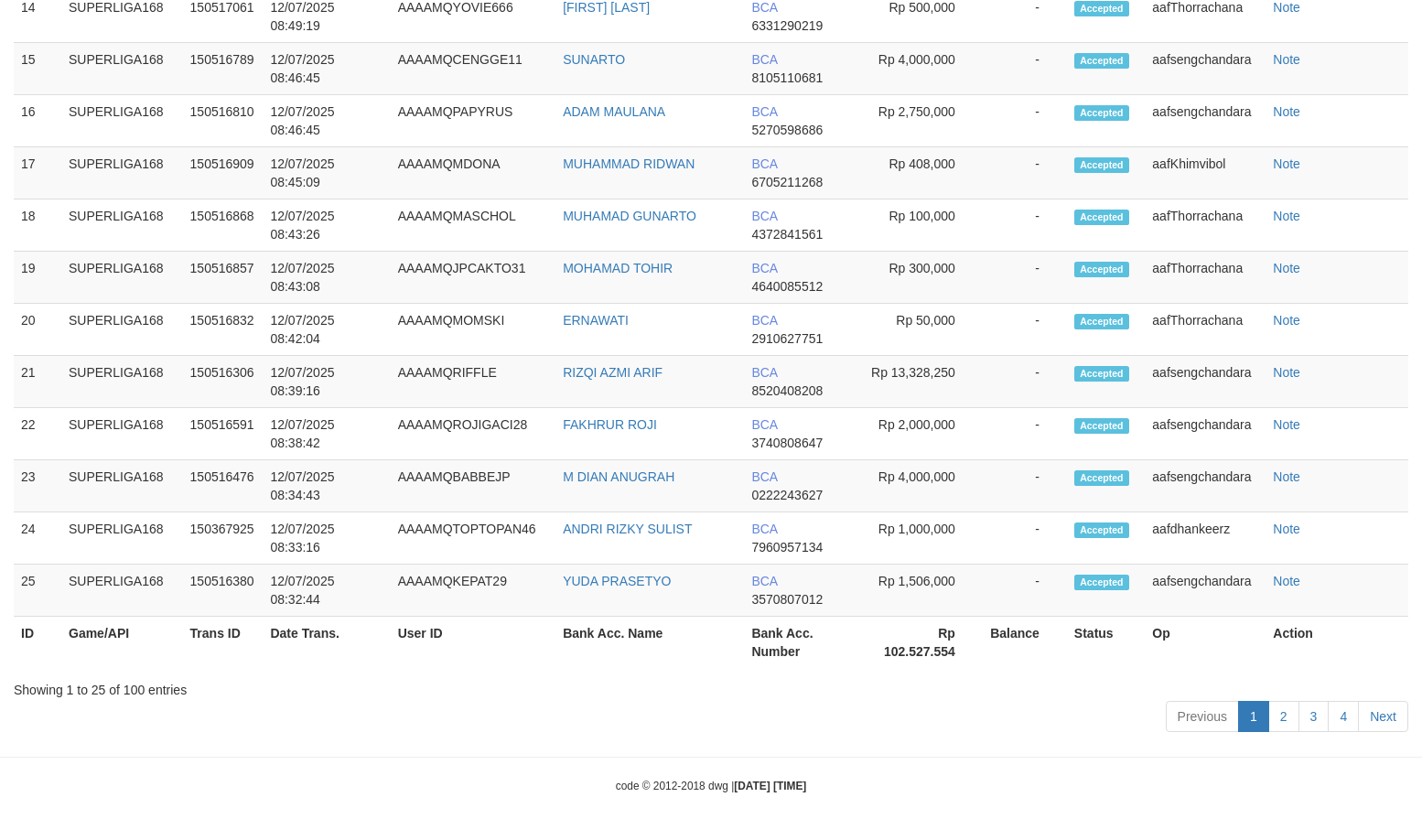 scroll, scrollTop: 1761, scrollLeft: 0, axis: vertical 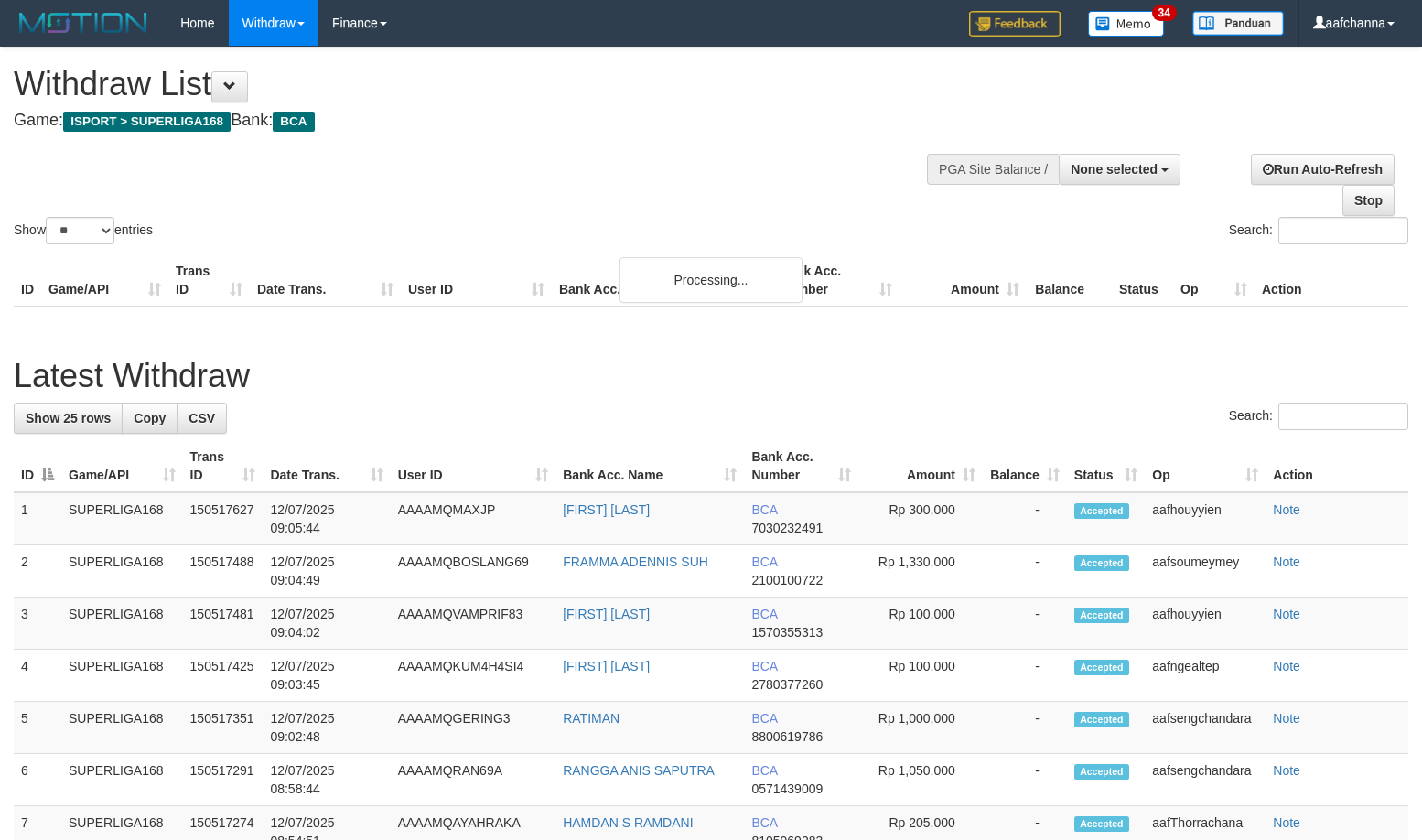 select 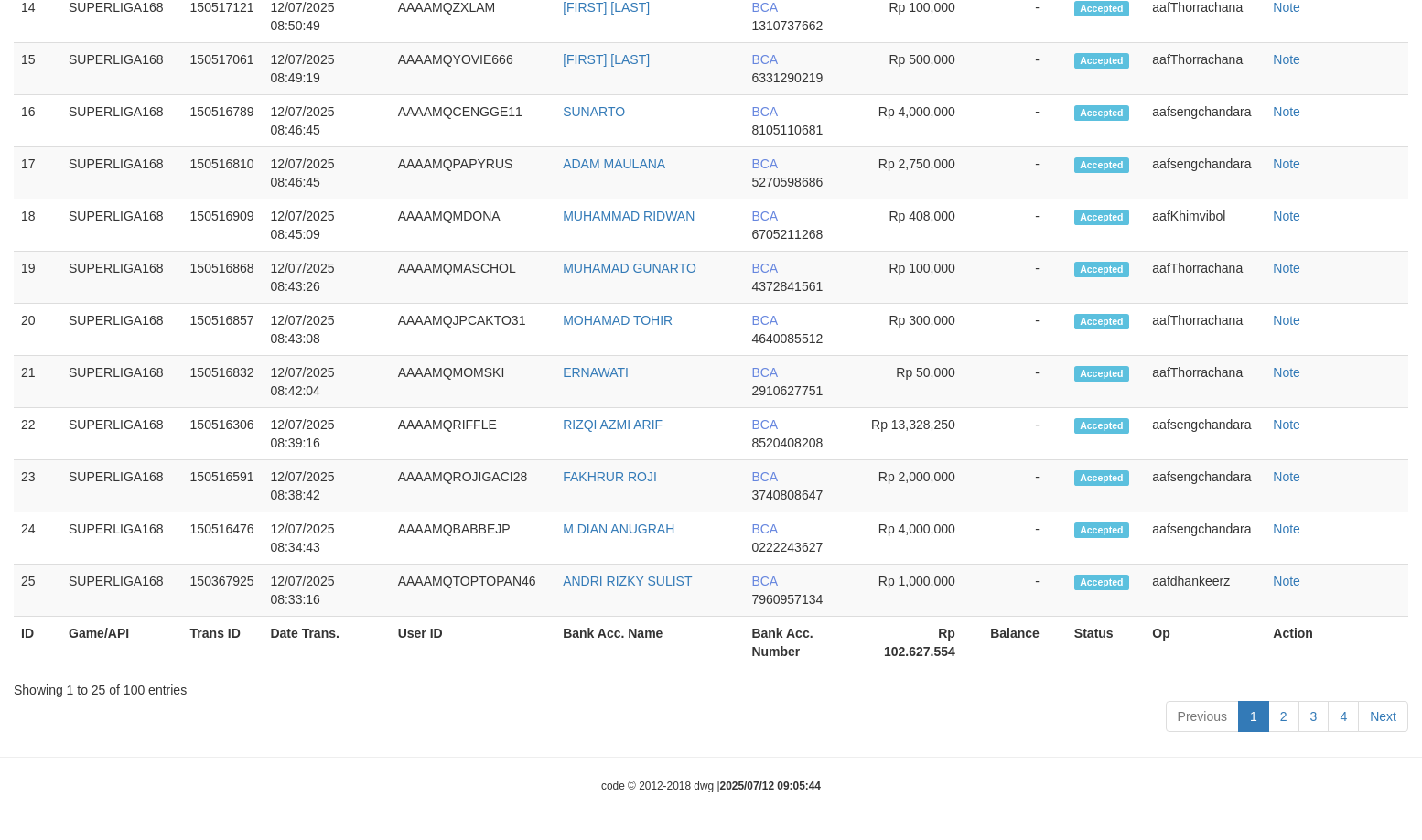scroll, scrollTop: 1761, scrollLeft: 0, axis: vertical 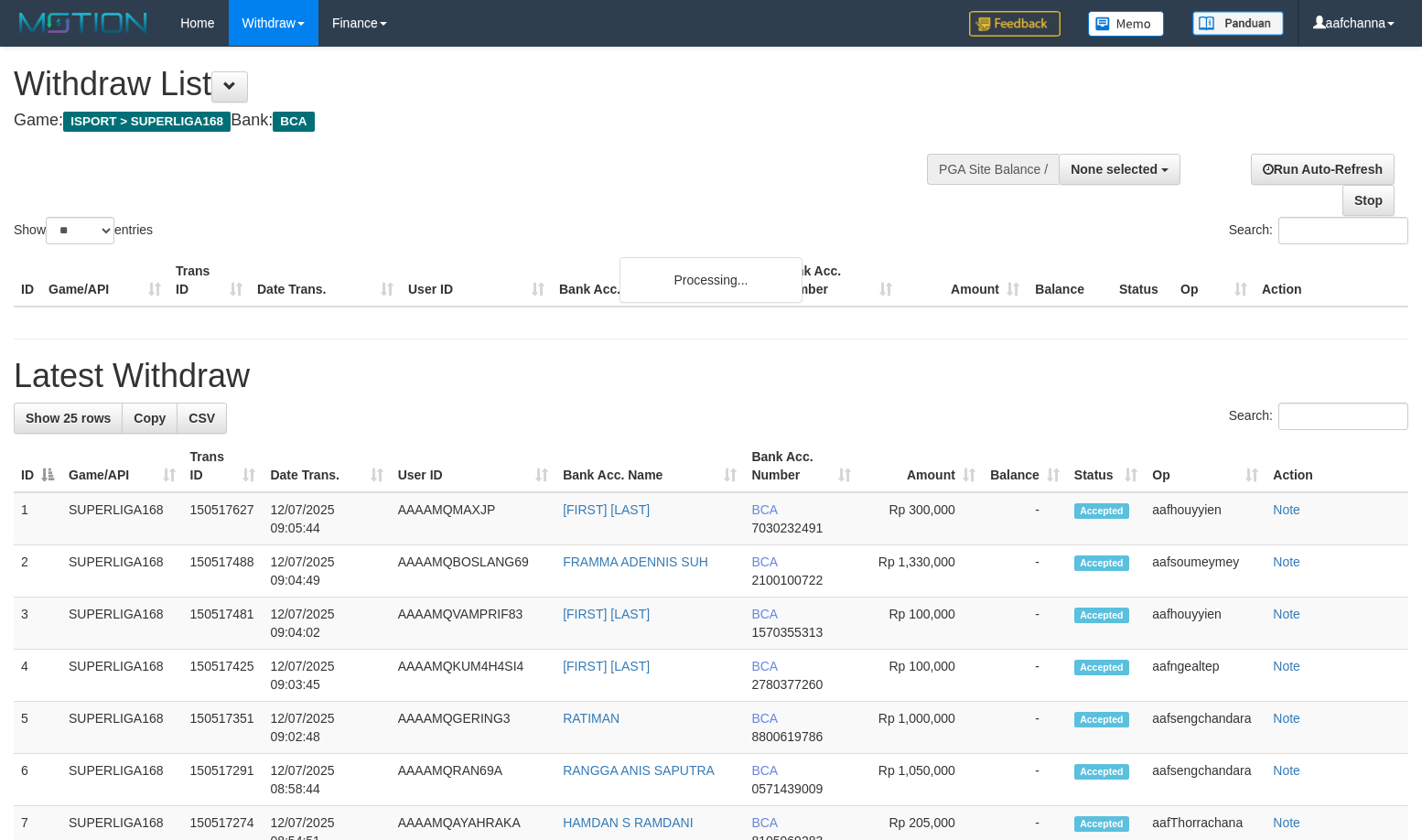 select 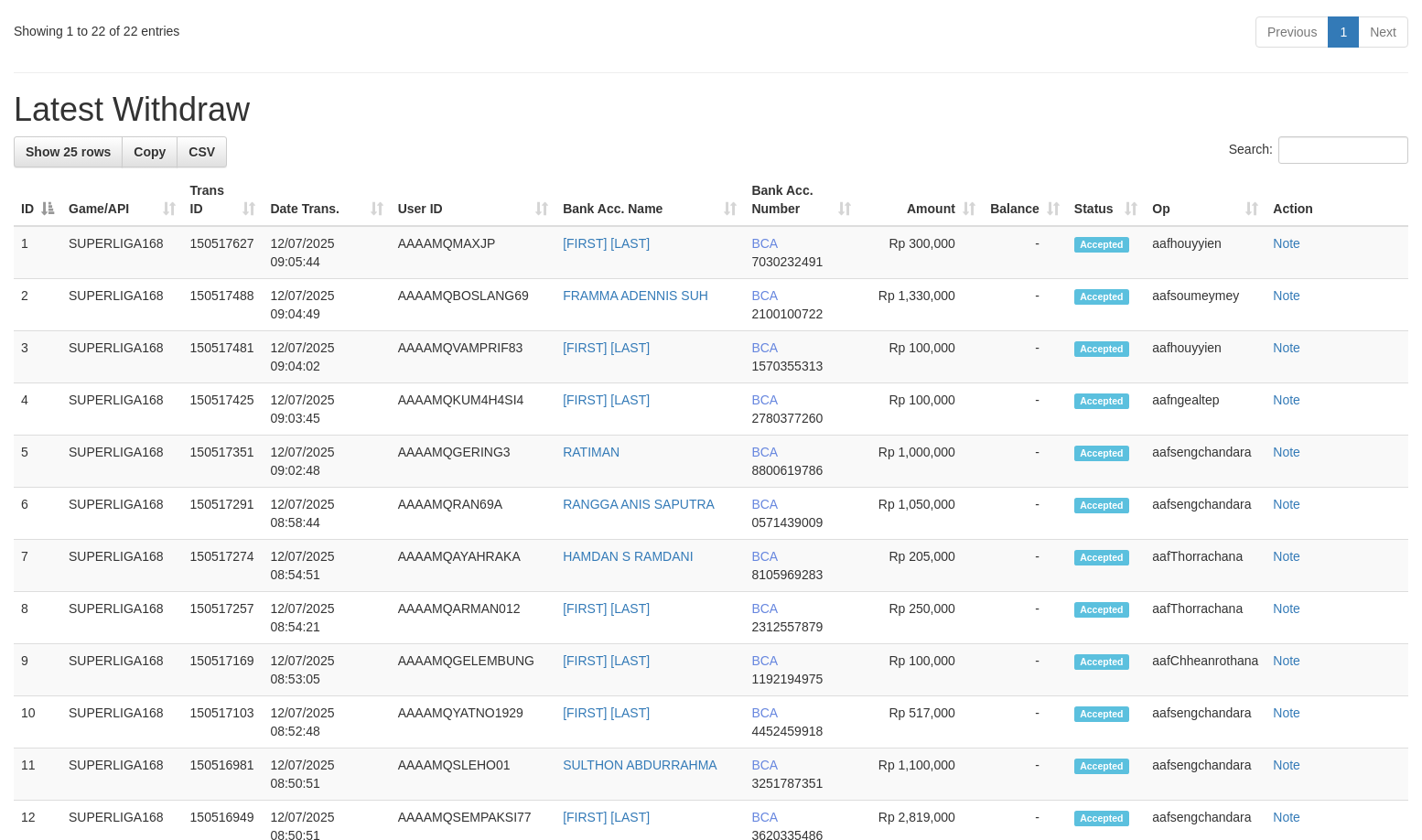 scroll, scrollTop: 1761, scrollLeft: 0, axis: vertical 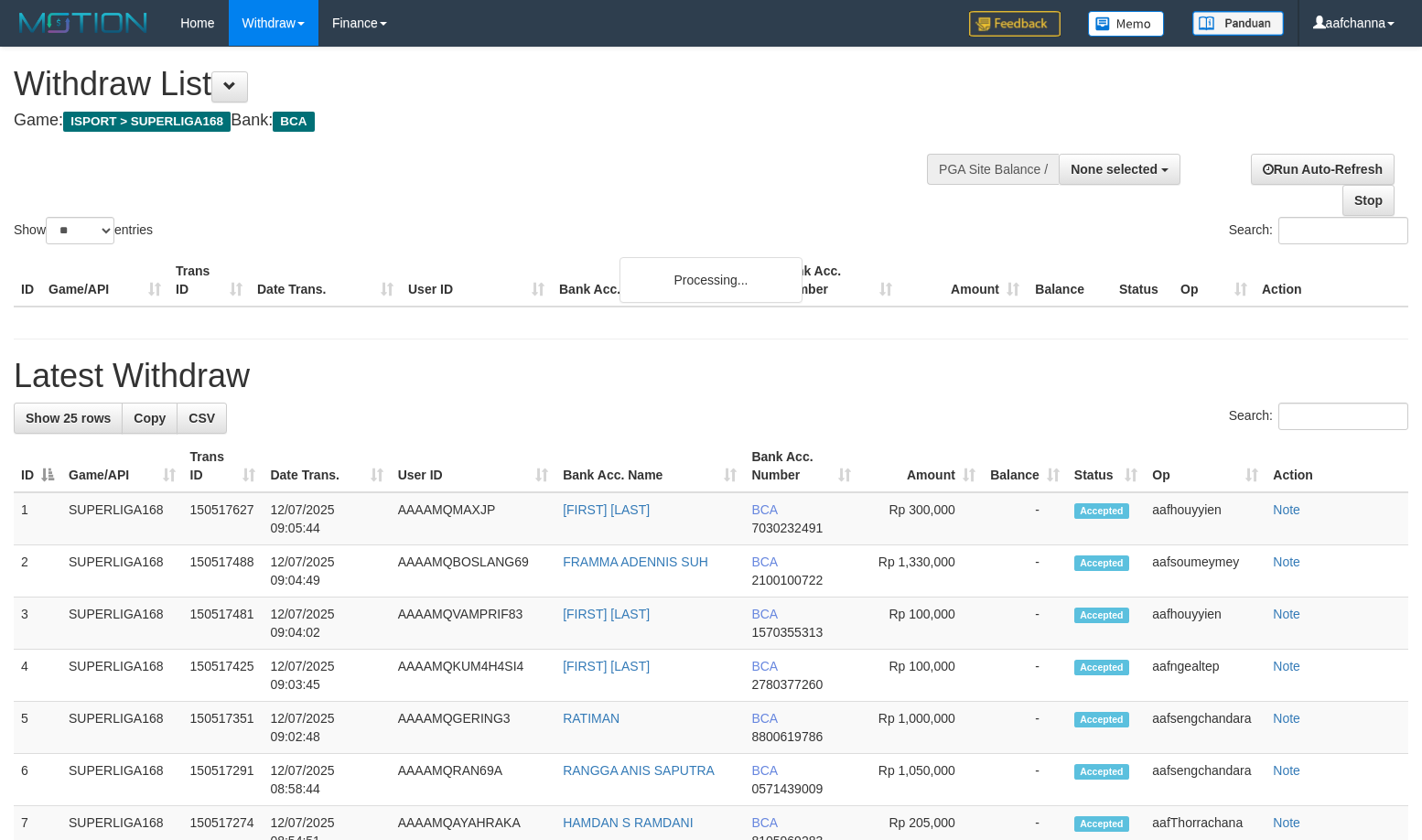 select 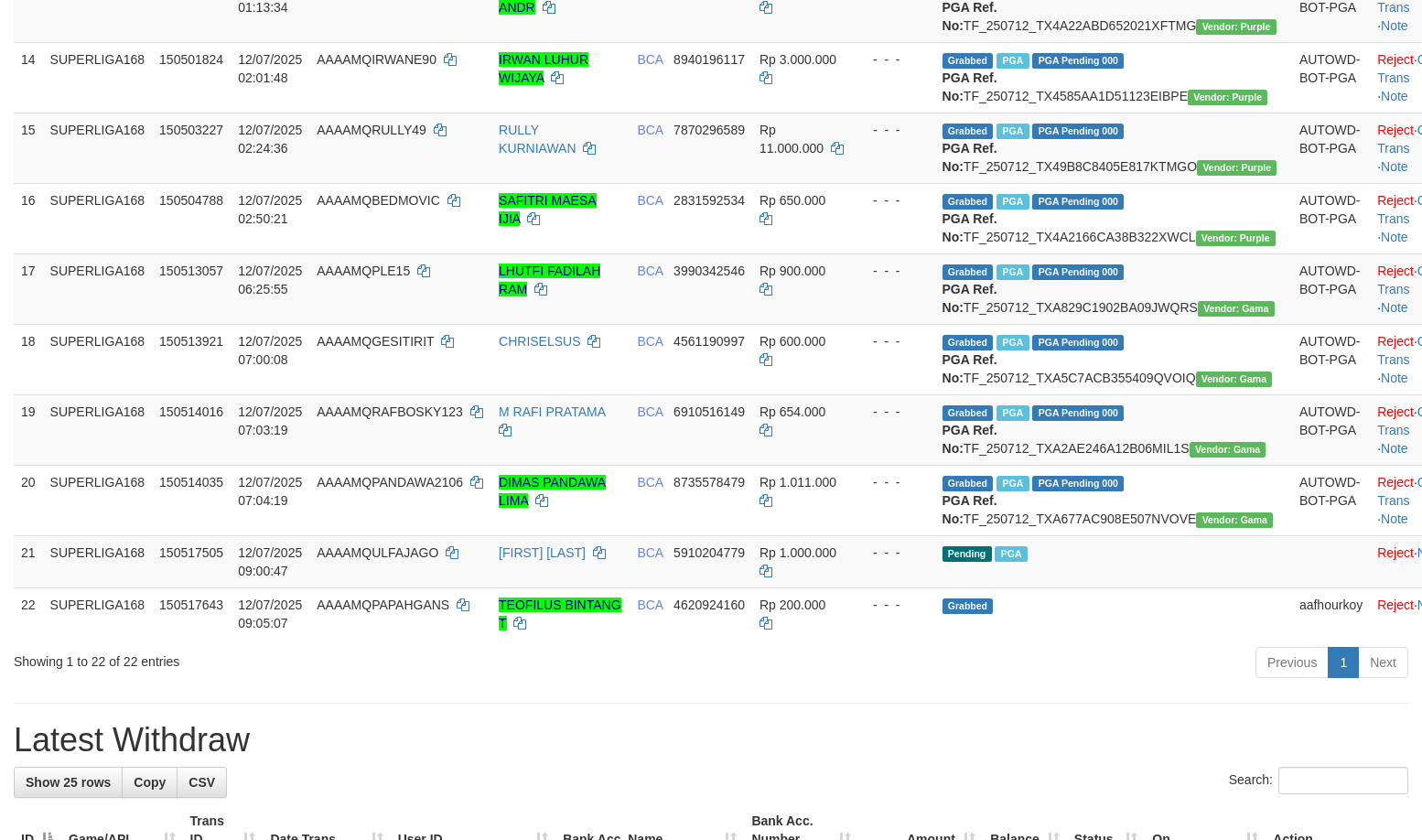 scroll, scrollTop: 1811, scrollLeft: 0, axis: vertical 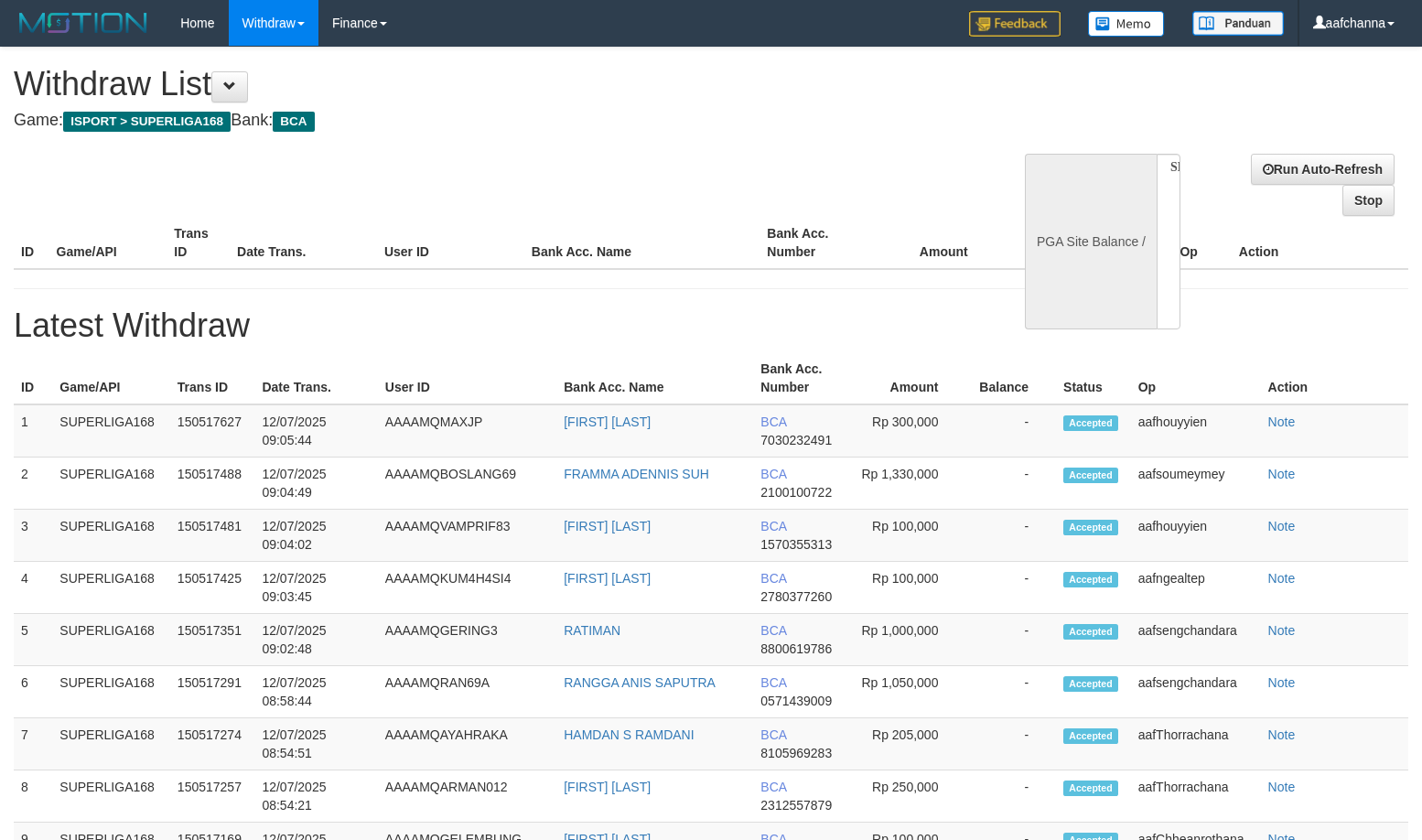 select 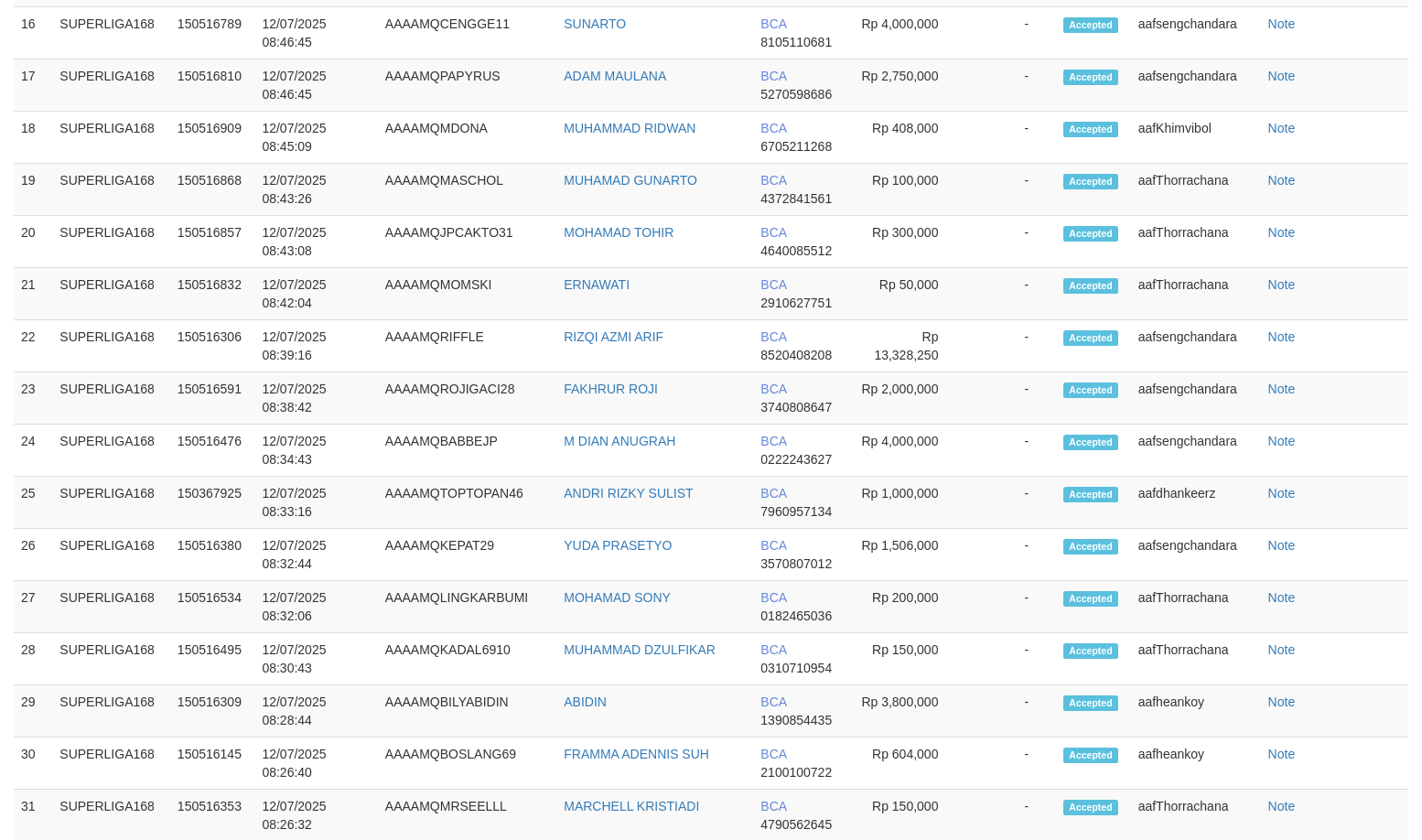 select on "**" 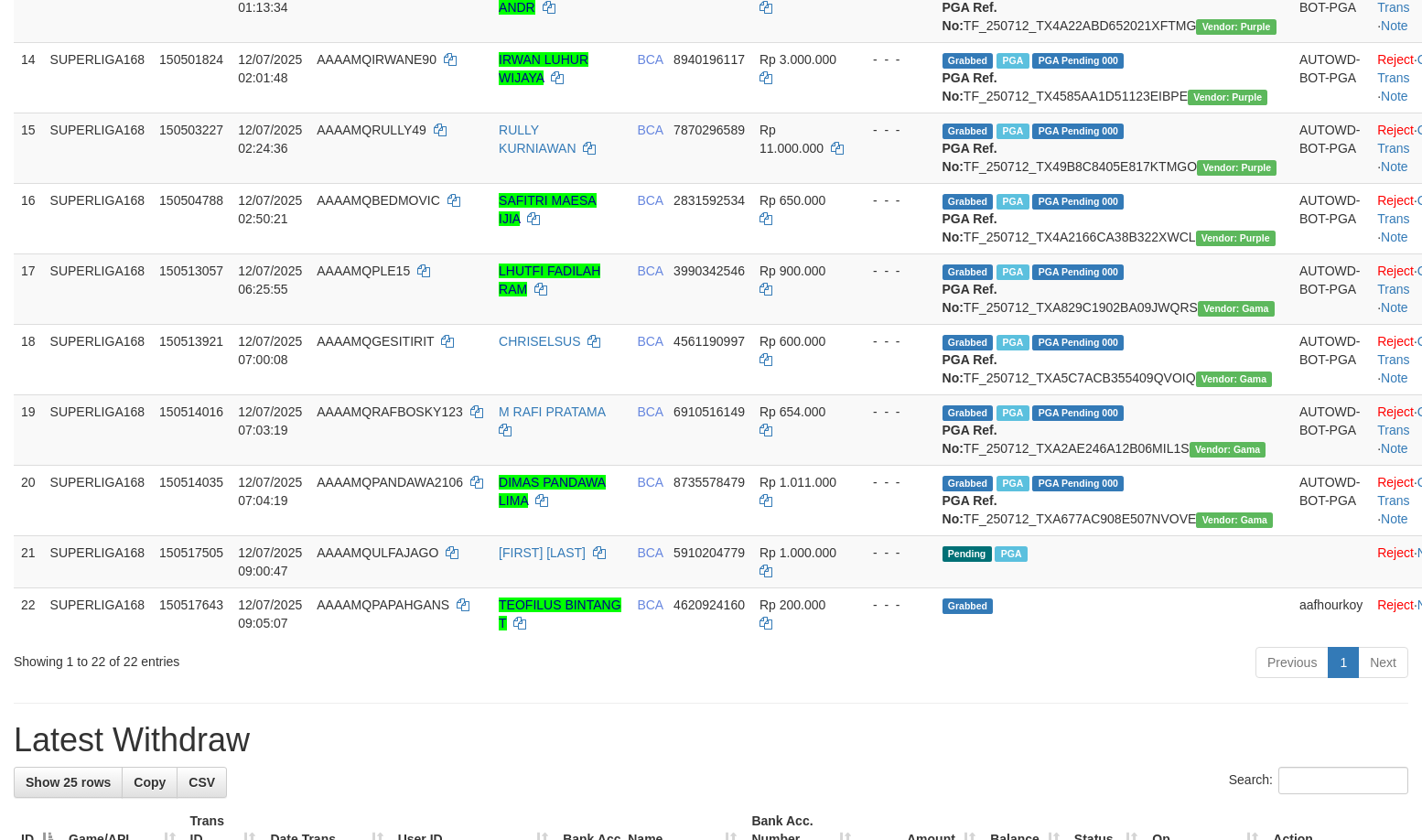 scroll, scrollTop: 1811, scrollLeft: 0, axis: vertical 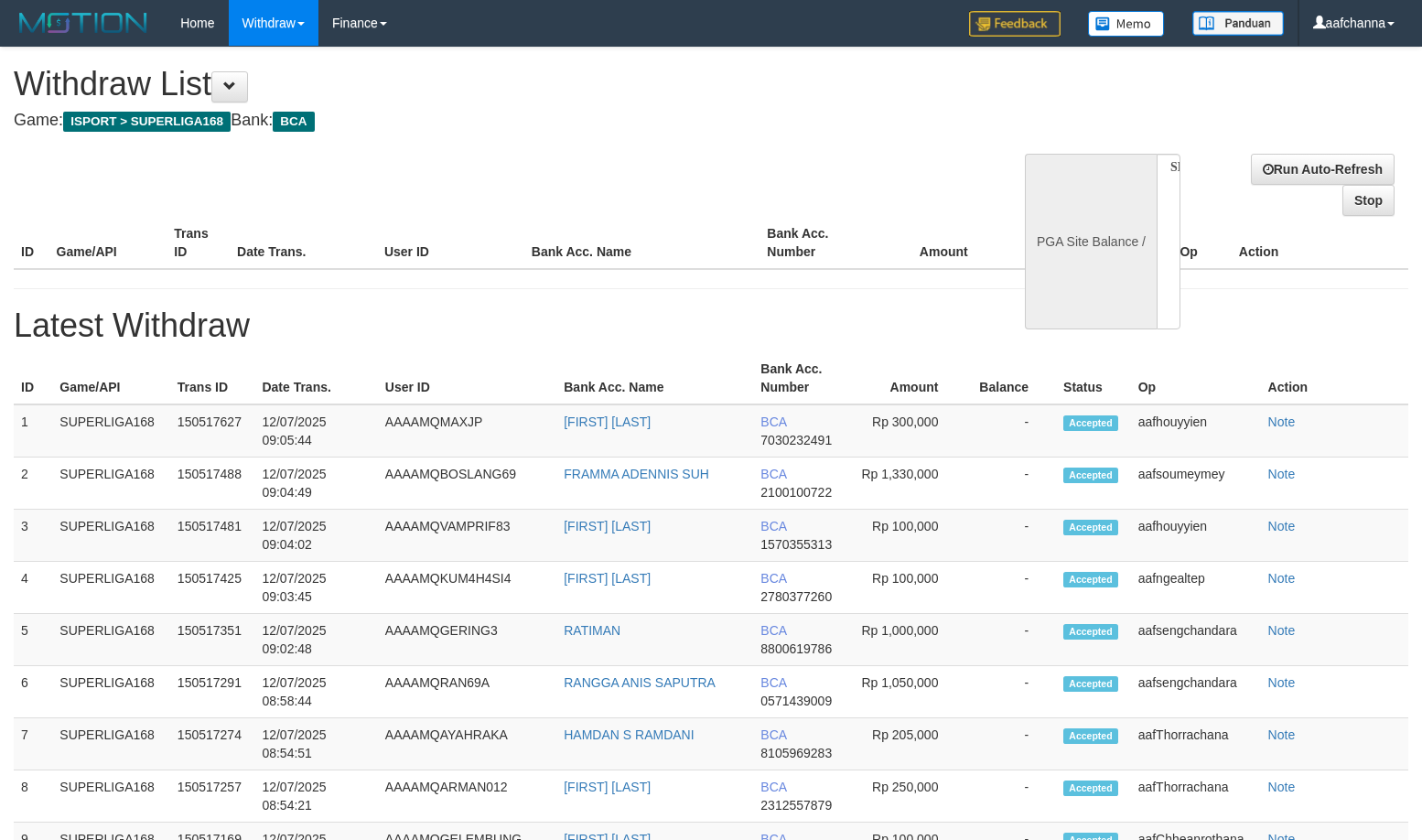 select 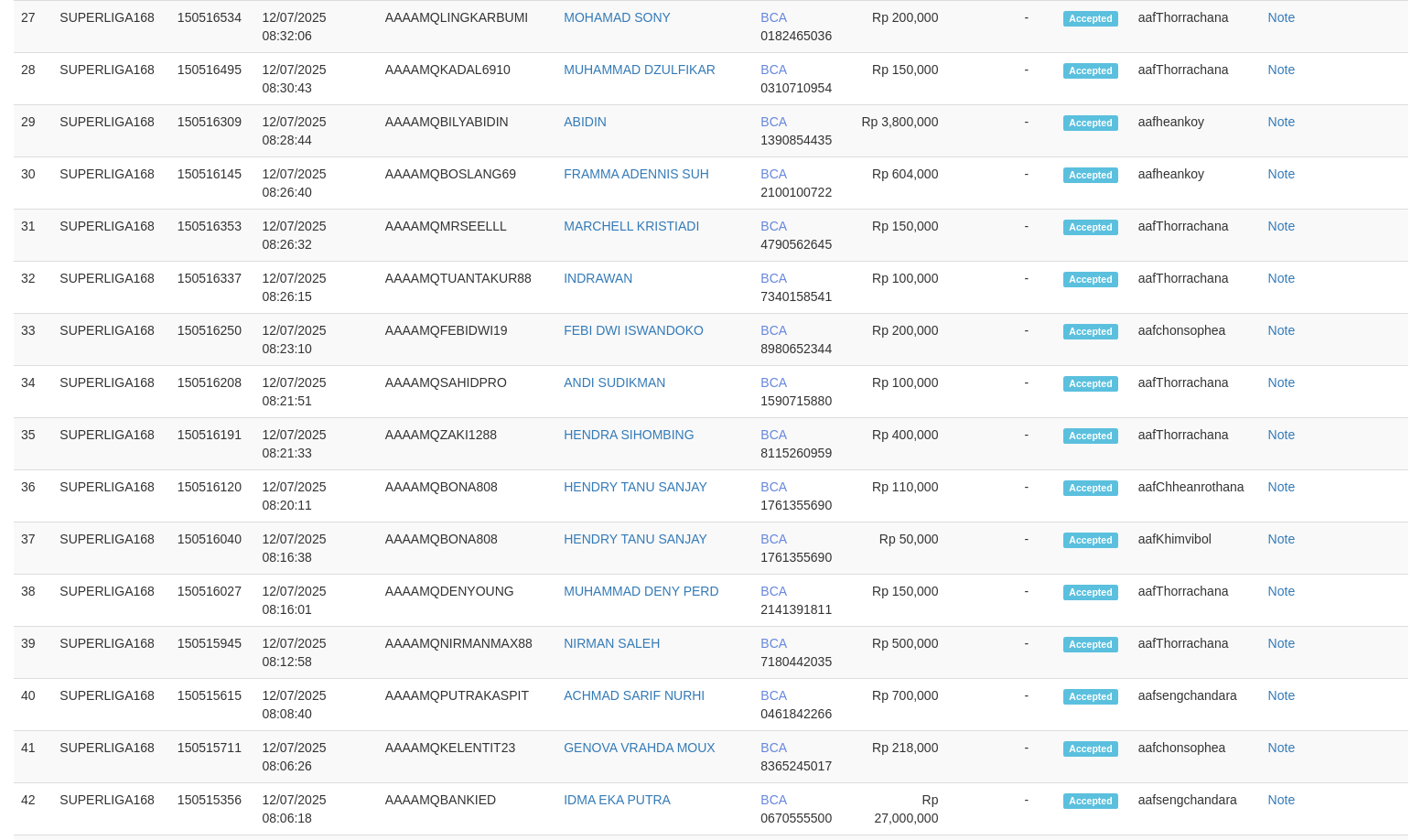 scroll, scrollTop: 1180, scrollLeft: 0, axis: vertical 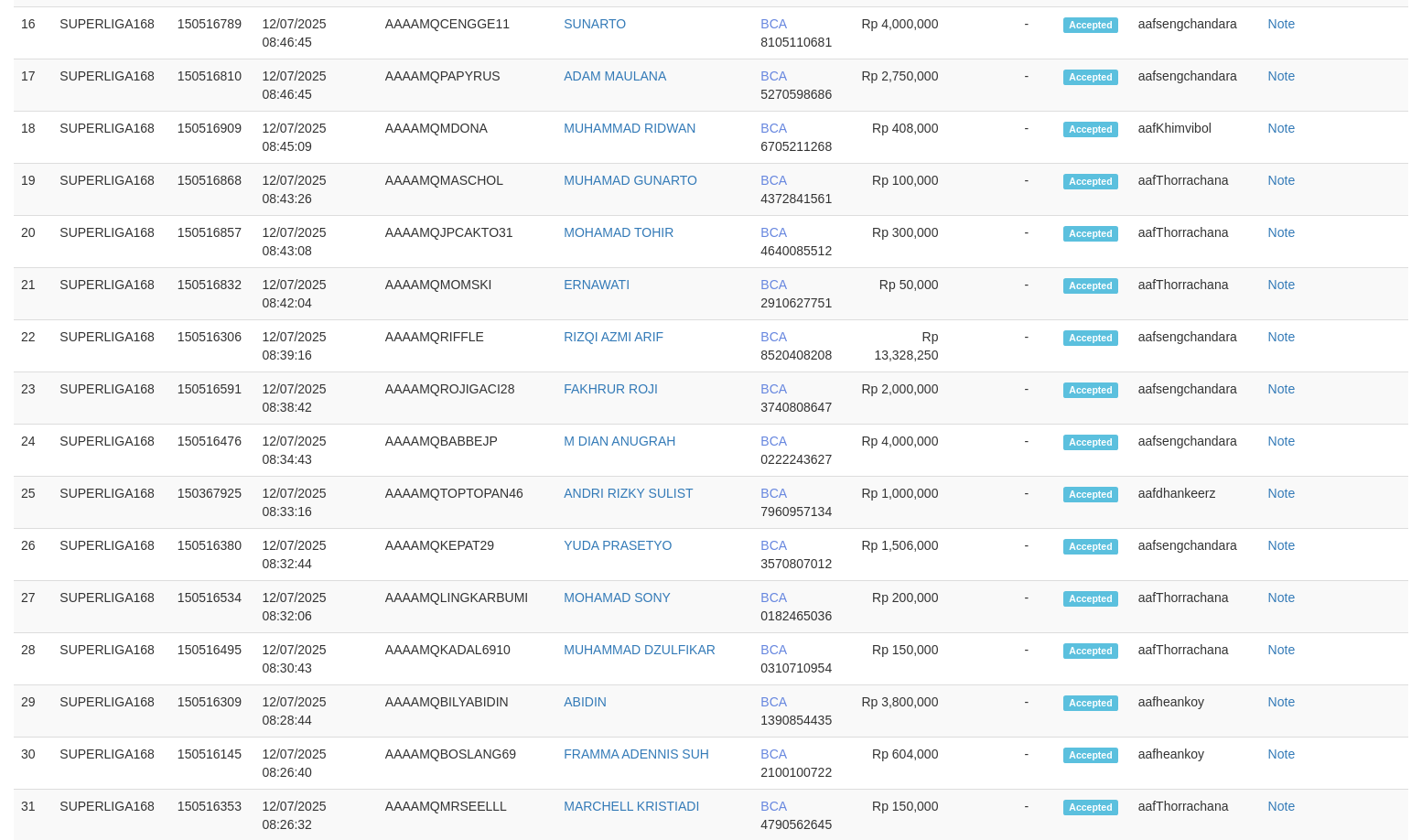 select on "**" 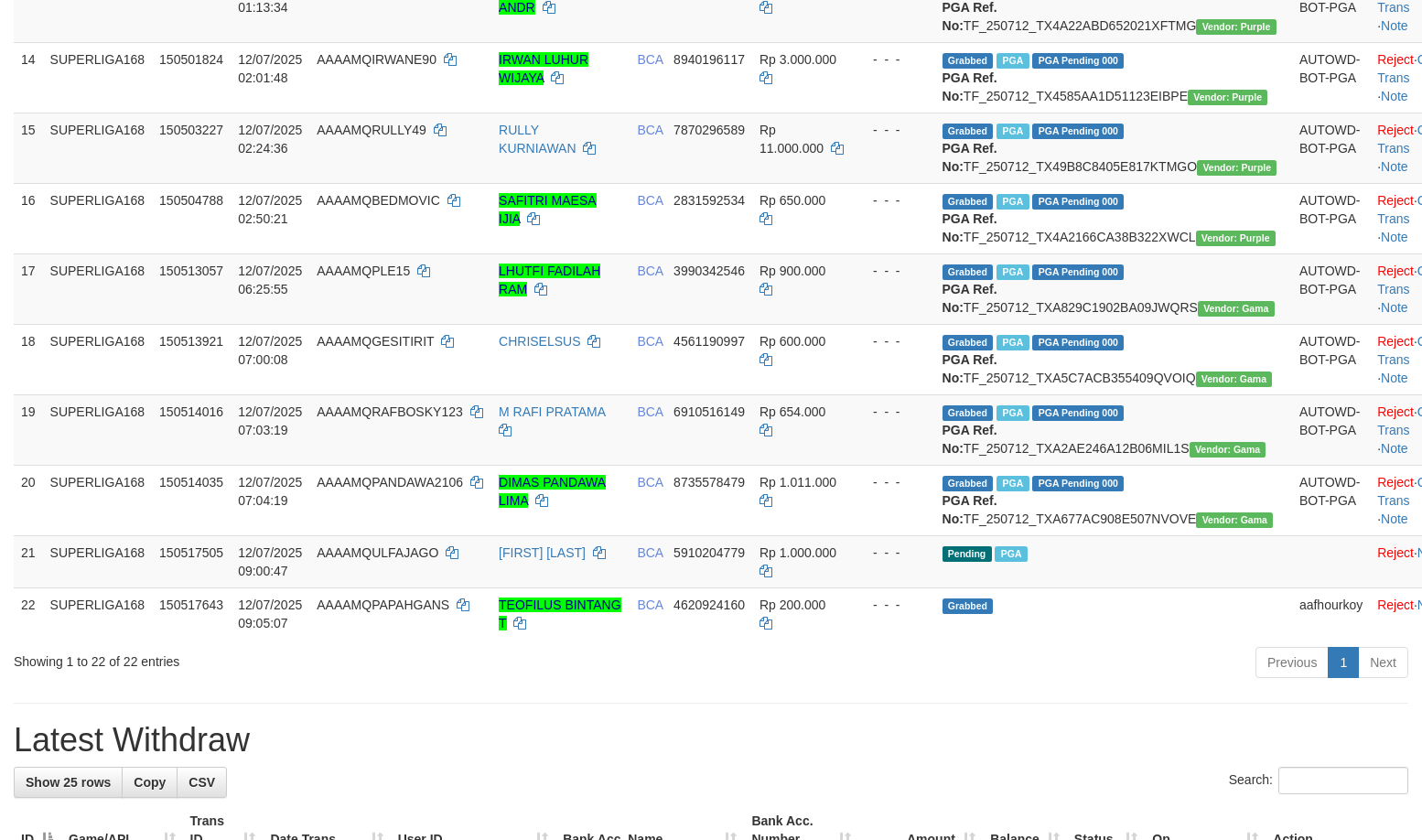 scroll, scrollTop: 1811, scrollLeft: 0, axis: vertical 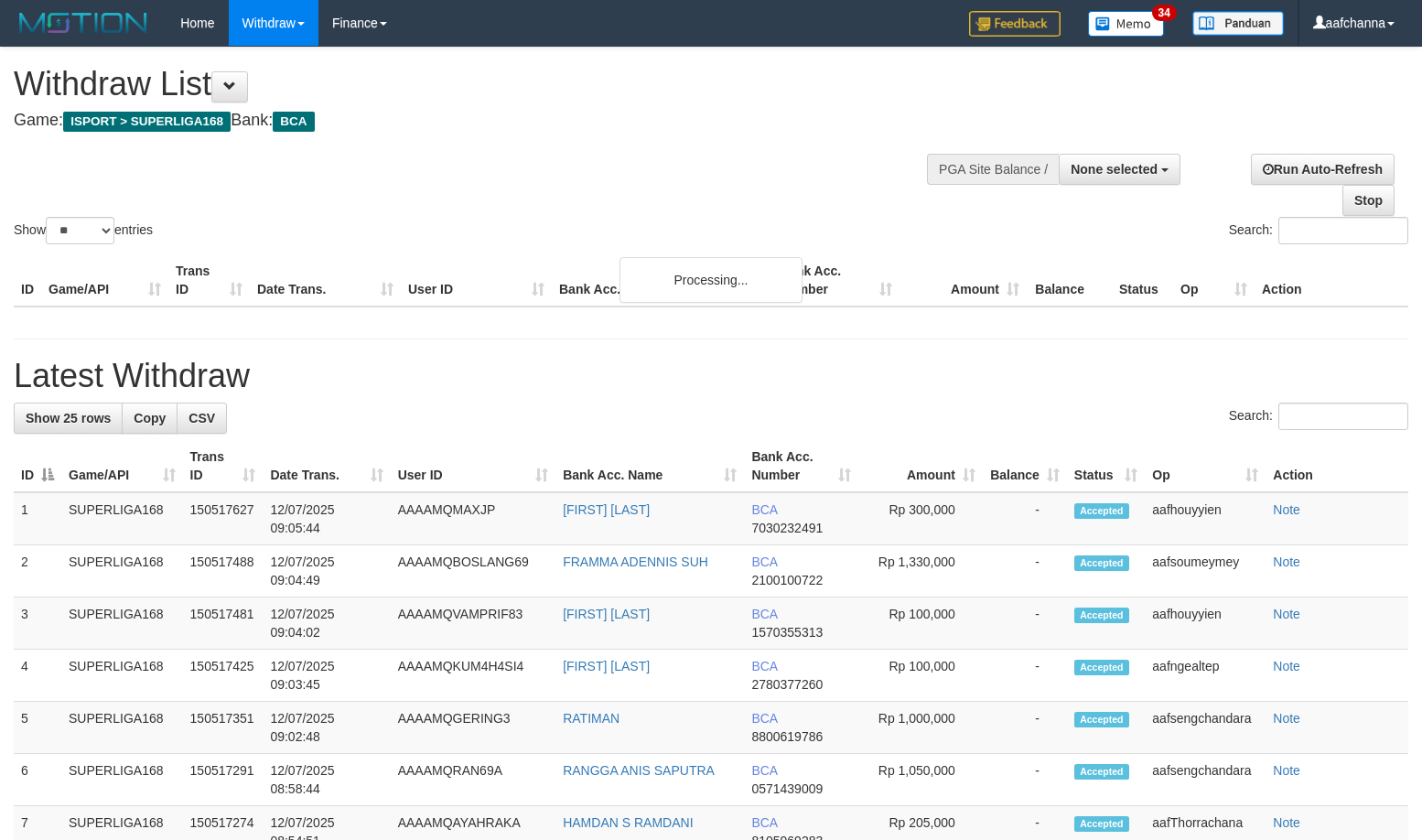 select 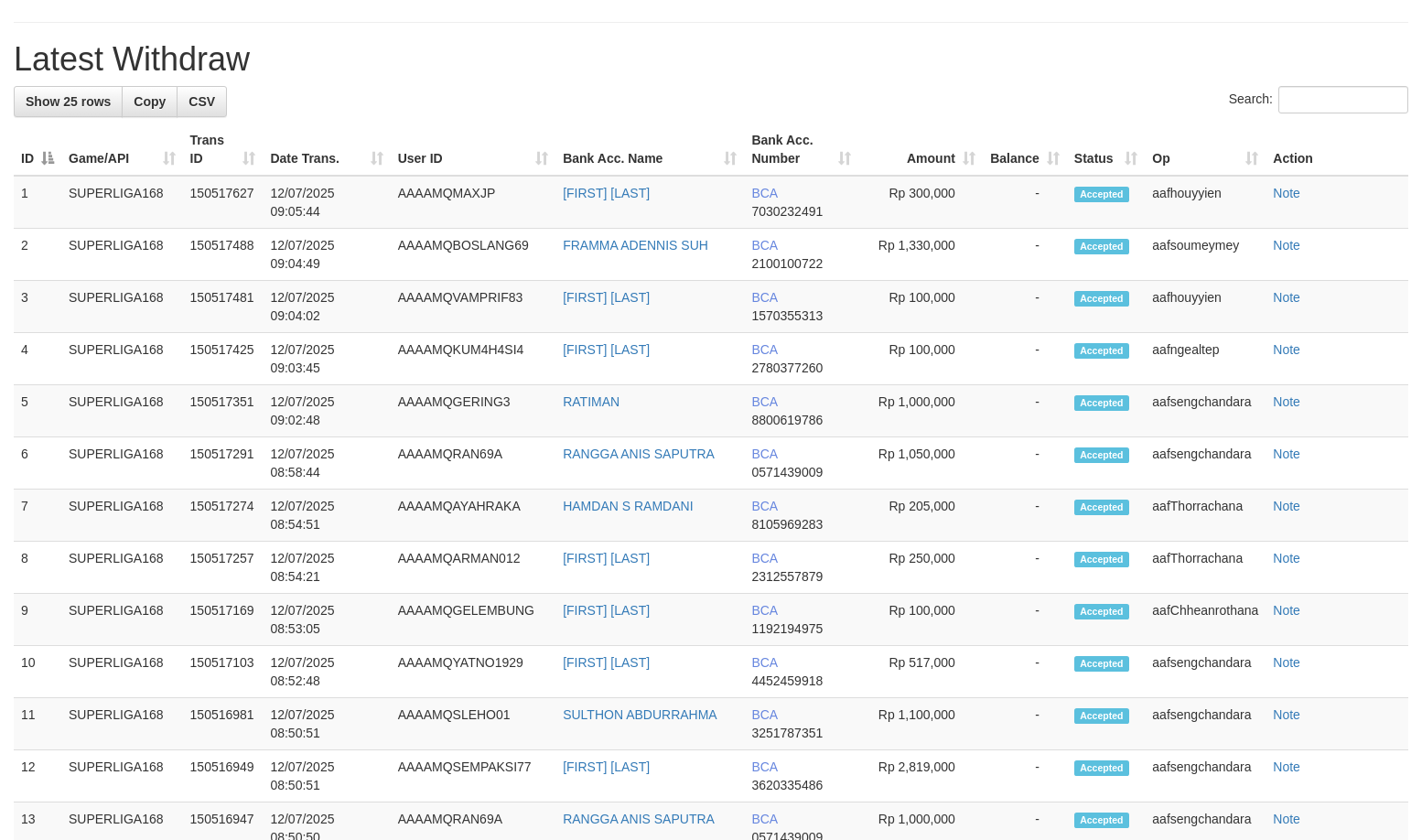 scroll, scrollTop: 1811, scrollLeft: 0, axis: vertical 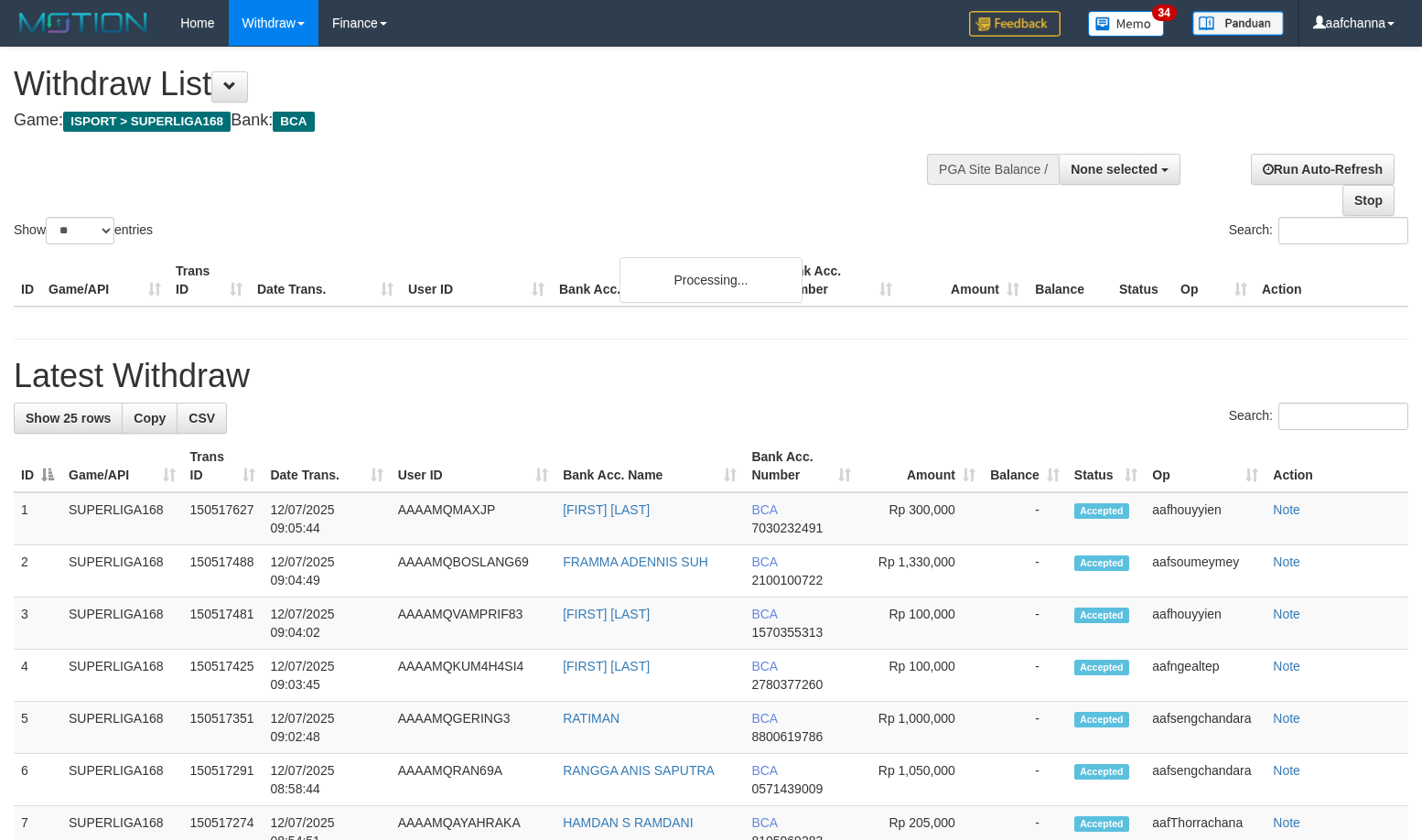 select 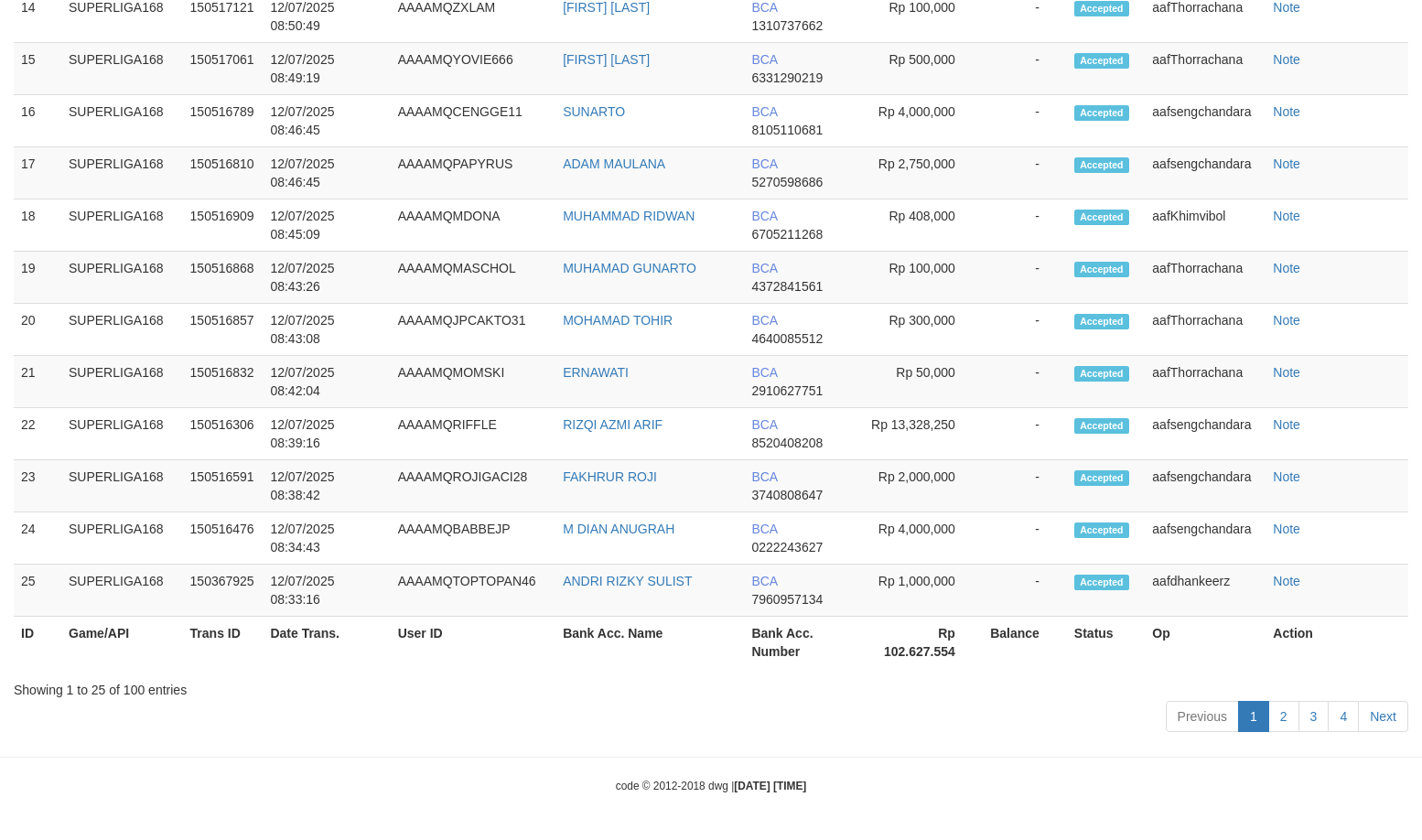 scroll, scrollTop: 1811, scrollLeft: 0, axis: vertical 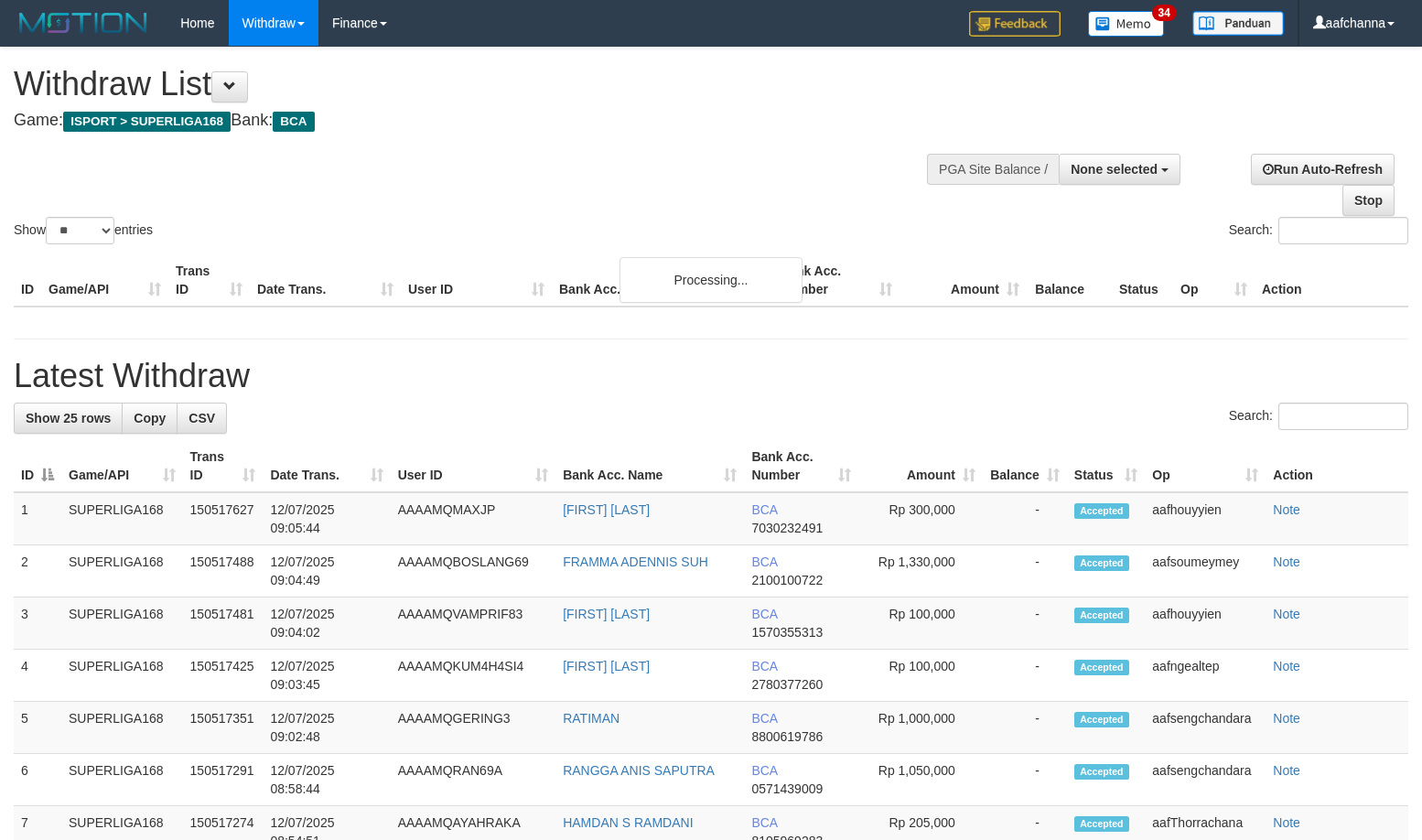 select 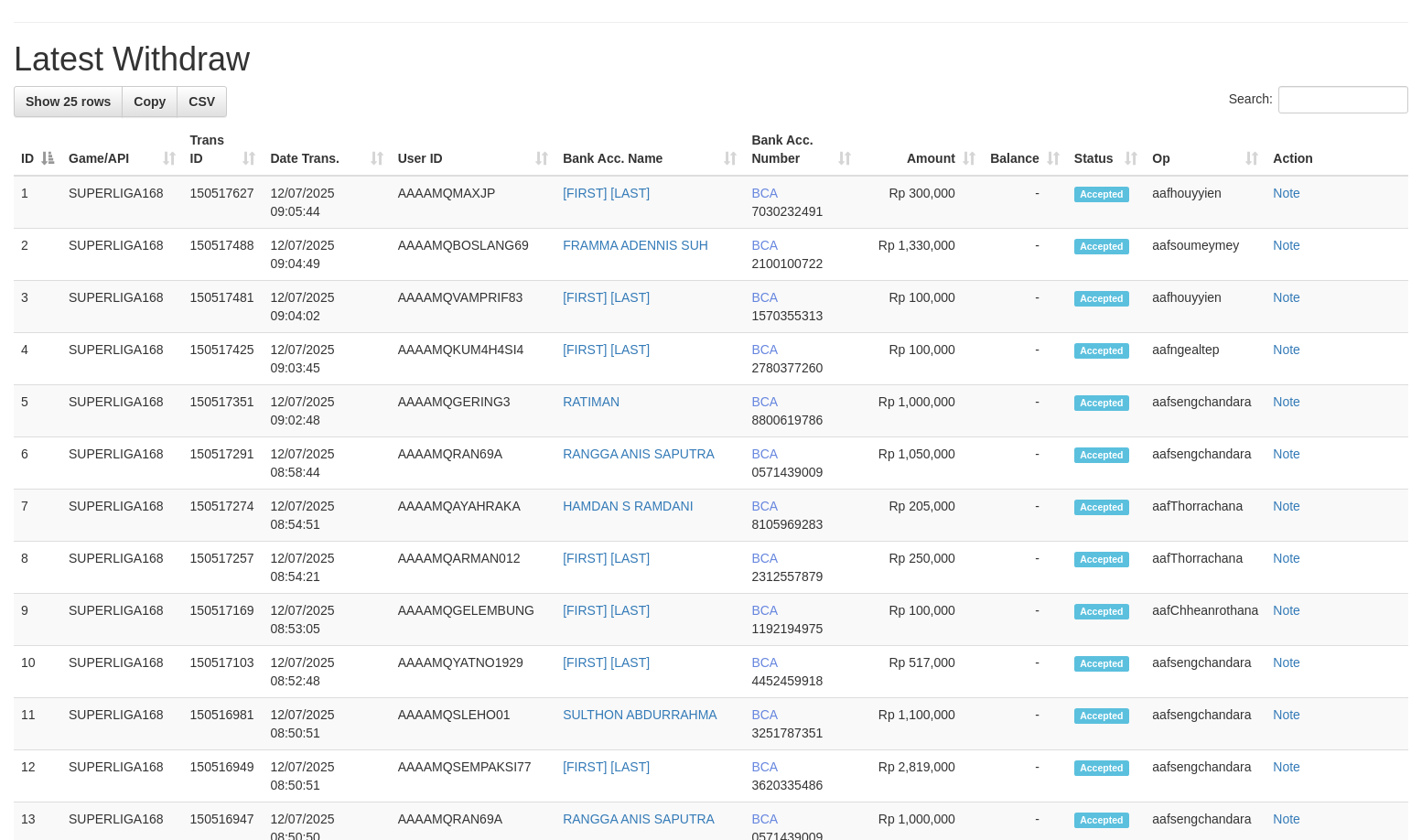 scroll, scrollTop: 1811, scrollLeft: 0, axis: vertical 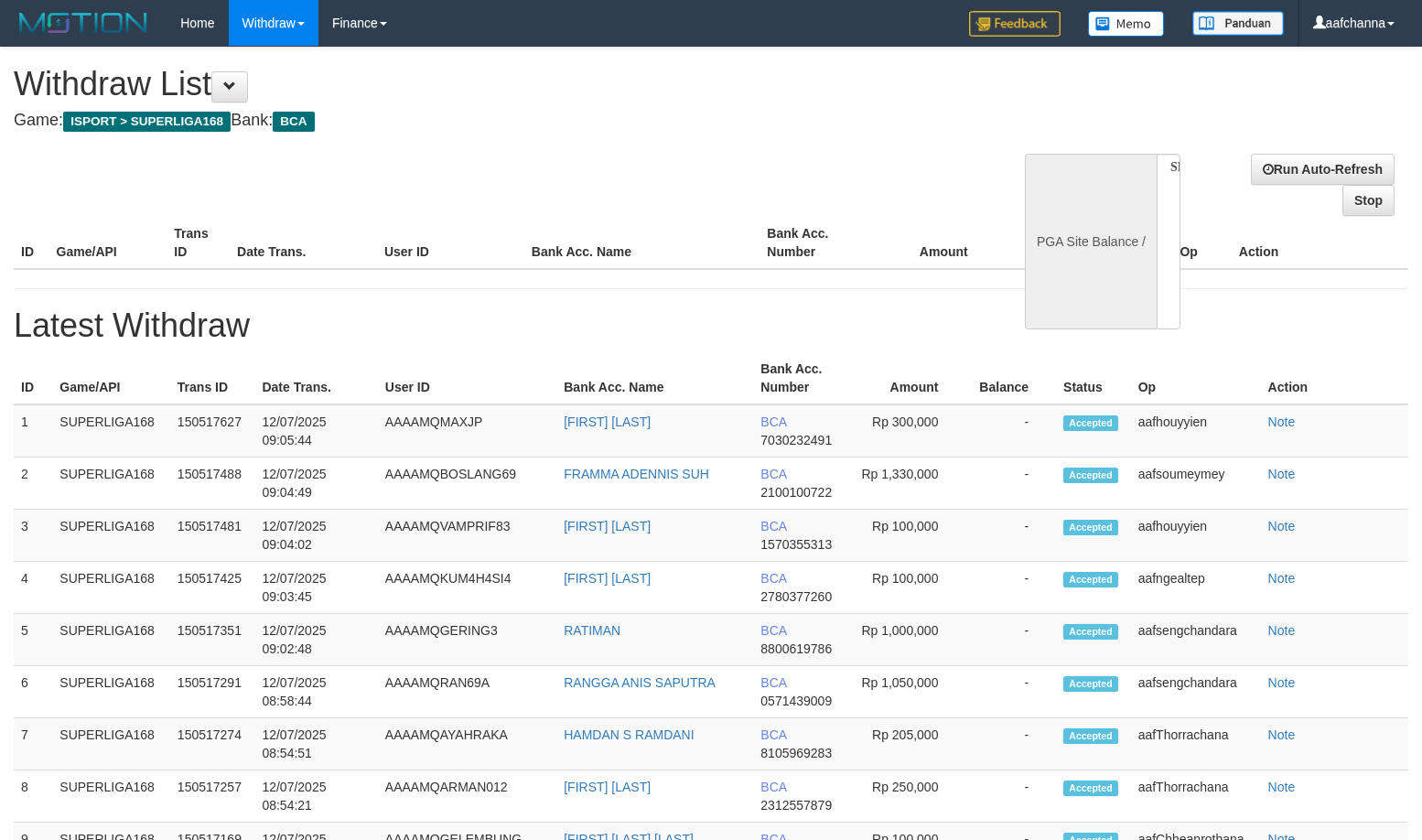 select 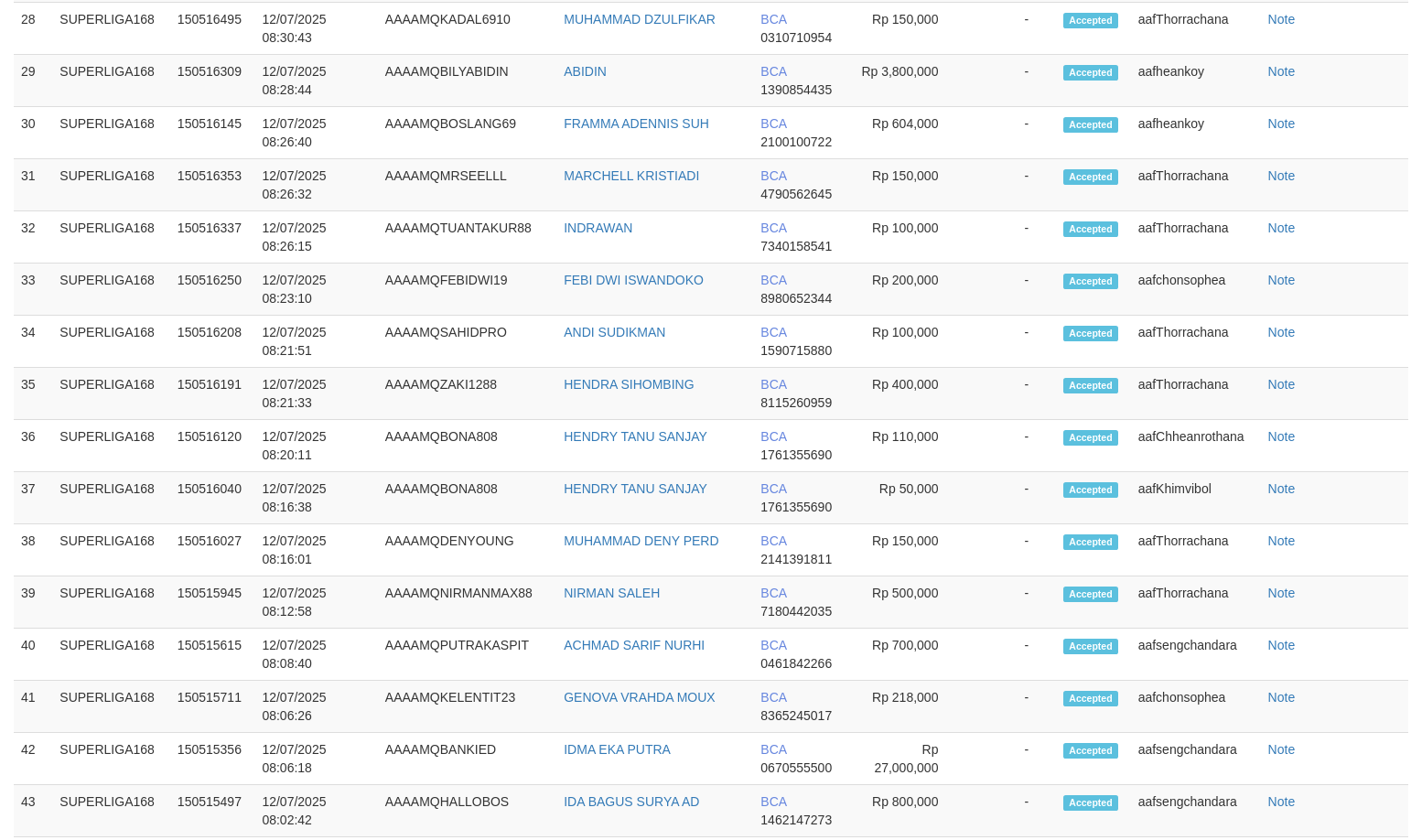 select on "**" 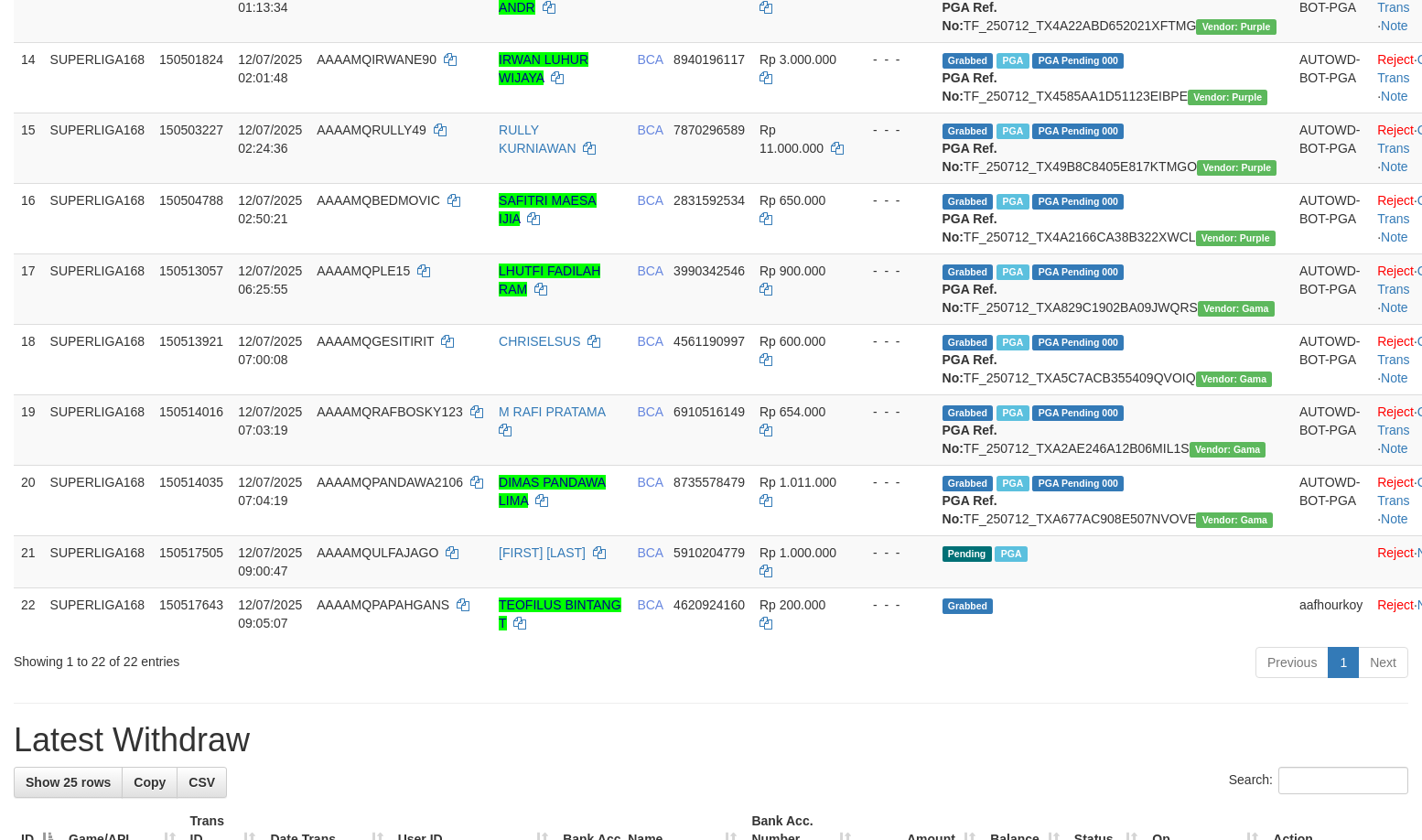 scroll, scrollTop: 1861, scrollLeft: 0, axis: vertical 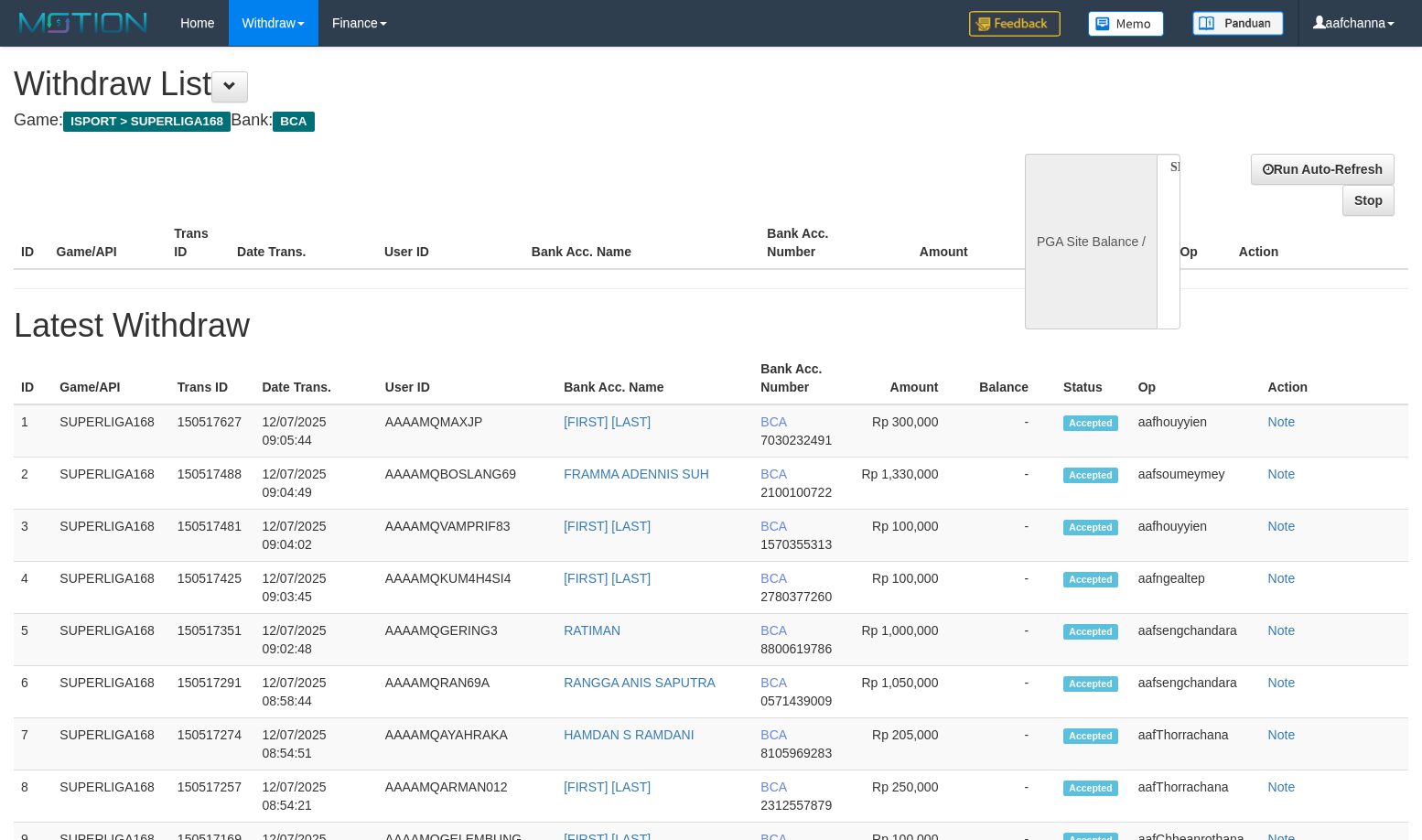 select 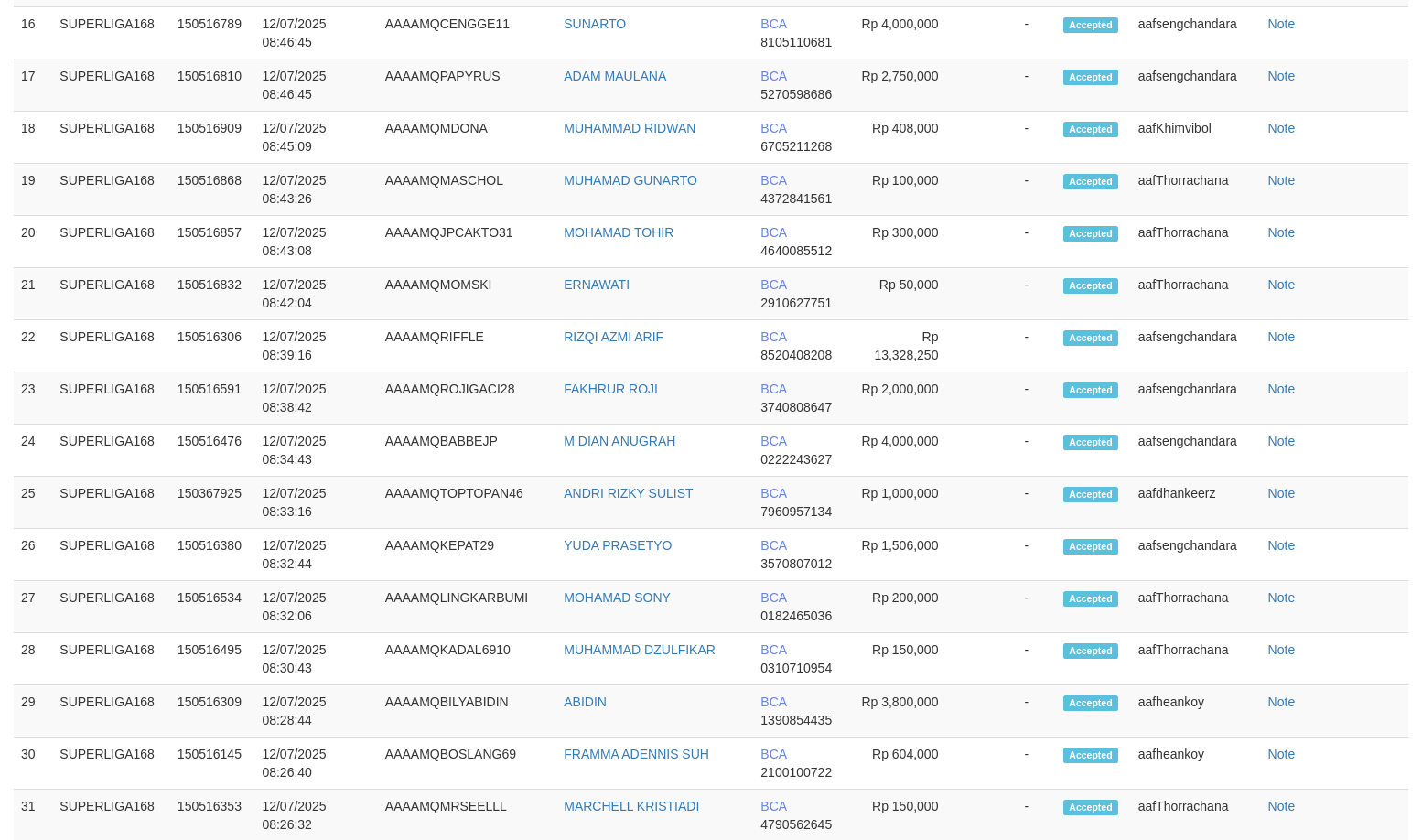 select on "**" 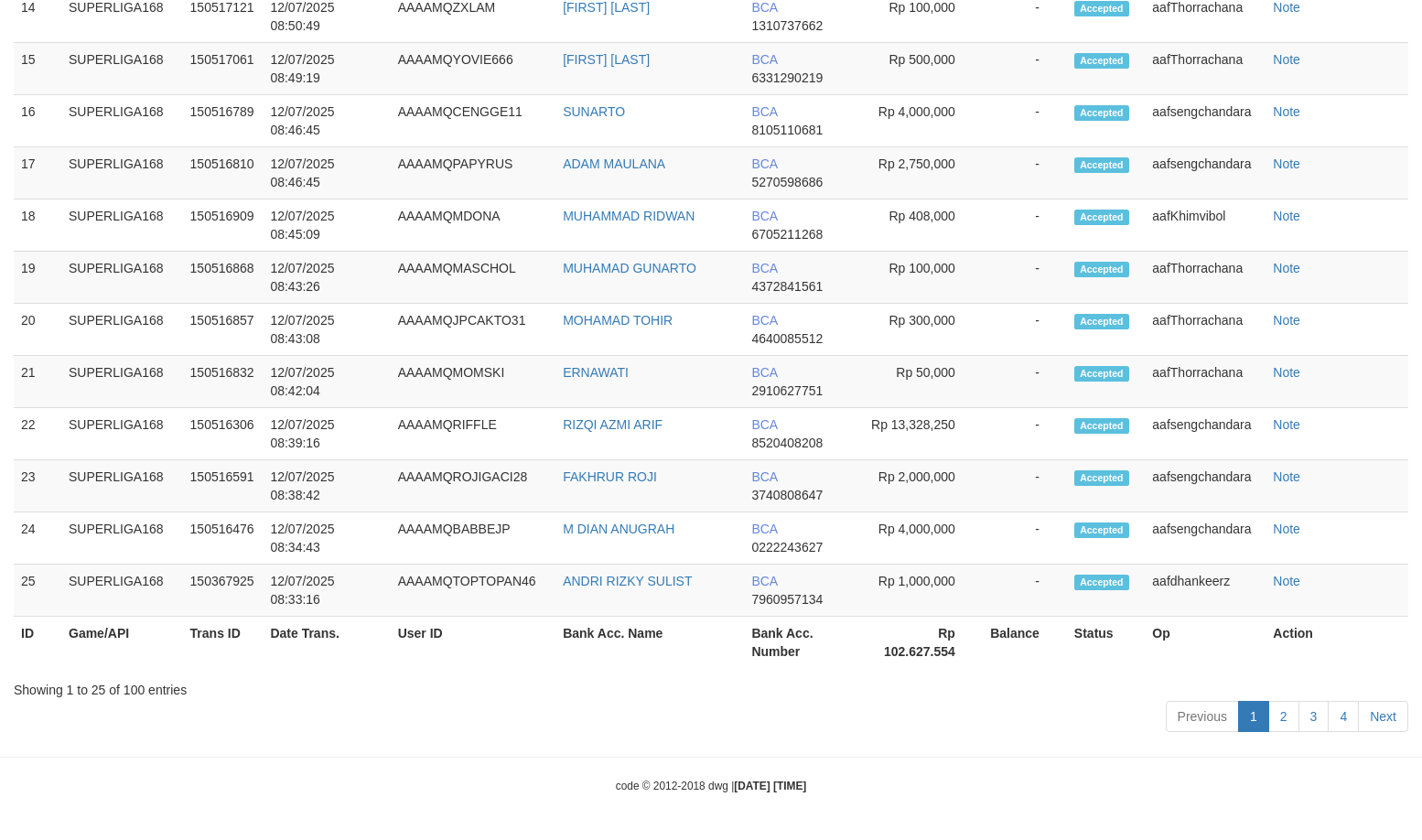 scroll, scrollTop: 1861, scrollLeft: 0, axis: vertical 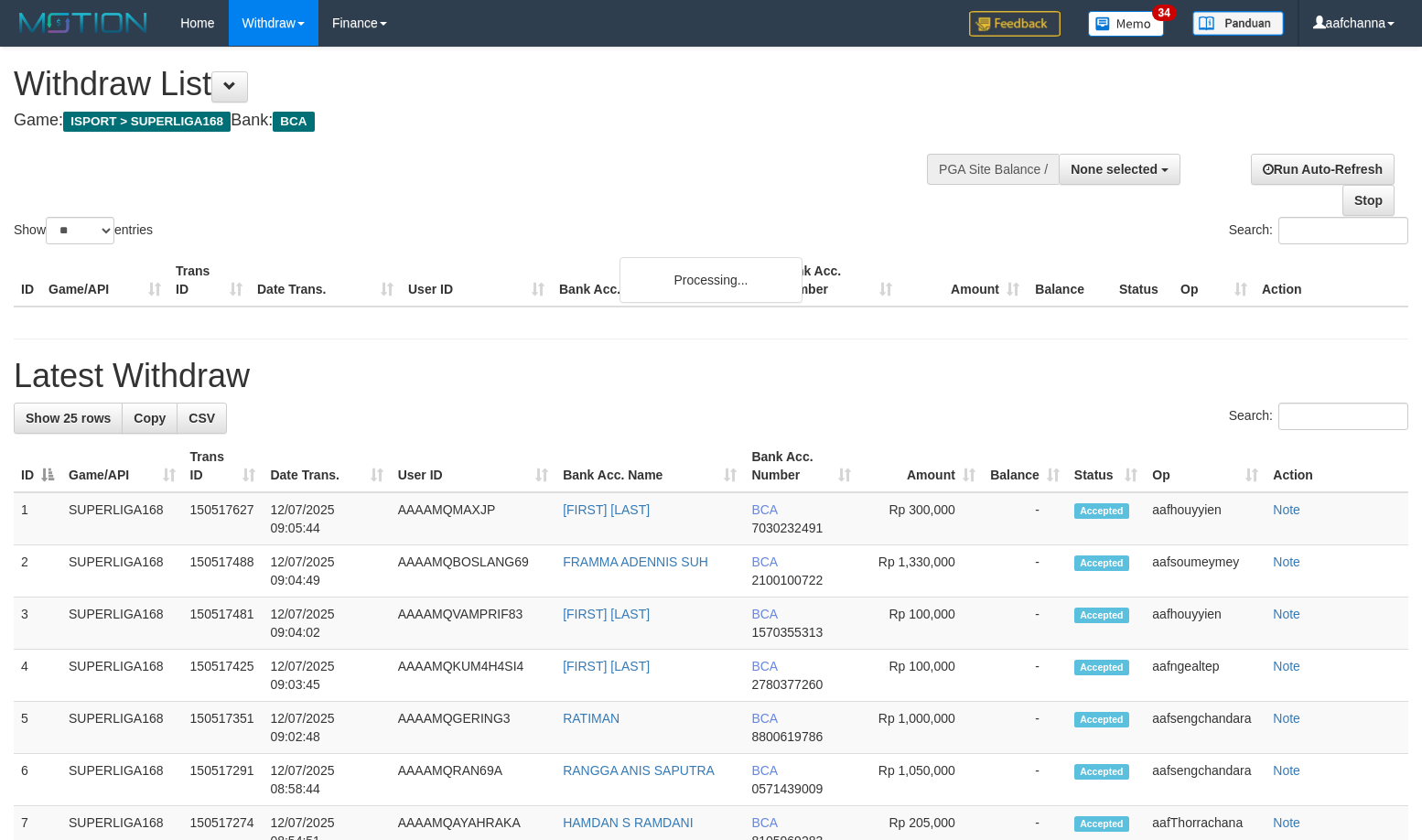 select 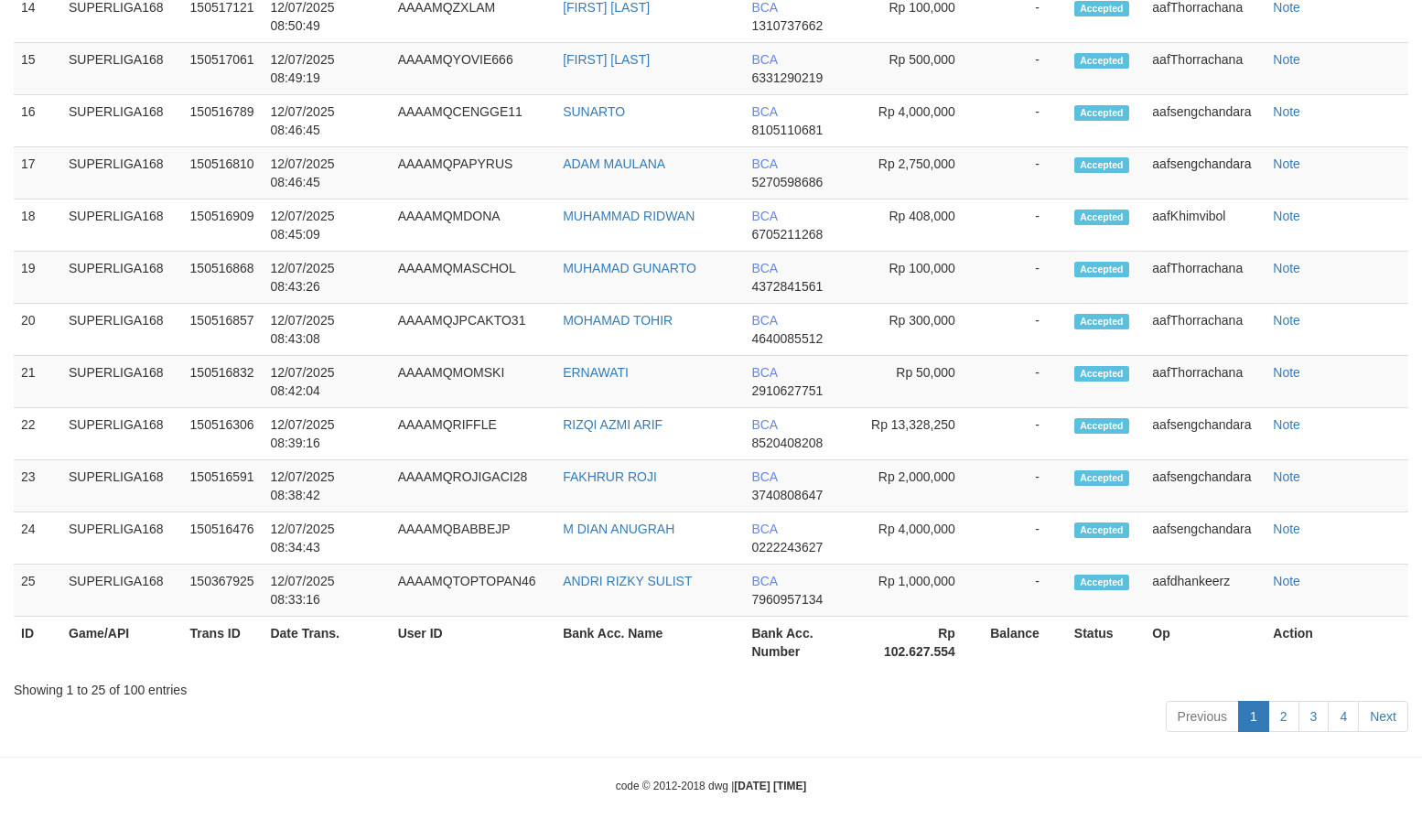 scroll, scrollTop: 1861, scrollLeft: 0, axis: vertical 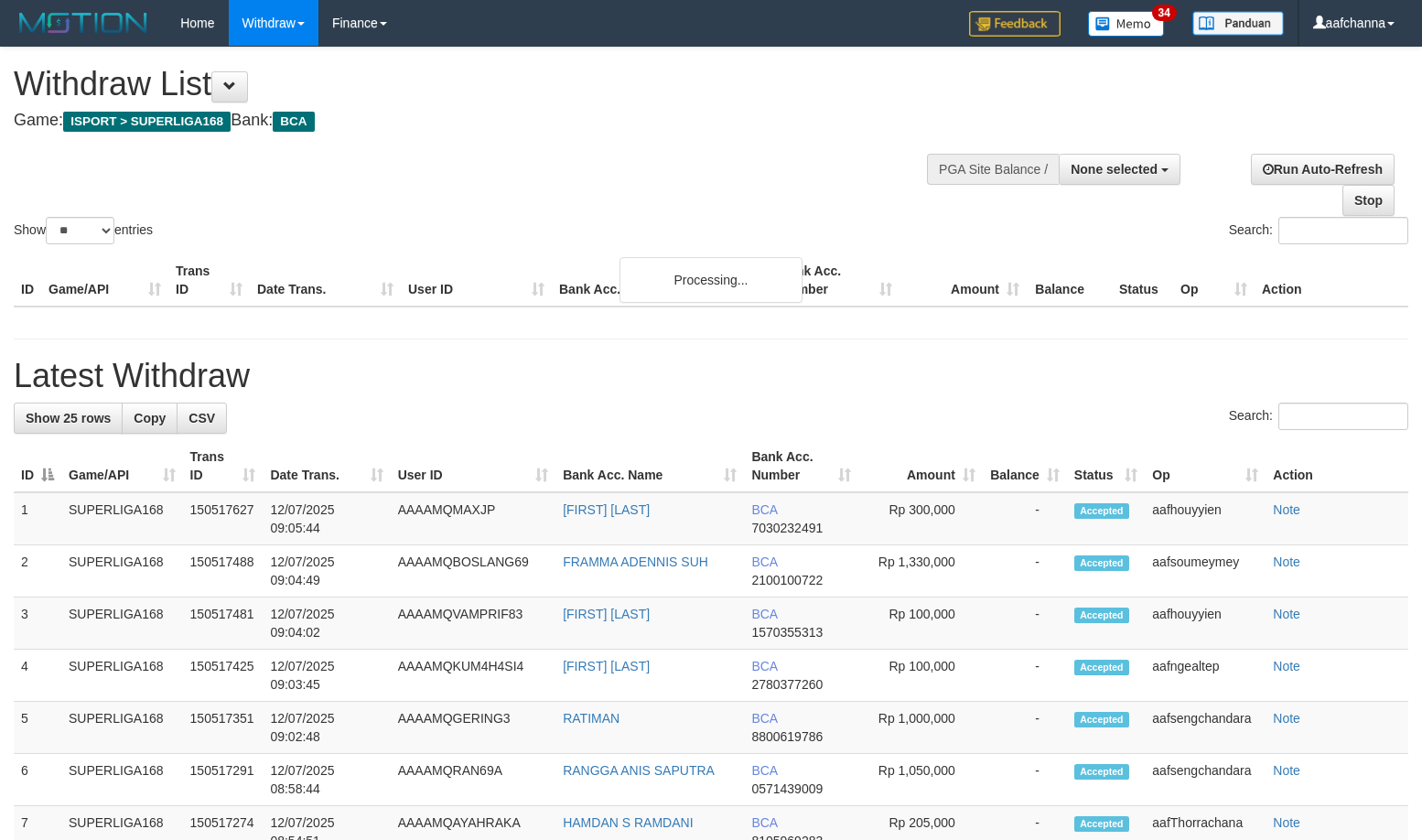select 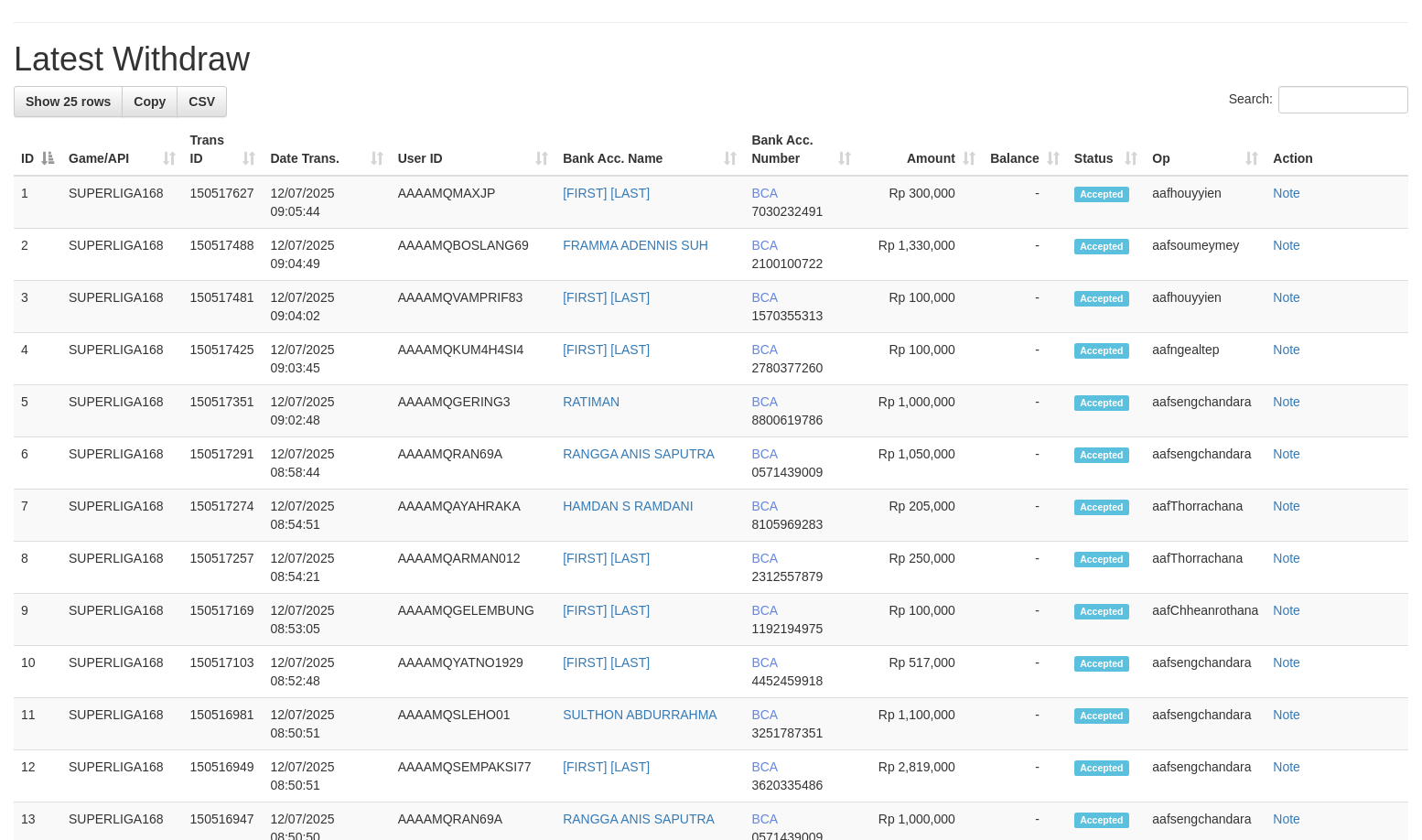 scroll, scrollTop: 1811, scrollLeft: 0, axis: vertical 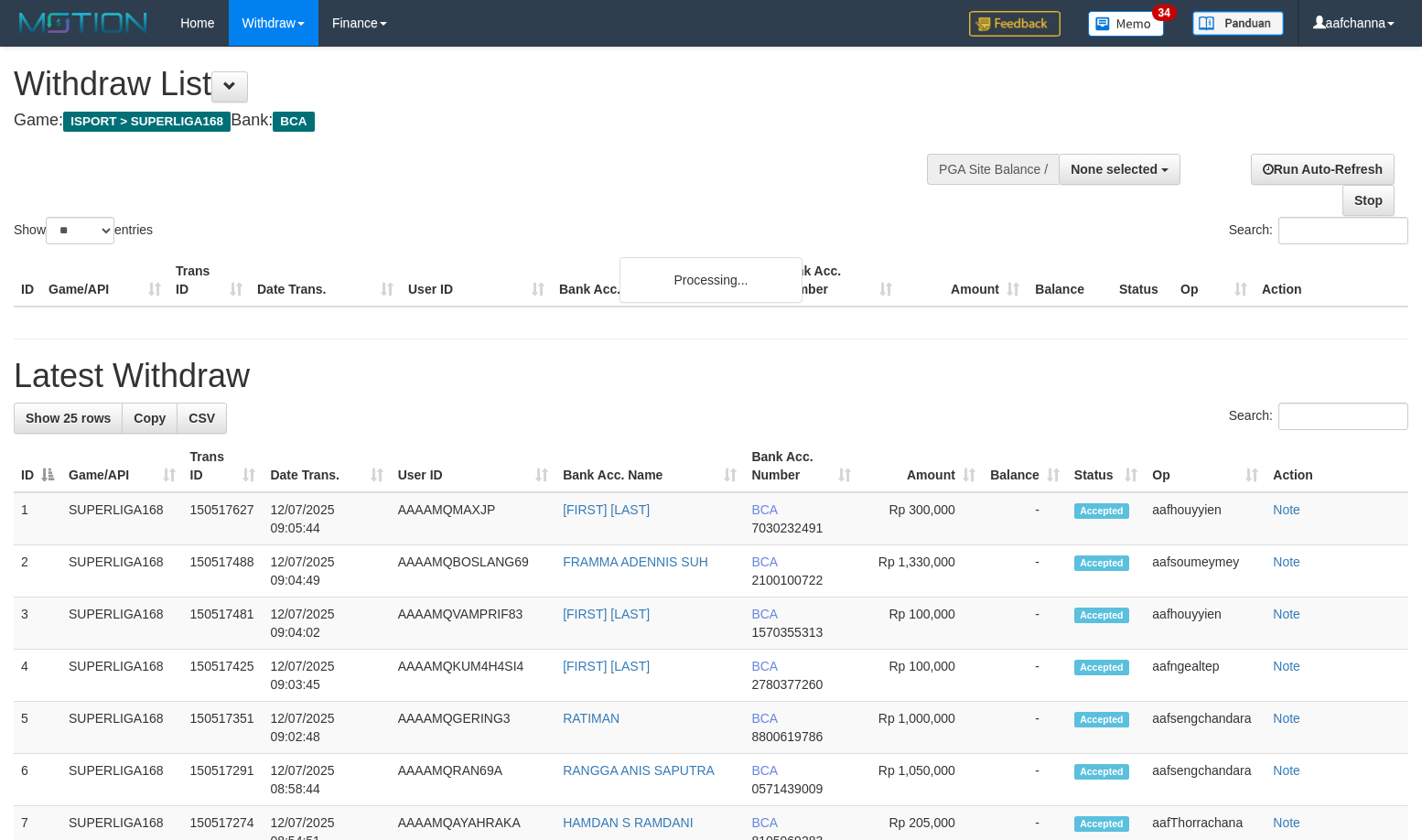 select 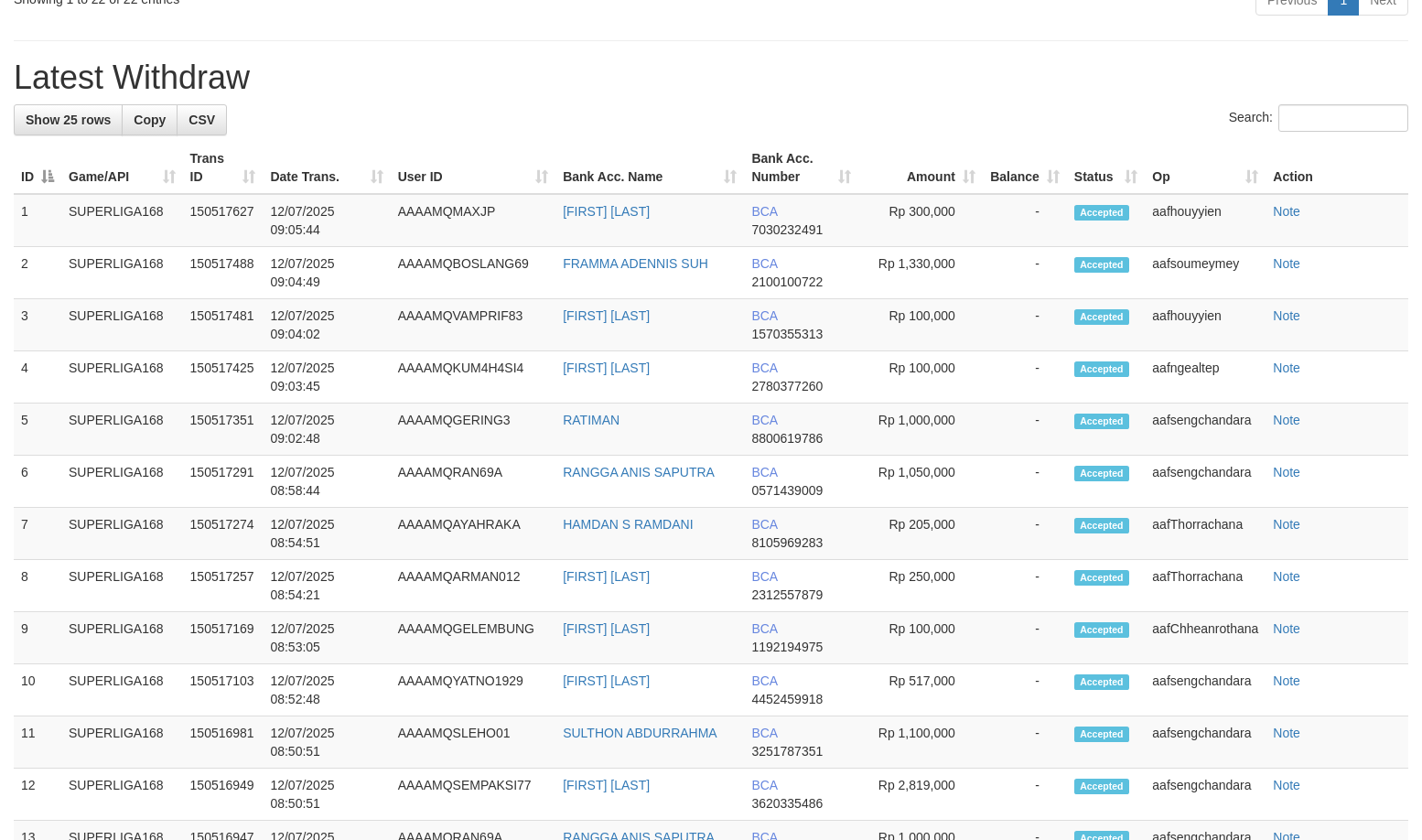 scroll, scrollTop: 1811, scrollLeft: 0, axis: vertical 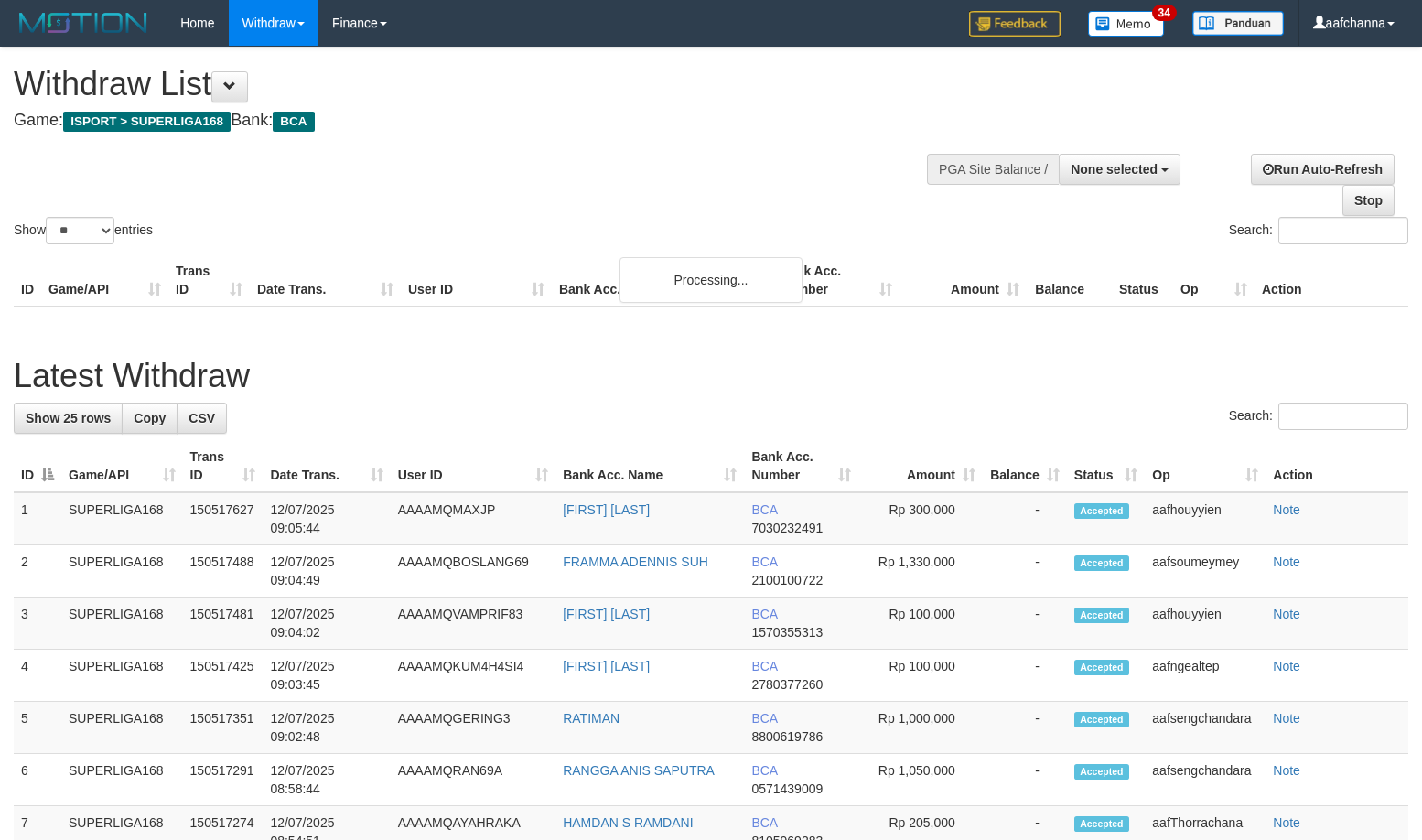 select 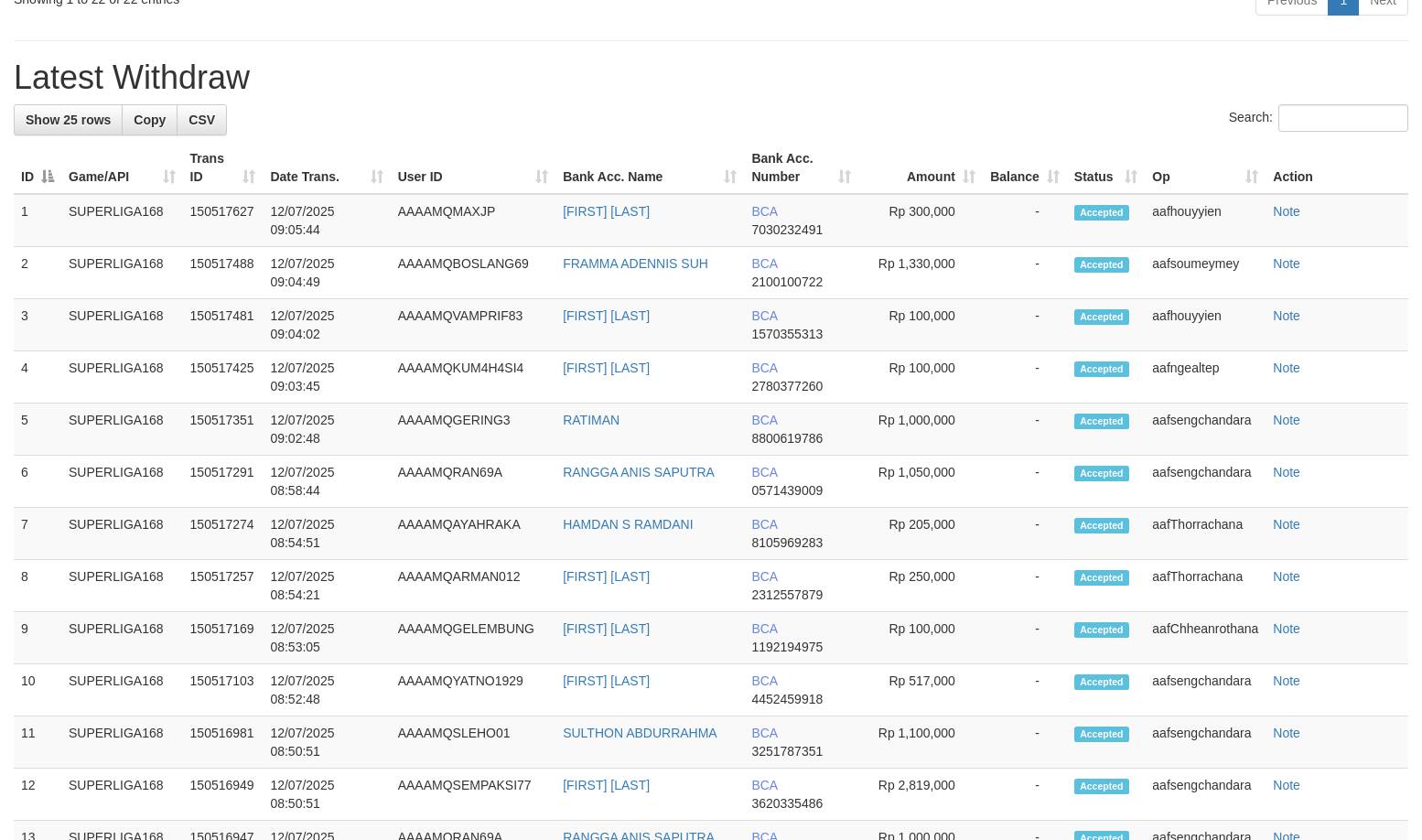scroll, scrollTop: 1811, scrollLeft: 0, axis: vertical 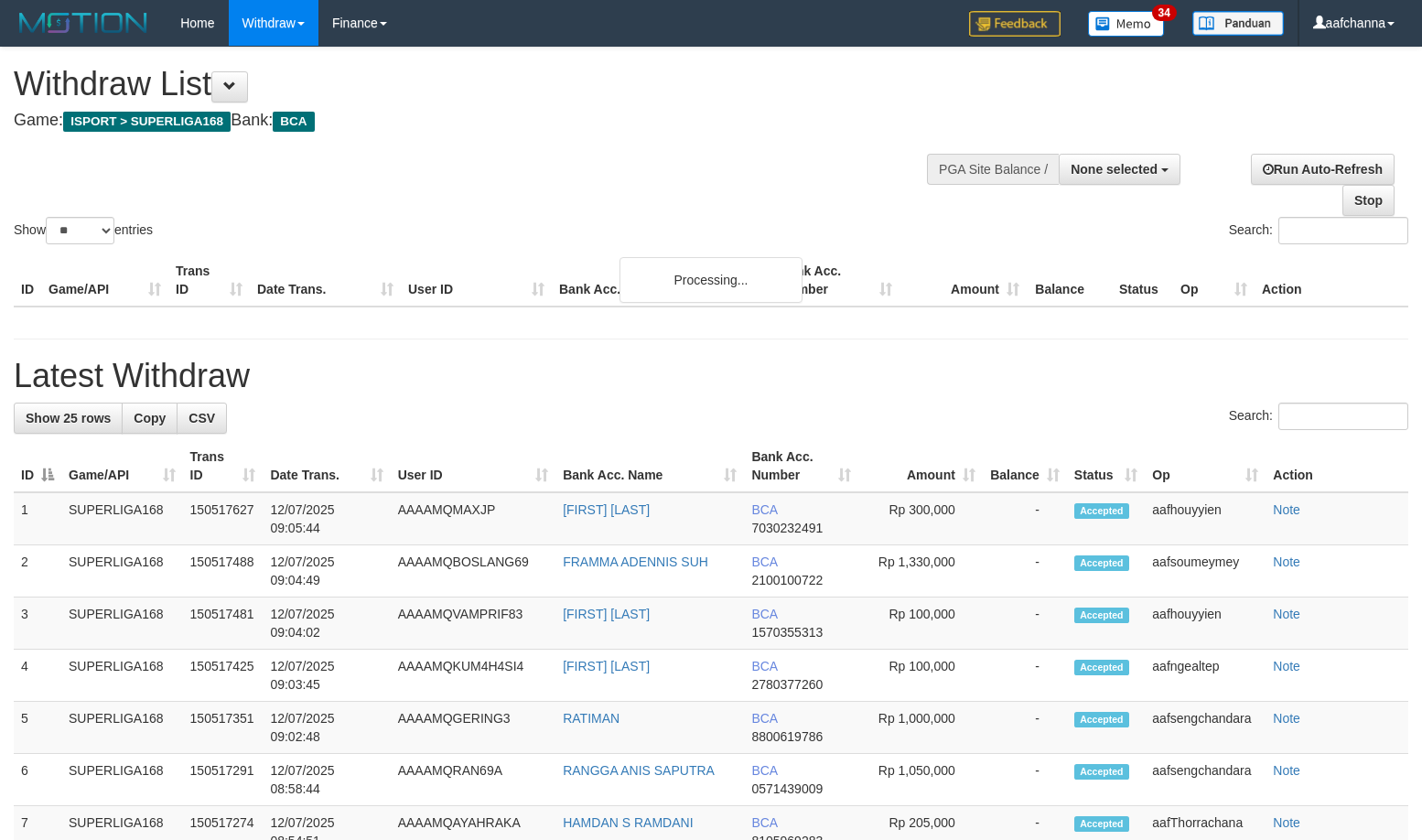 select 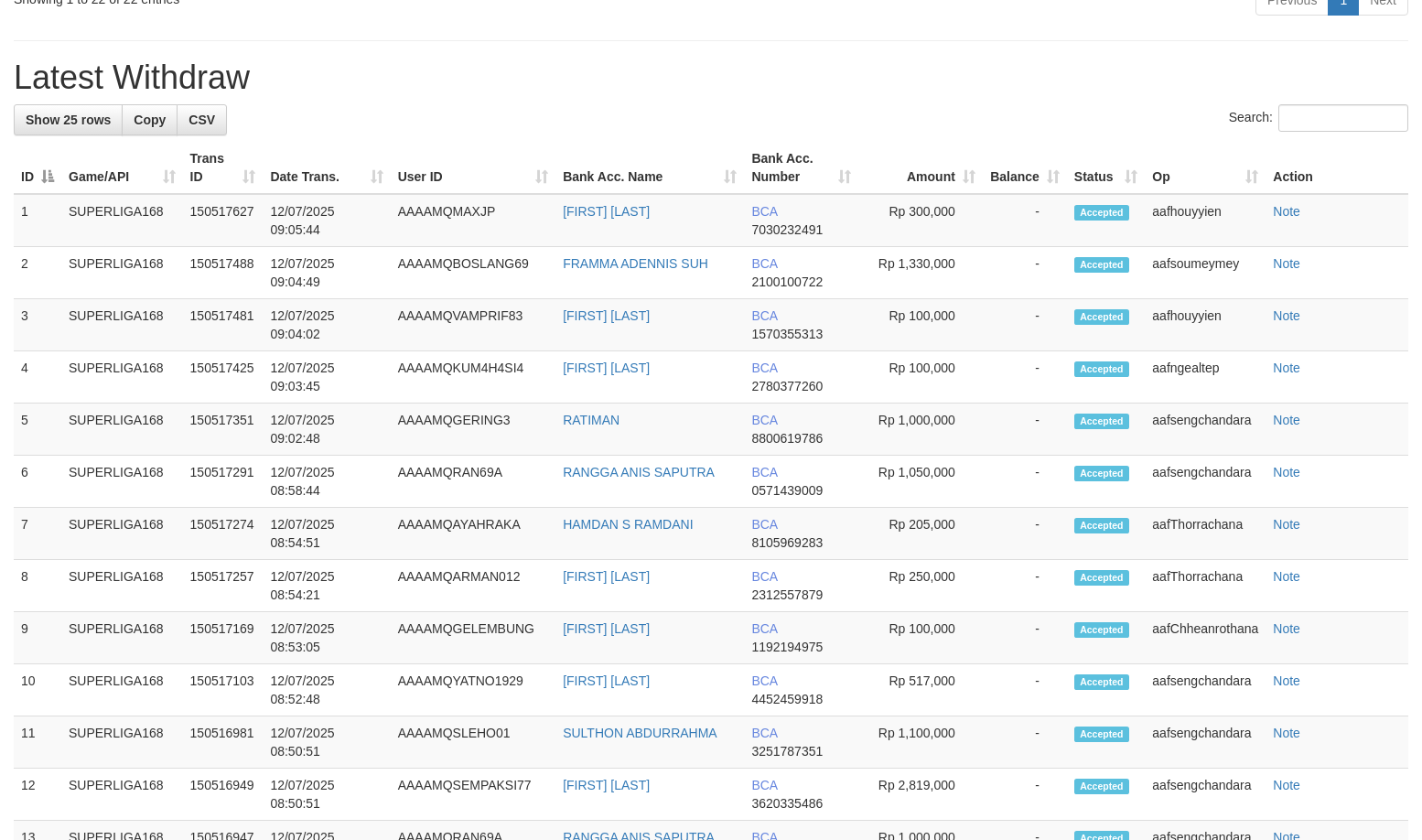 scroll, scrollTop: 1811, scrollLeft: 0, axis: vertical 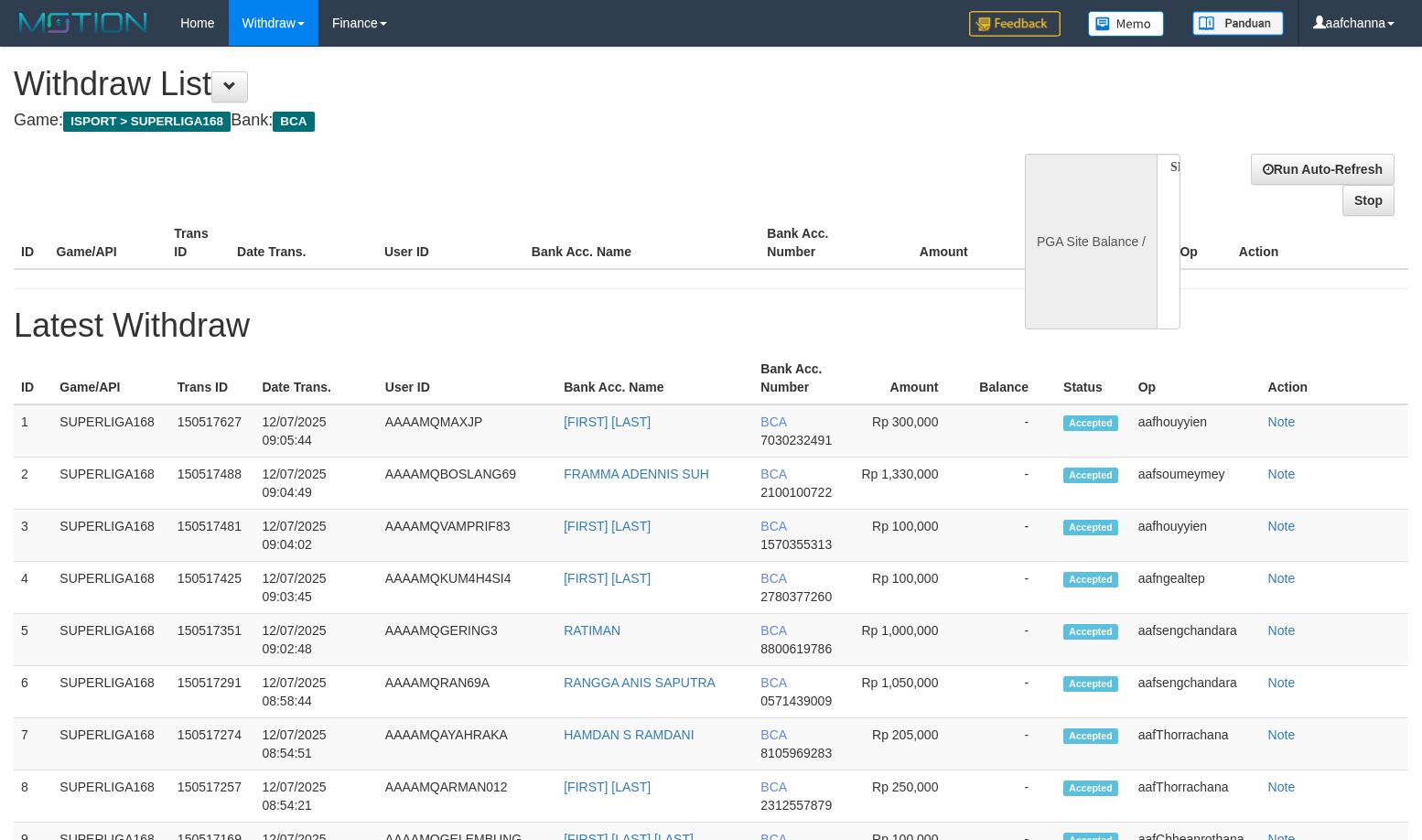 select 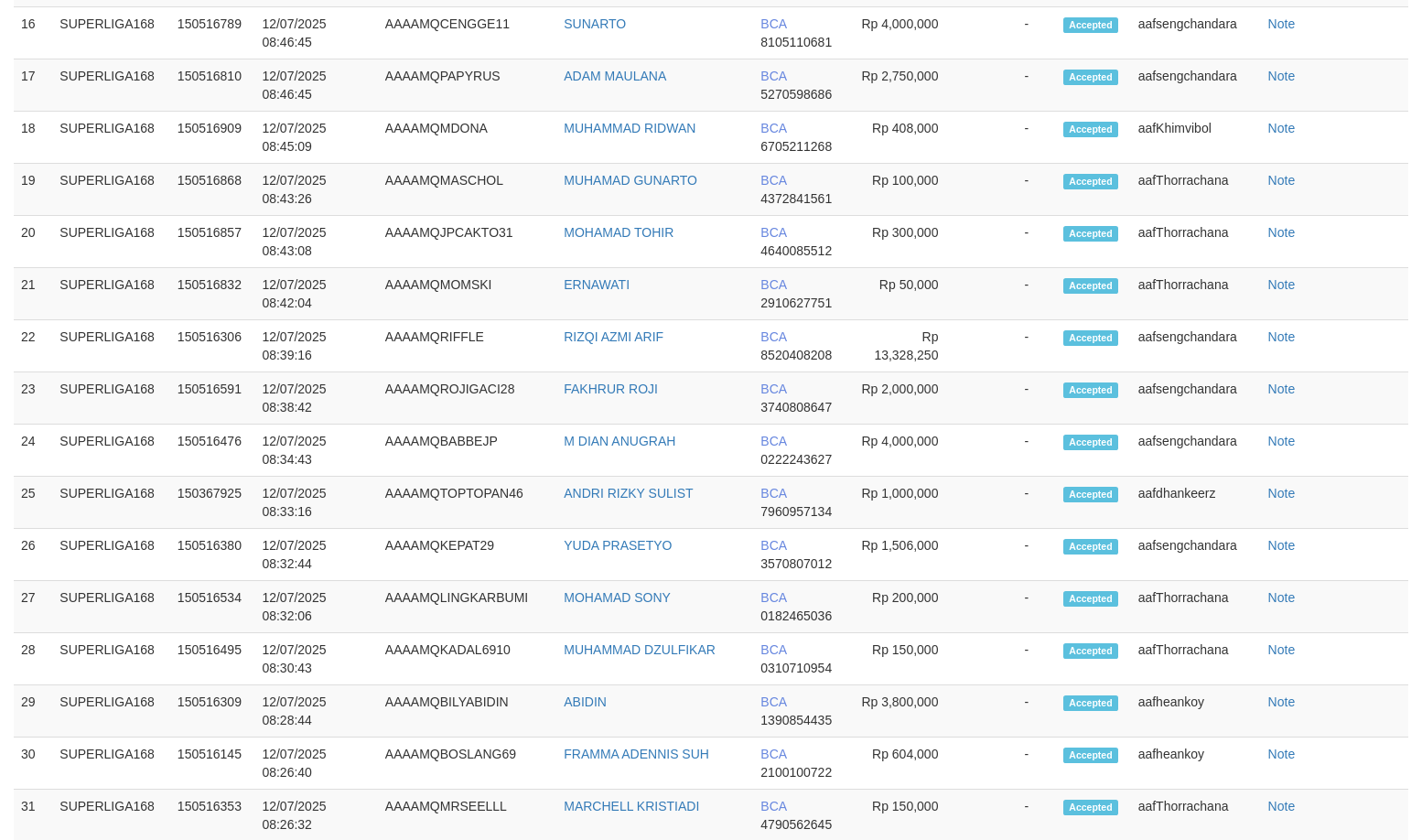 select on "**" 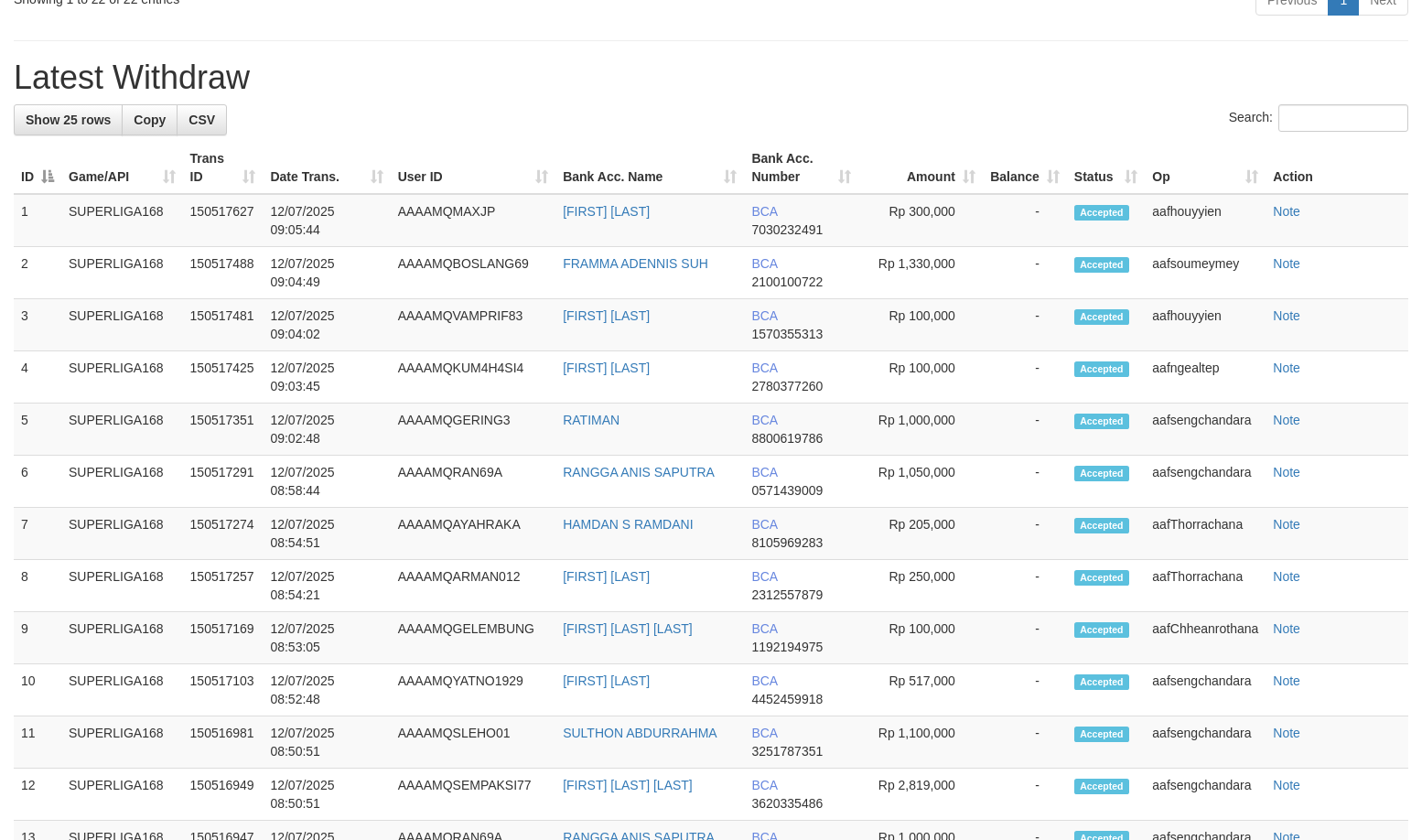 scroll, scrollTop: 1811, scrollLeft: 0, axis: vertical 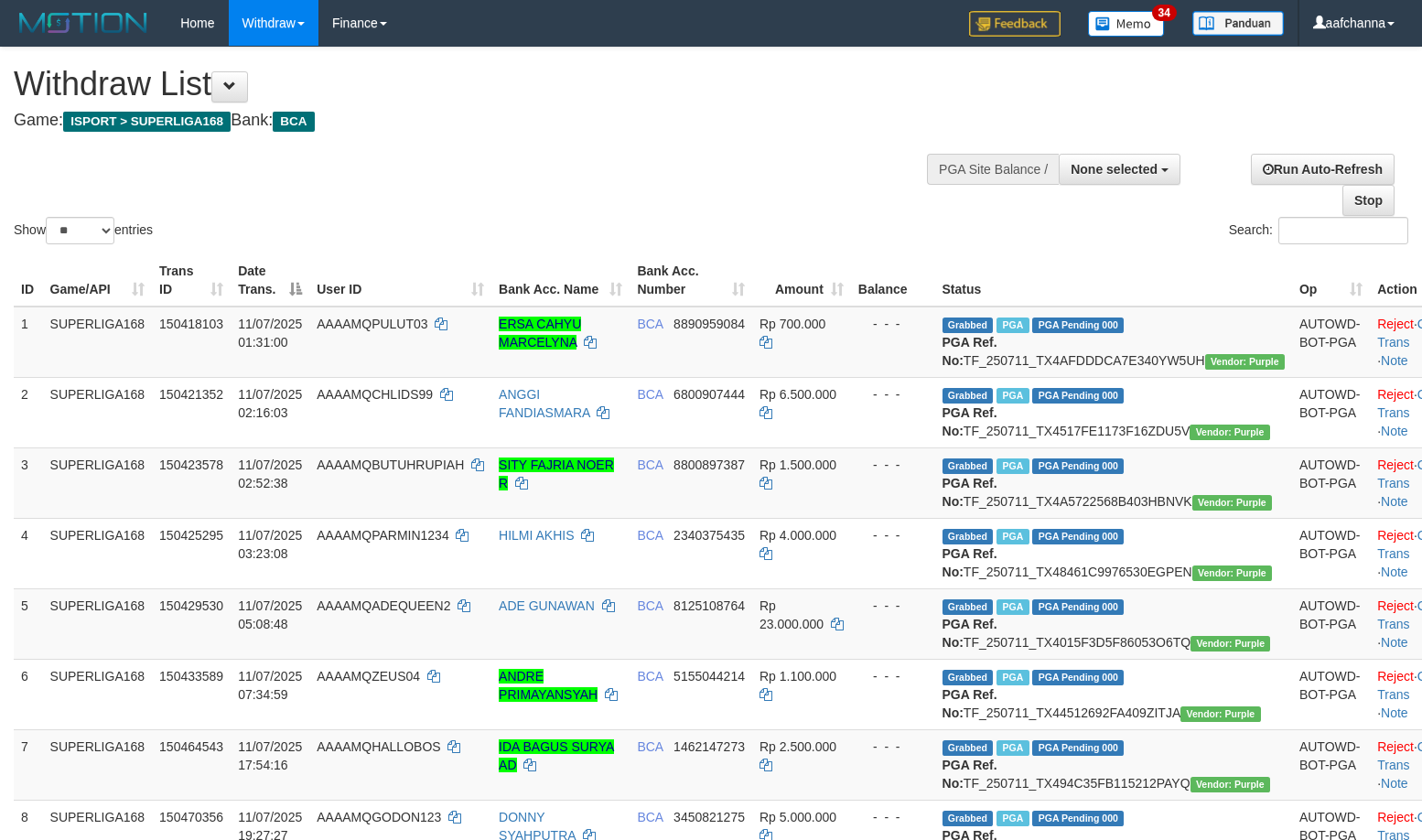select 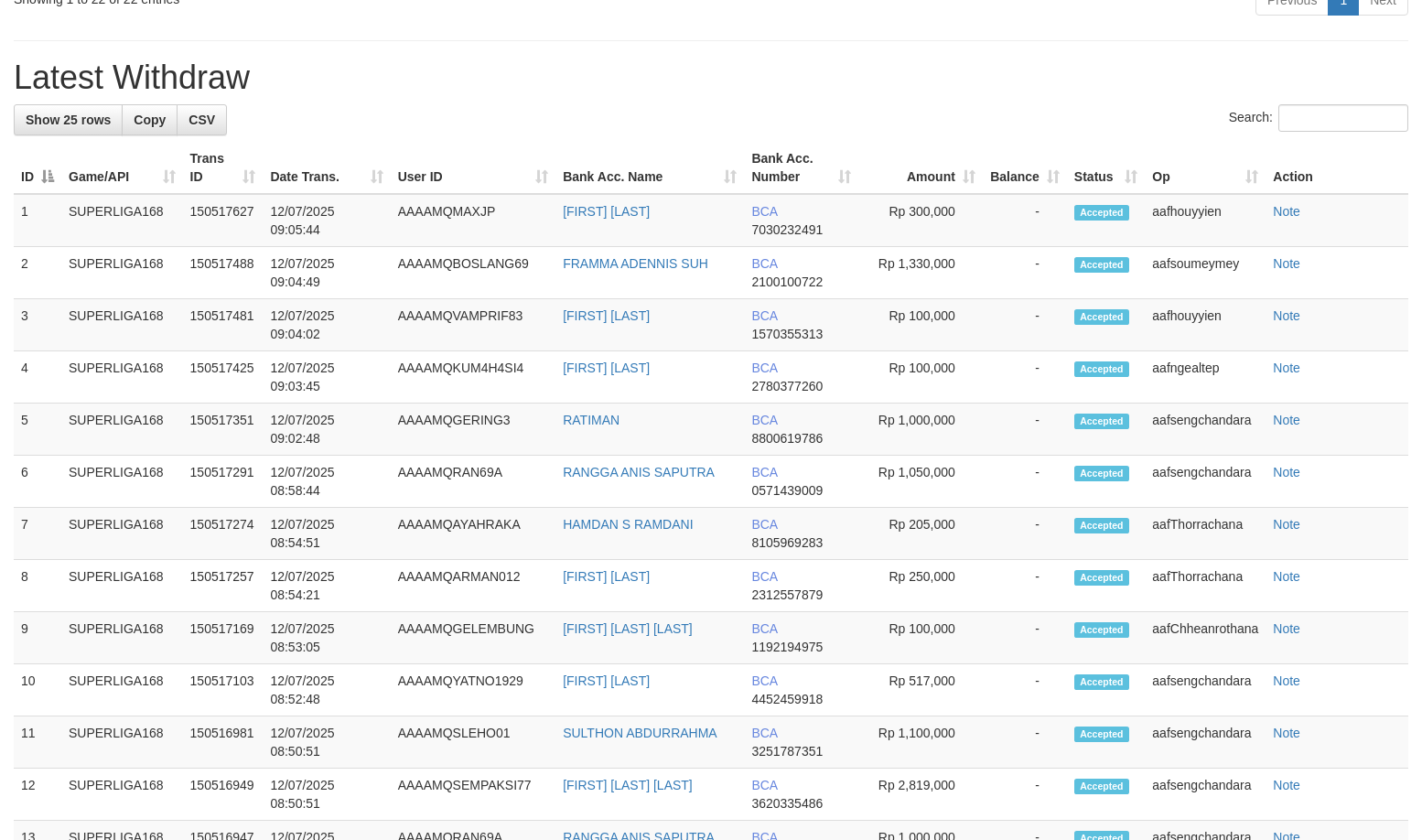 scroll, scrollTop: 1811, scrollLeft: 0, axis: vertical 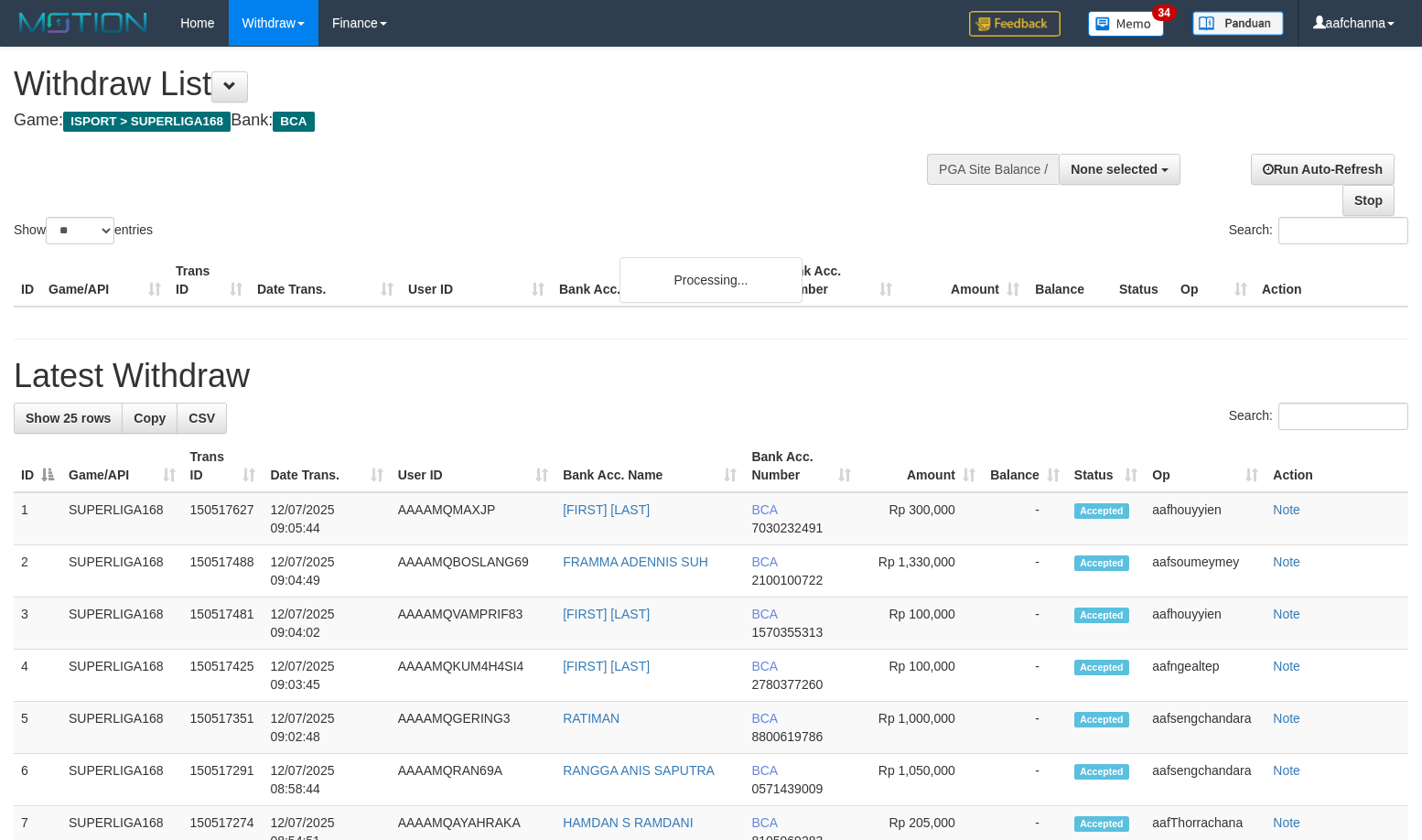 select 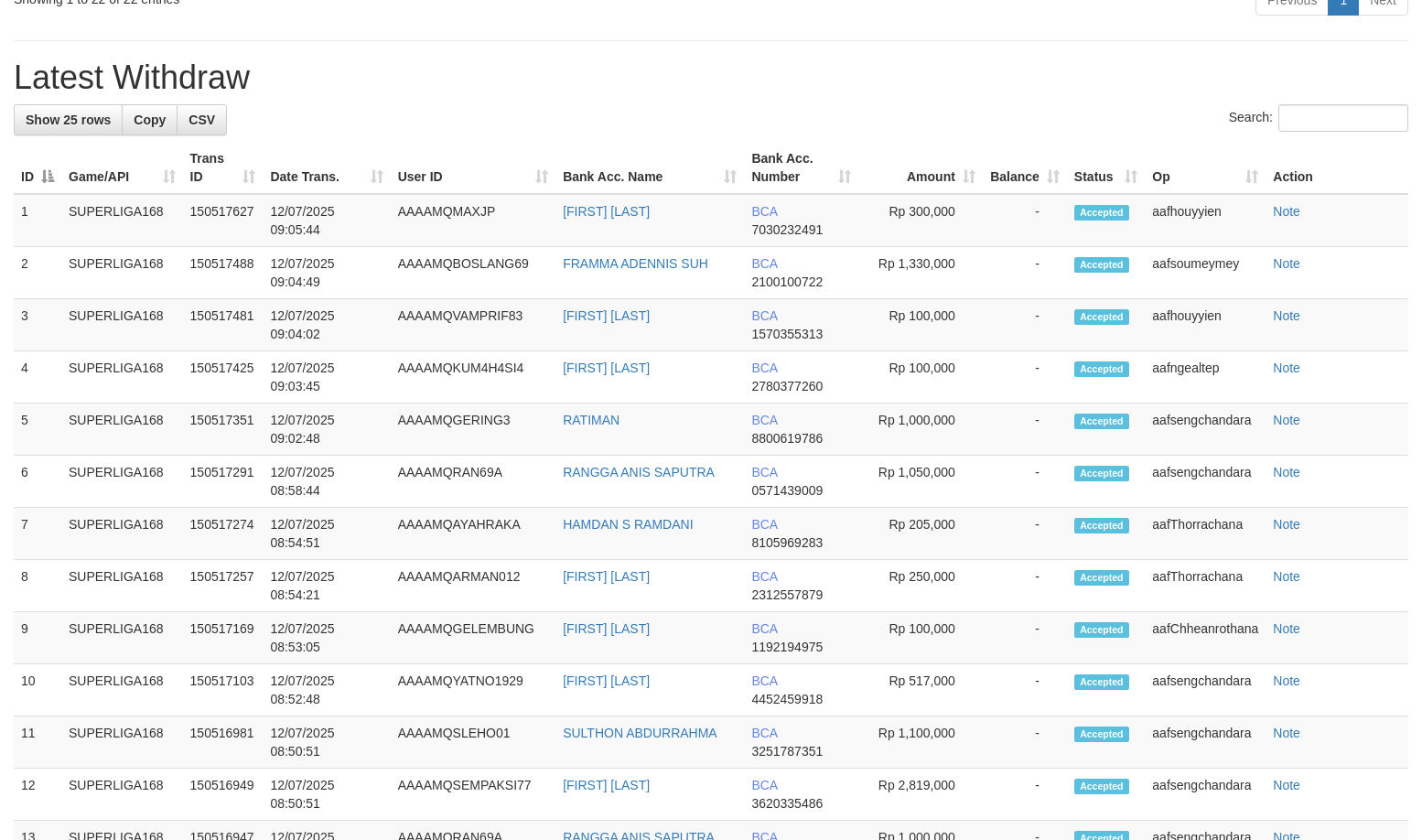 scroll, scrollTop: 1811, scrollLeft: 0, axis: vertical 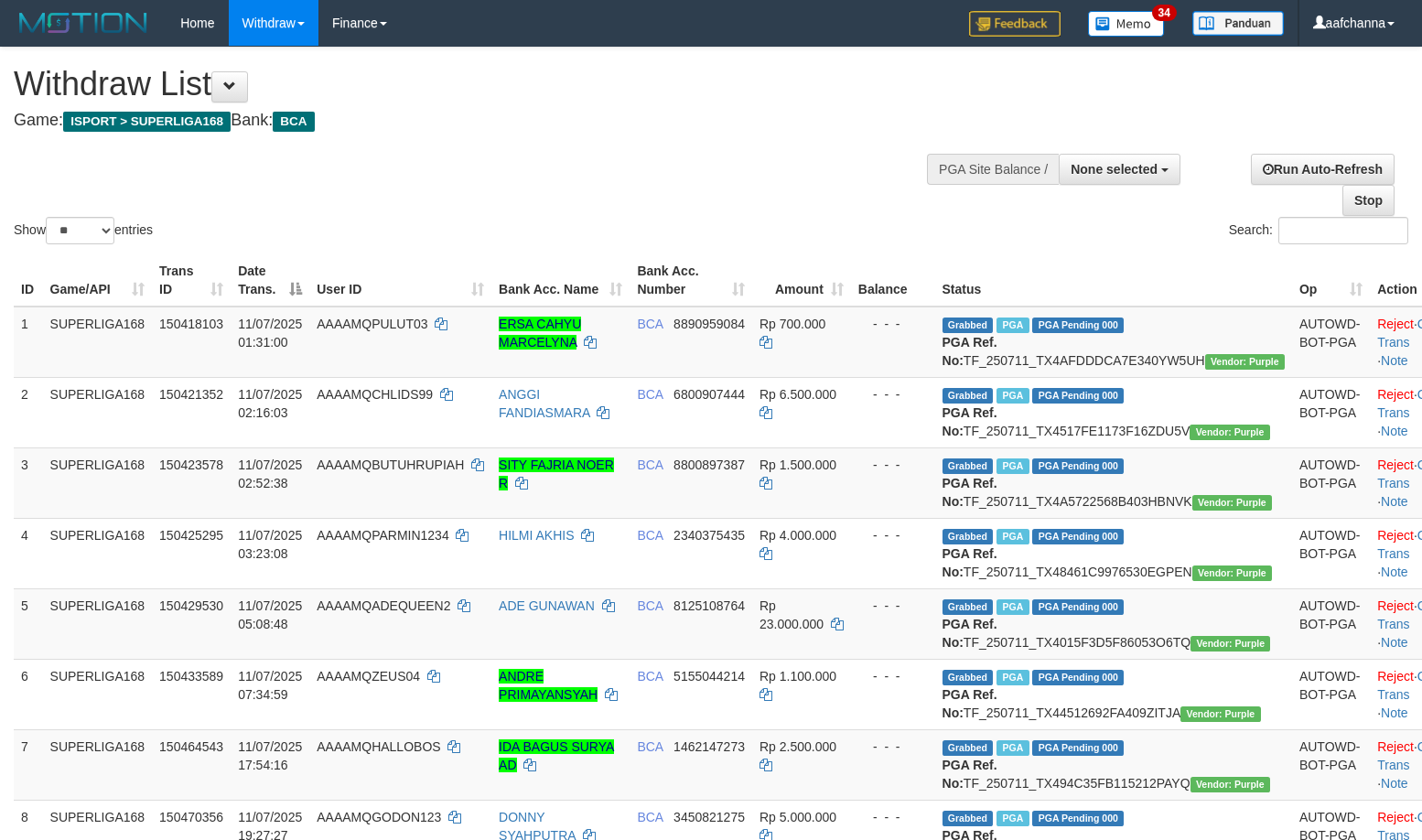 select 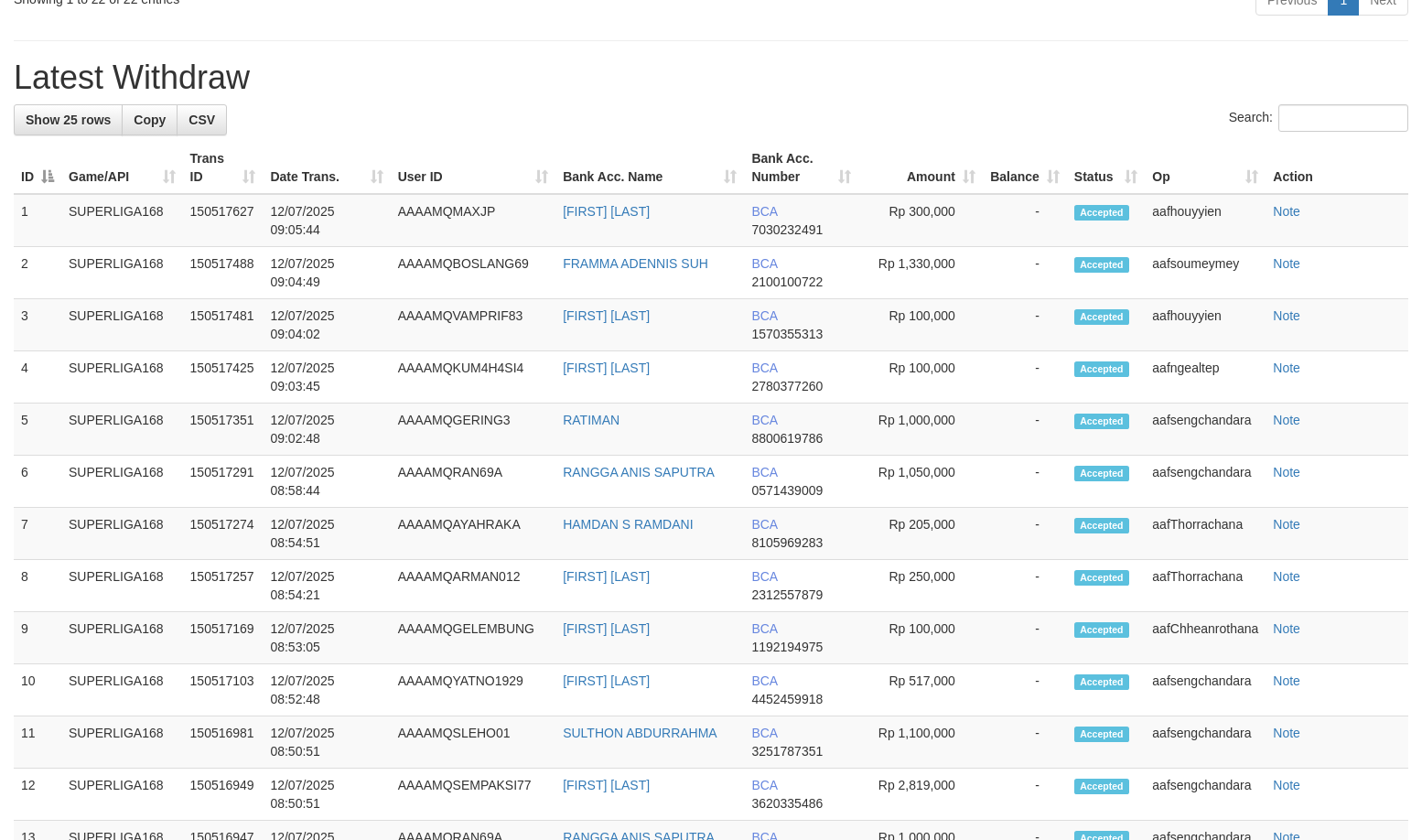 scroll, scrollTop: 1811, scrollLeft: 0, axis: vertical 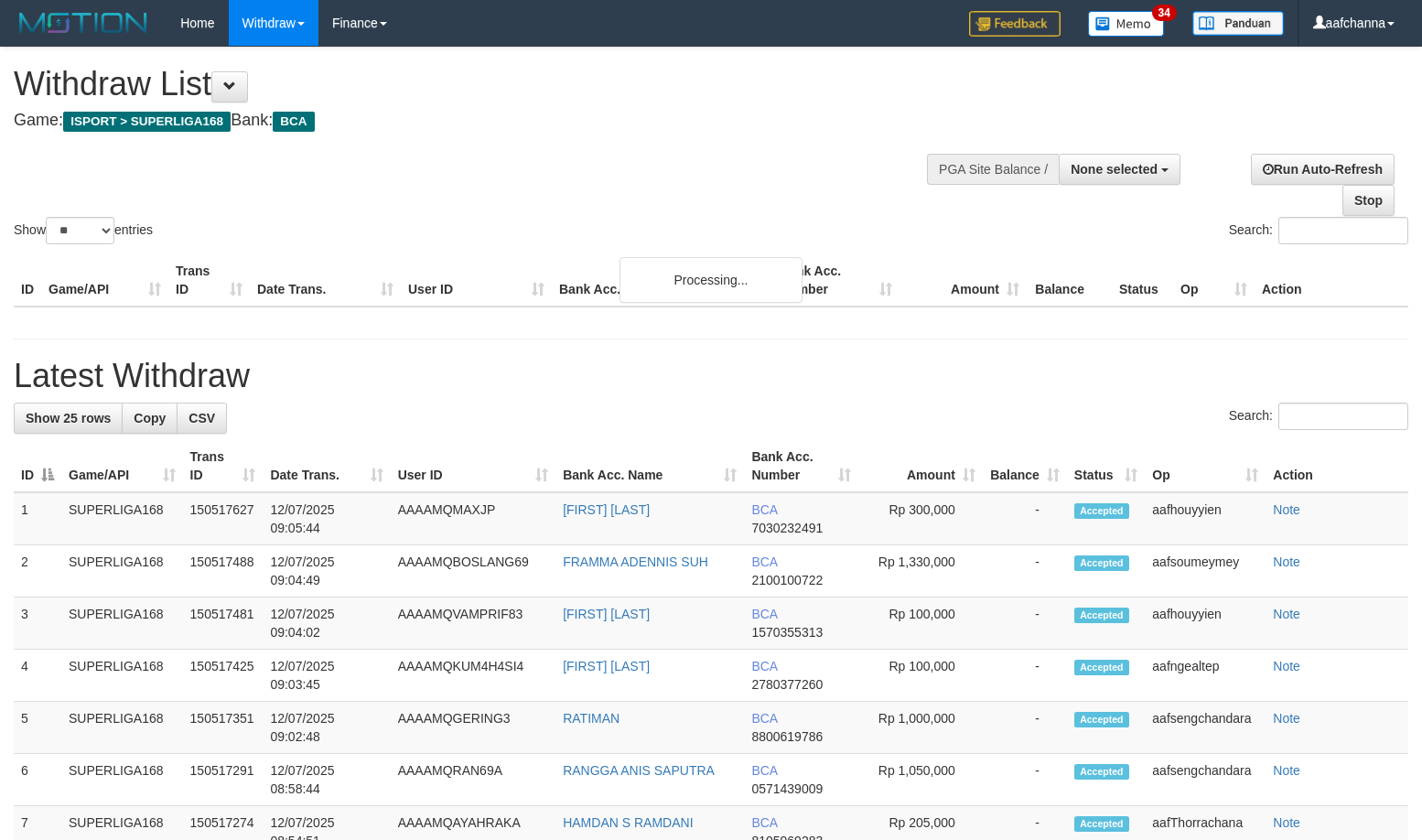 select 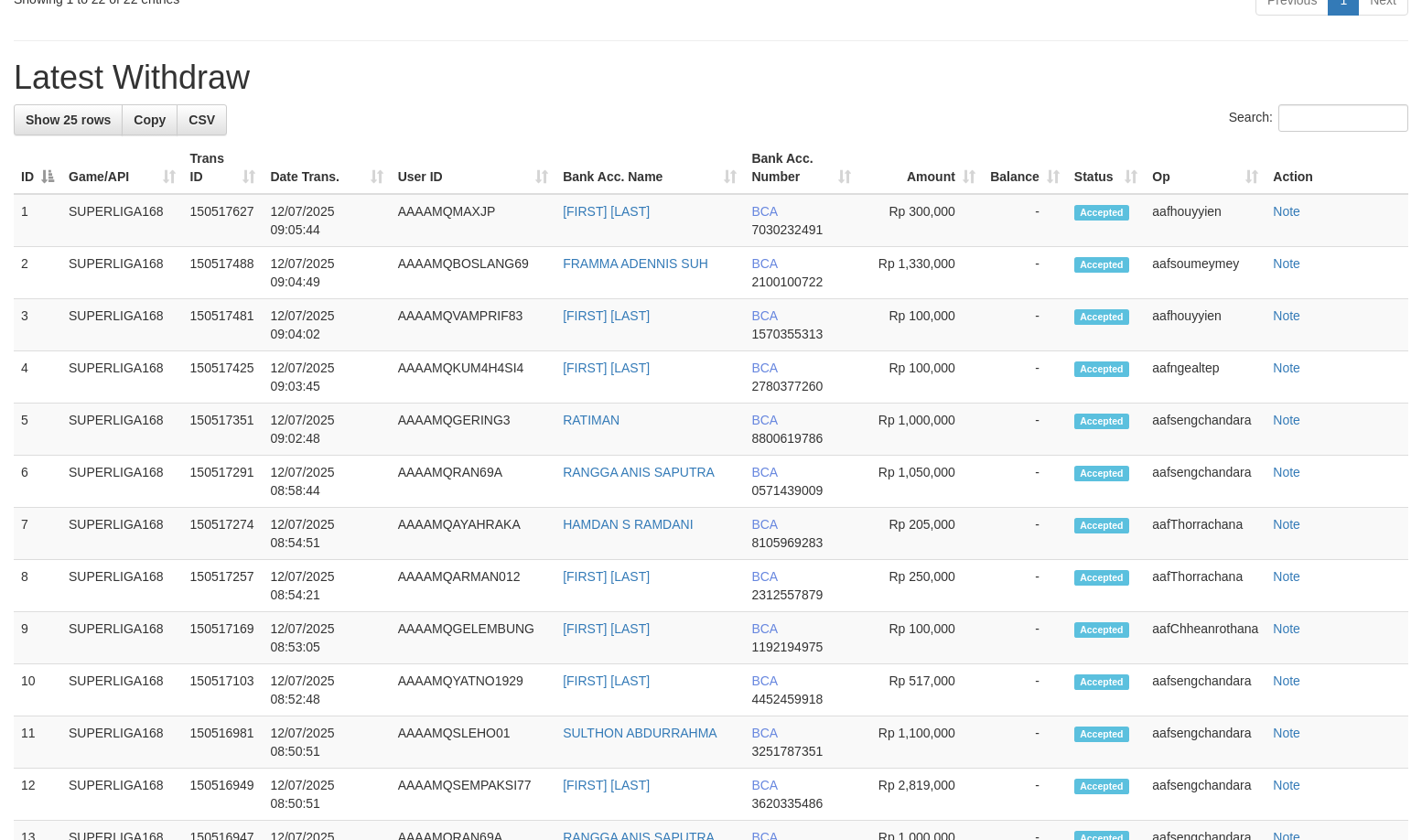 scroll, scrollTop: 1811, scrollLeft: 0, axis: vertical 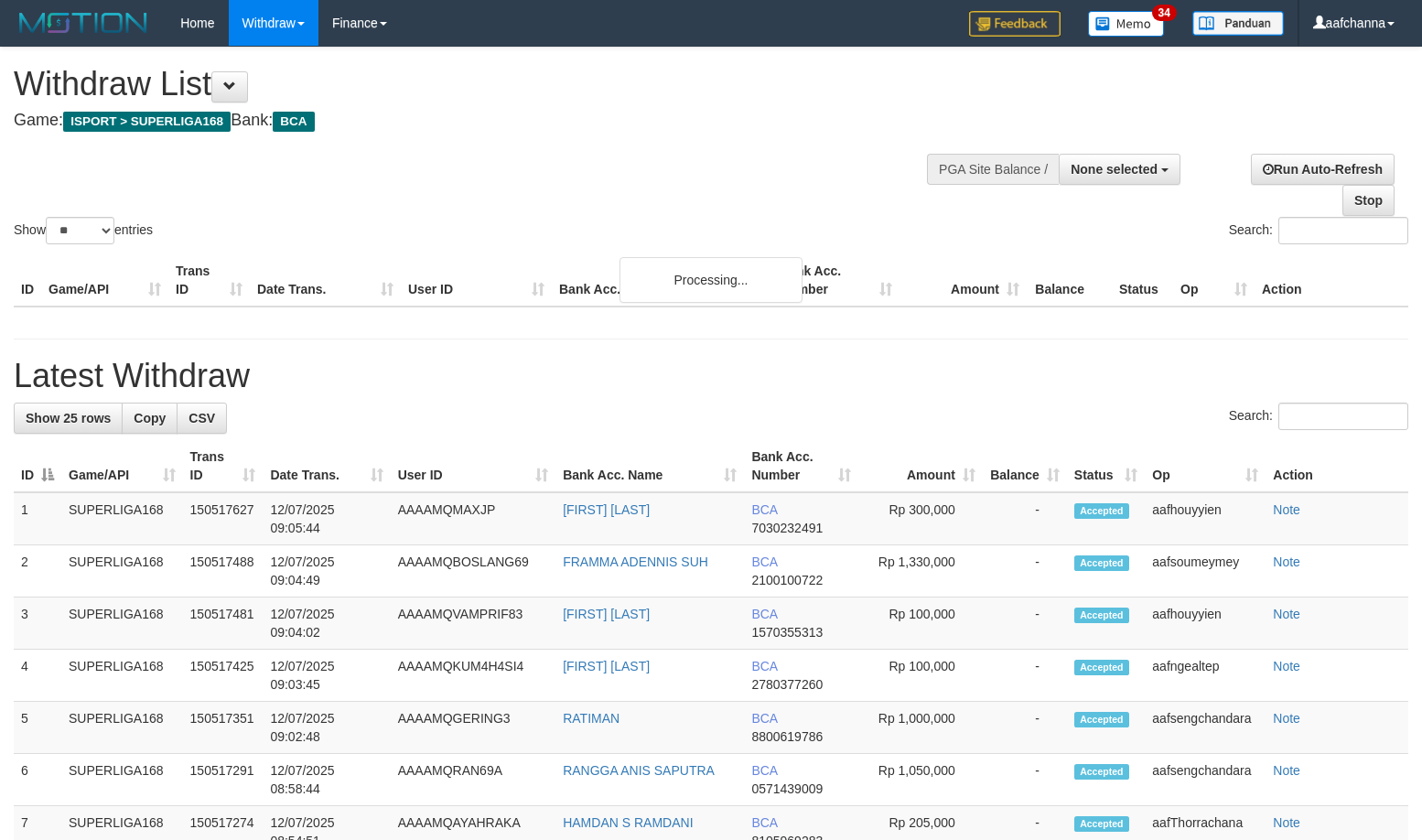 select 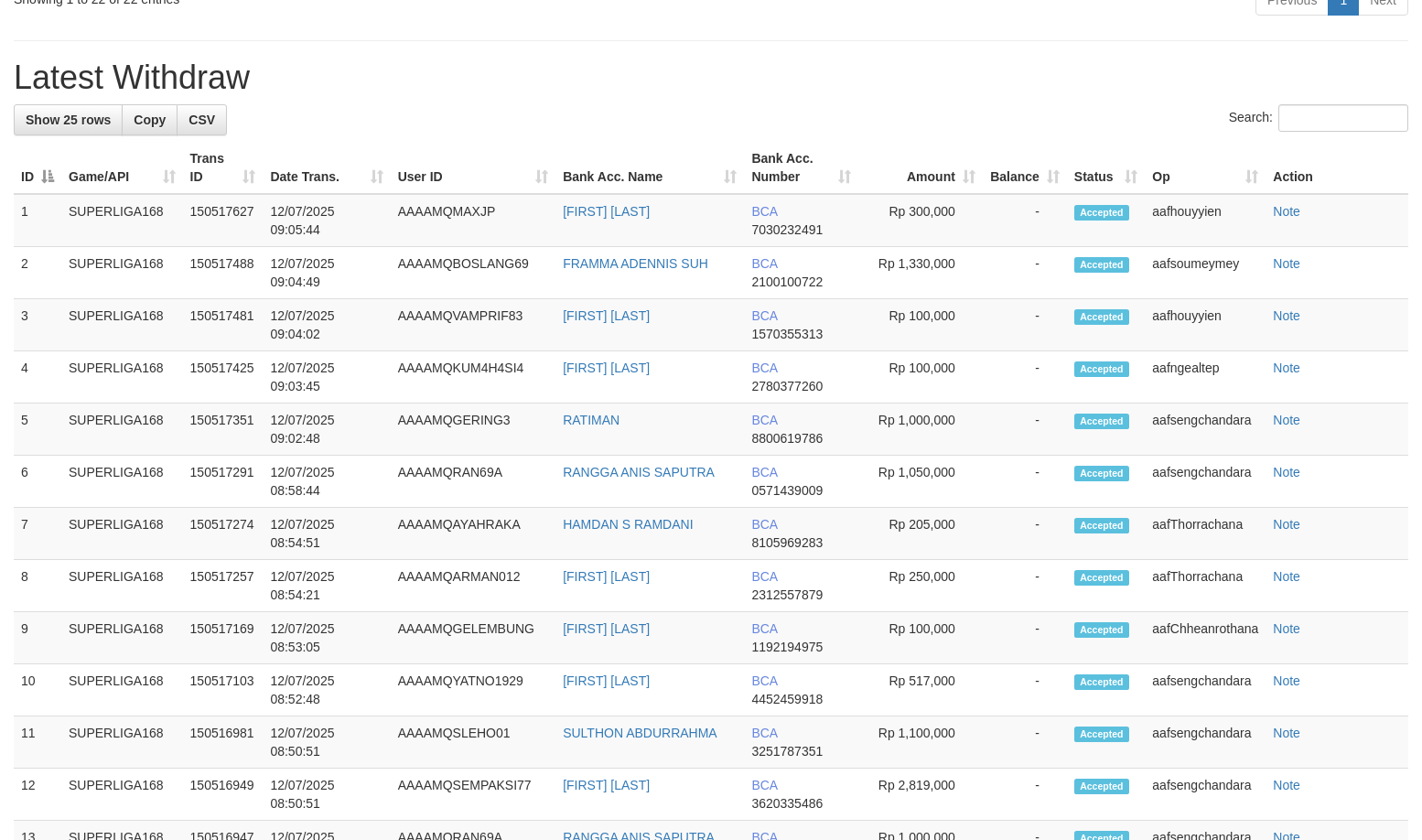 scroll, scrollTop: 1811, scrollLeft: 0, axis: vertical 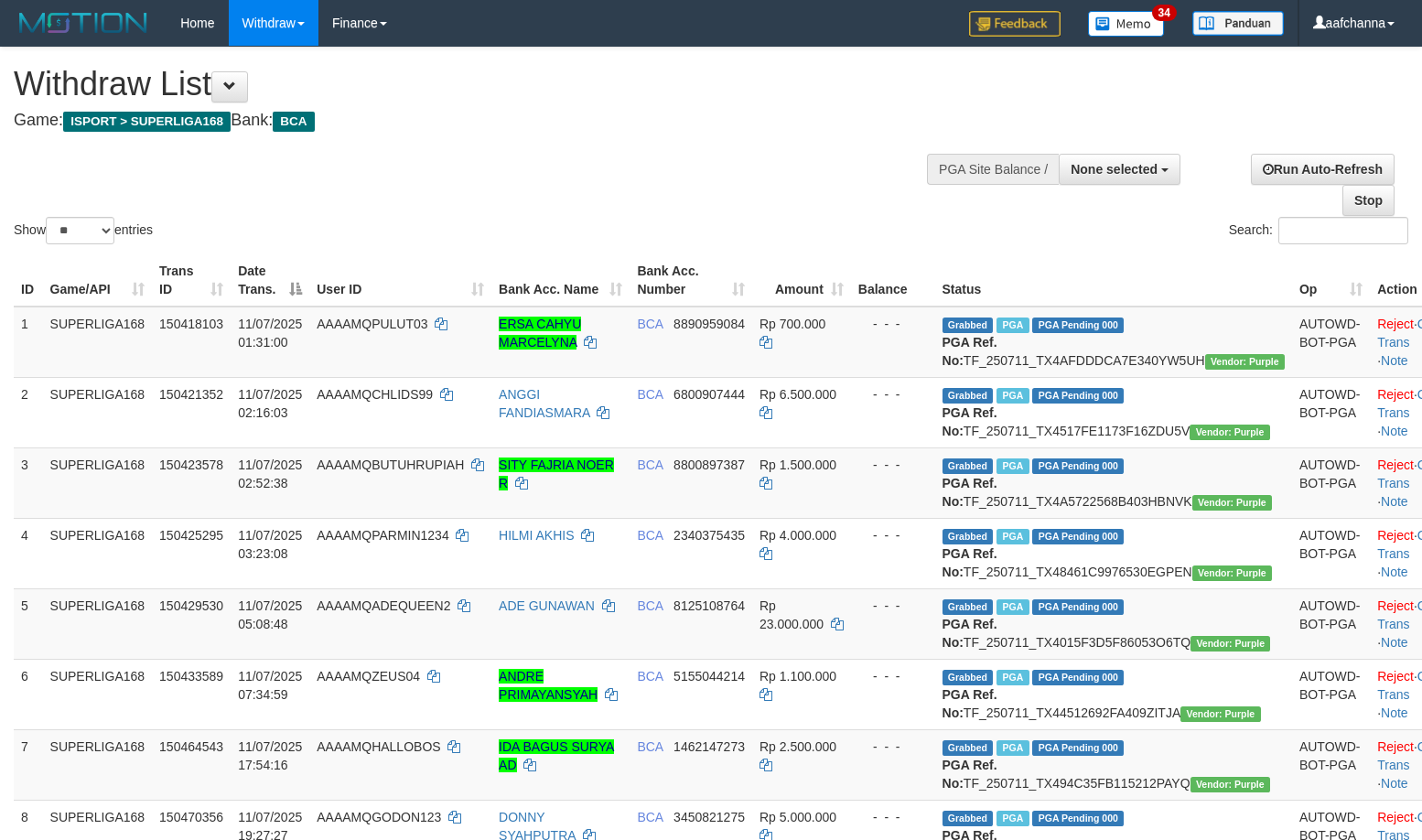 select 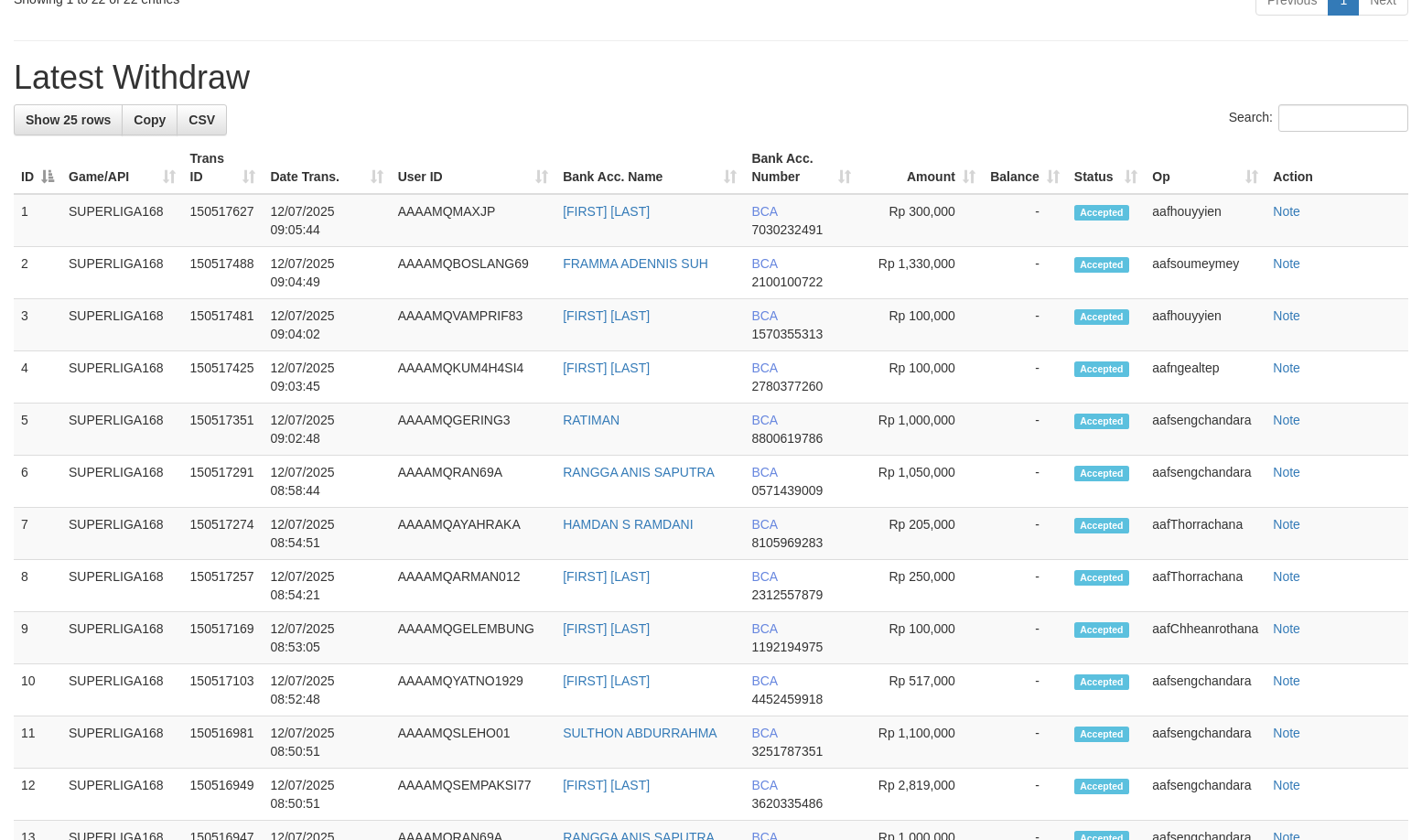 scroll, scrollTop: 1811, scrollLeft: 0, axis: vertical 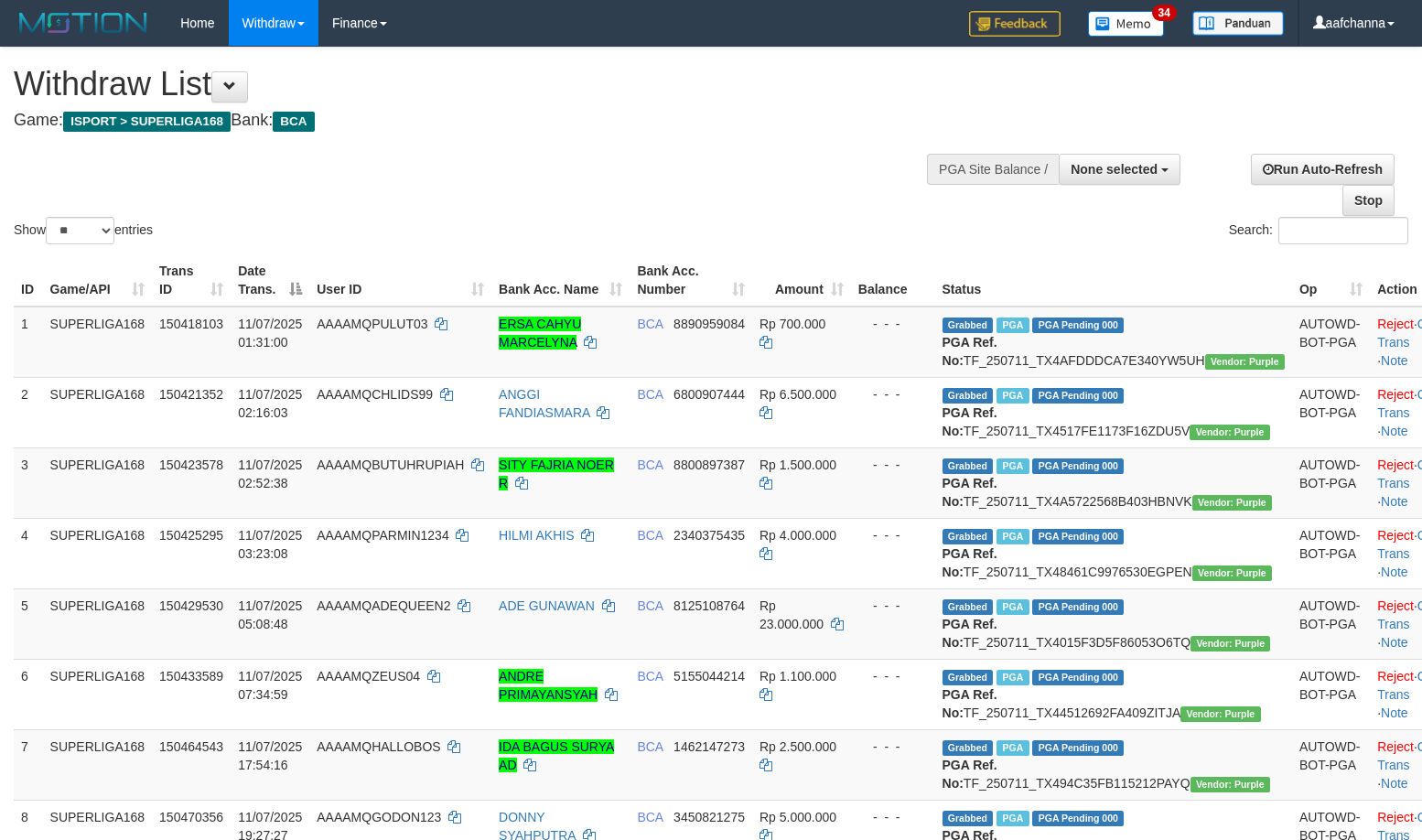 select 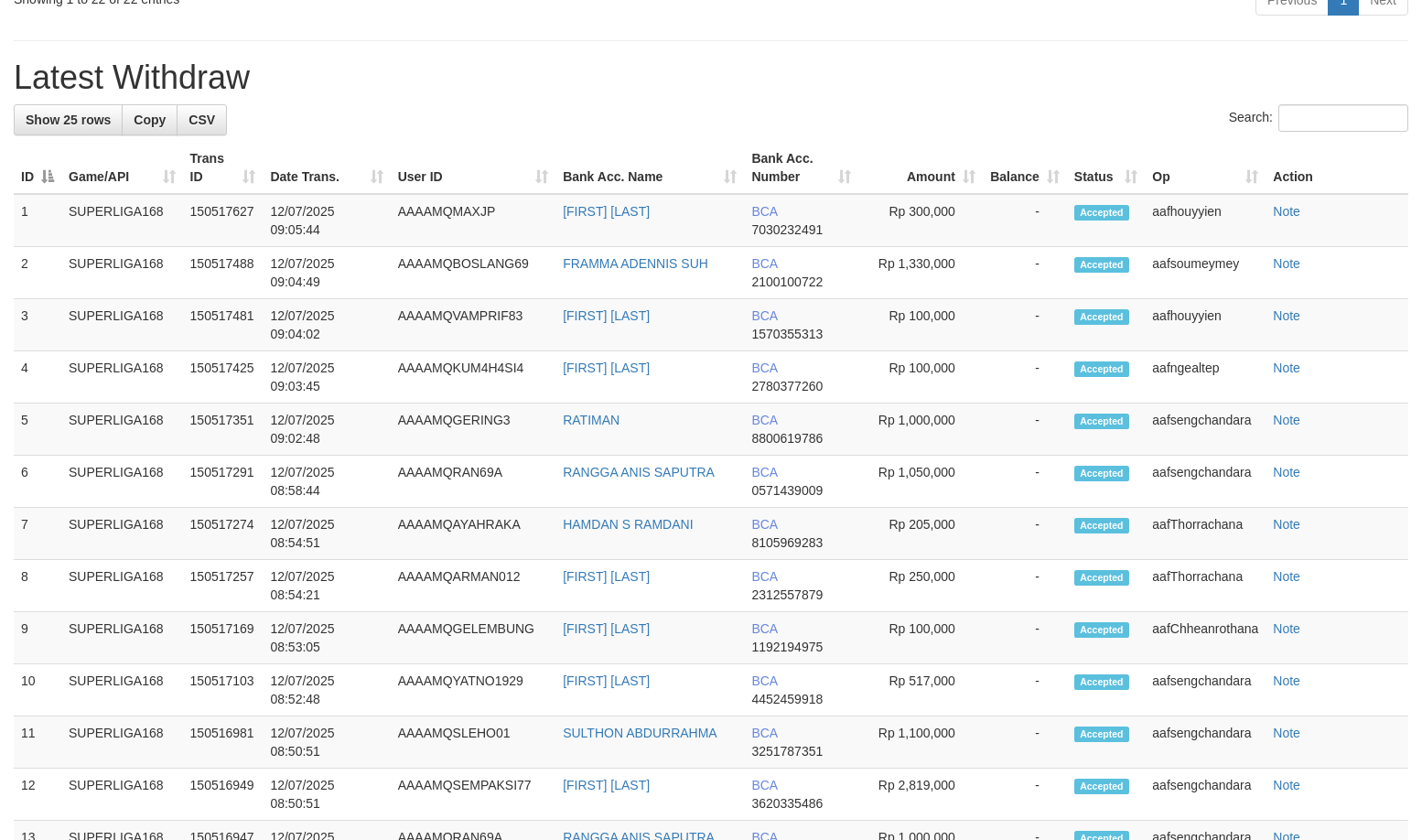 scroll, scrollTop: 1811, scrollLeft: 0, axis: vertical 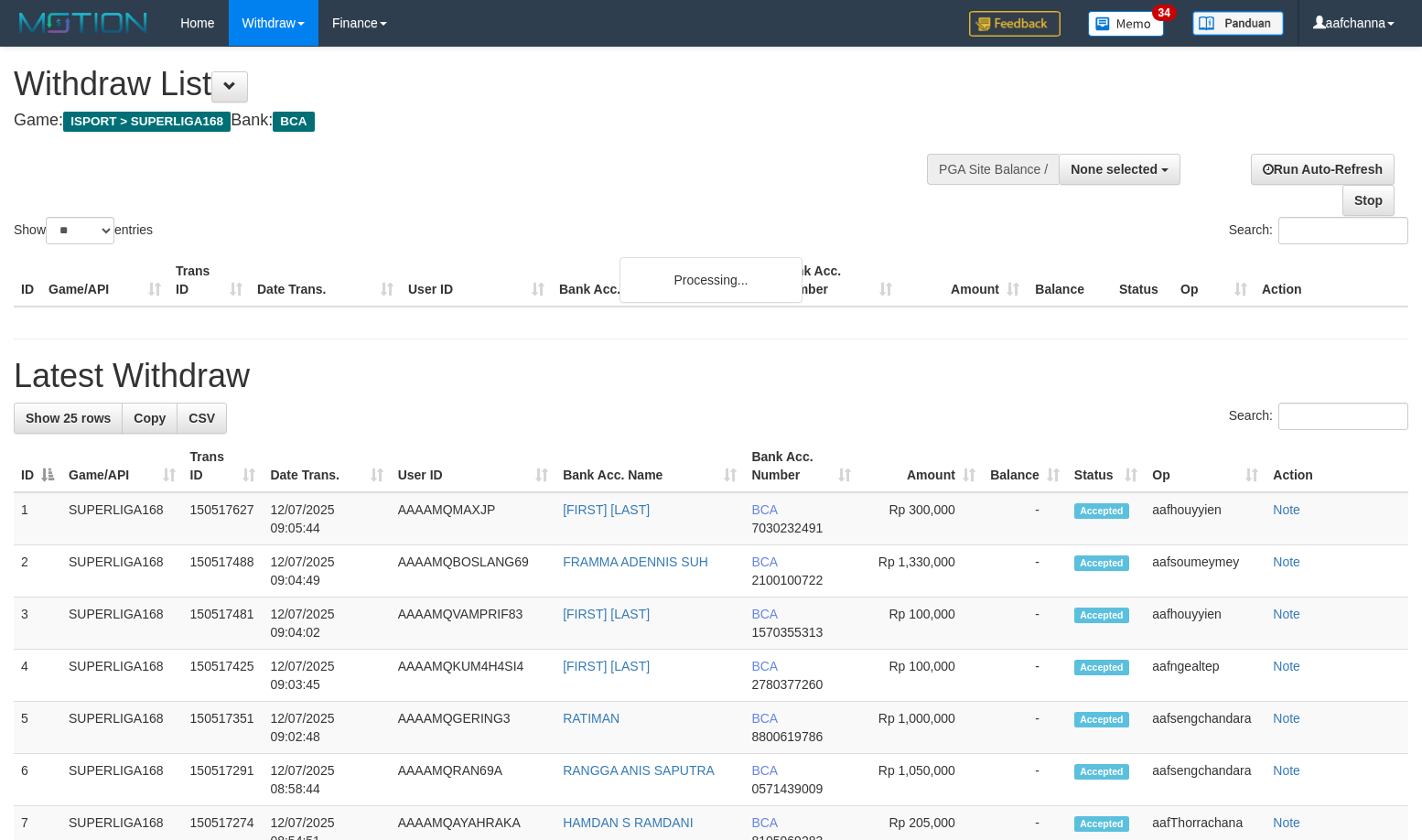 select 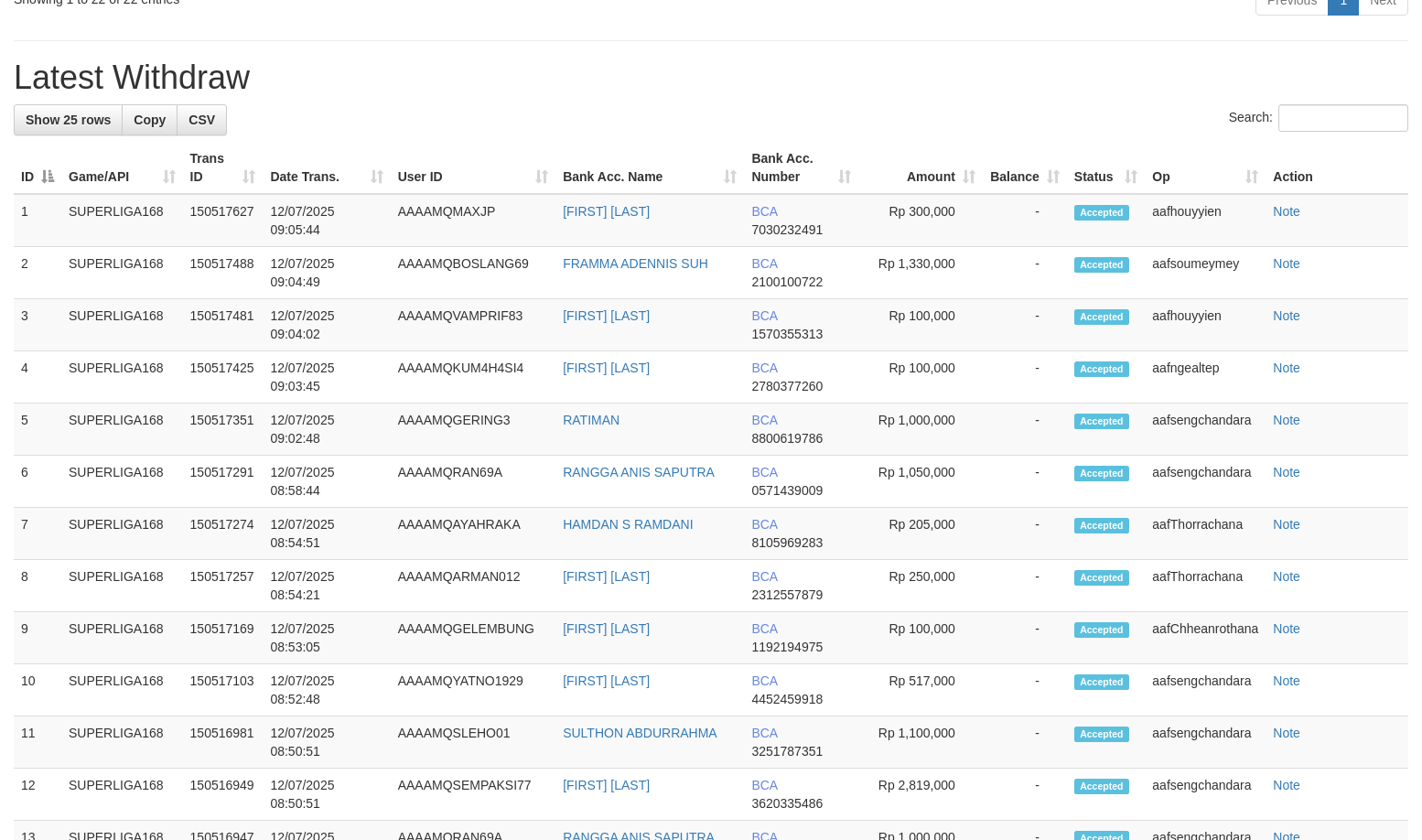 scroll, scrollTop: 1811, scrollLeft: 0, axis: vertical 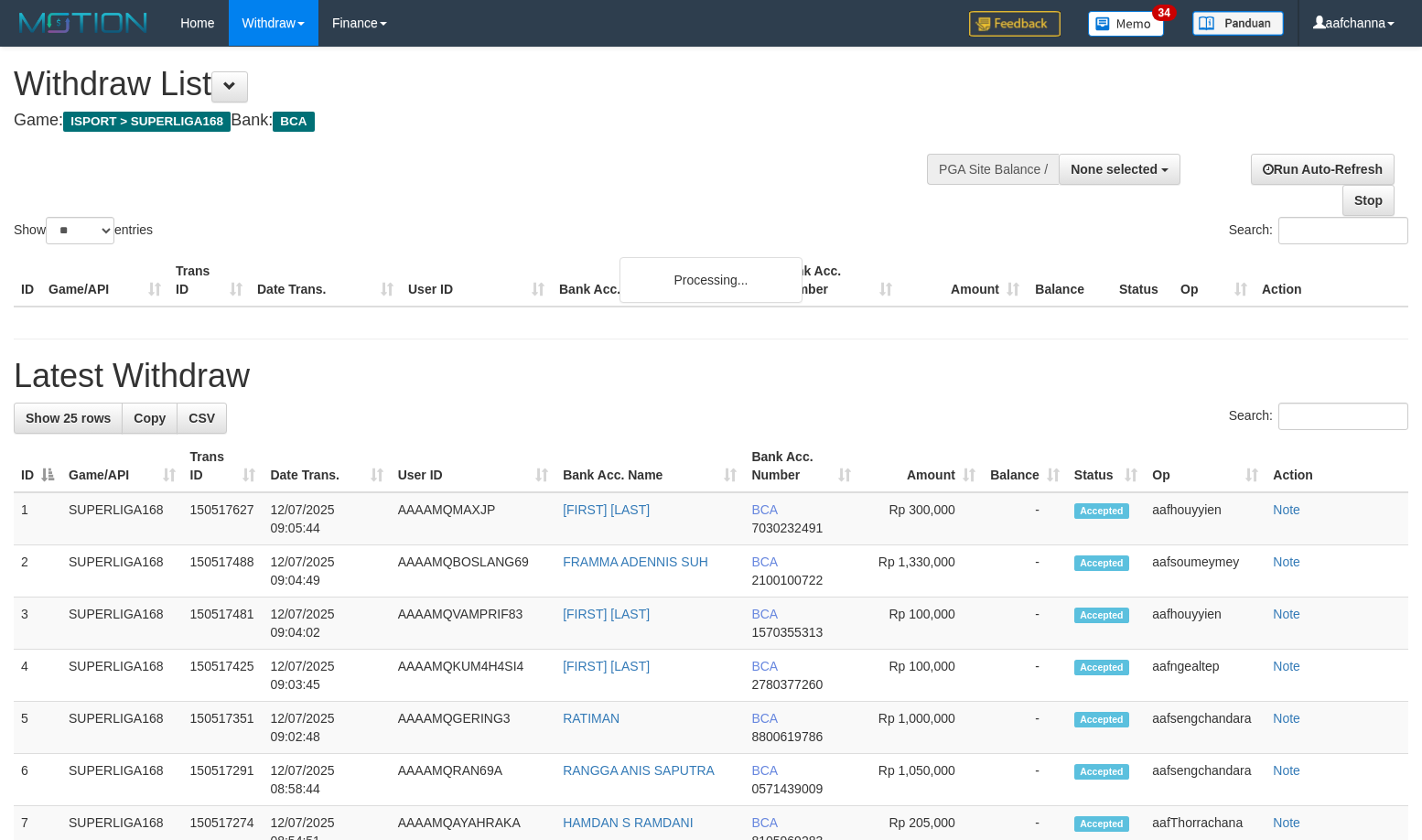 select 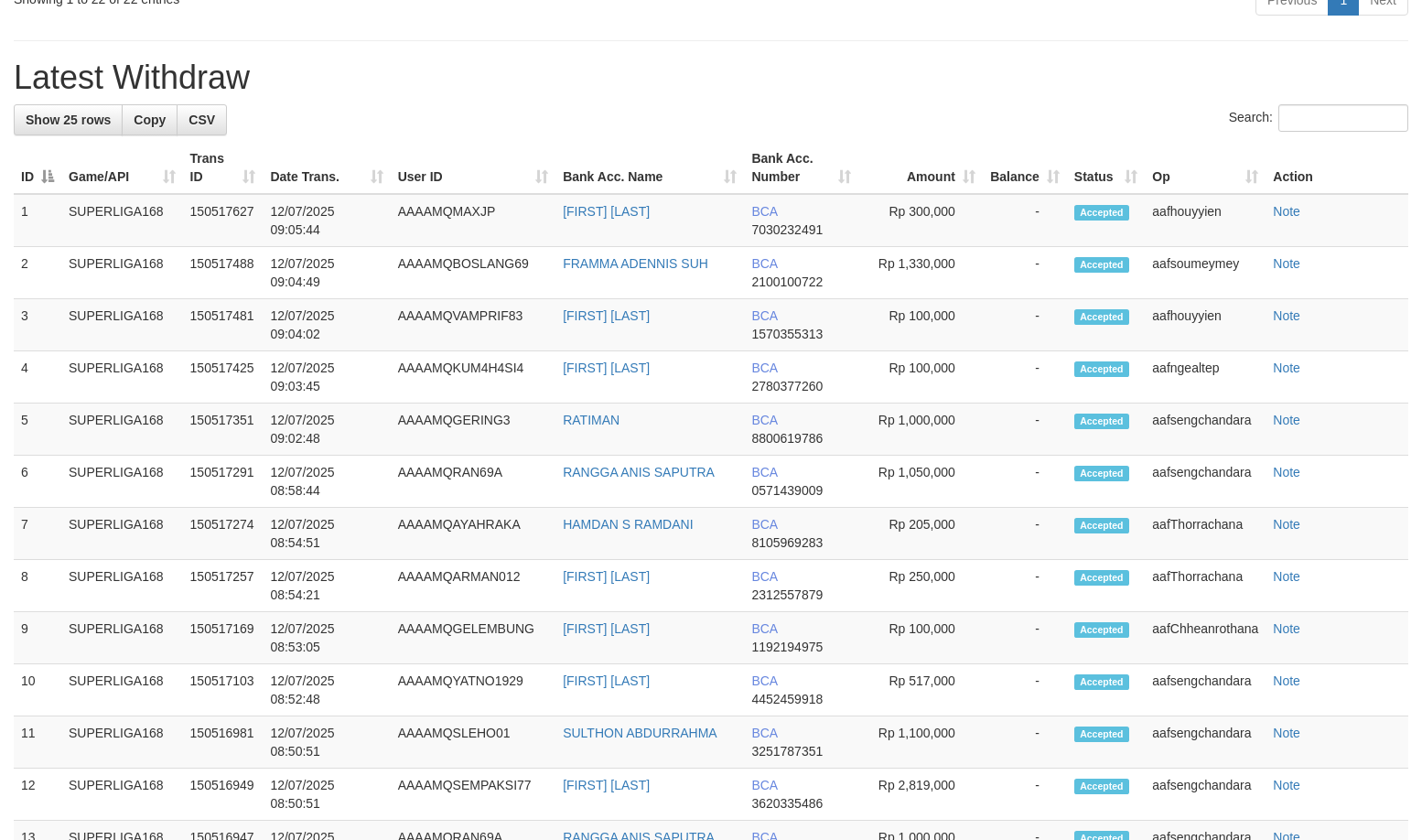 scroll, scrollTop: 1811, scrollLeft: 0, axis: vertical 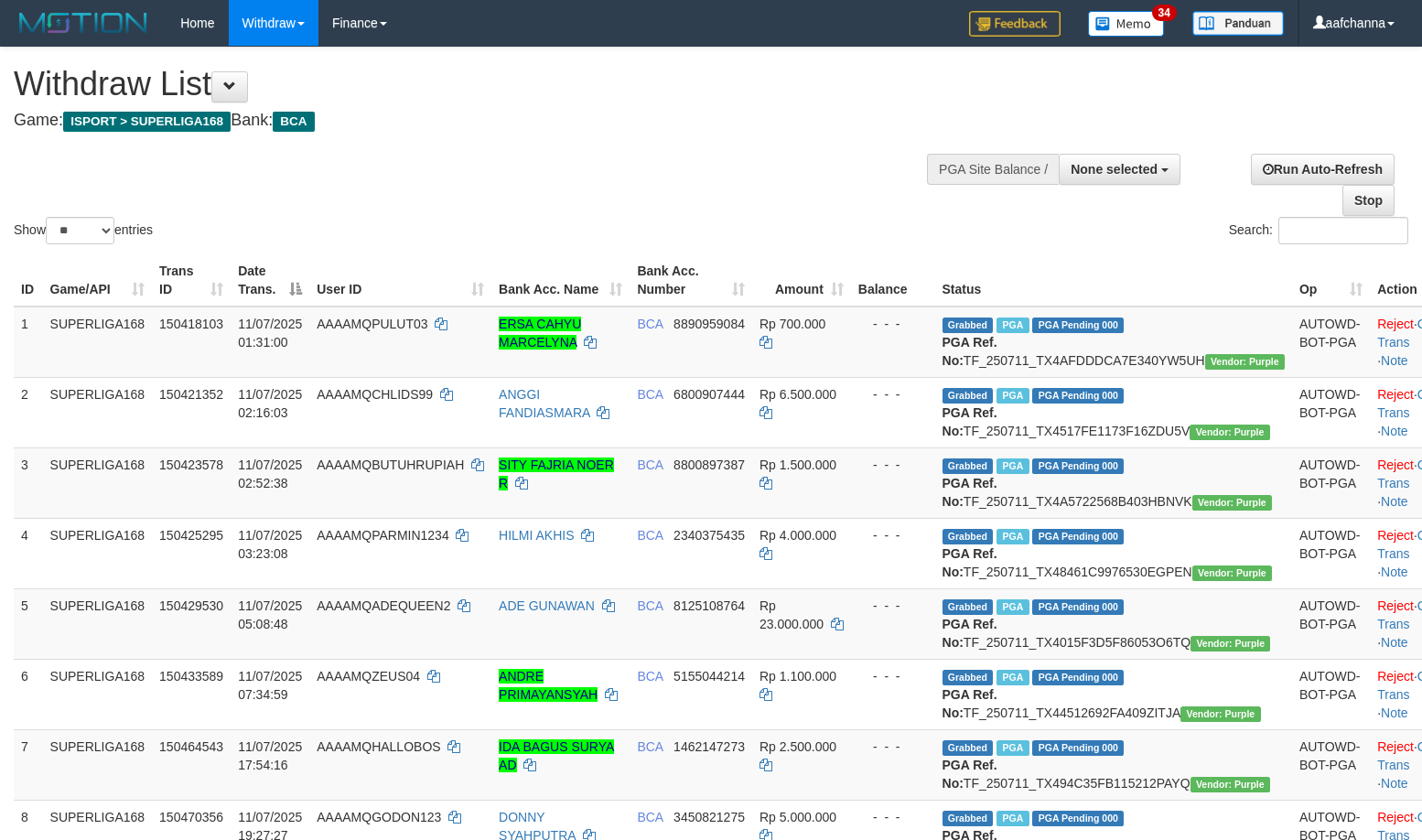 select 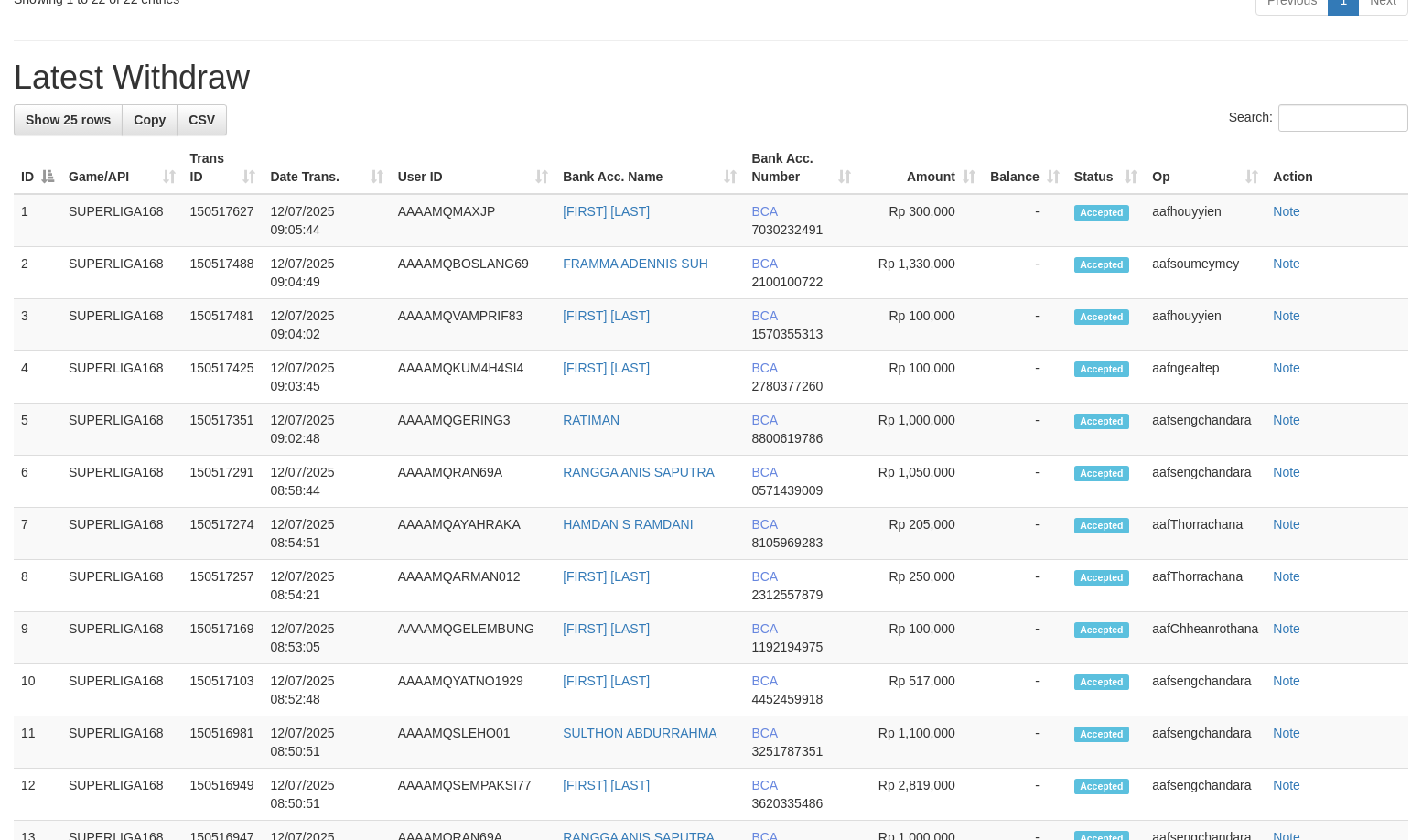 scroll, scrollTop: 1811, scrollLeft: 0, axis: vertical 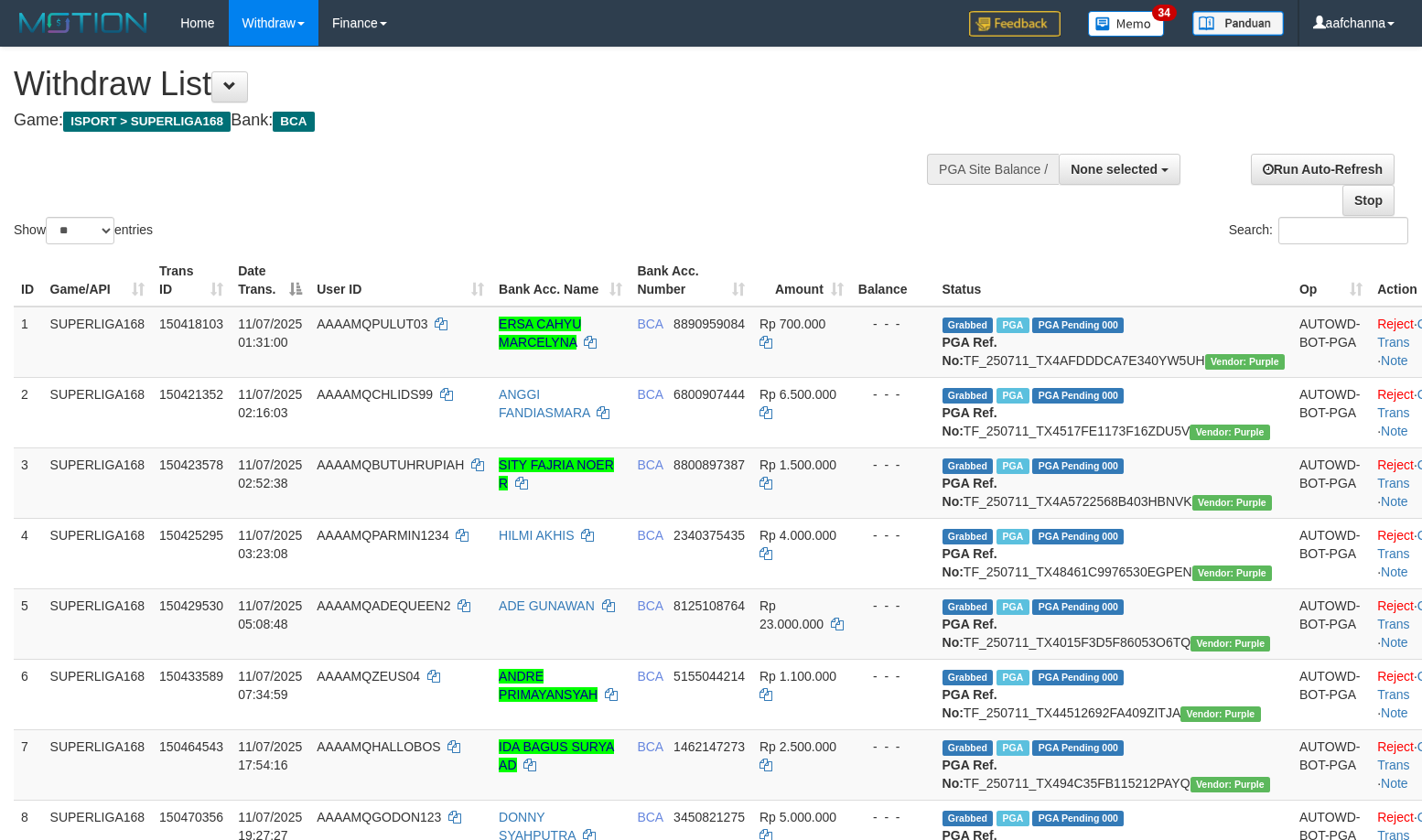 select 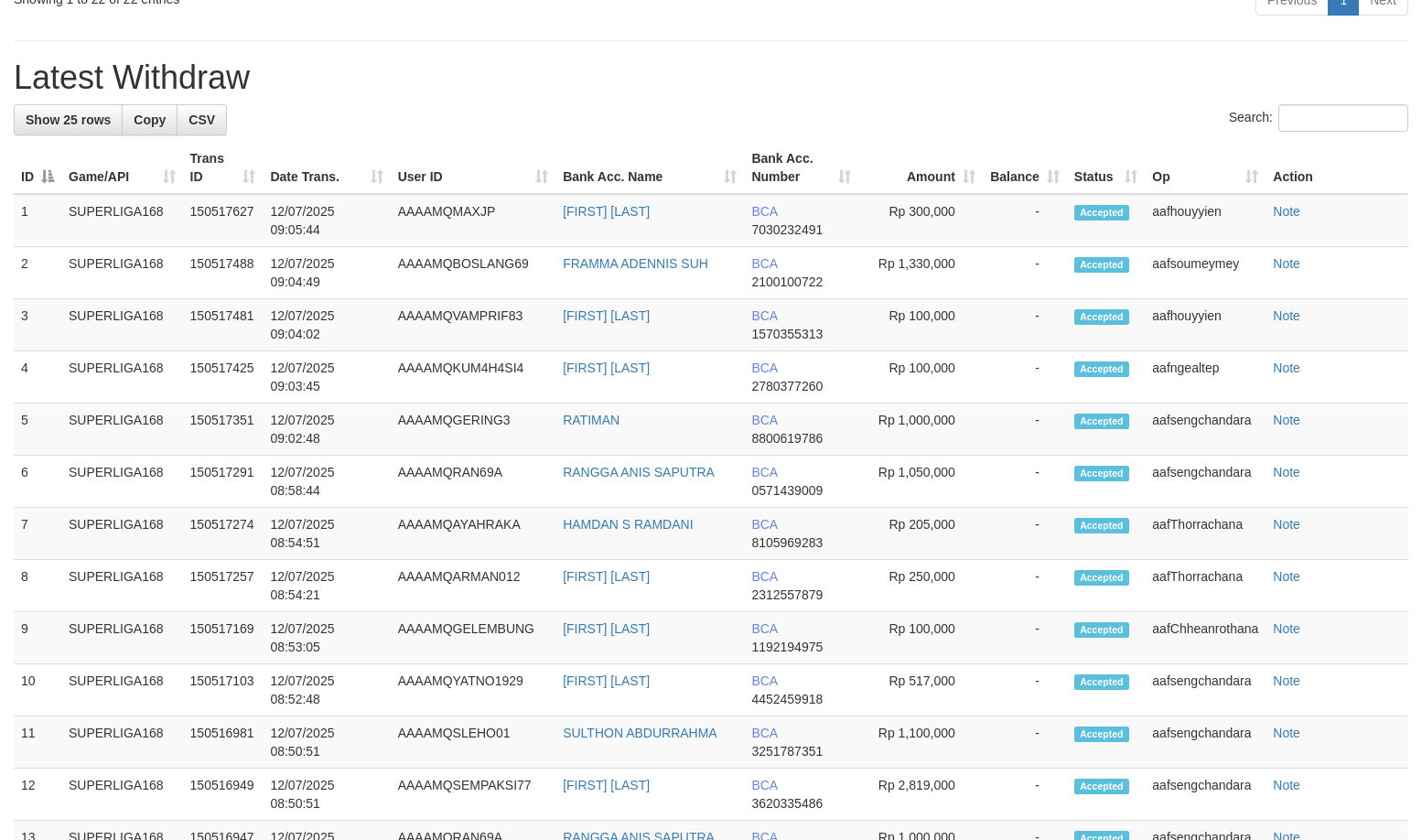 scroll, scrollTop: 1811, scrollLeft: 0, axis: vertical 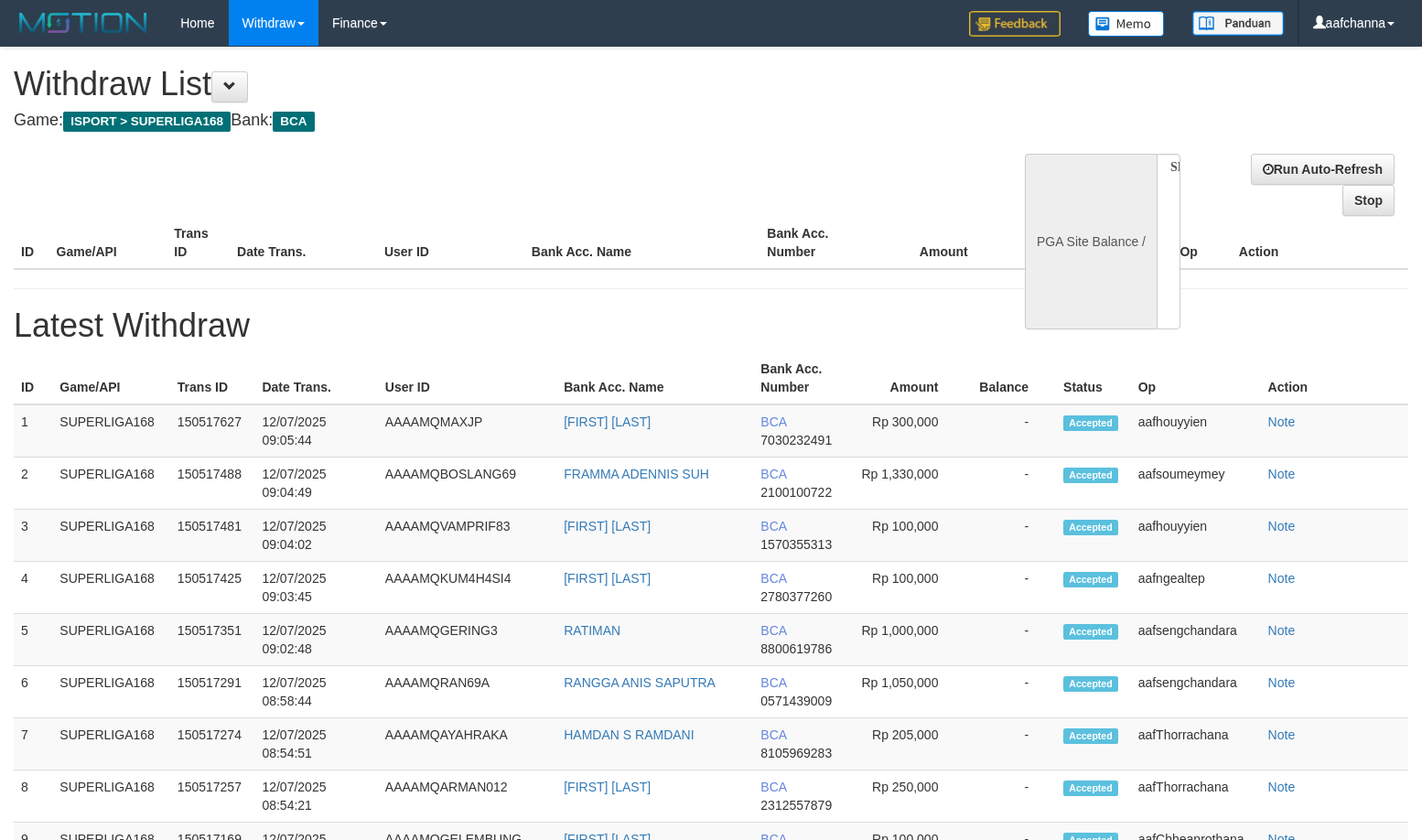 select 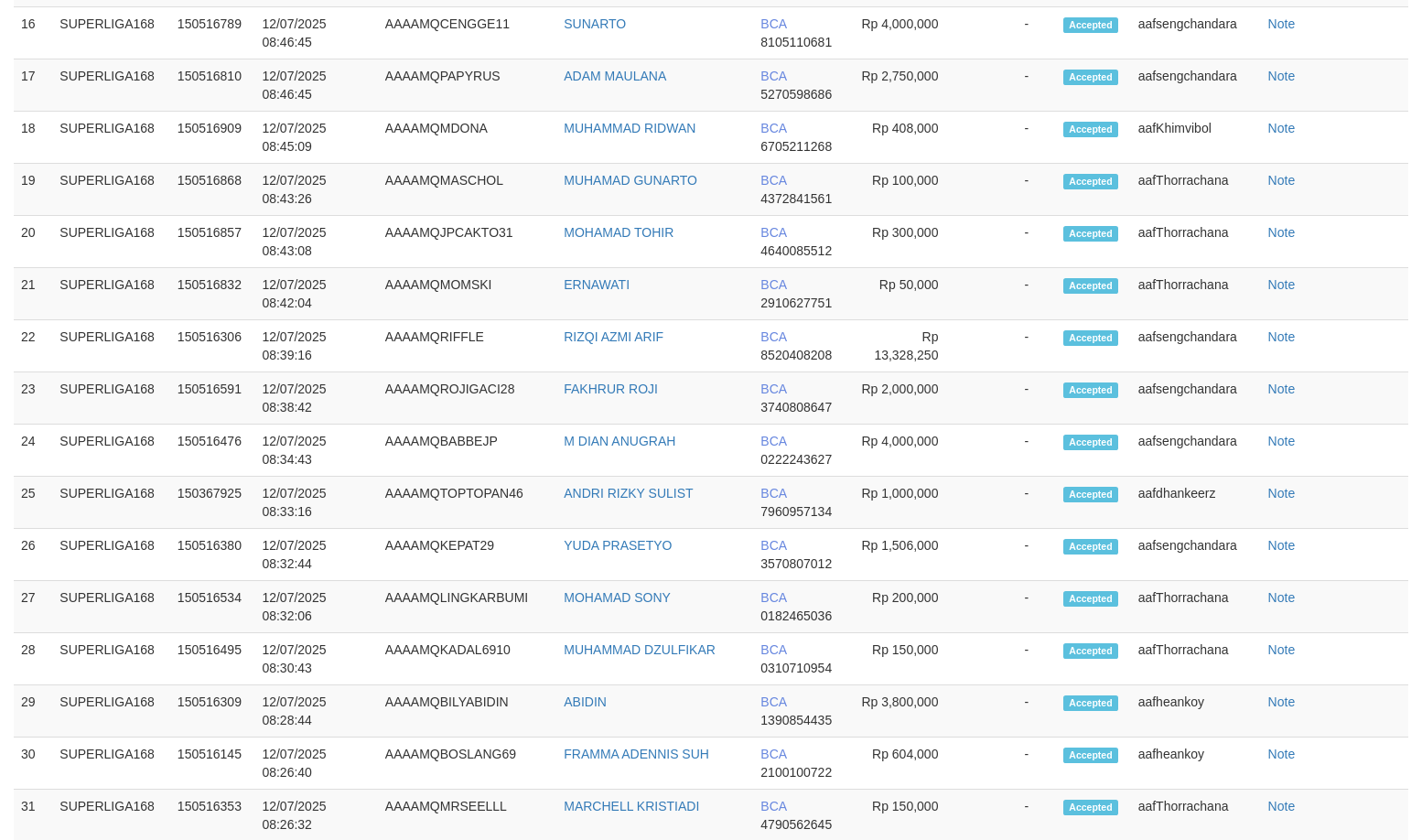 select on "**" 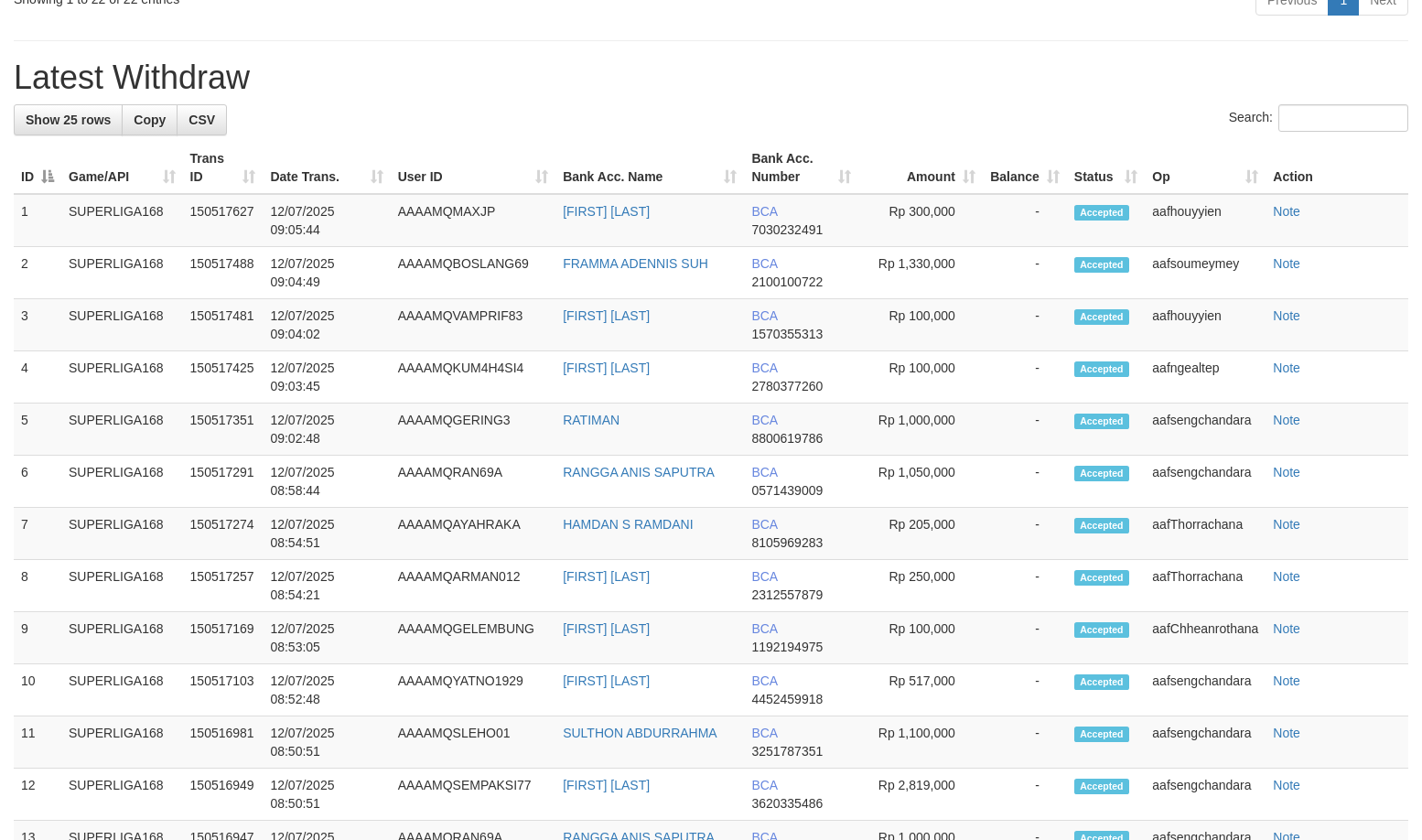 scroll, scrollTop: 1811, scrollLeft: 0, axis: vertical 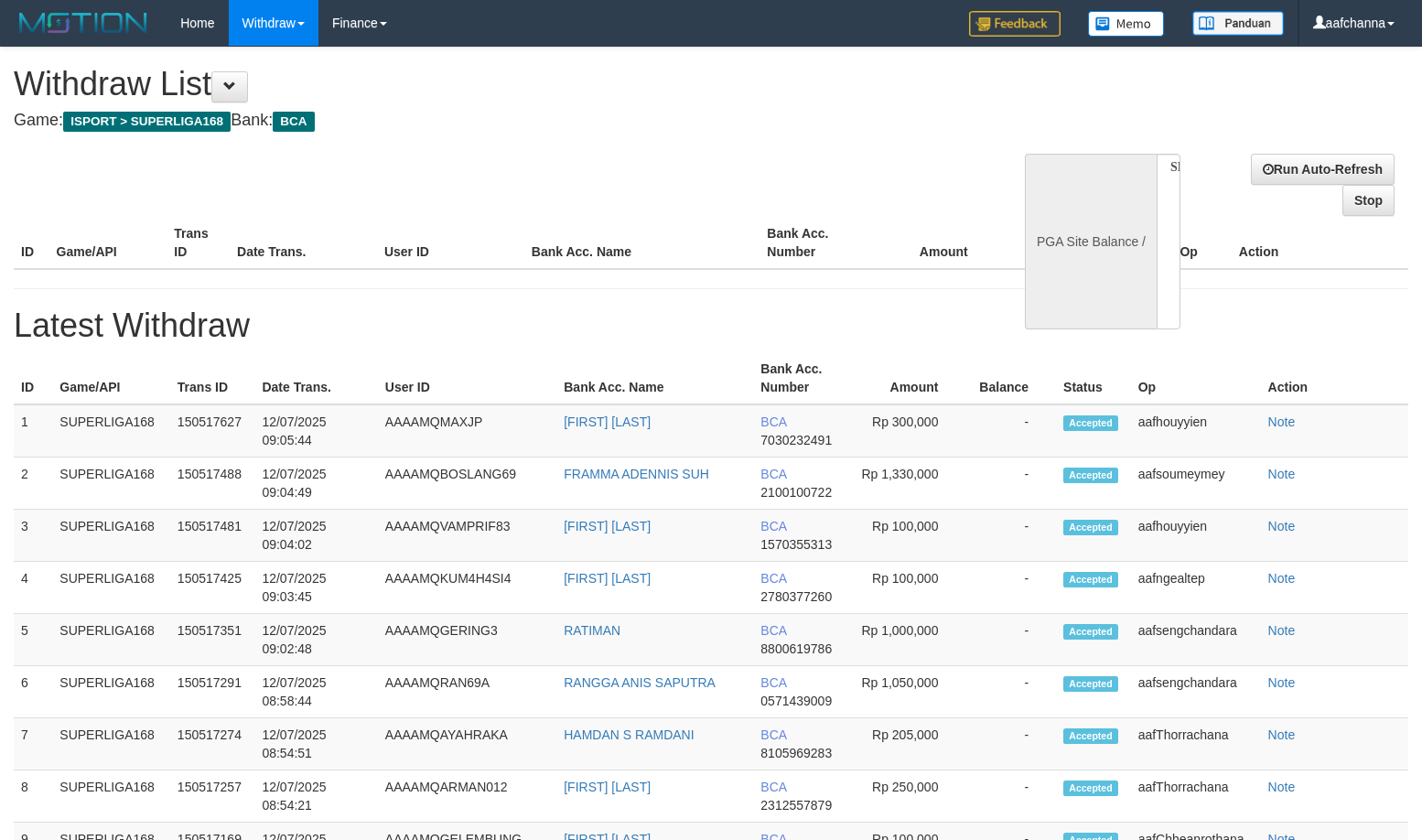 select 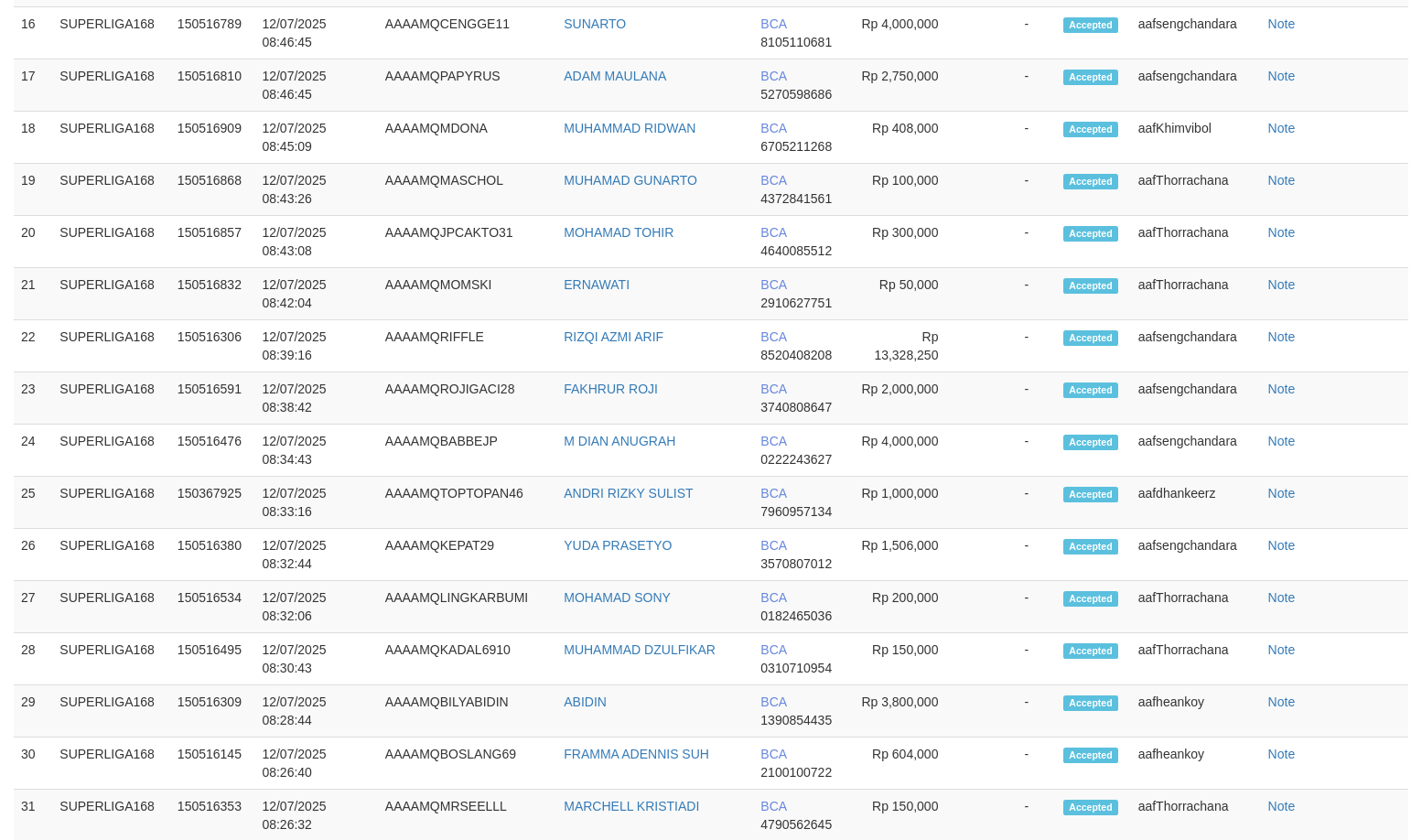 select on "**" 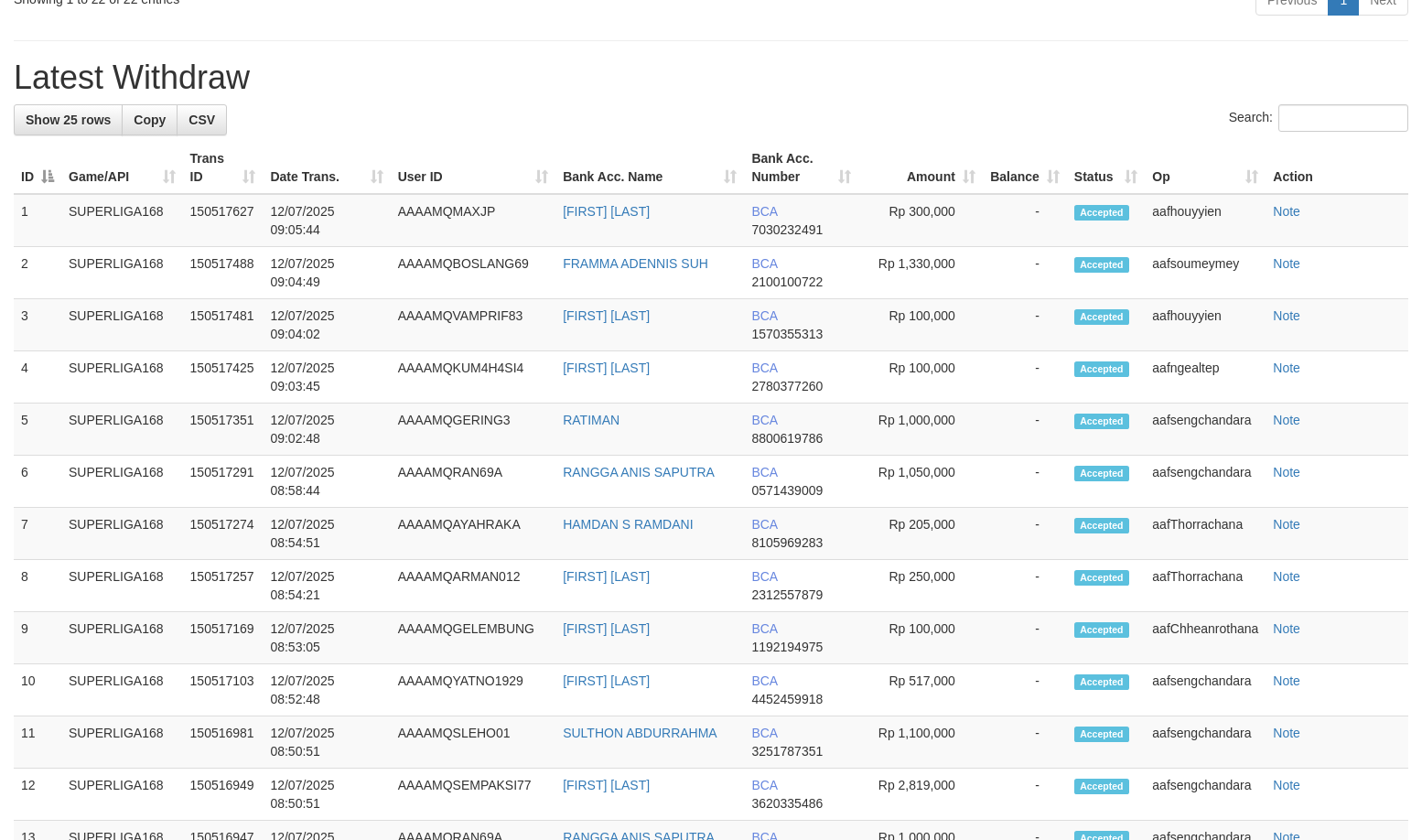 scroll, scrollTop: 1811, scrollLeft: 0, axis: vertical 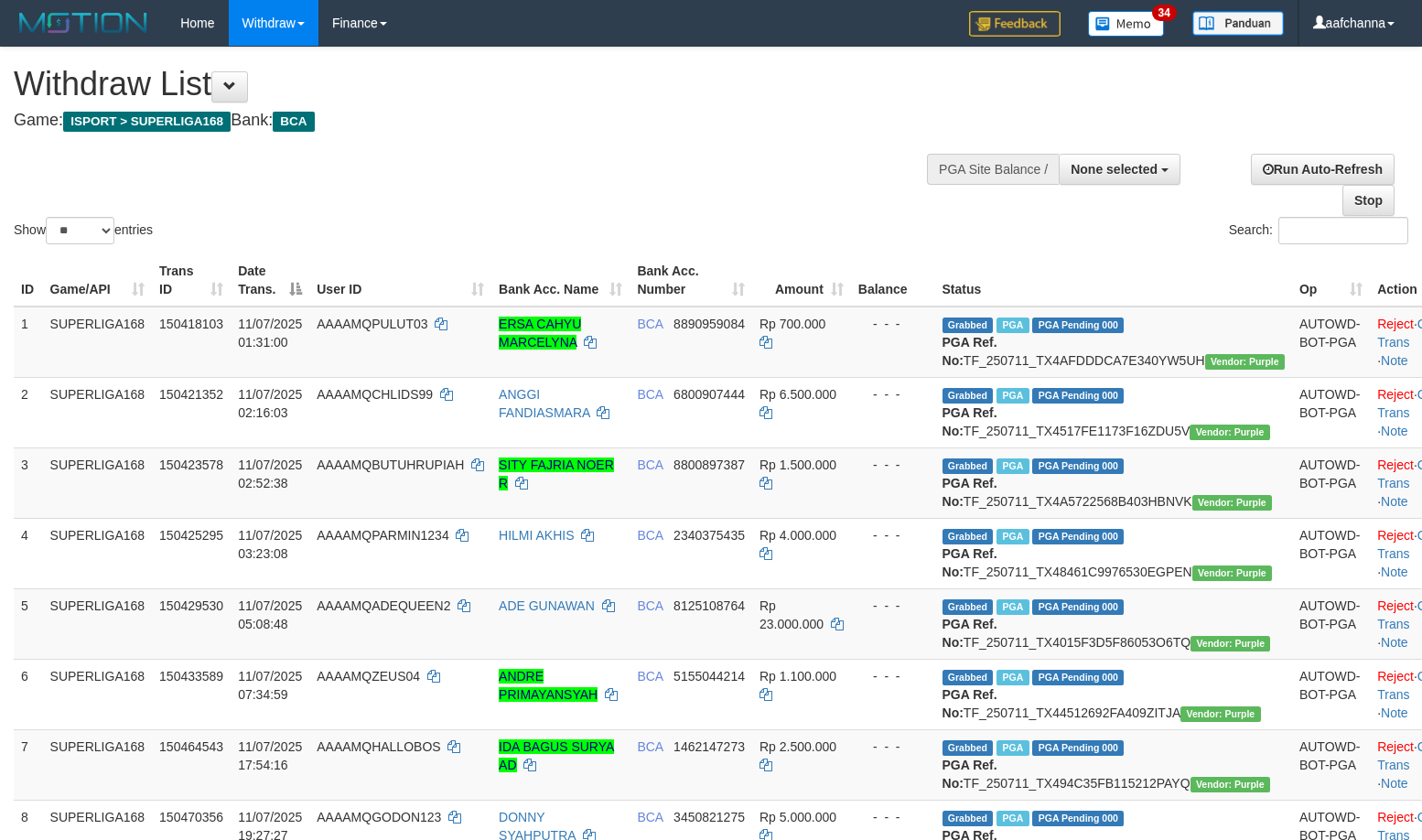 select 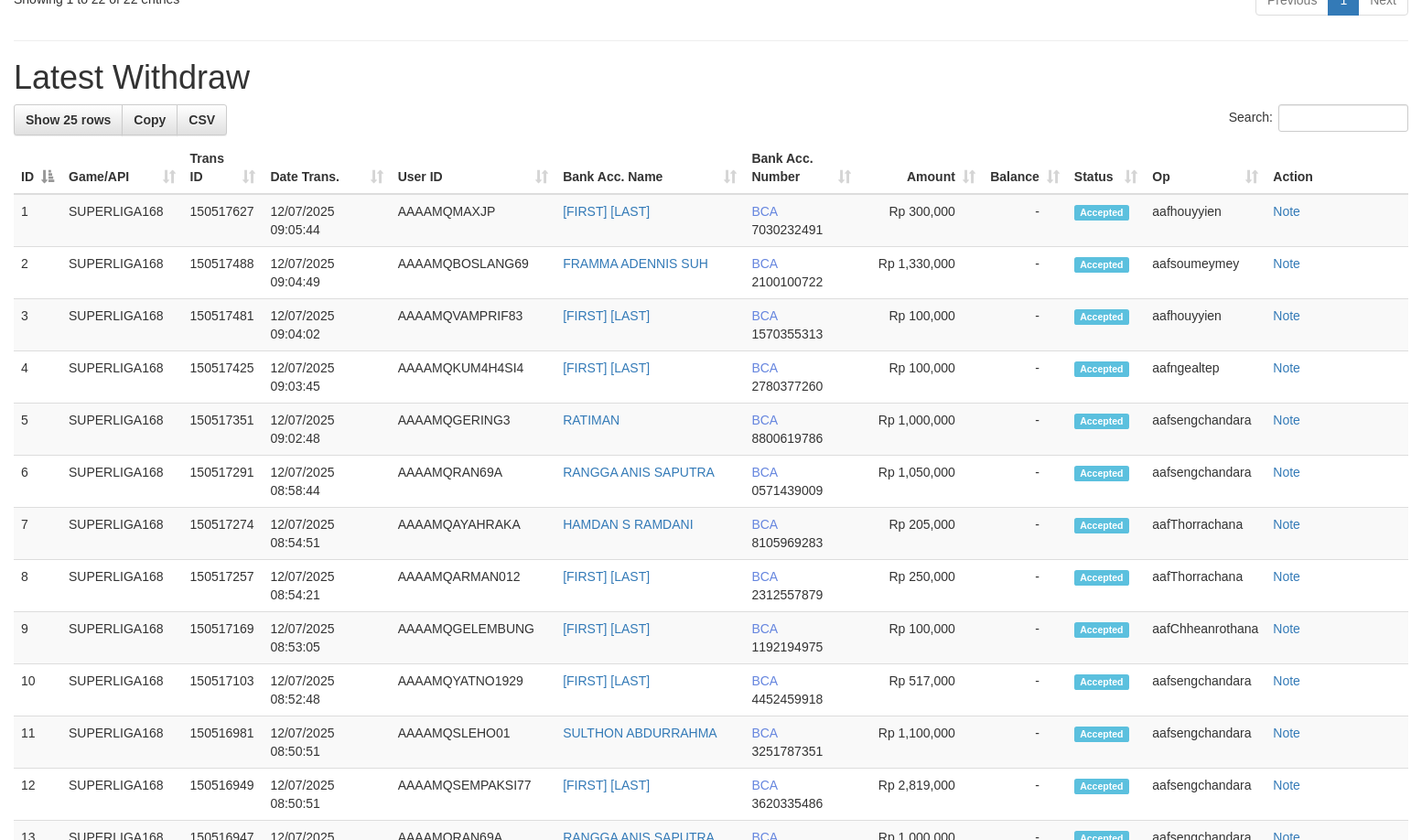 scroll, scrollTop: 1811, scrollLeft: 0, axis: vertical 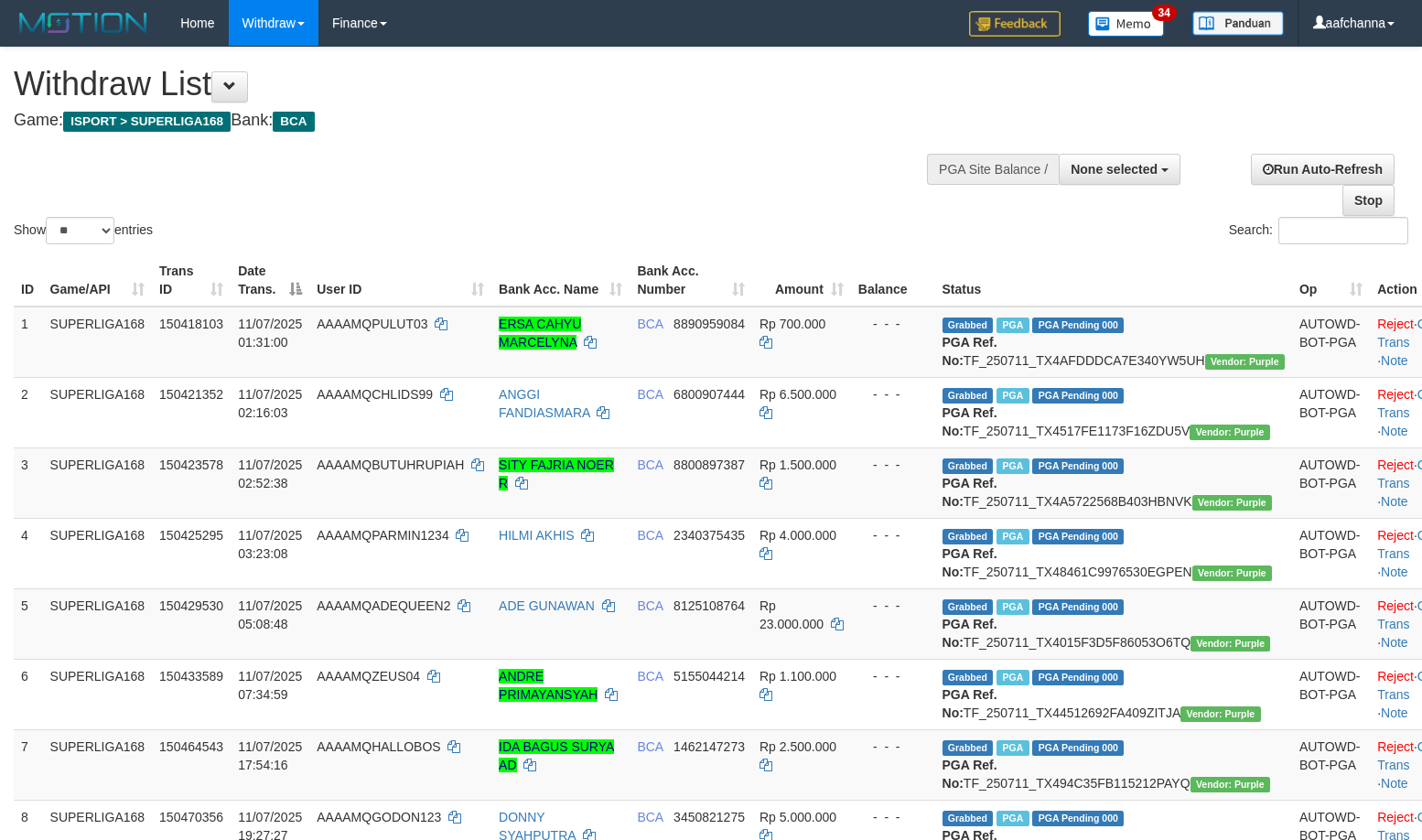 select 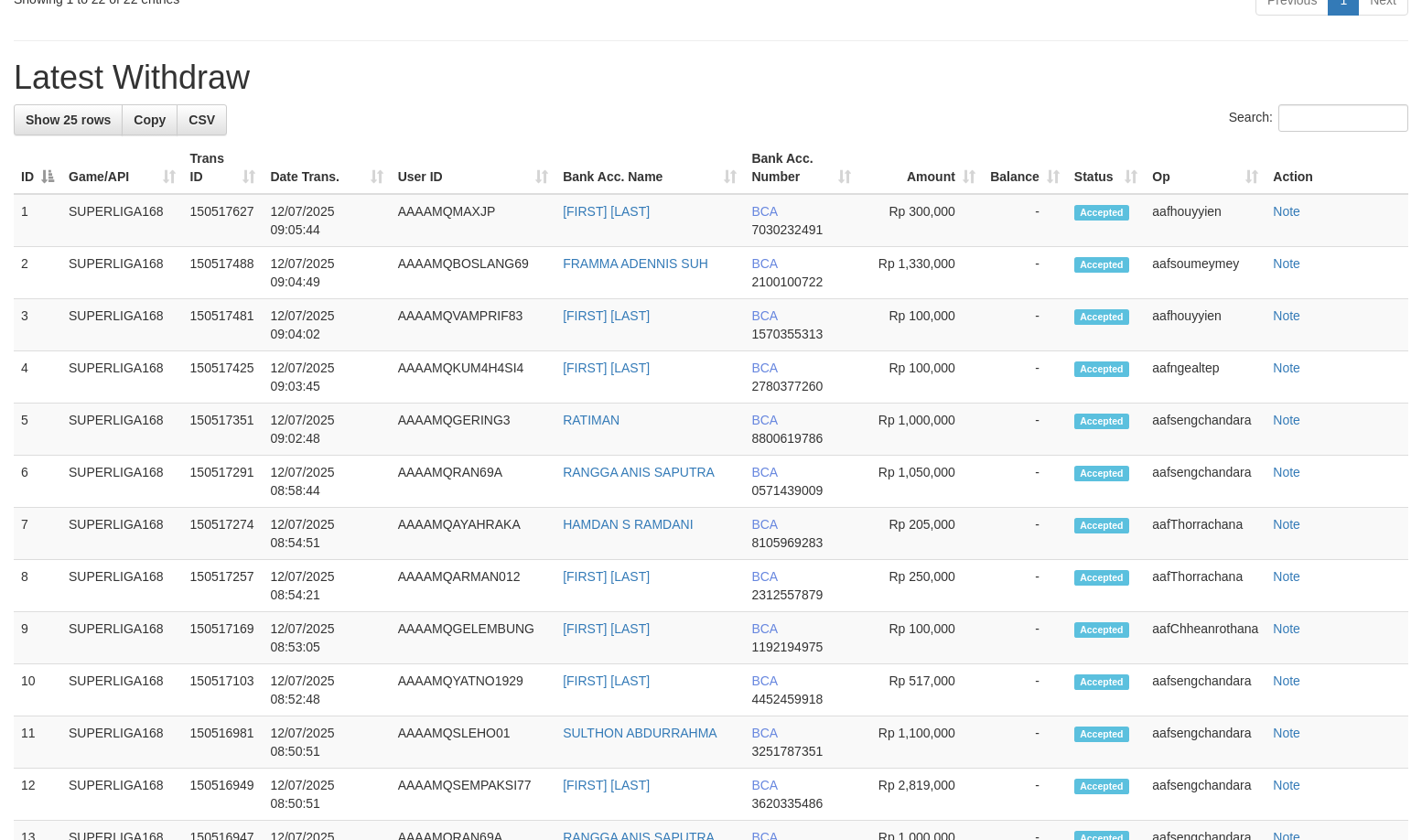 scroll, scrollTop: 1811, scrollLeft: 0, axis: vertical 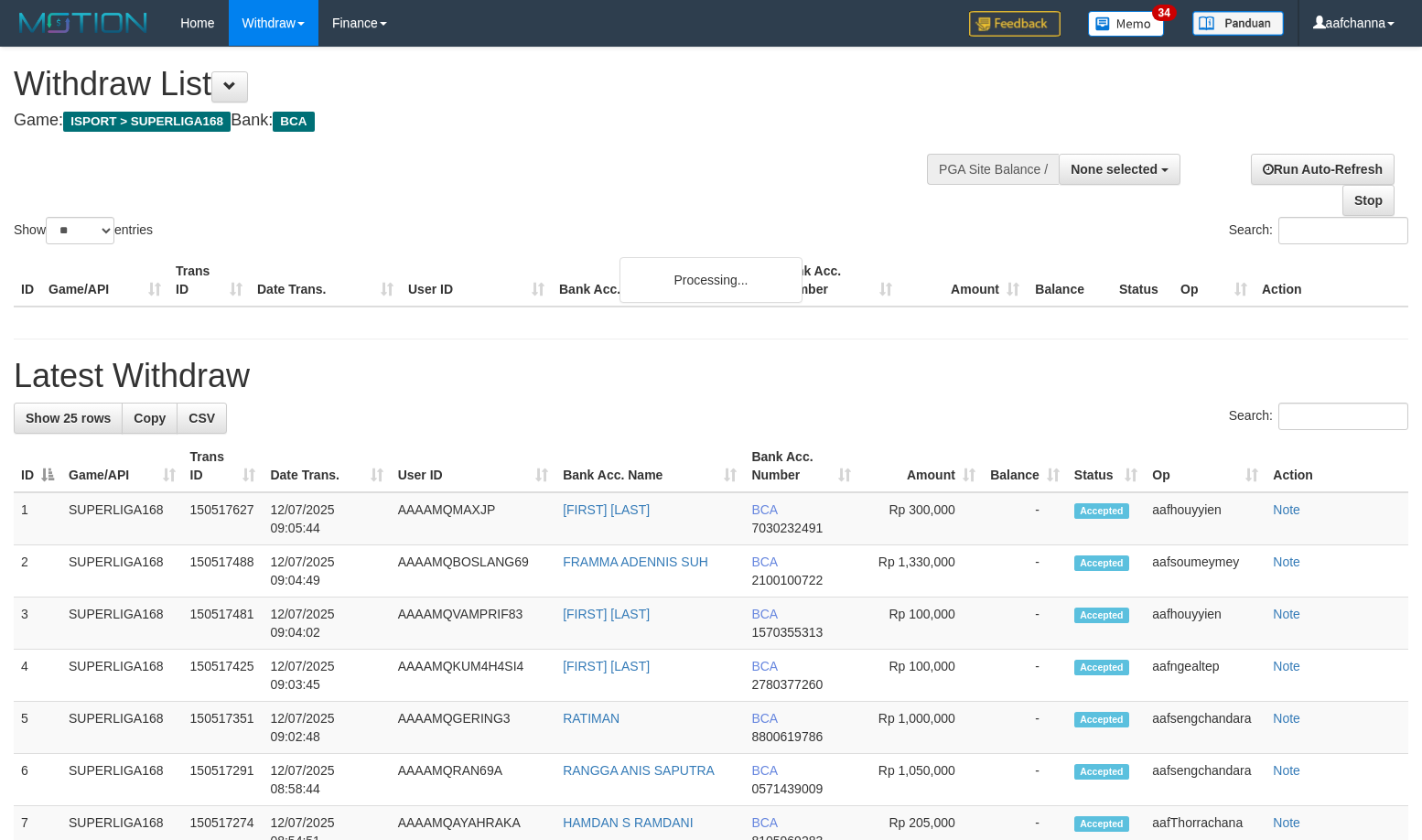 select 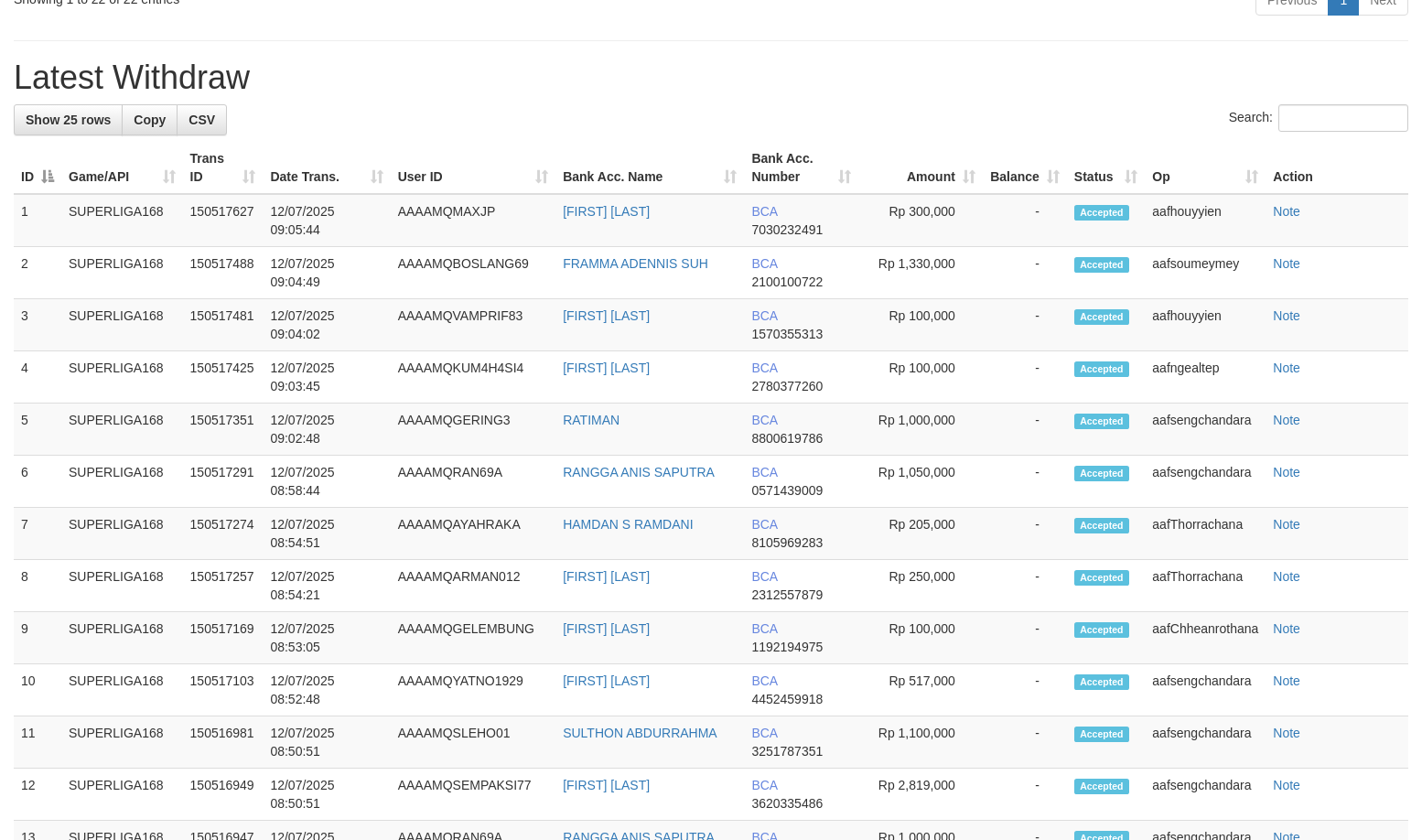 scroll, scrollTop: 1811, scrollLeft: 0, axis: vertical 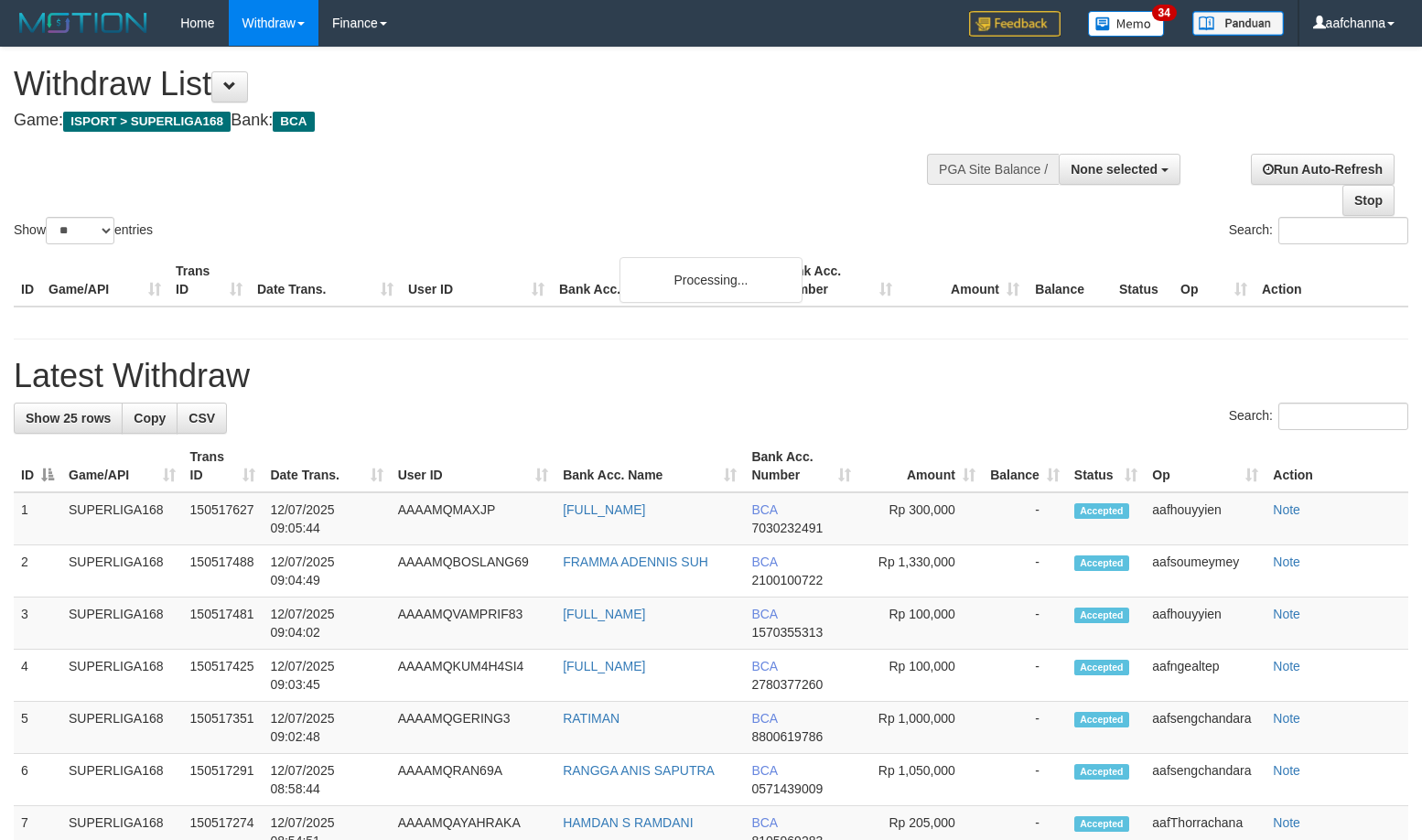 select 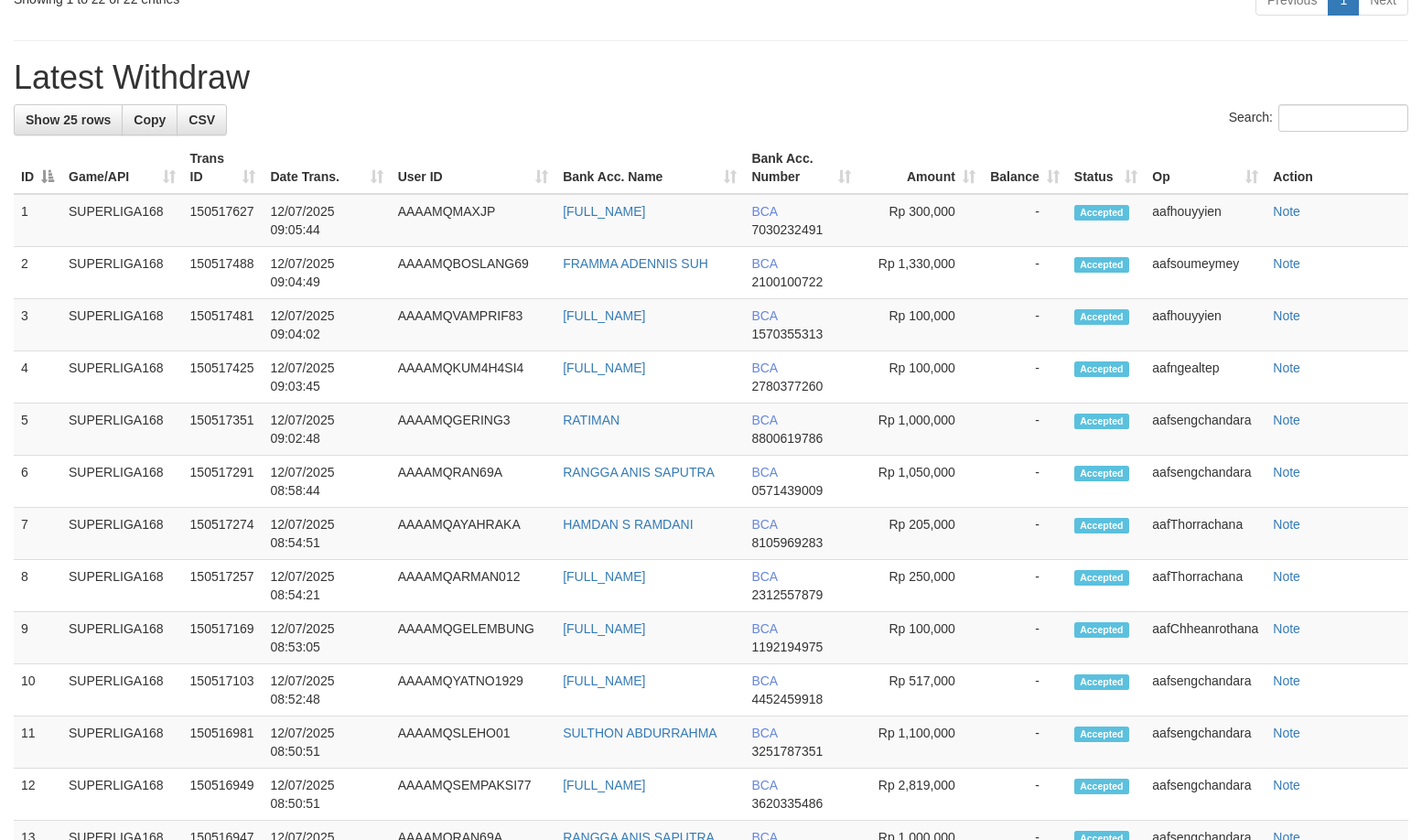 scroll, scrollTop: 1811, scrollLeft: 0, axis: vertical 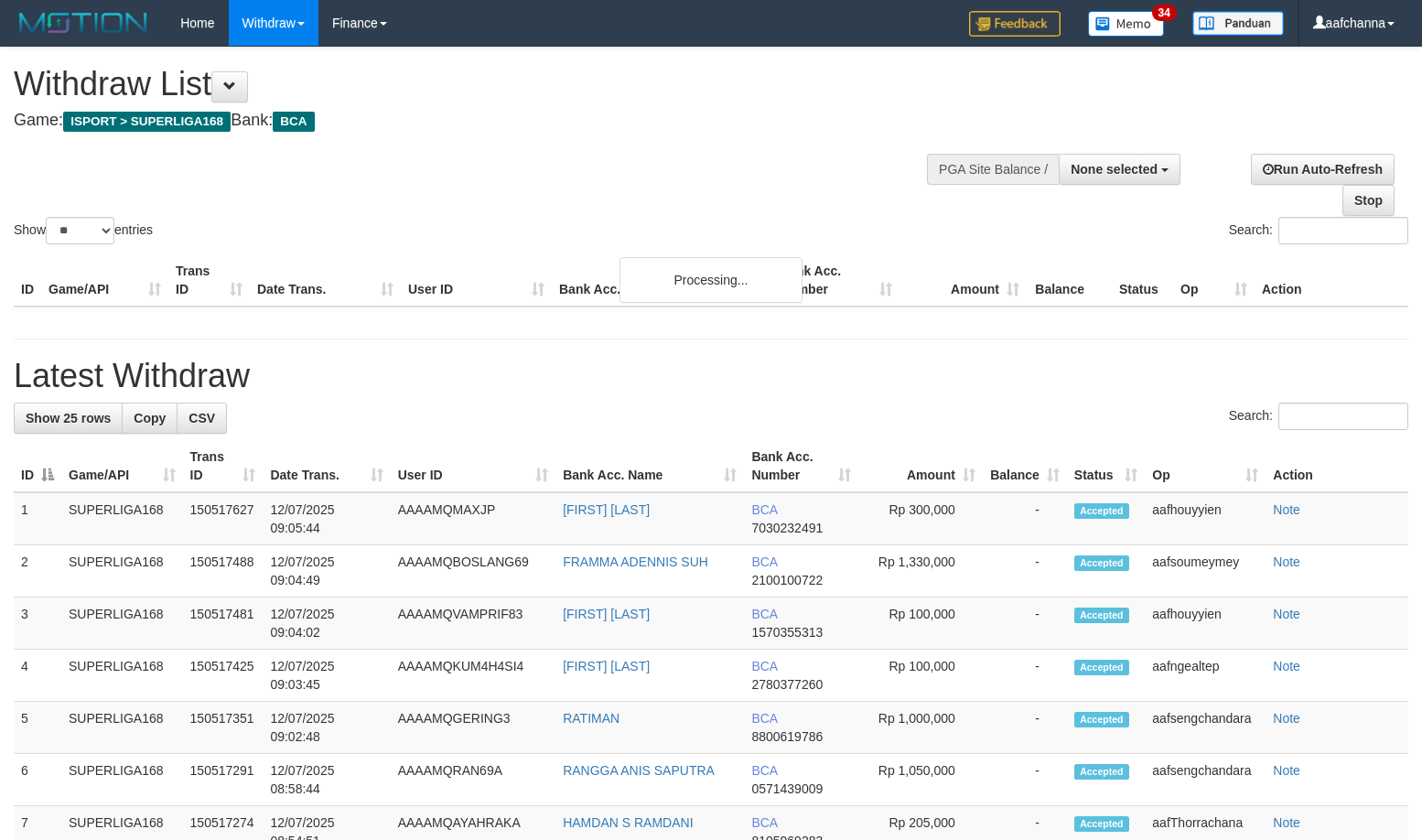 select 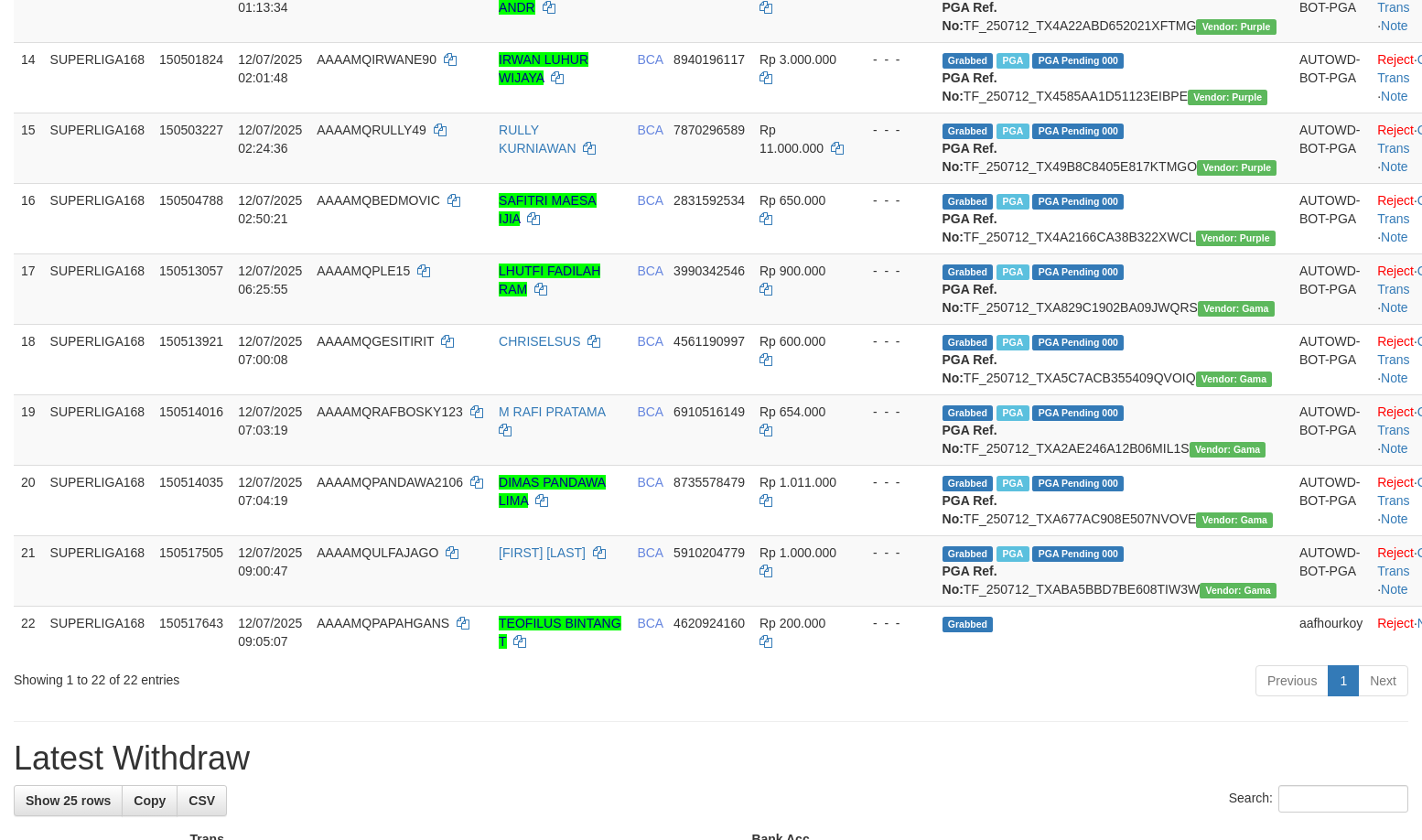 scroll, scrollTop: 1861, scrollLeft: 0, axis: vertical 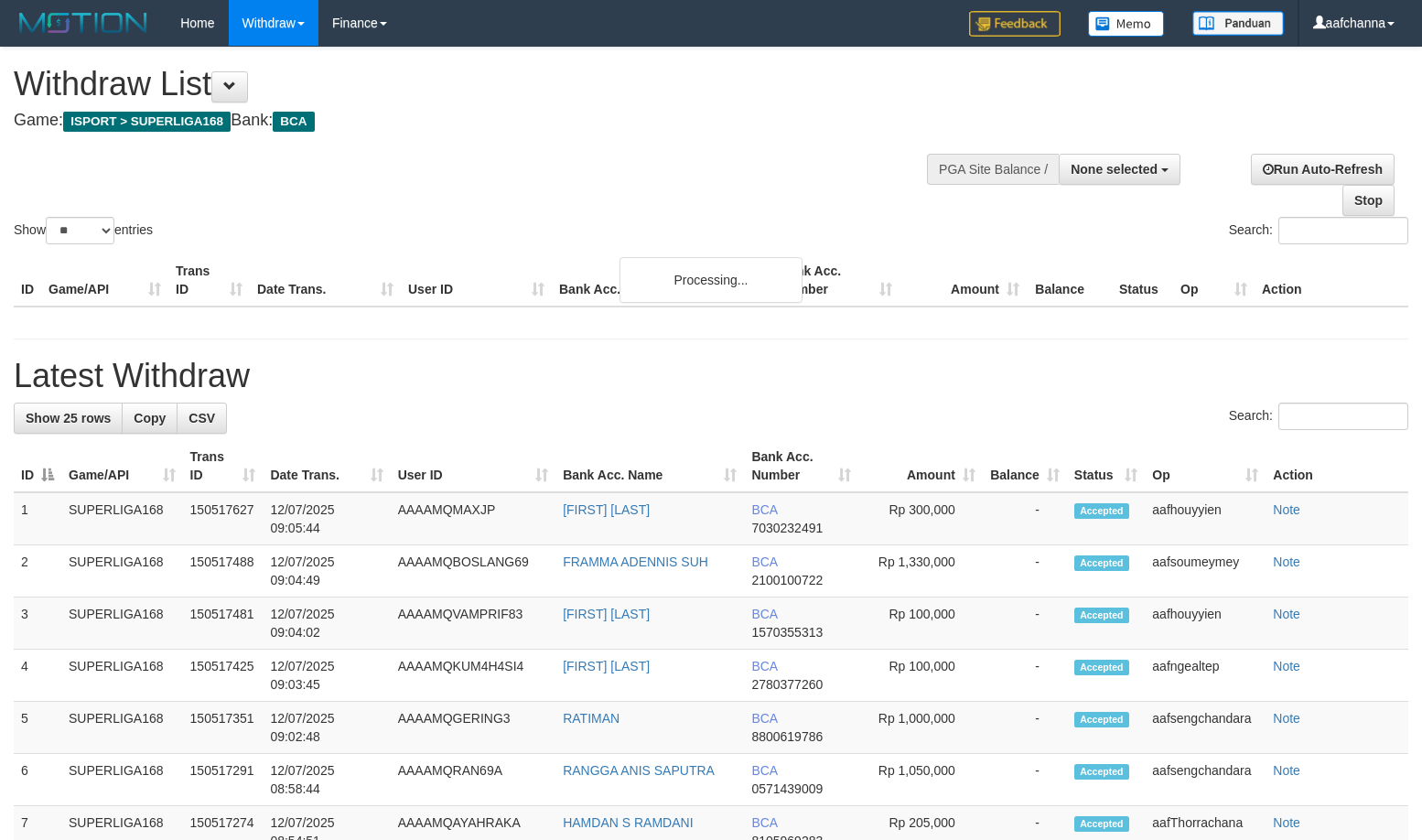select 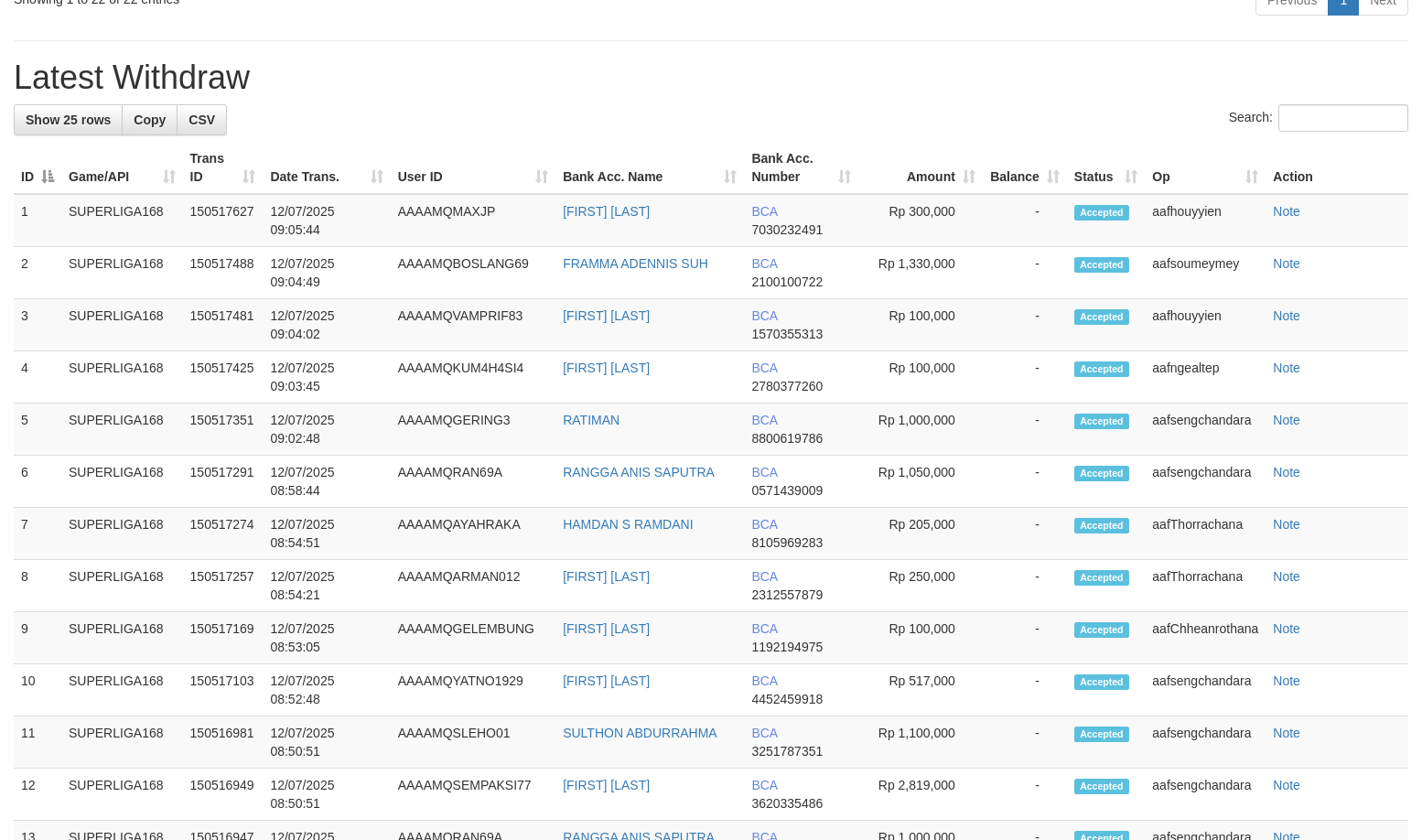 scroll, scrollTop: 1811, scrollLeft: 0, axis: vertical 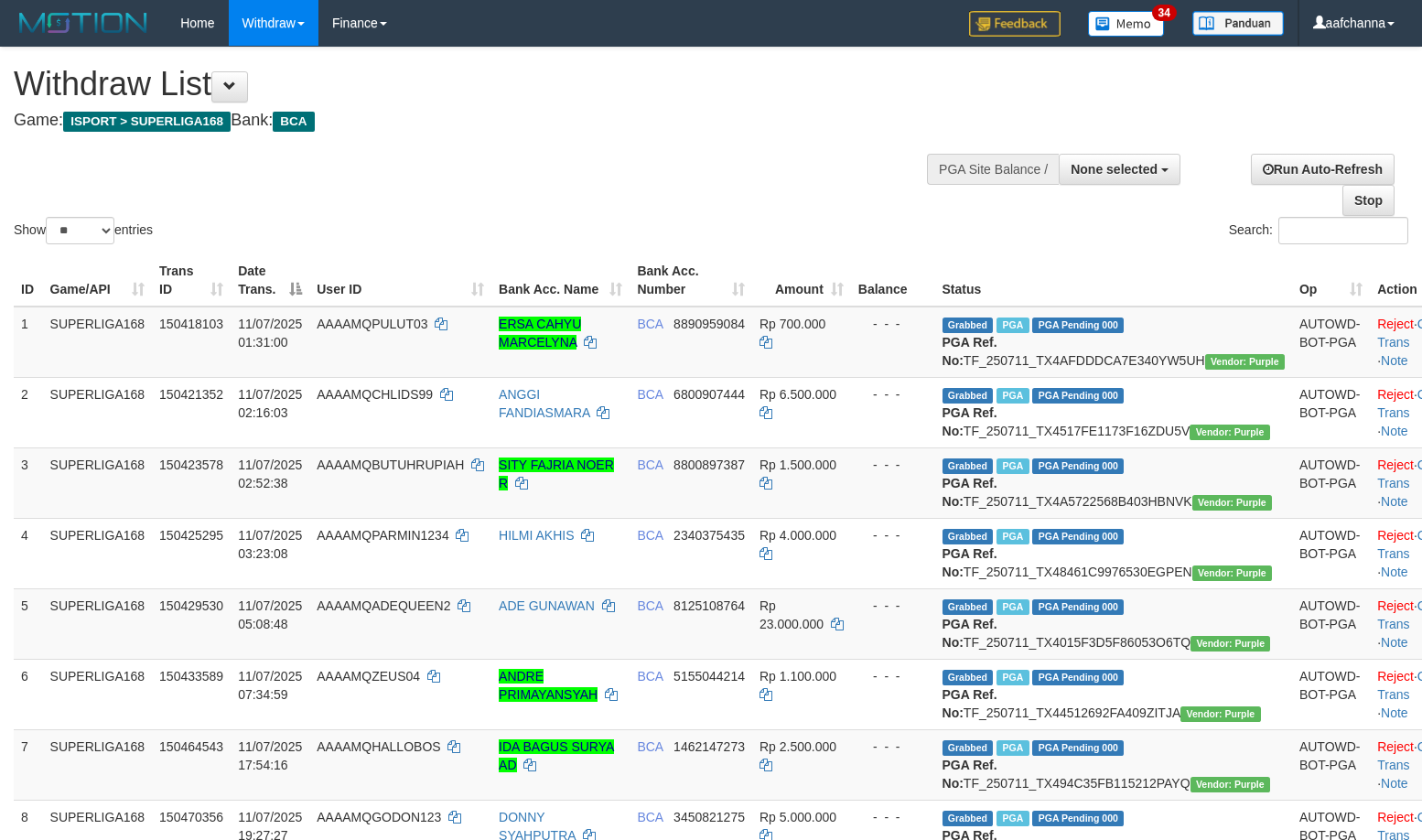 select 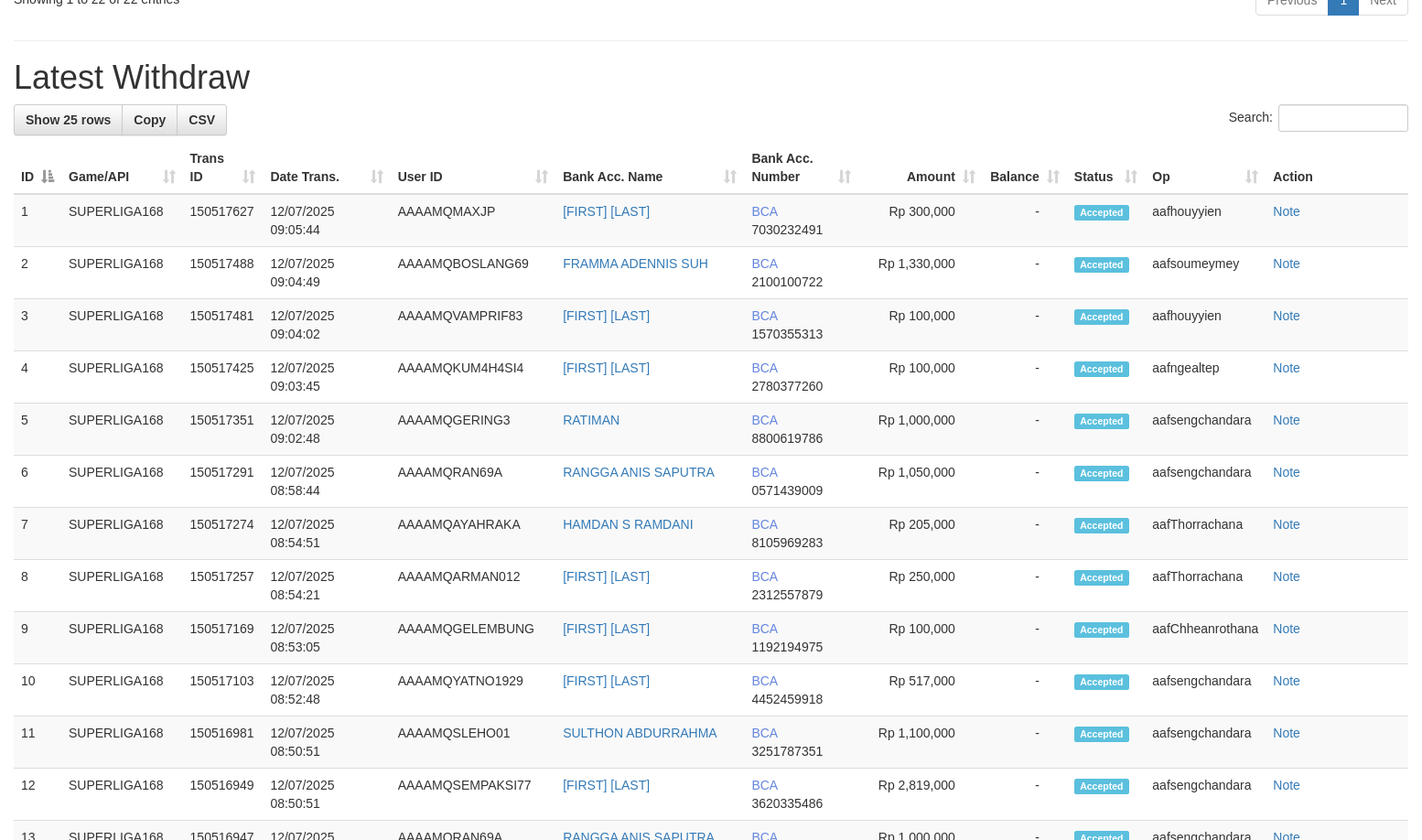 scroll, scrollTop: 1811, scrollLeft: 0, axis: vertical 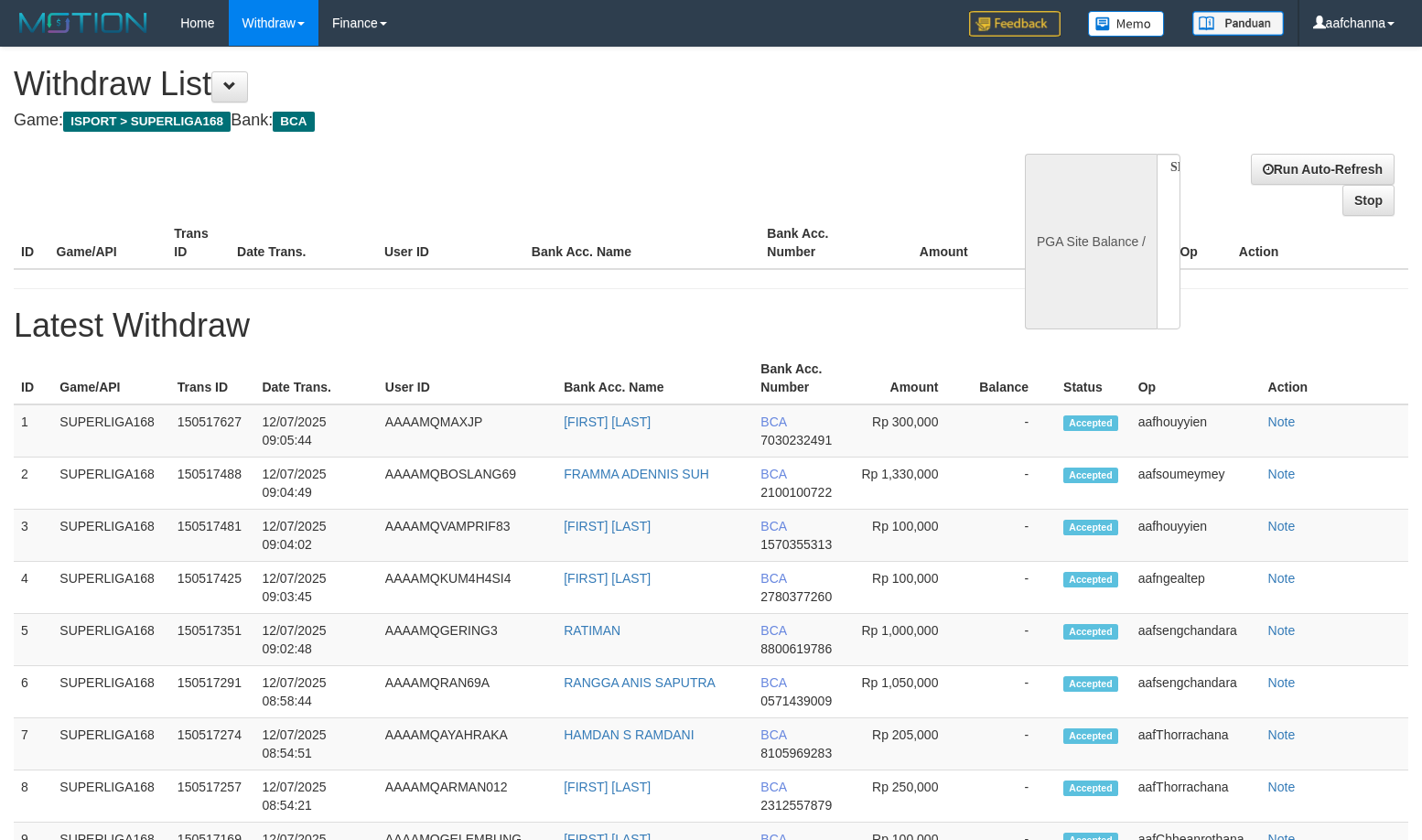 select 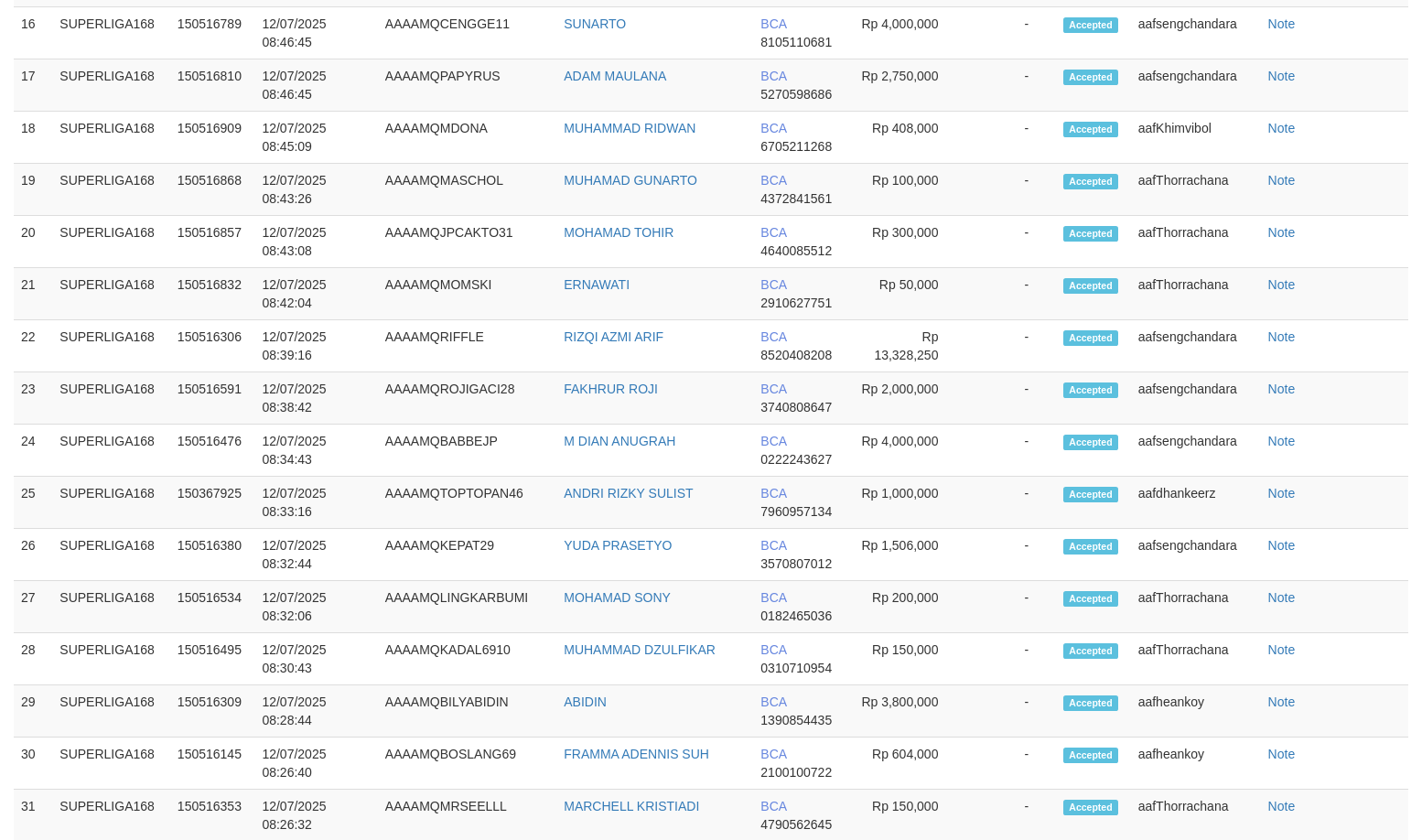 select on "**" 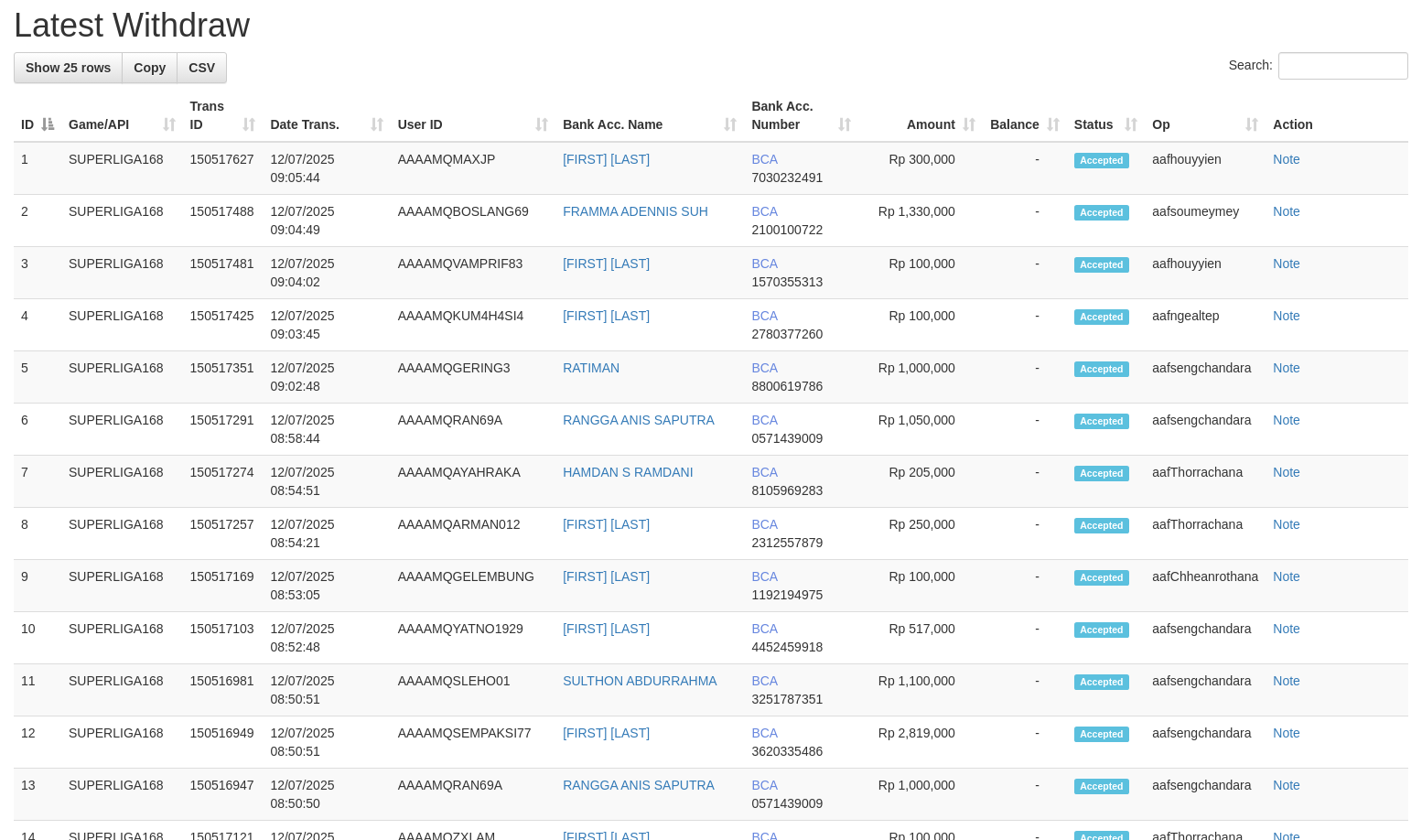 scroll, scrollTop: 1811, scrollLeft: 0, axis: vertical 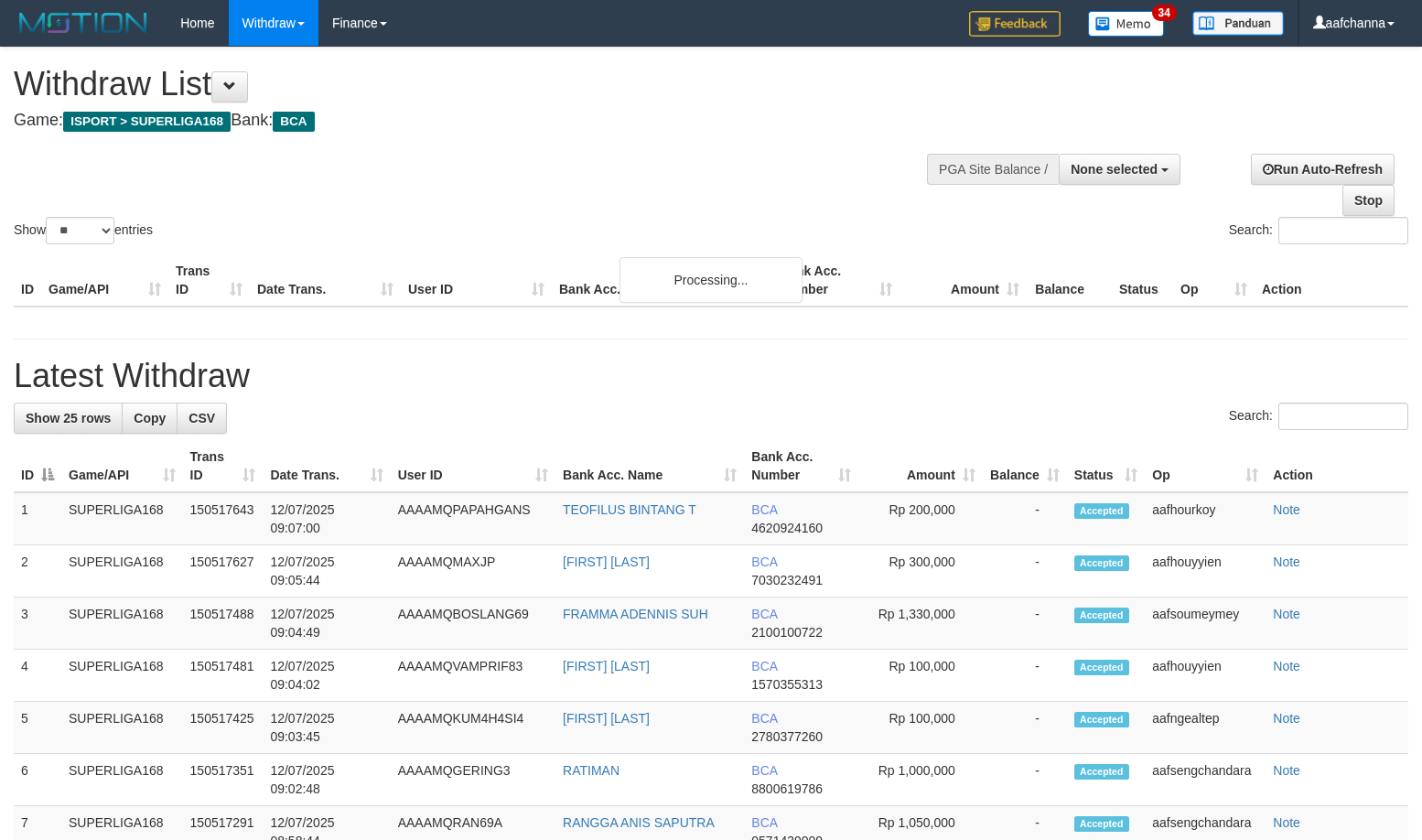 select 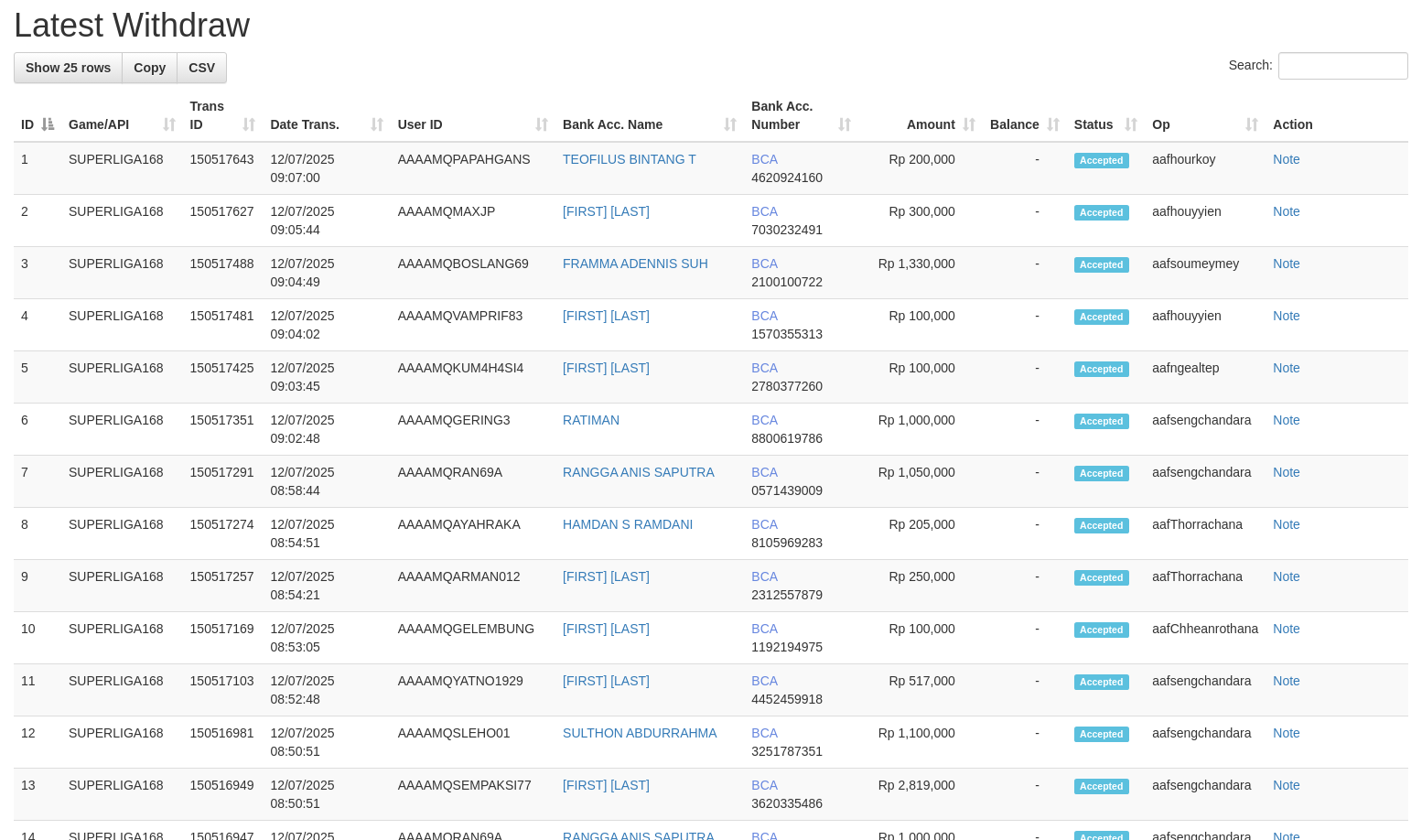 scroll, scrollTop: 1811, scrollLeft: 0, axis: vertical 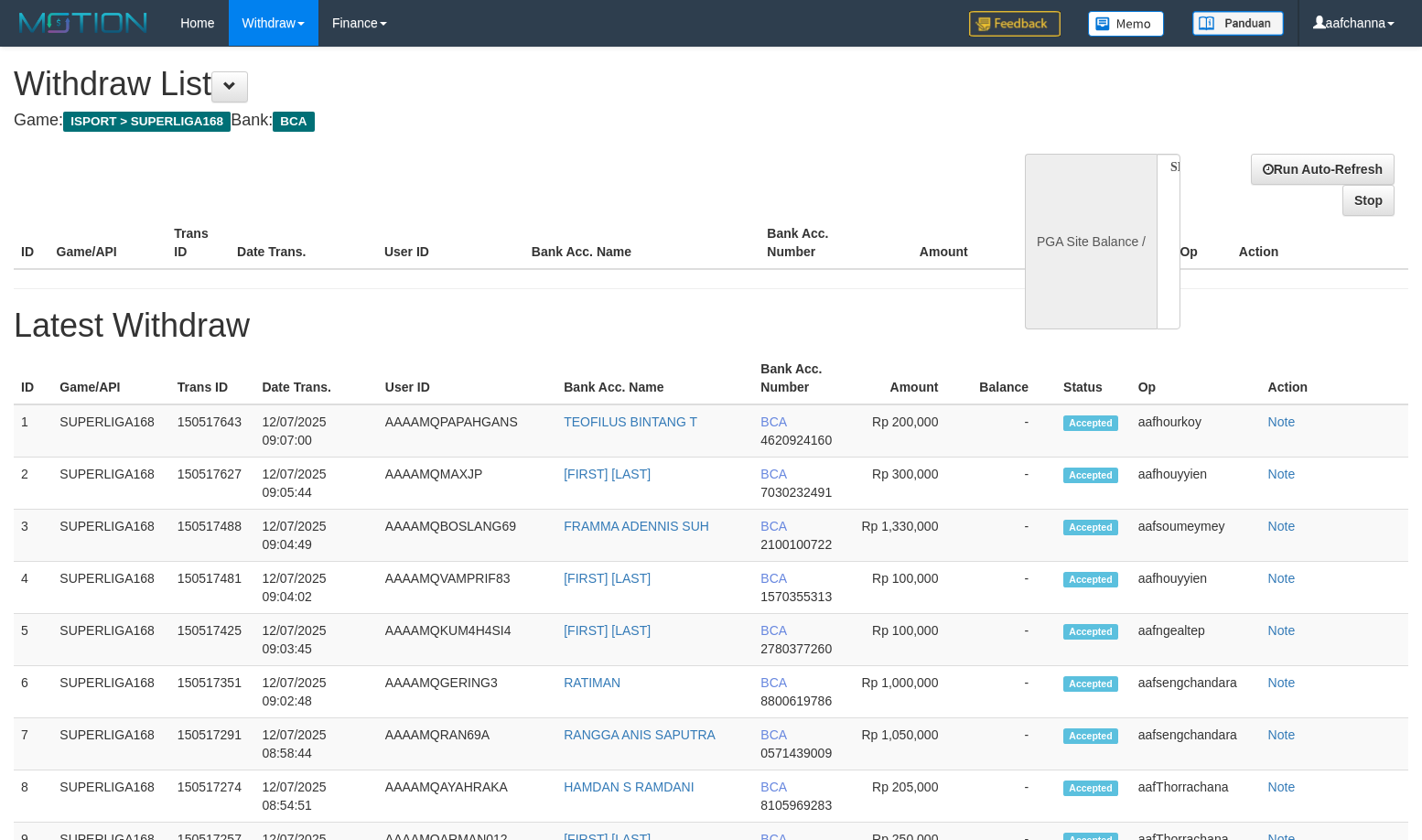 select 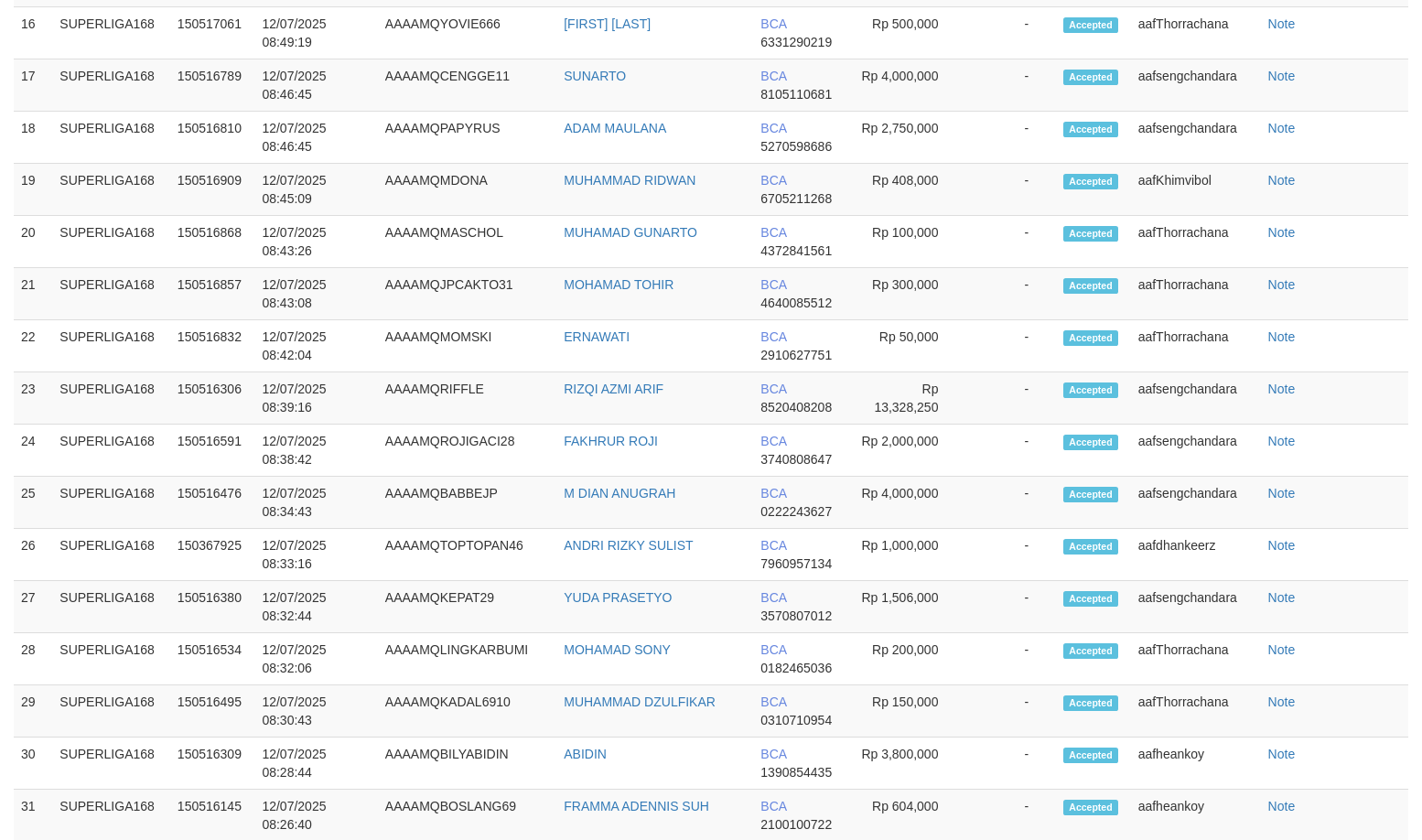 select on "**" 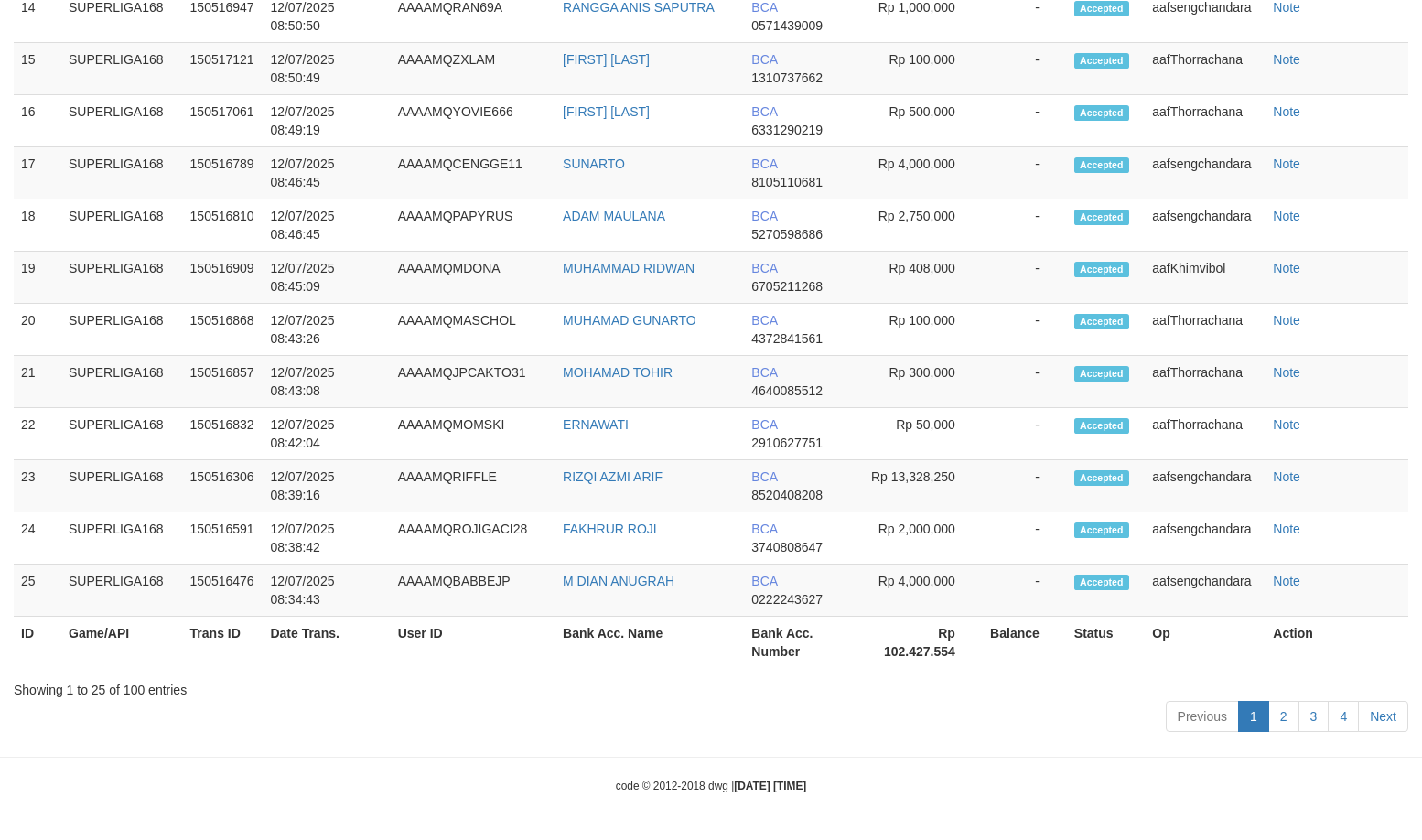 scroll, scrollTop: 1861, scrollLeft: 0, axis: vertical 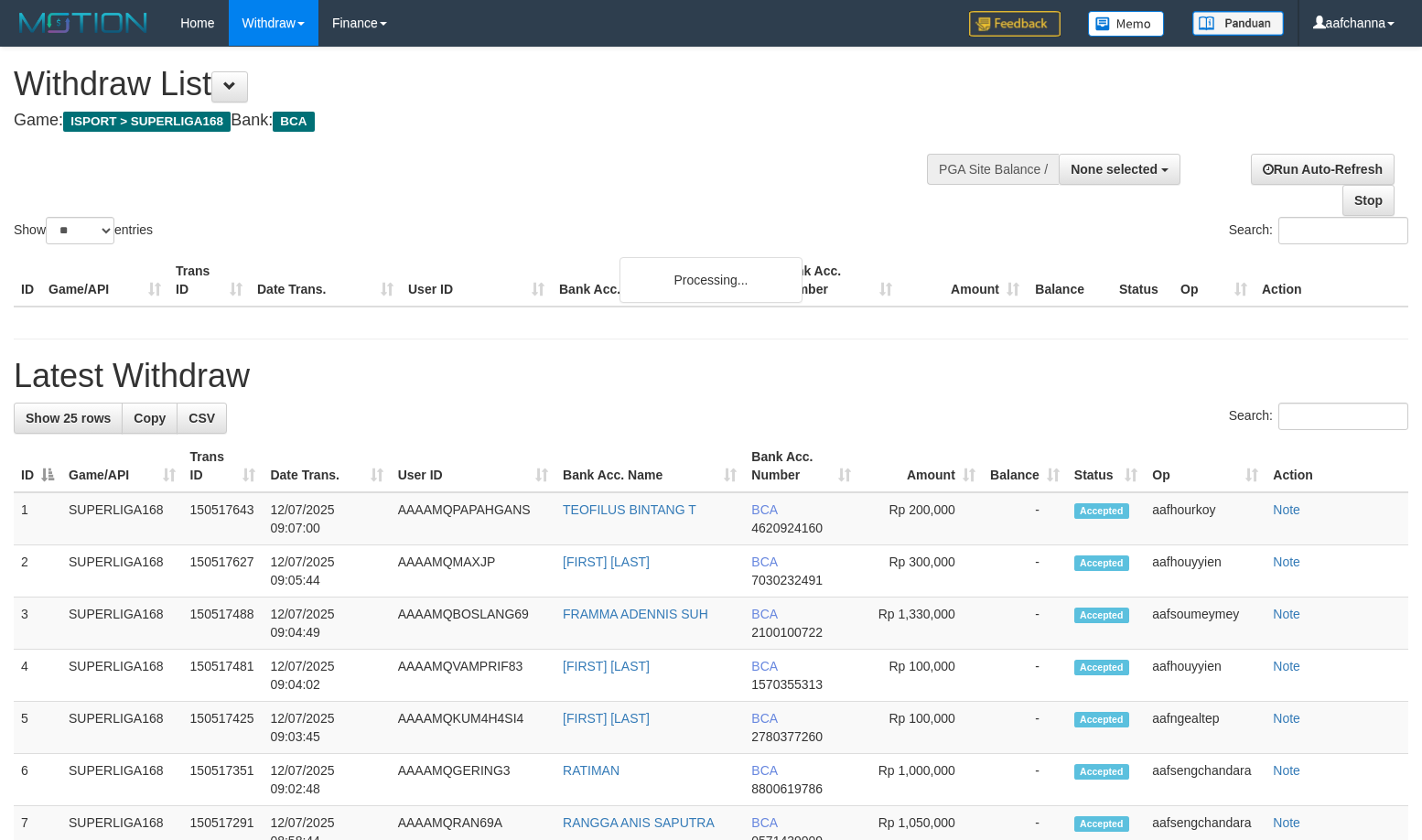 select 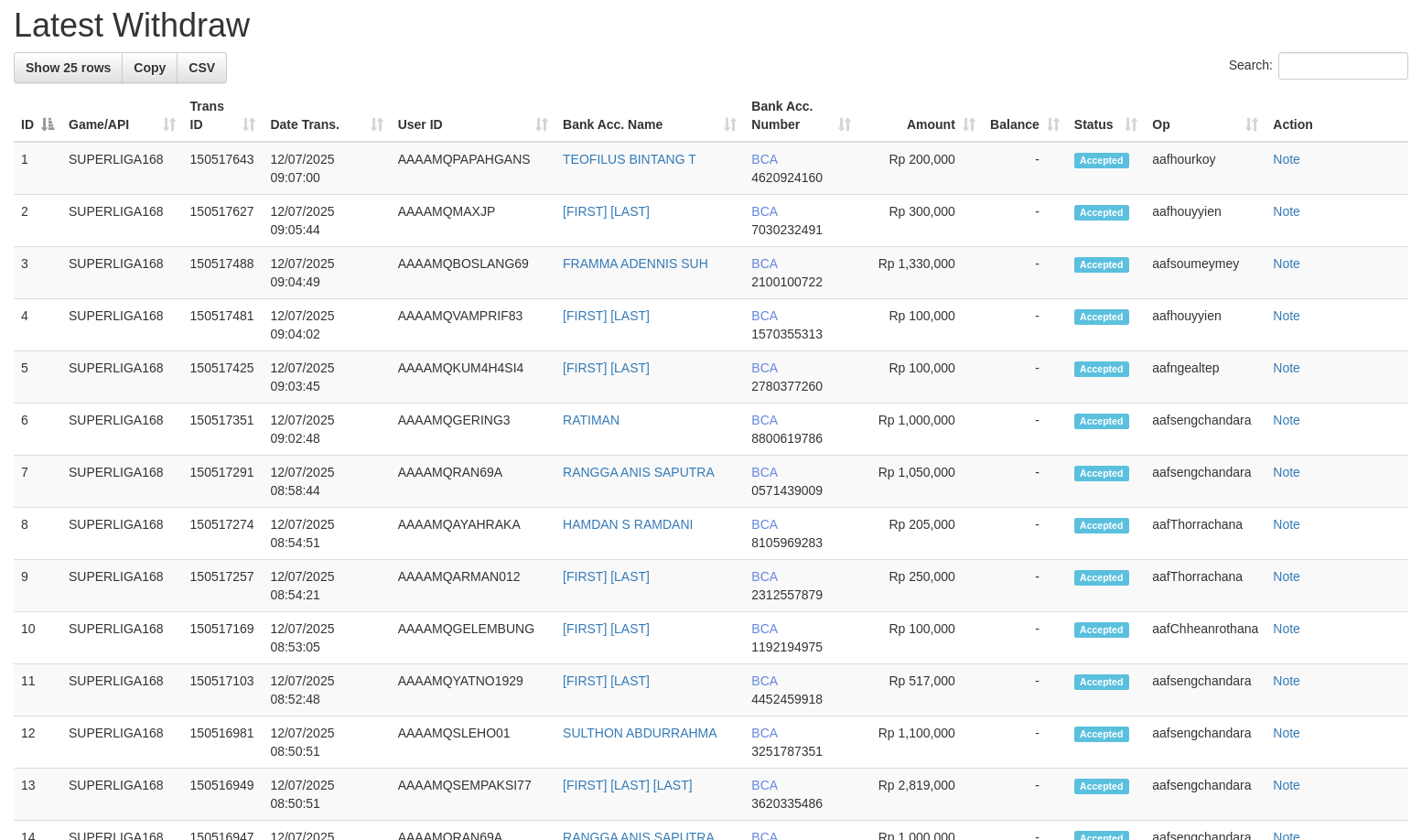 scroll, scrollTop: 1811, scrollLeft: 0, axis: vertical 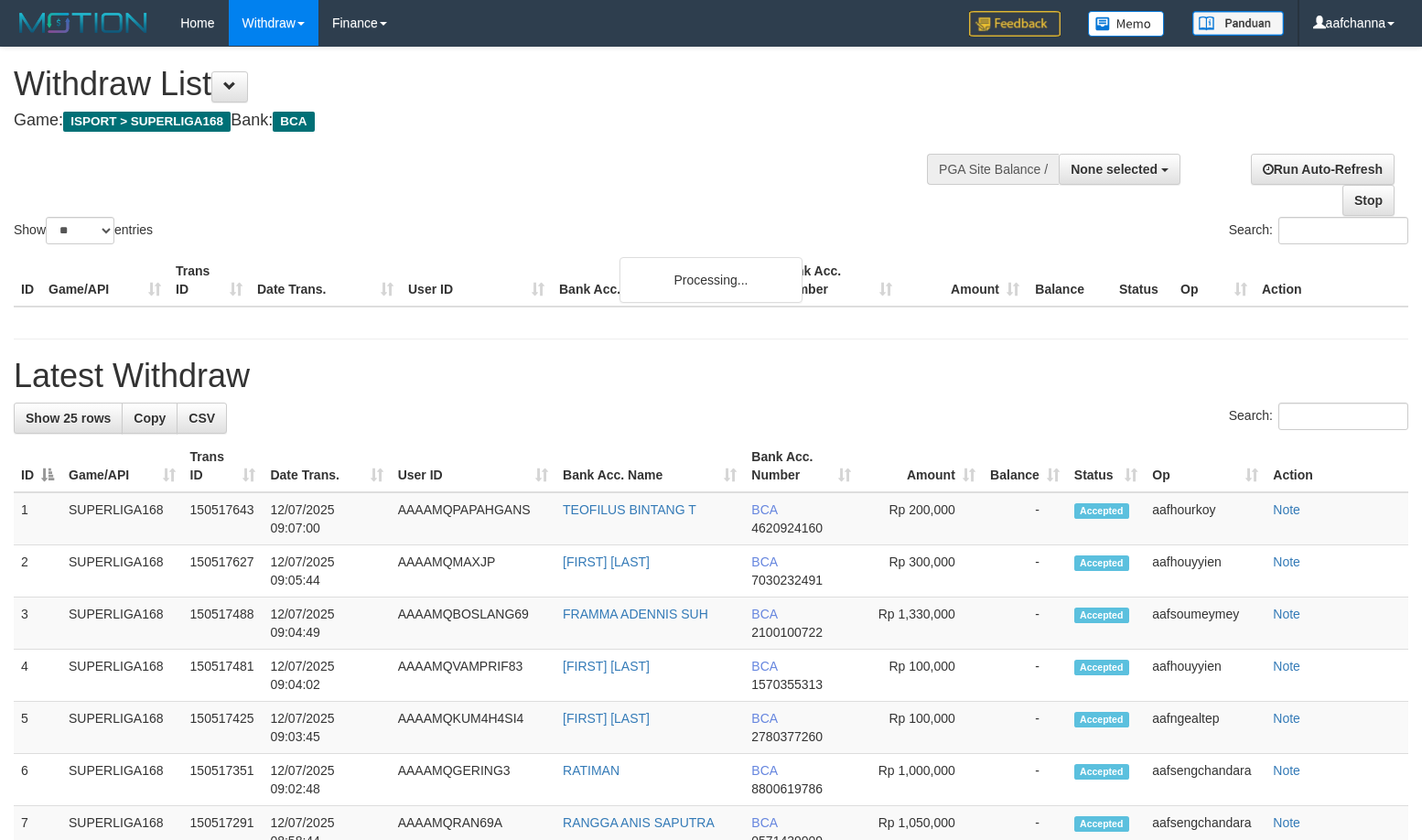 select 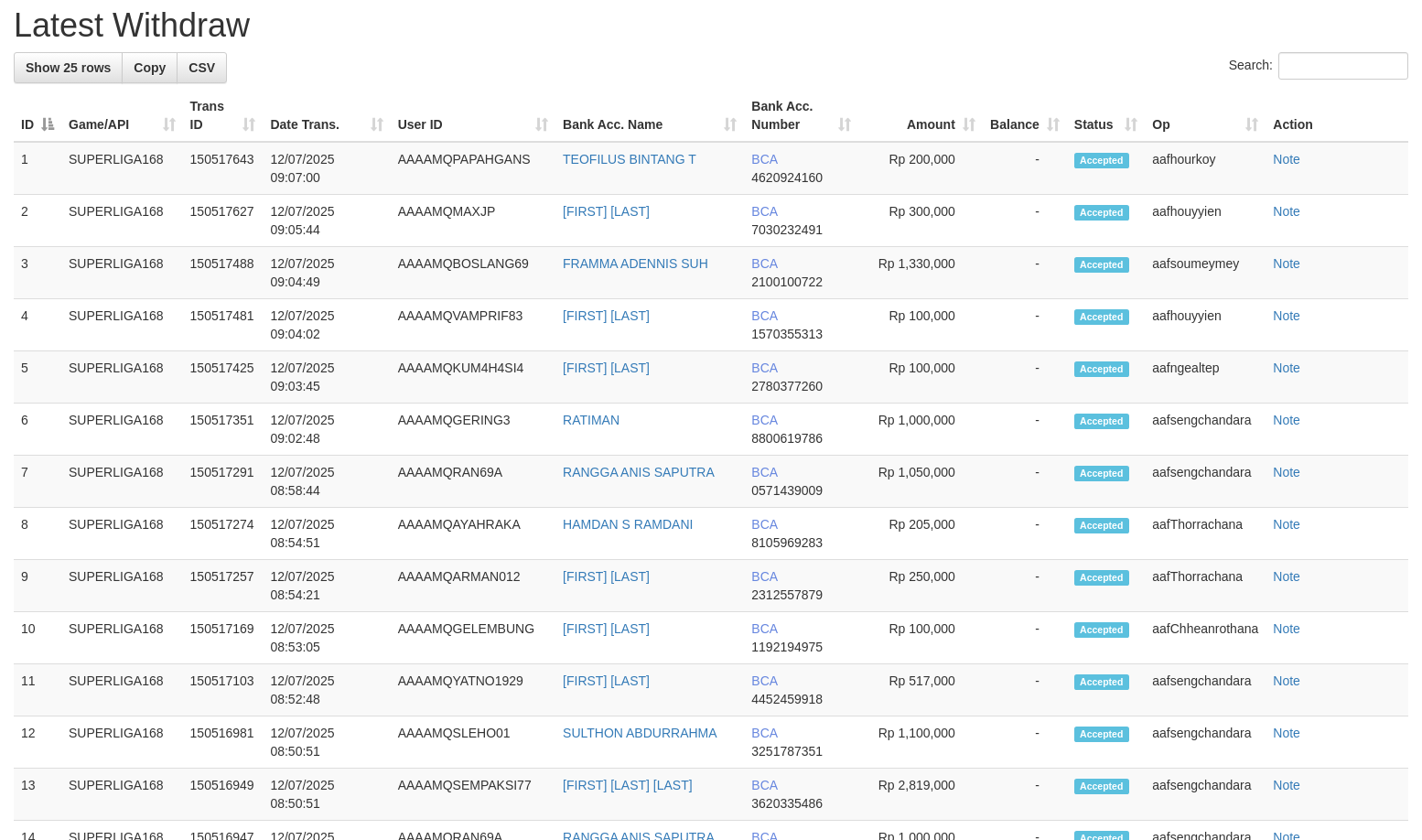scroll, scrollTop: 1811, scrollLeft: 0, axis: vertical 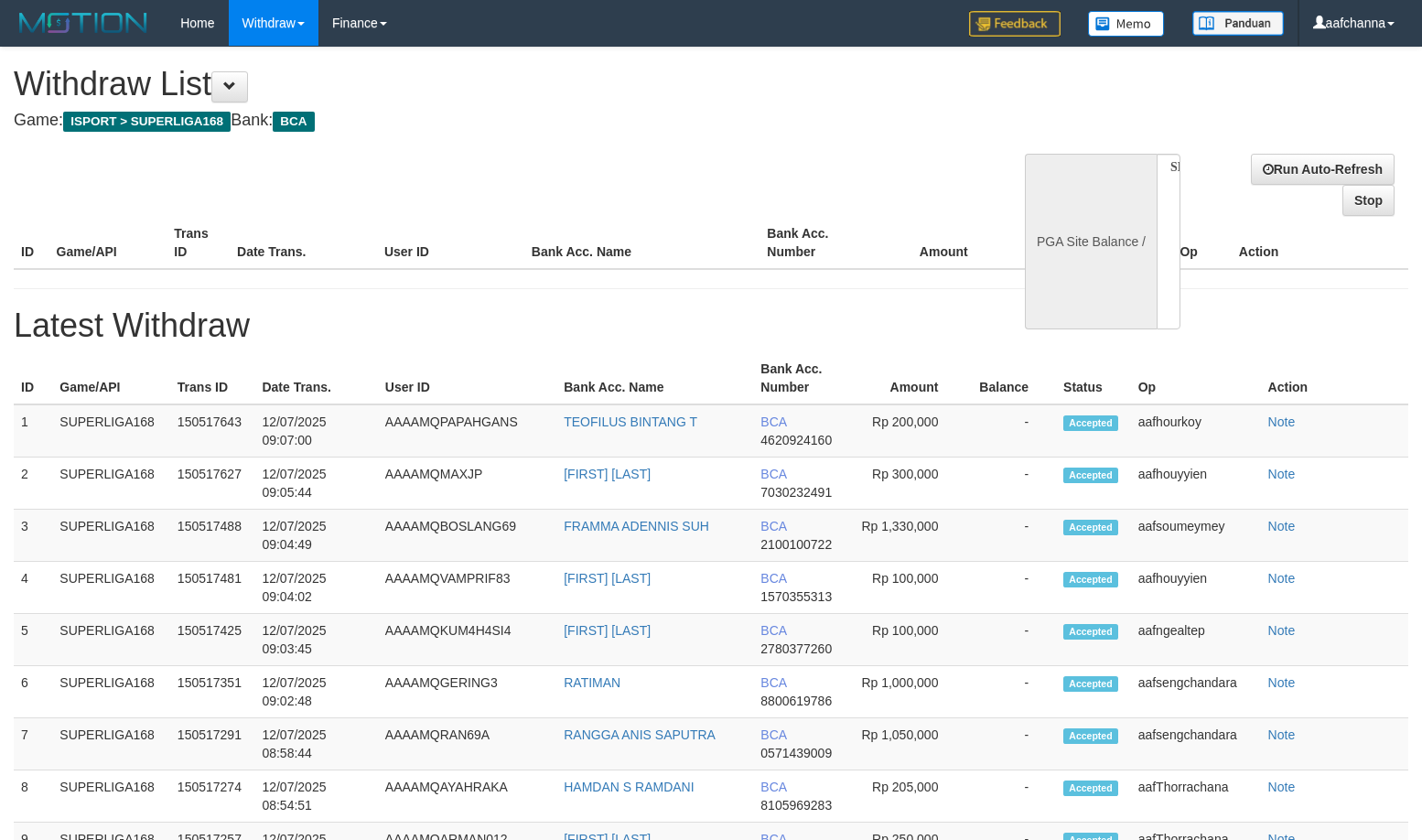 select 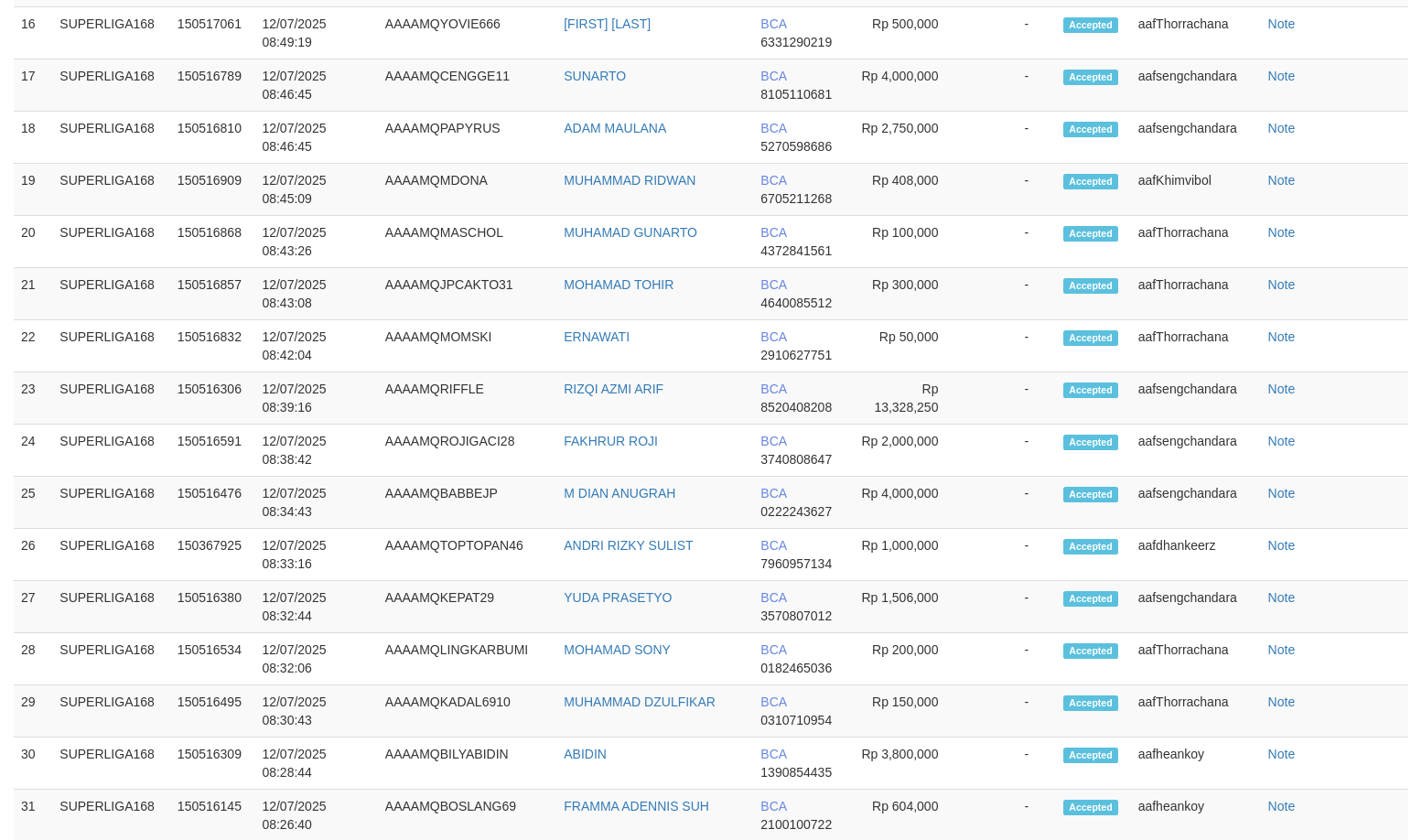 select on "**" 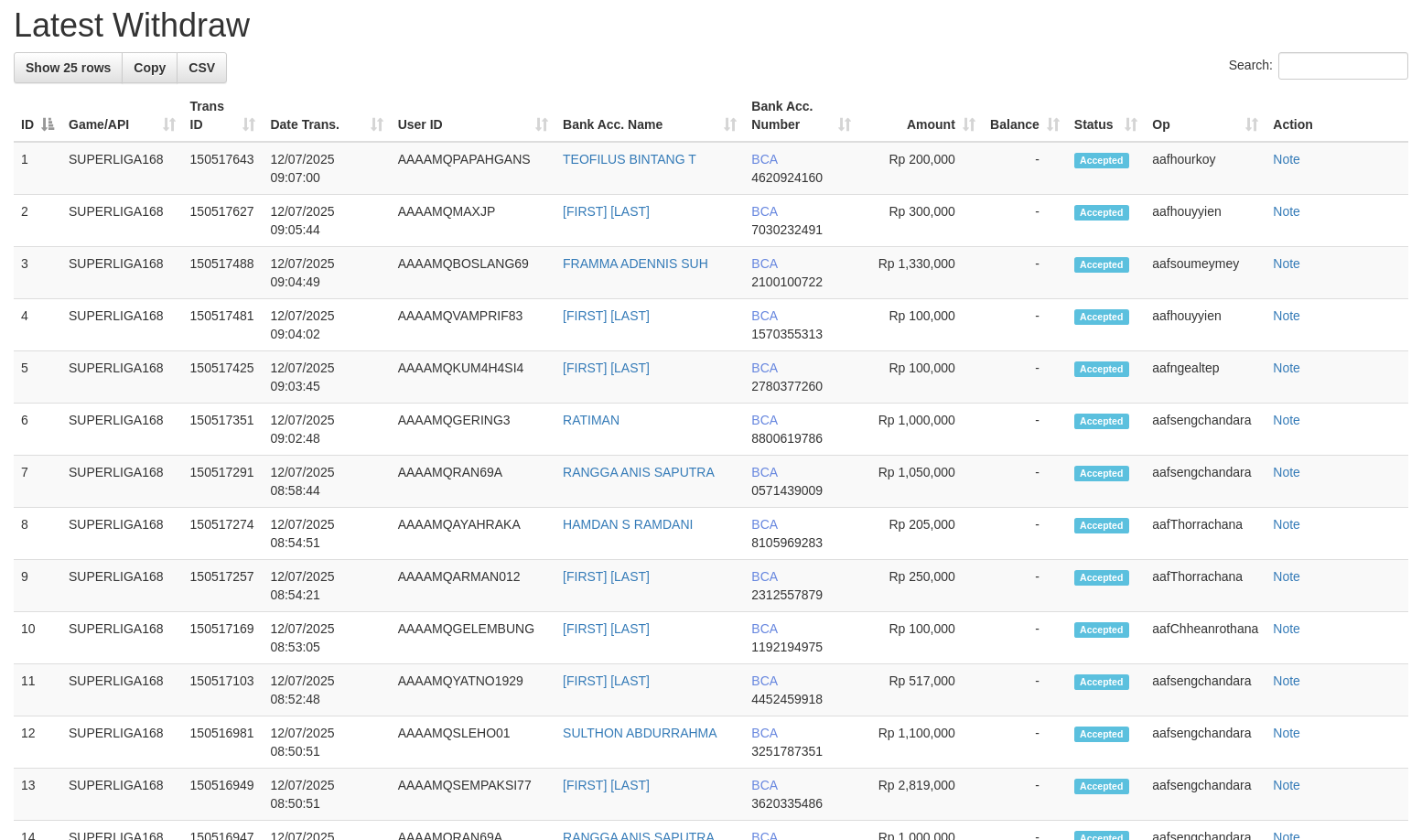 scroll, scrollTop: 1811, scrollLeft: 0, axis: vertical 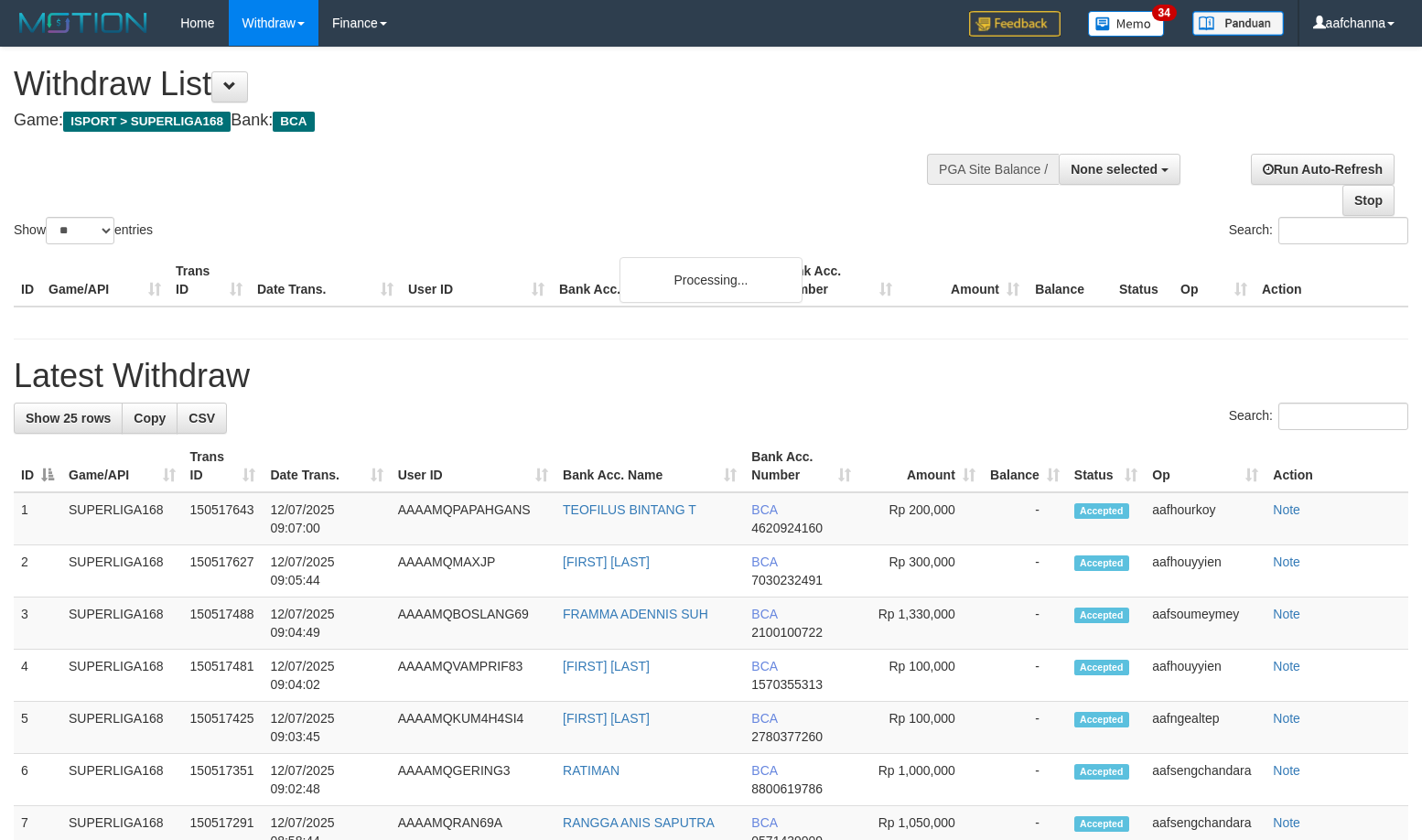 select 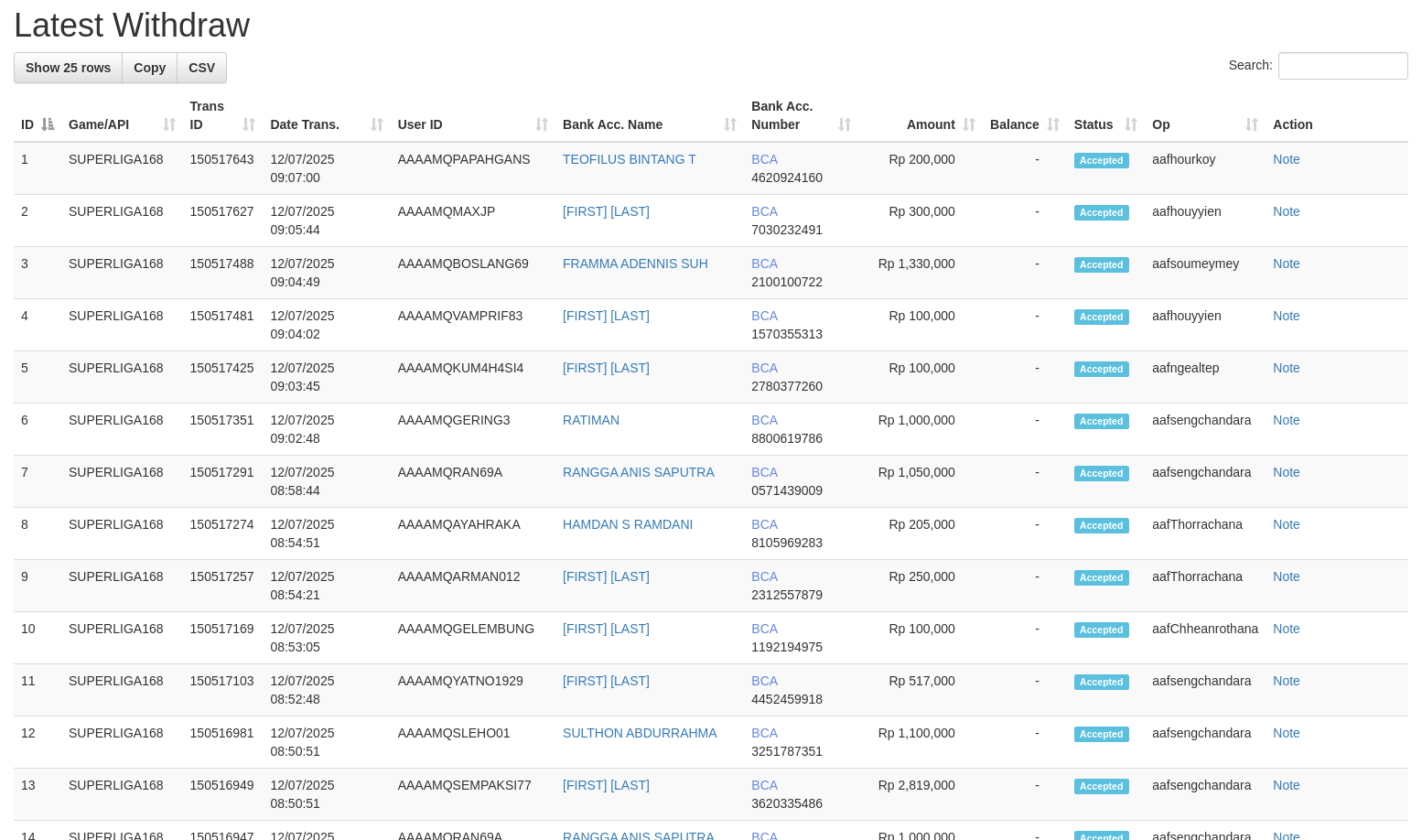 scroll, scrollTop: 1811, scrollLeft: 0, axis: vertical 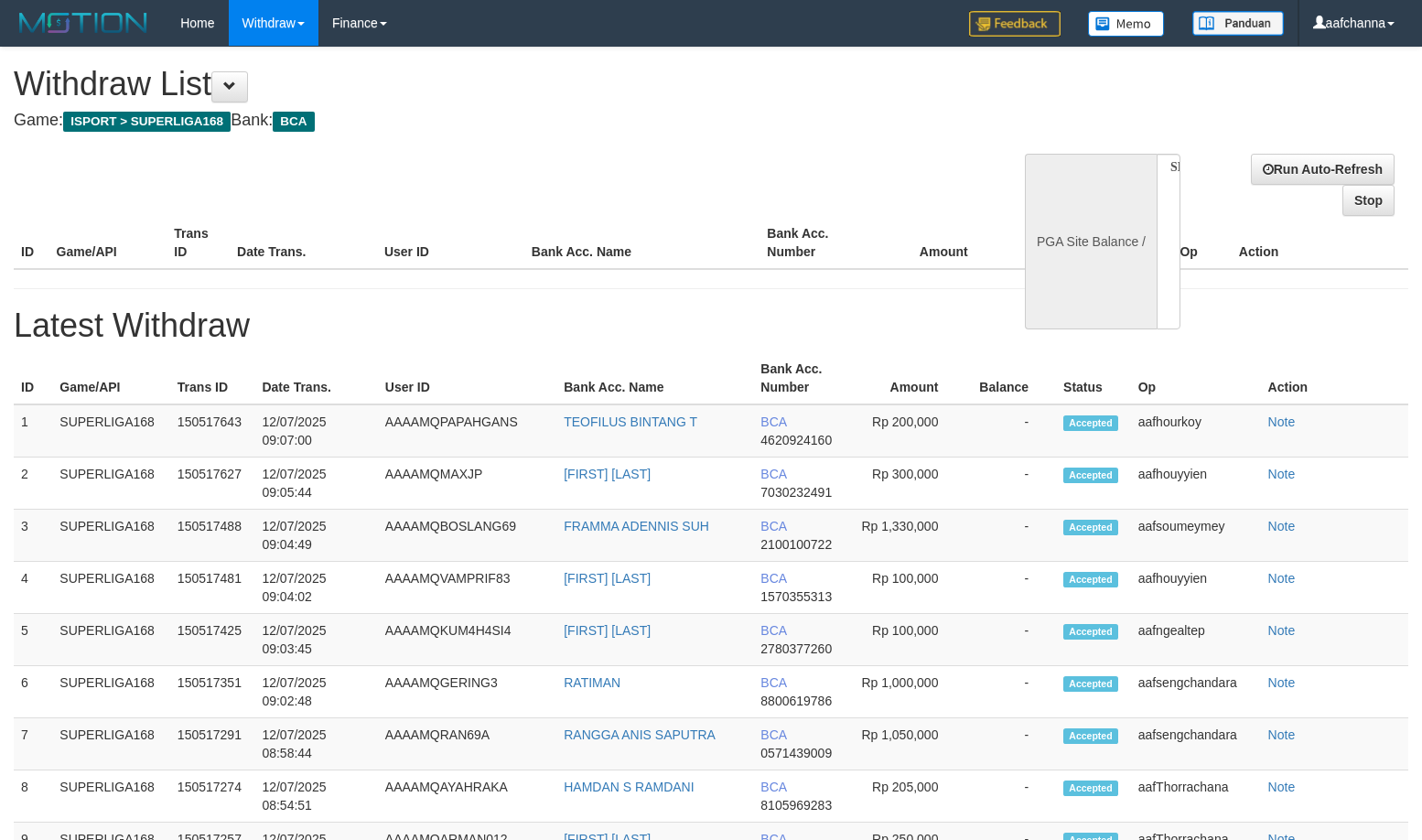 select 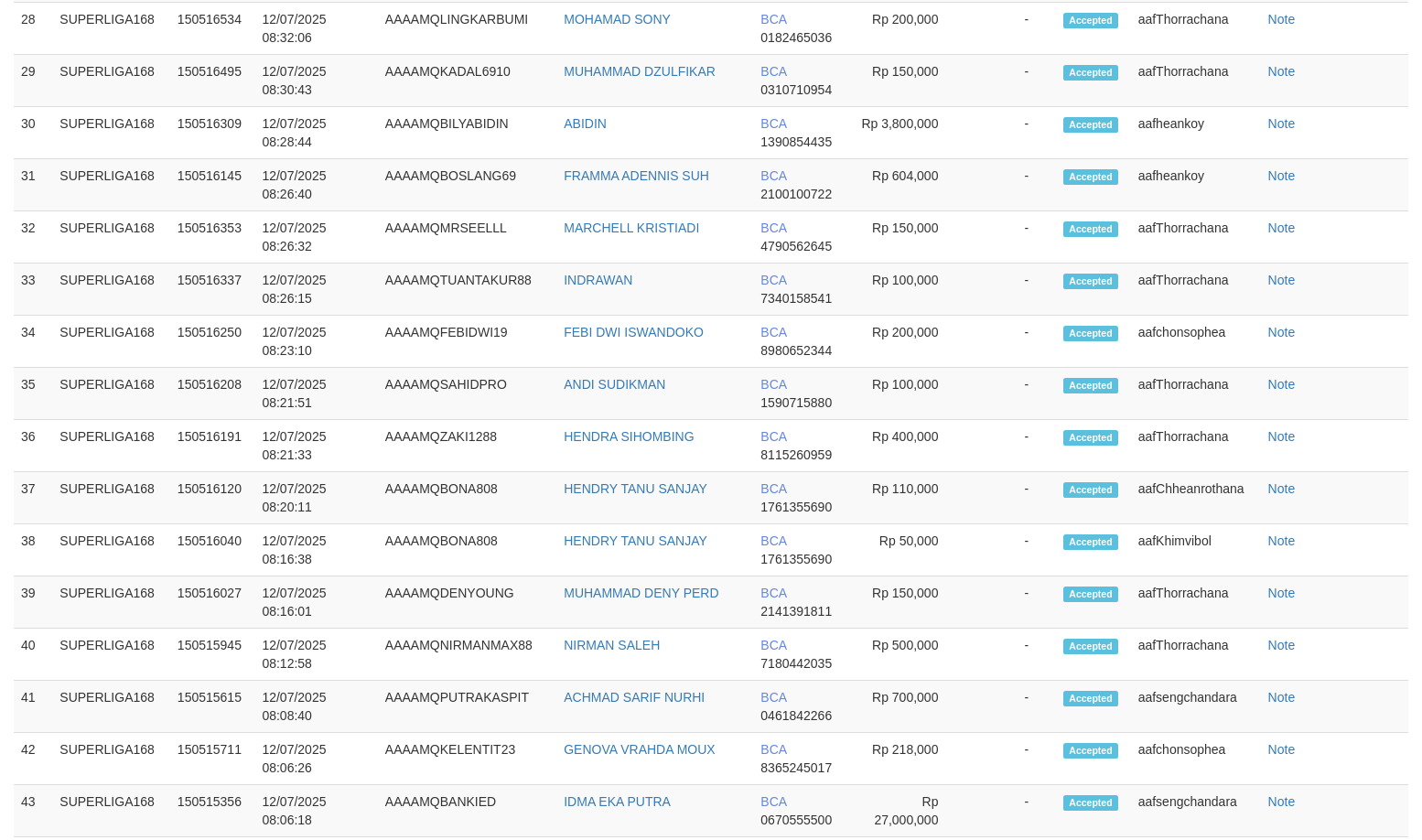 select on "**" 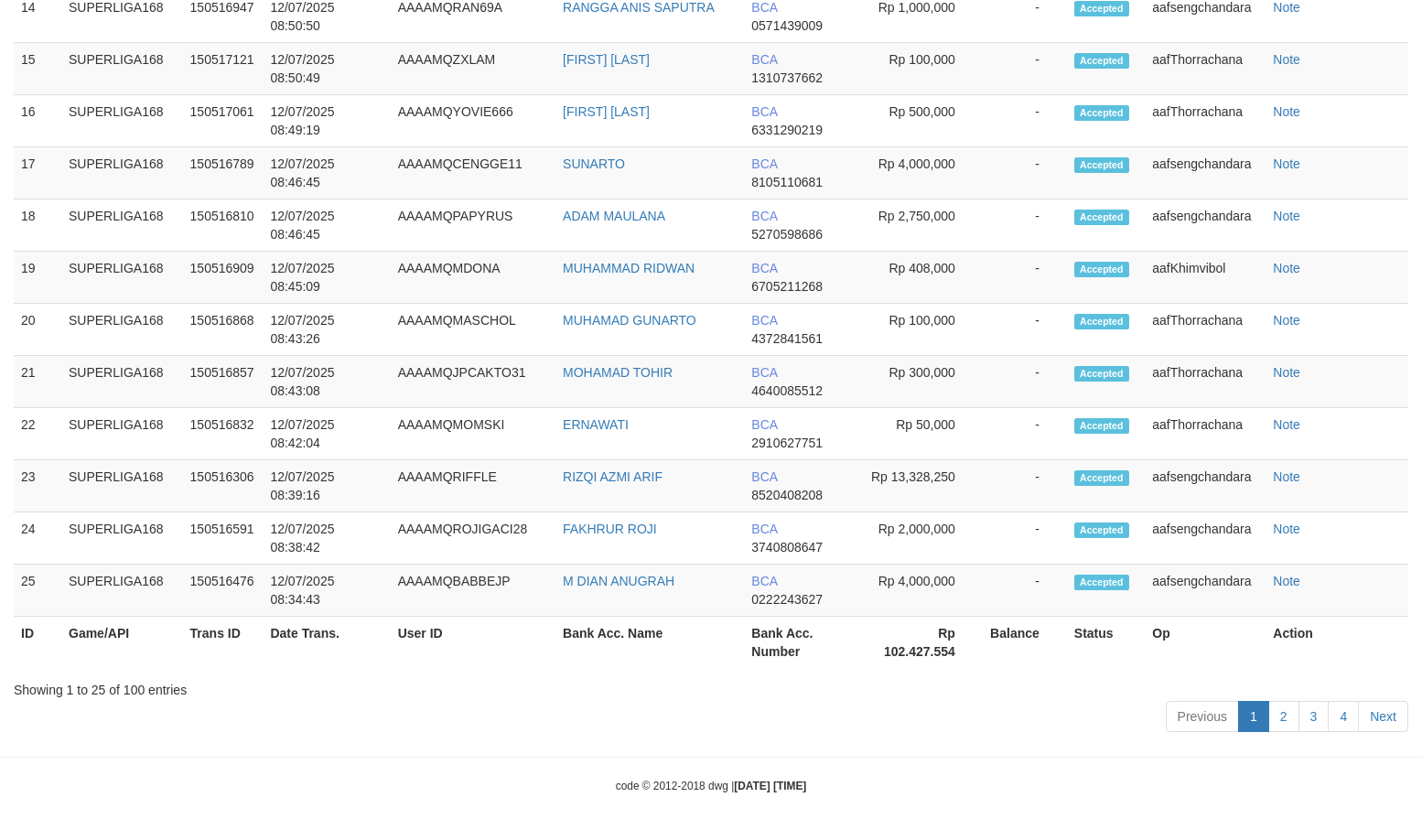 scroll, scrollTop: 1861, scrollLeft: 0, axis: vertical 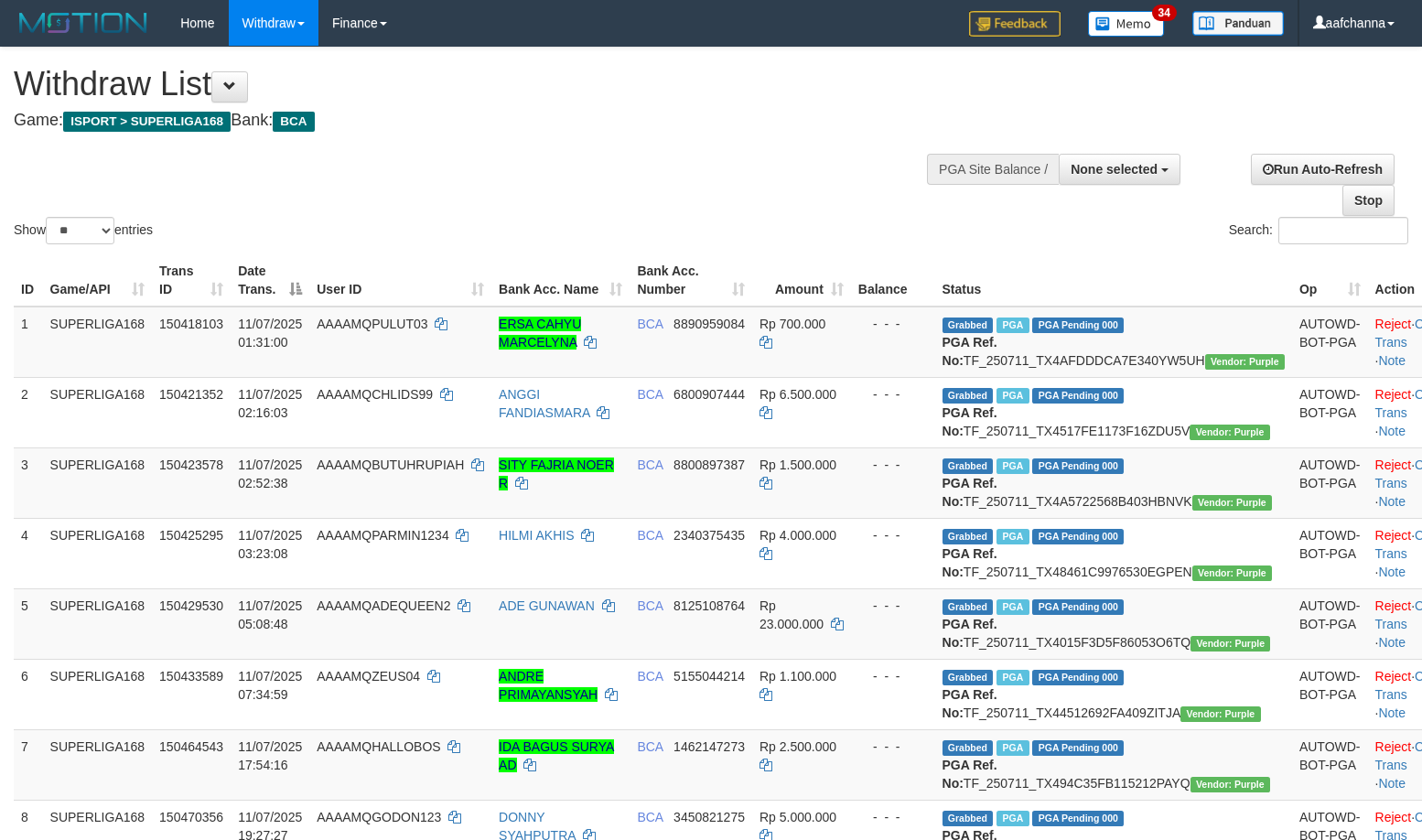 select 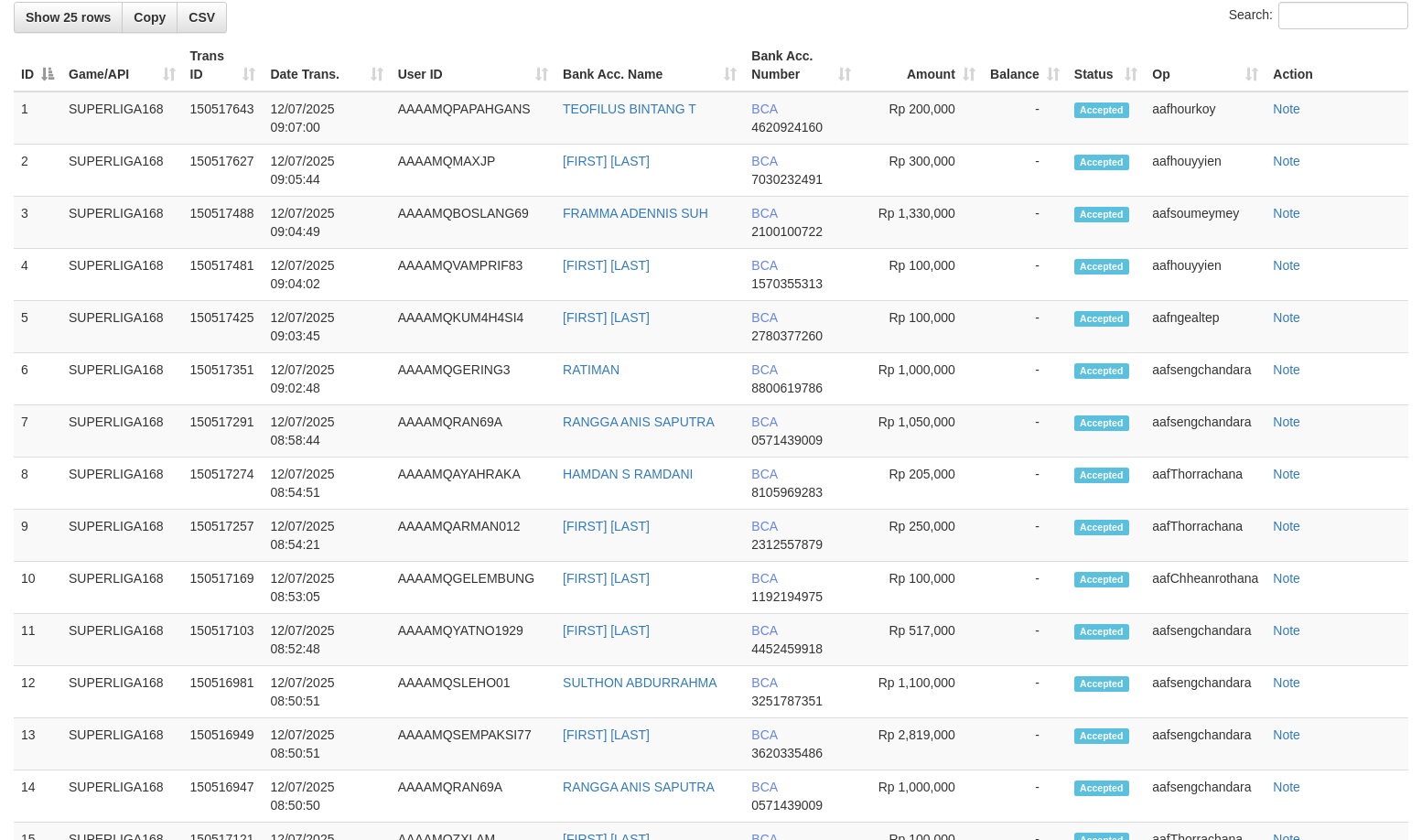 scroll, scrollTop: 1861, scrollLeft: 0, axis: vertical 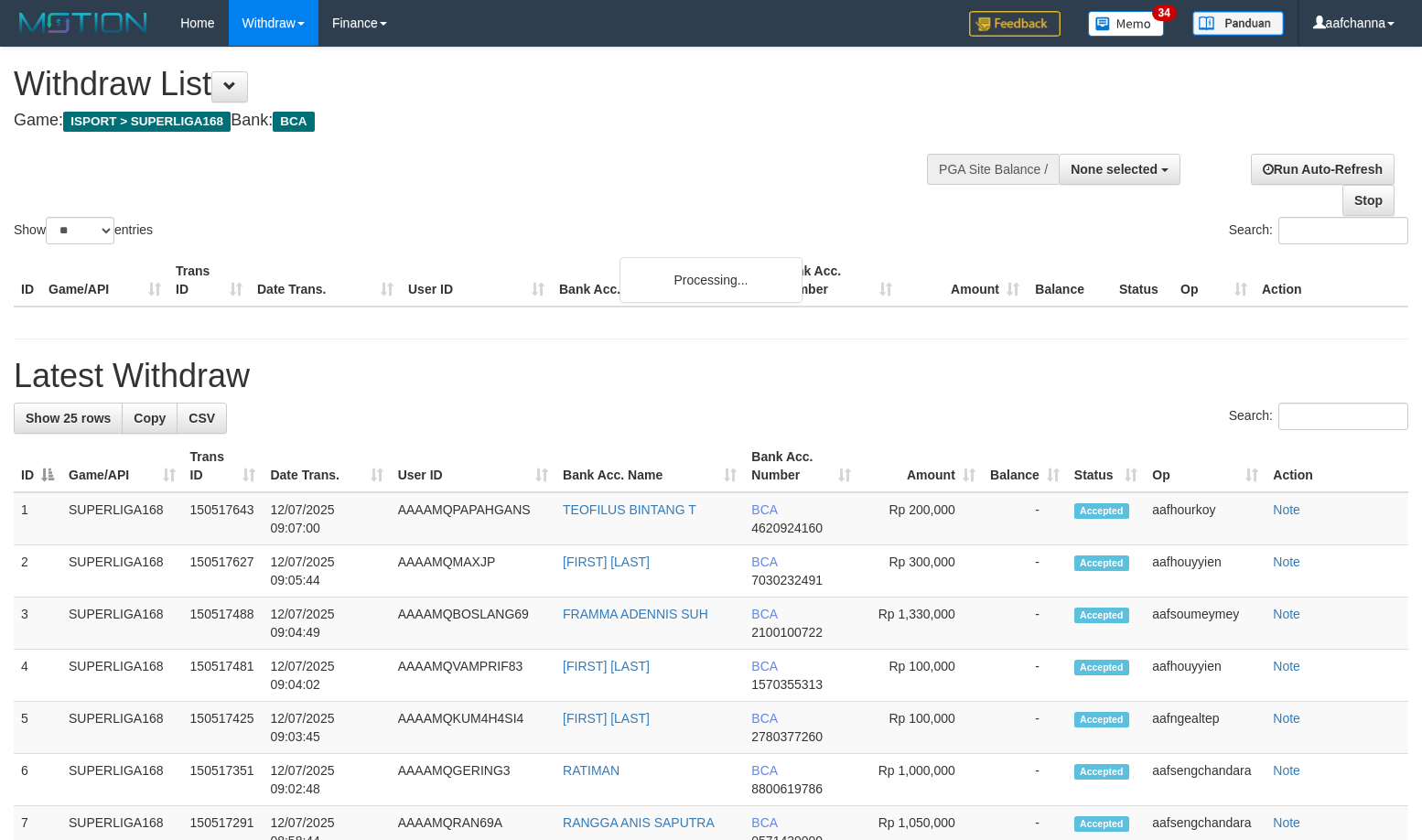 select 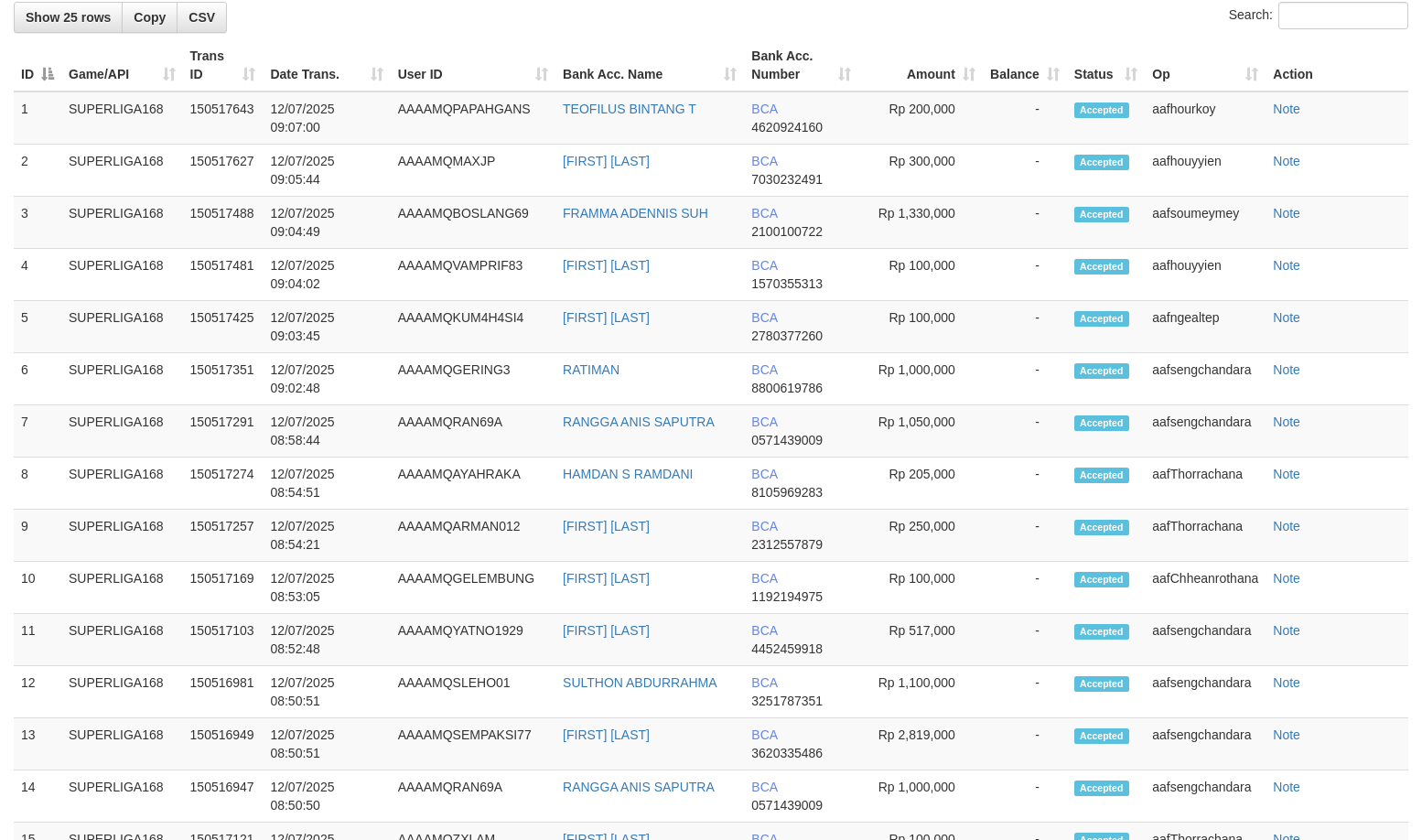 scroll, scrollTop: 1861, scrollLeft: 0, axis: vertical 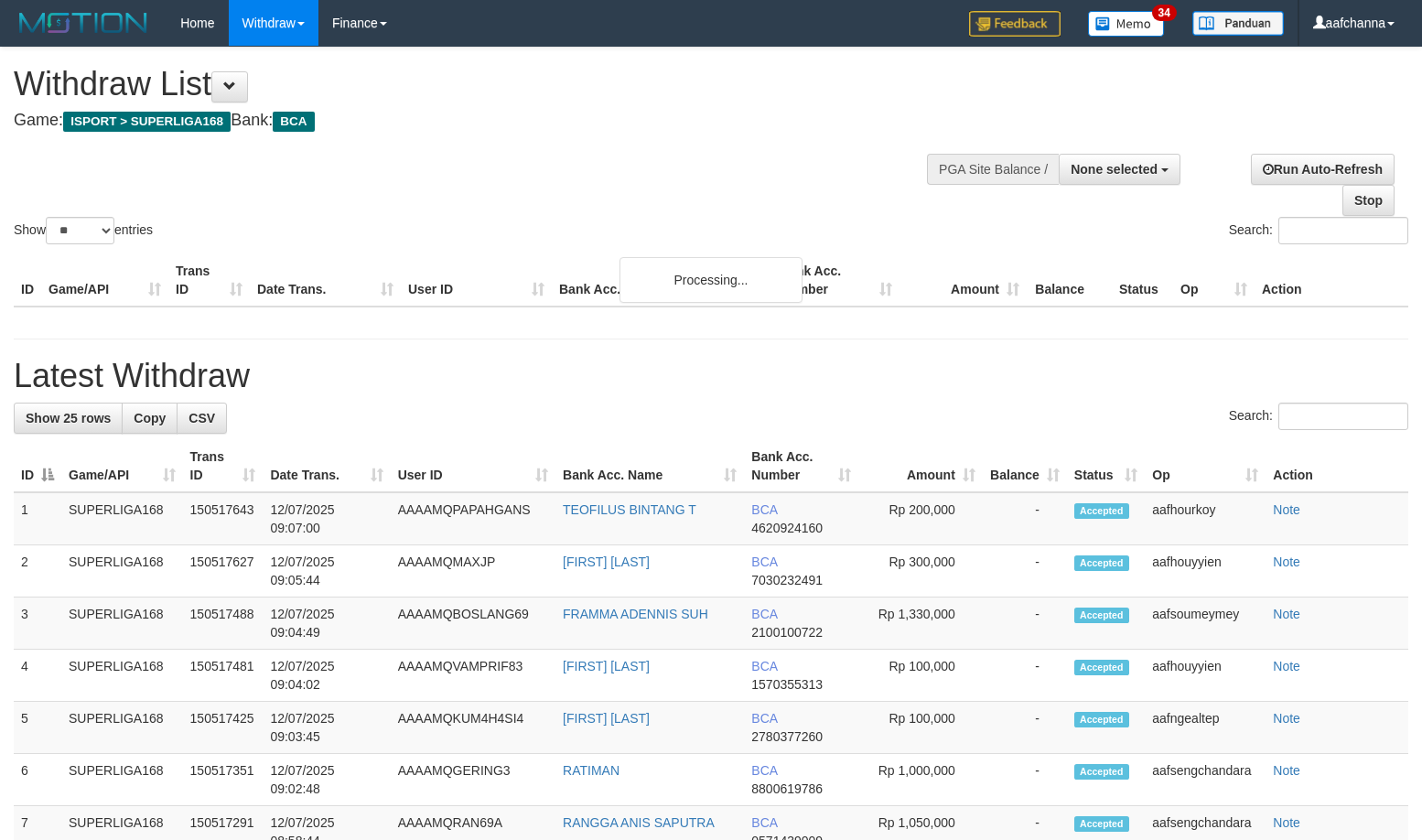 select 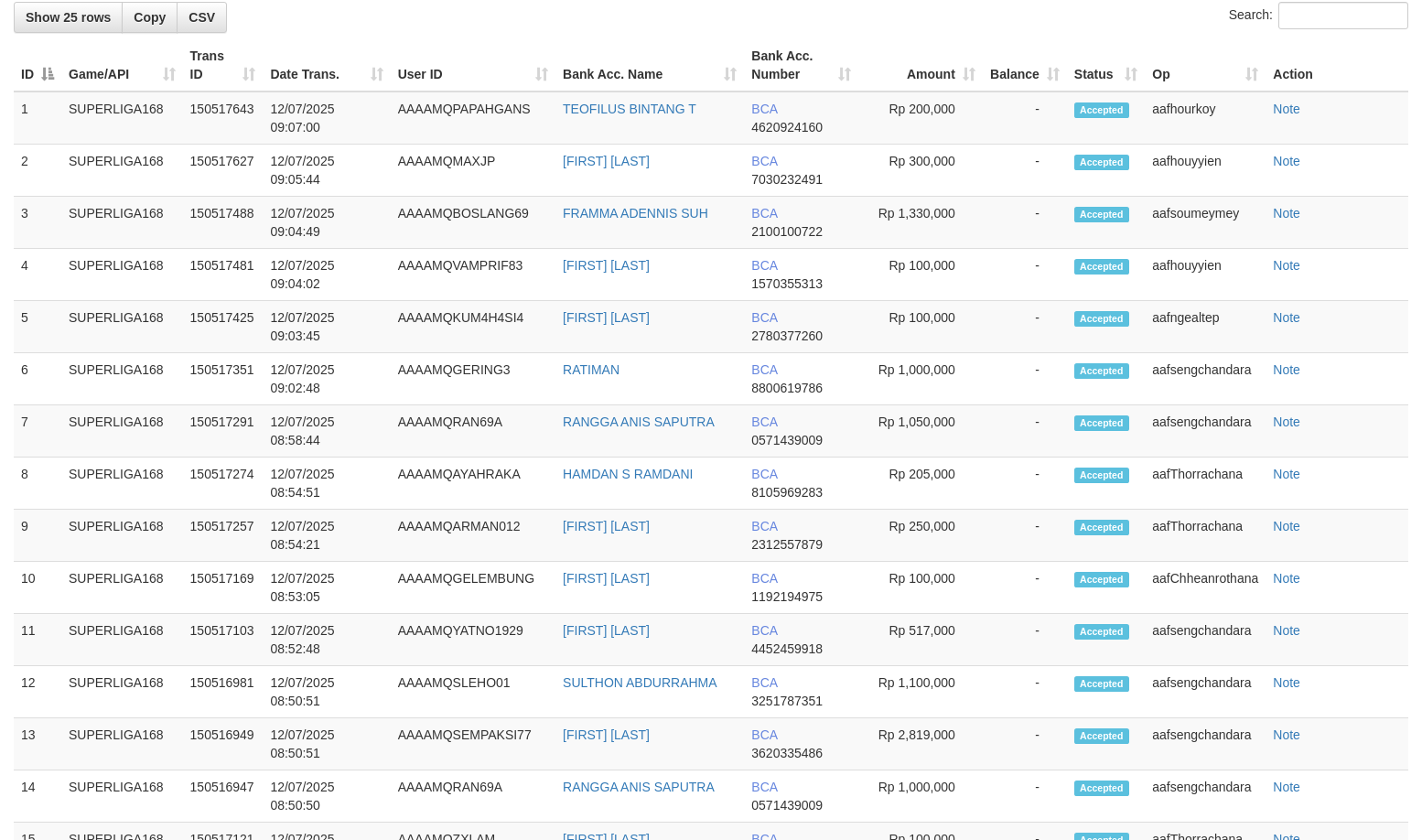 scroll, scrollTop: 1861, scrollLeft: 0, axis: vertical 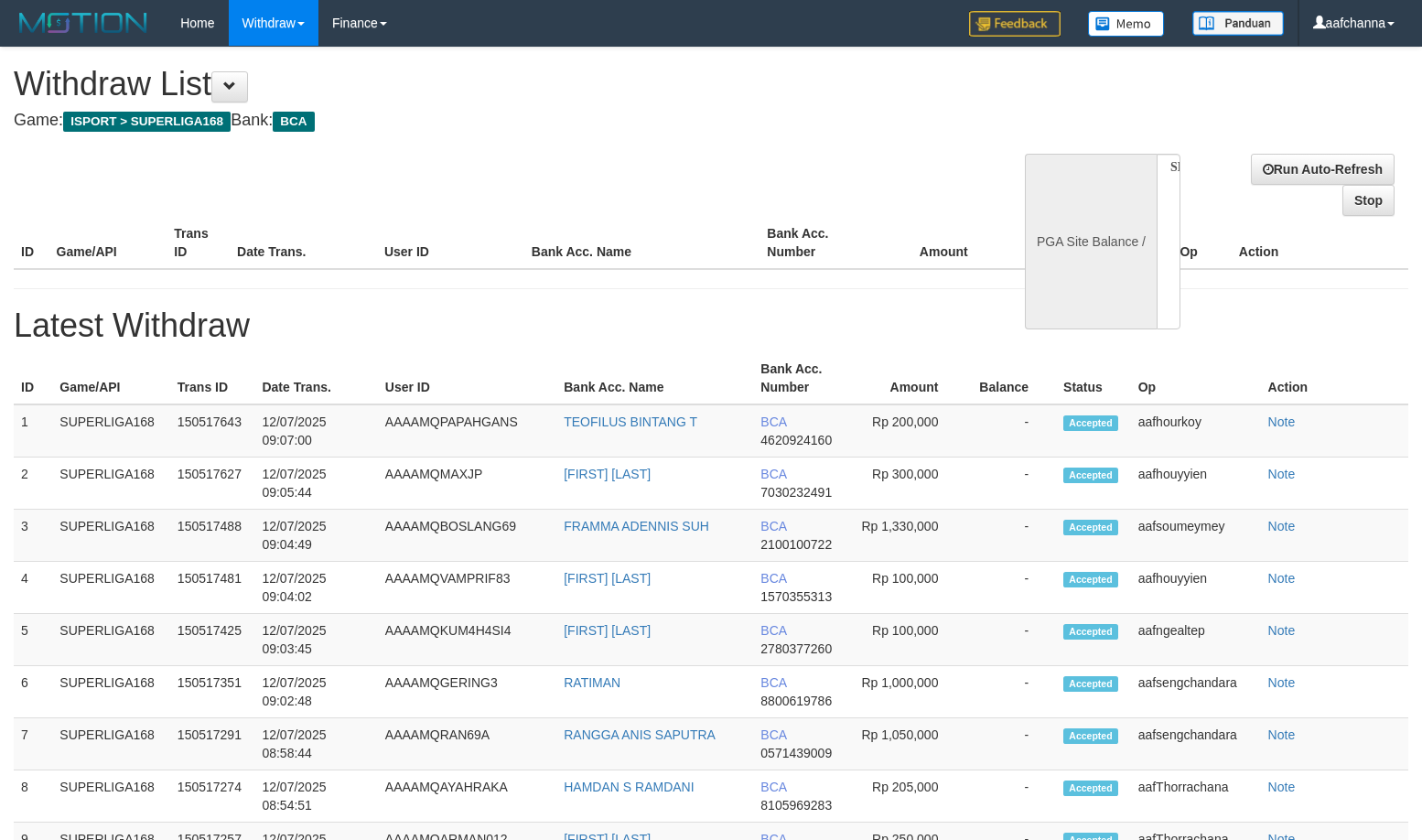 select 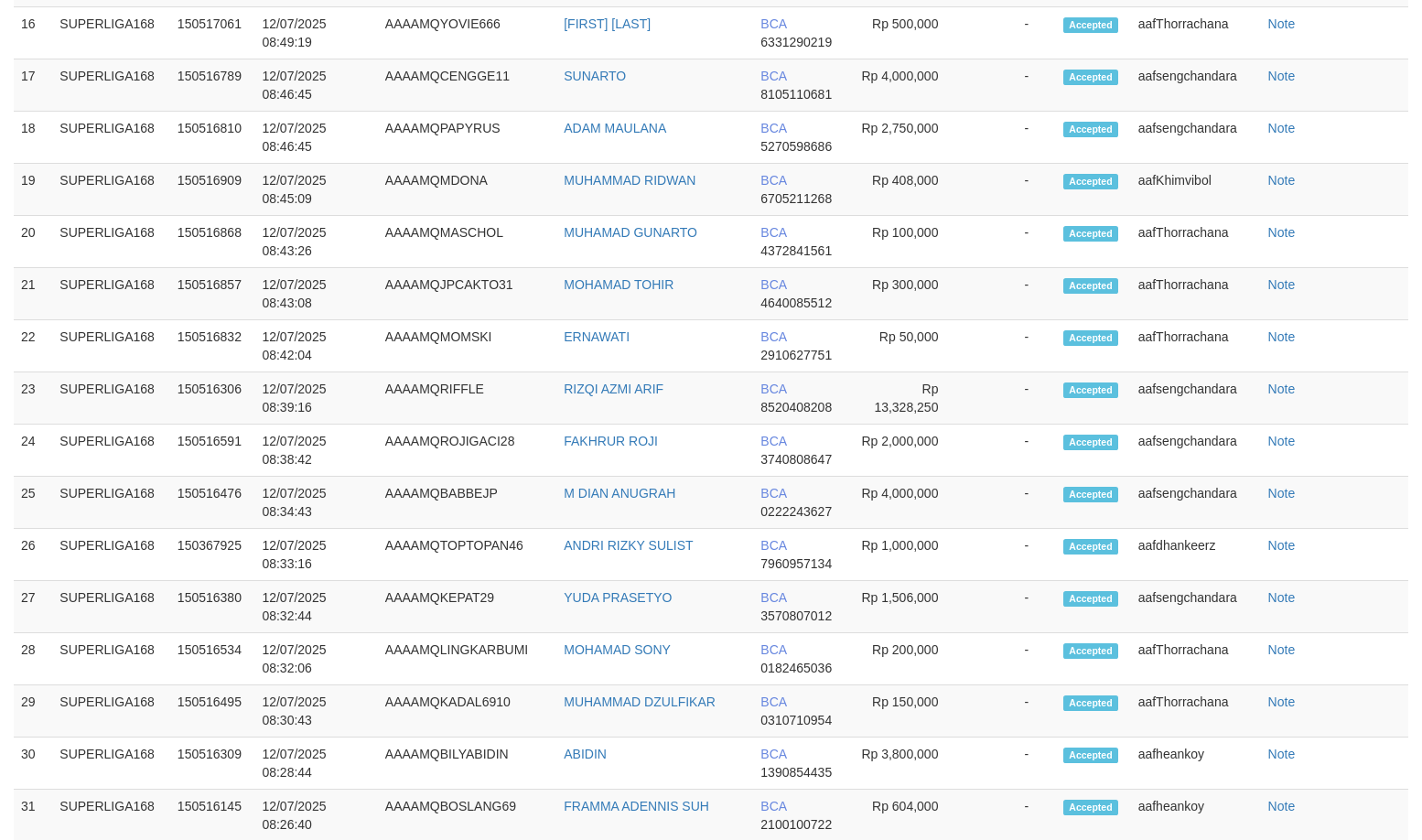 select on "**" 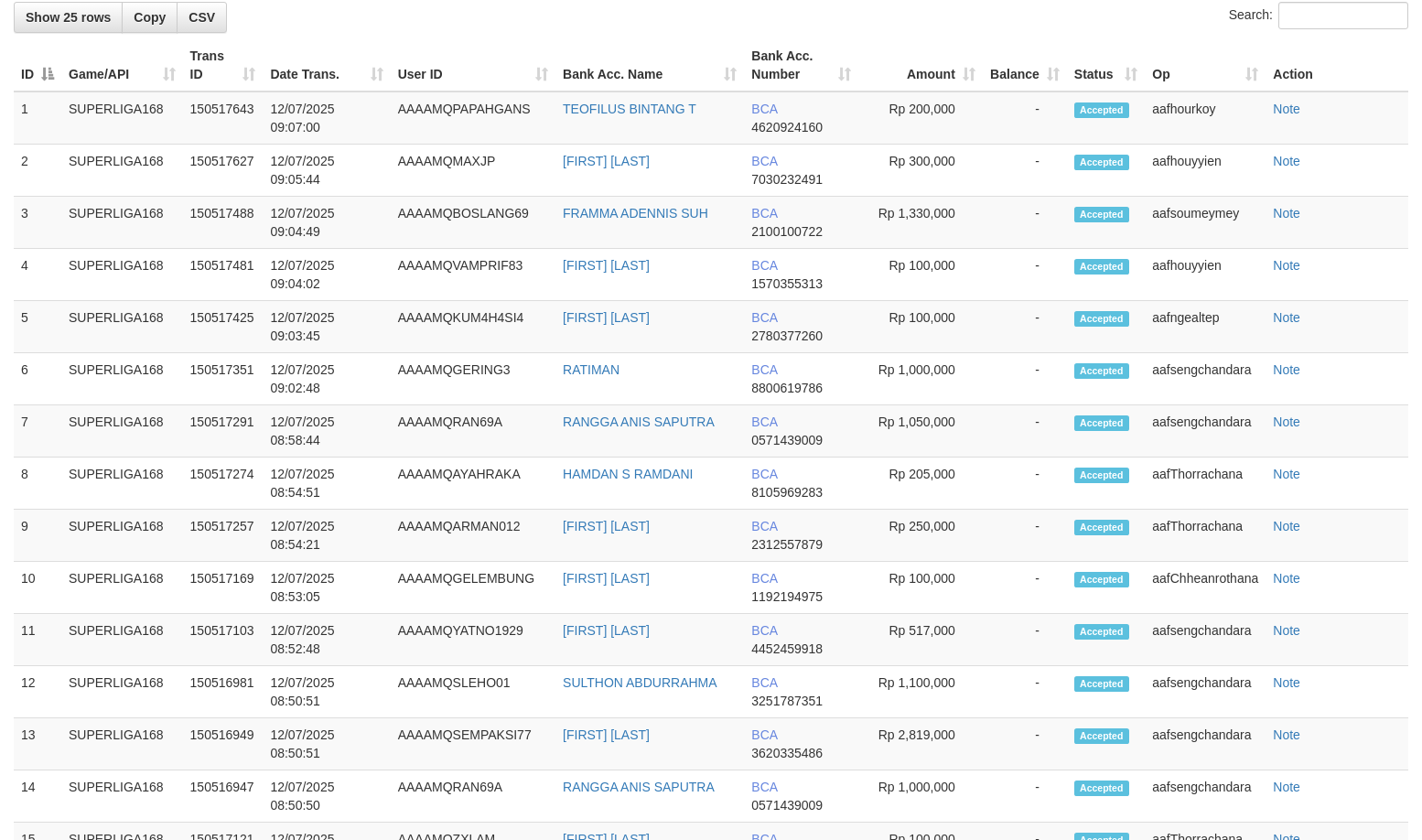 scroll, scrollTop: 1861, scrollLeft: 0, axis: vertical 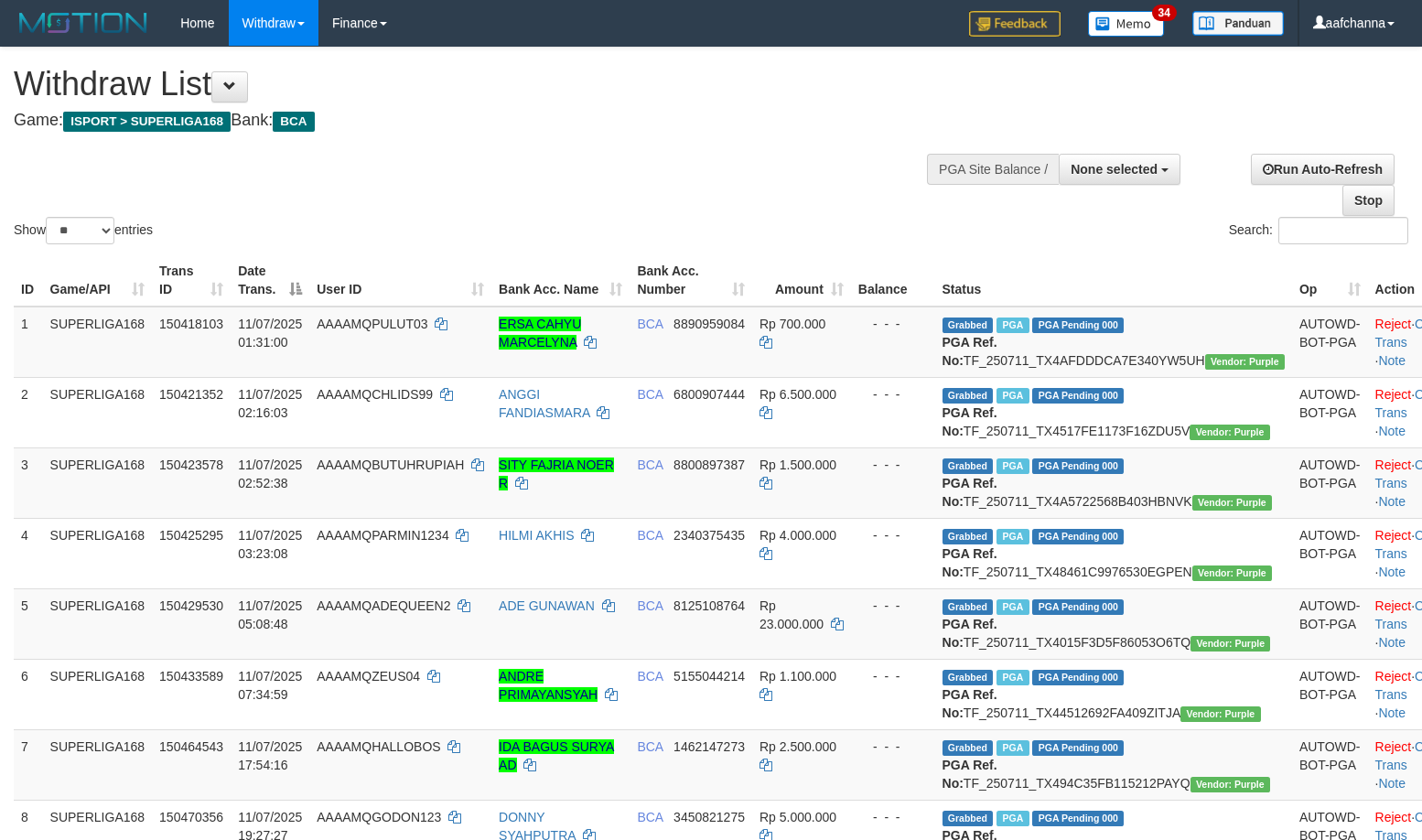 select 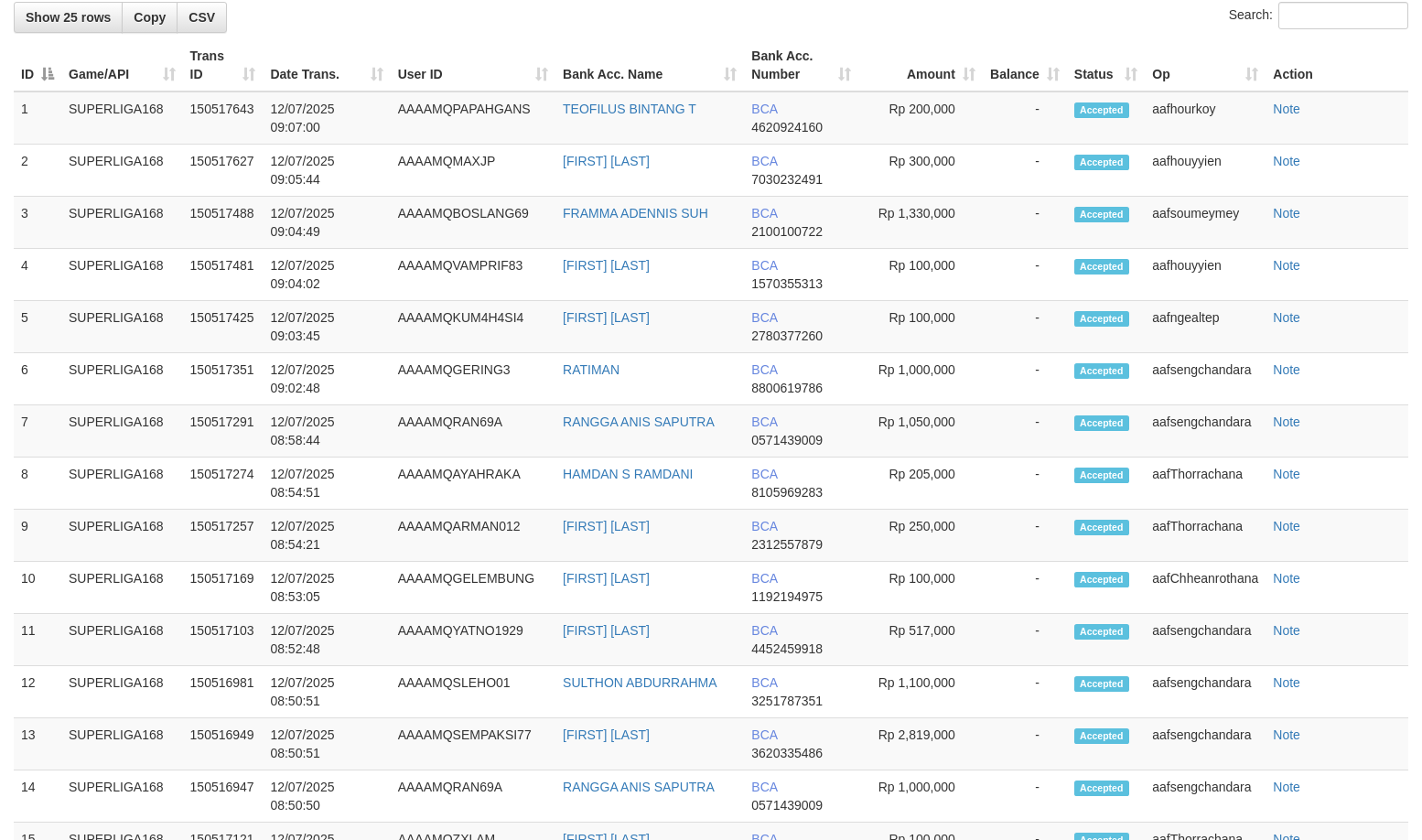 scroll, scrollTop: 1861, scrollLeft: 0, axis: vertical 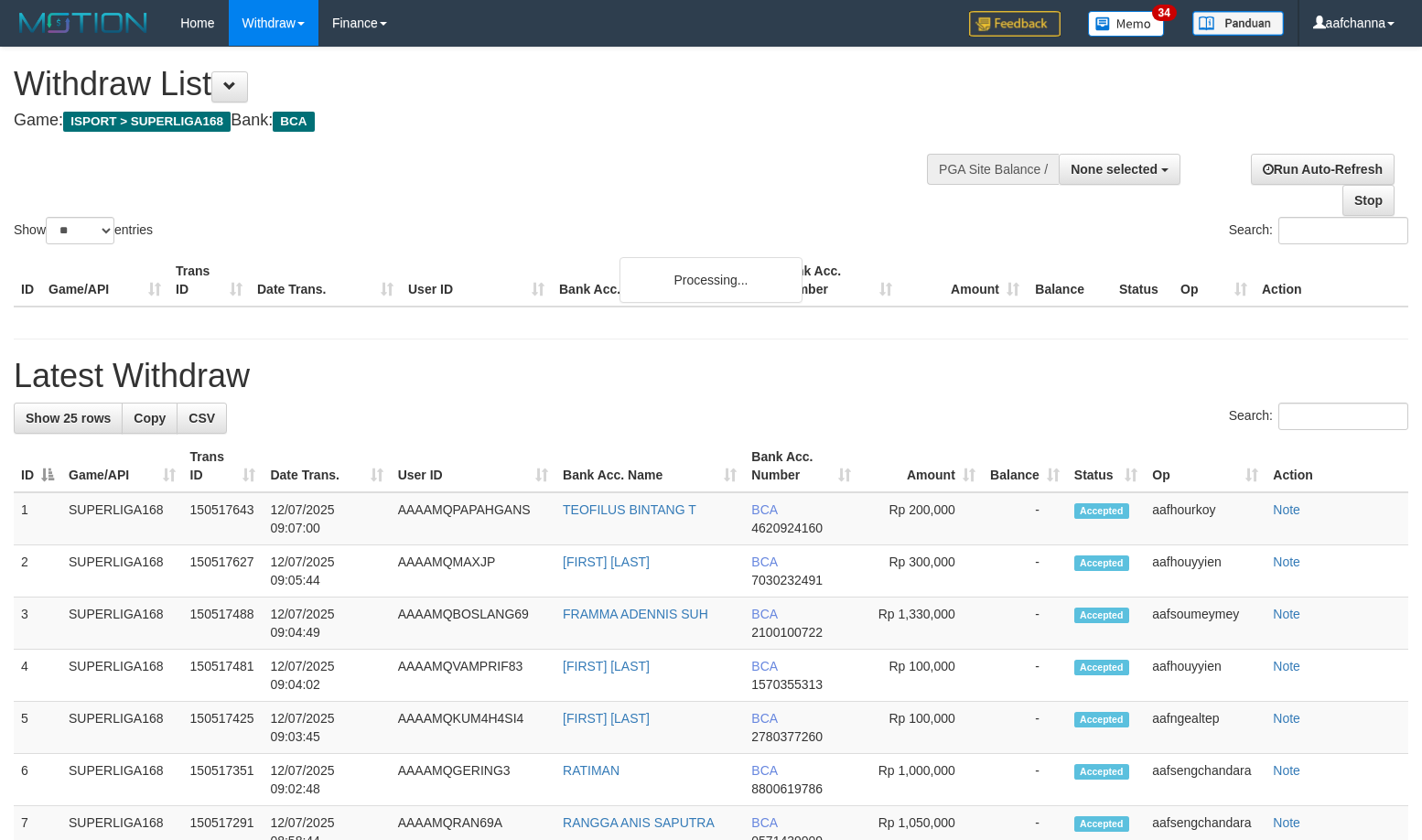 select 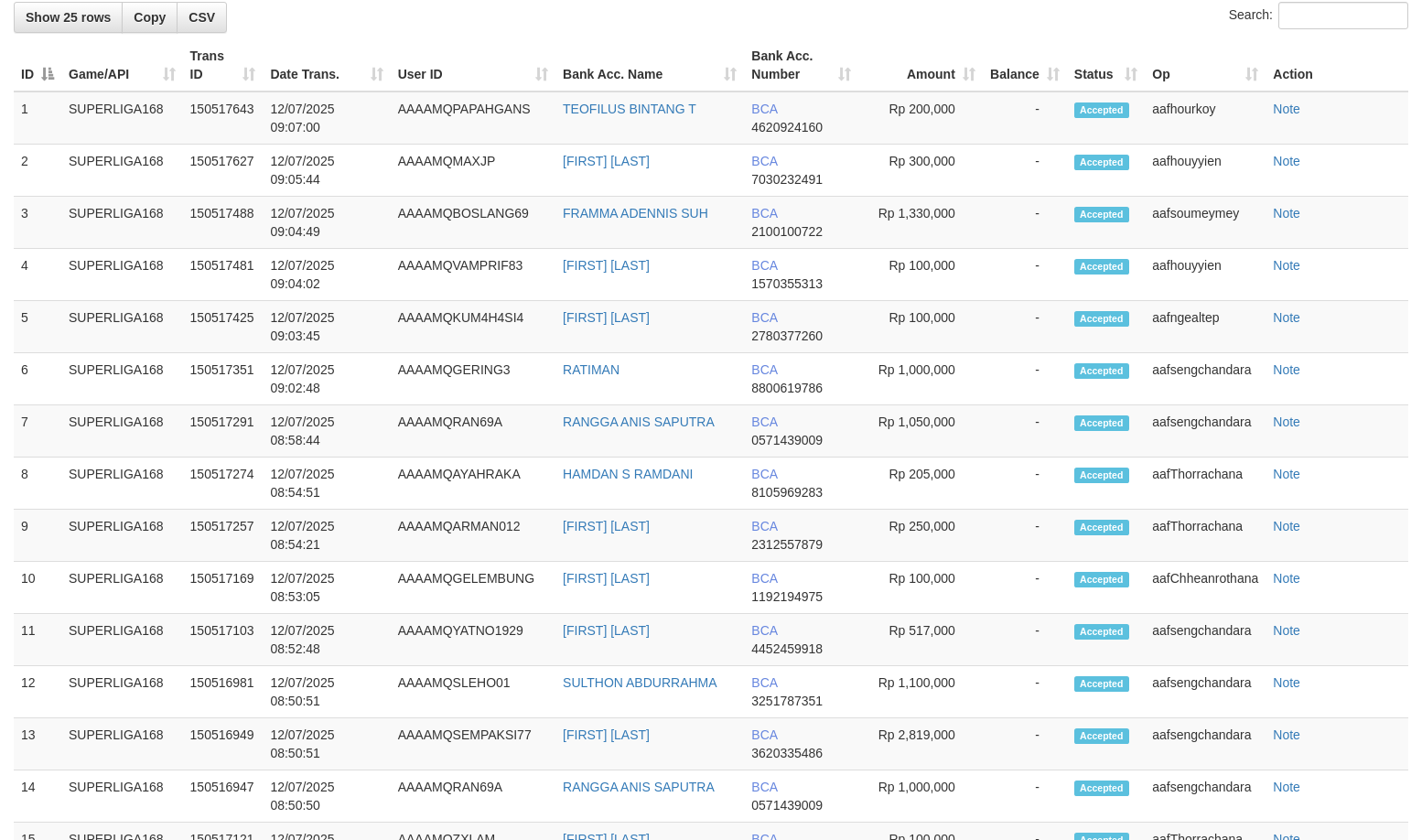 scroll, scrollTop: 1861, scrollLeft: 0, axis: vertical 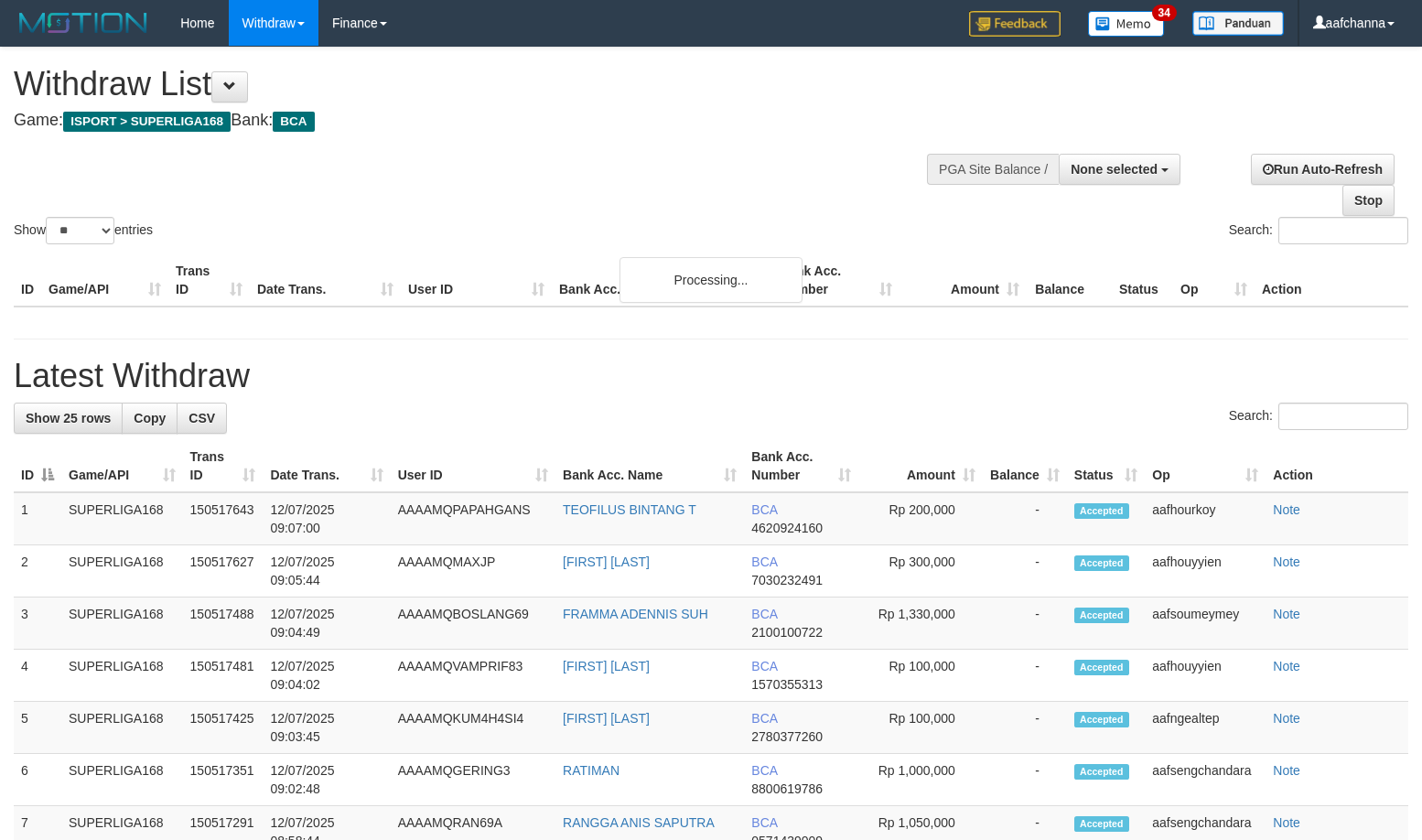 select 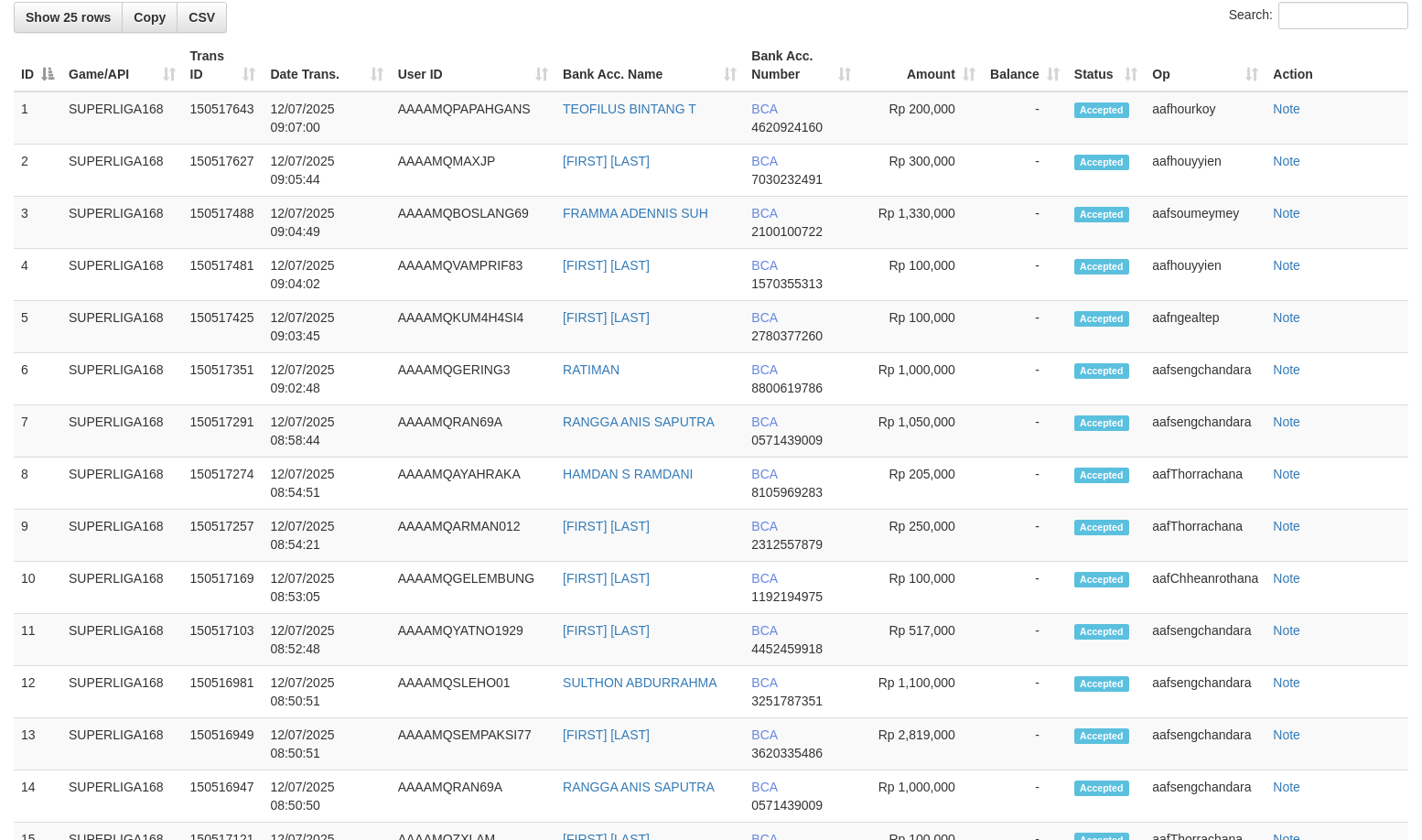 scroll, scrollTop: 1861, scrollLeft: 0, axis: vertical 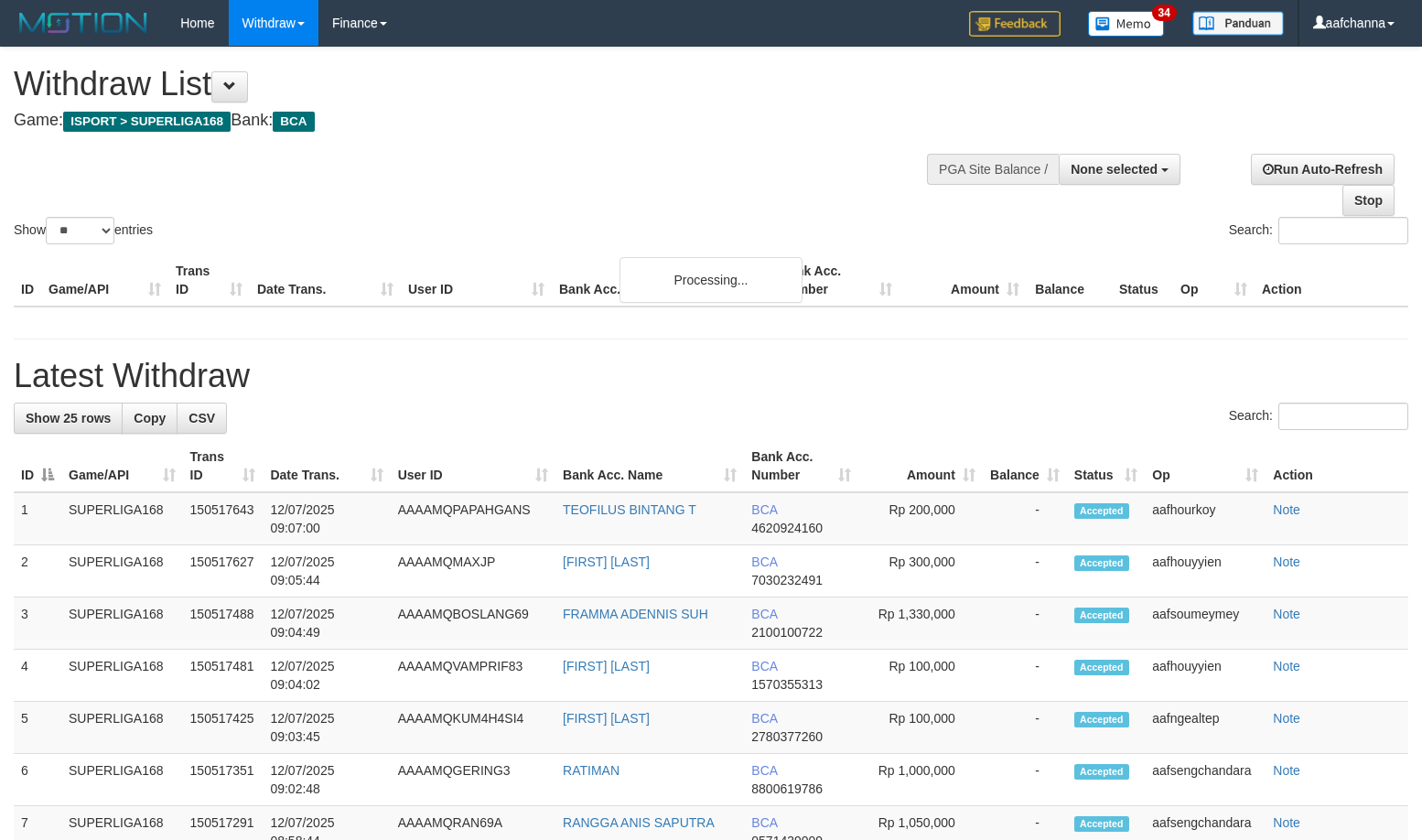 select 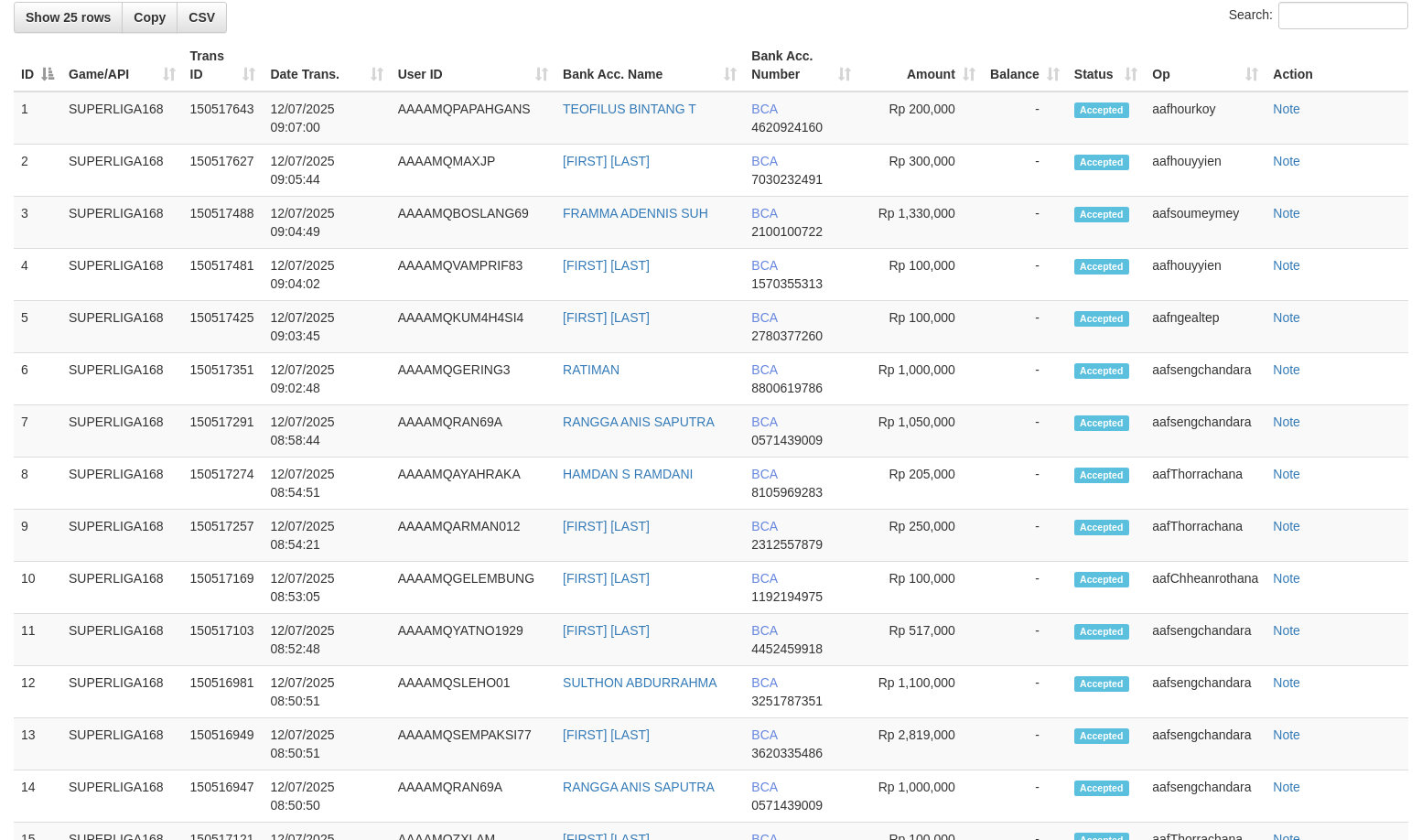 scroll, scrollTop: 1861, scrollLeft: 0, axis: vertical 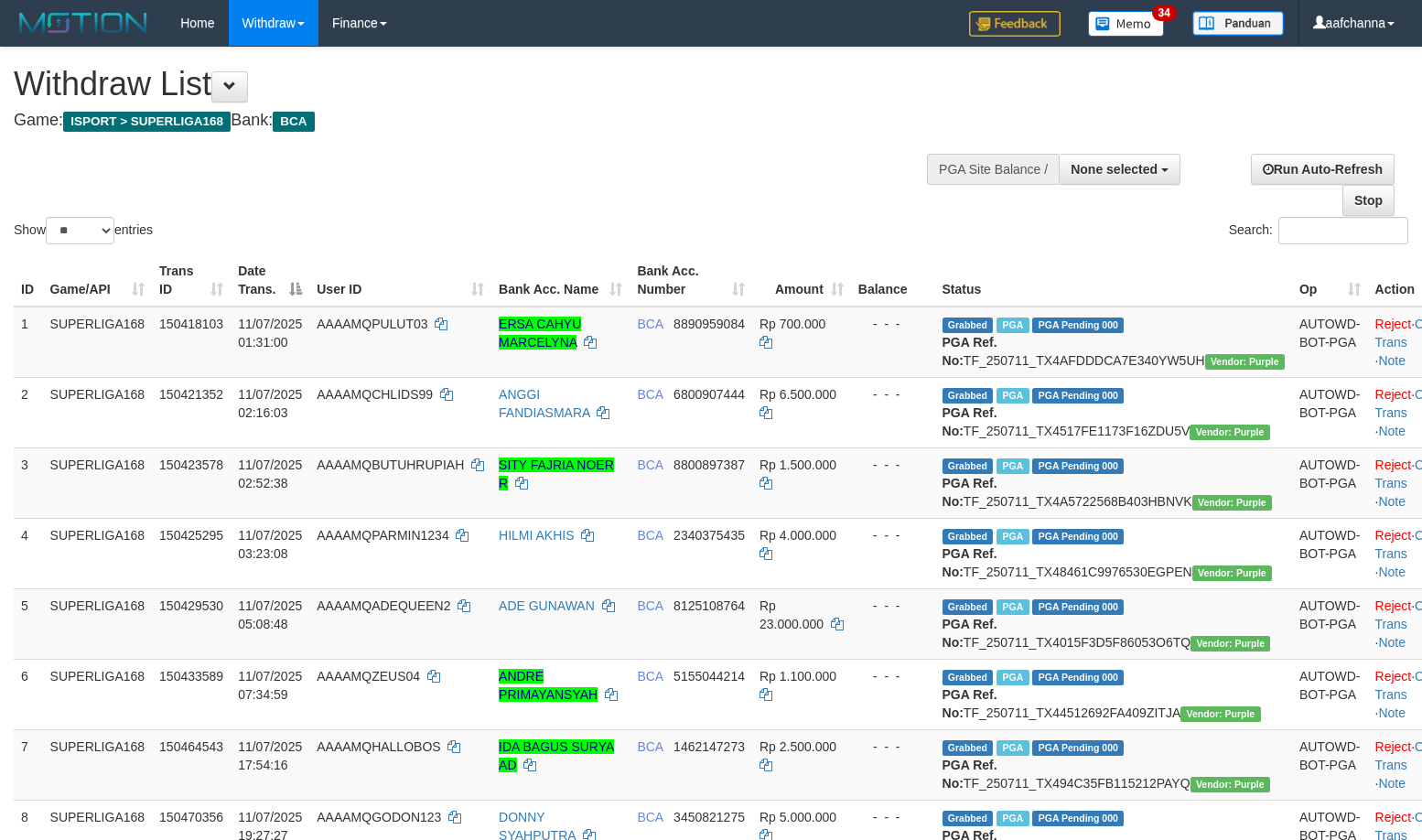 select 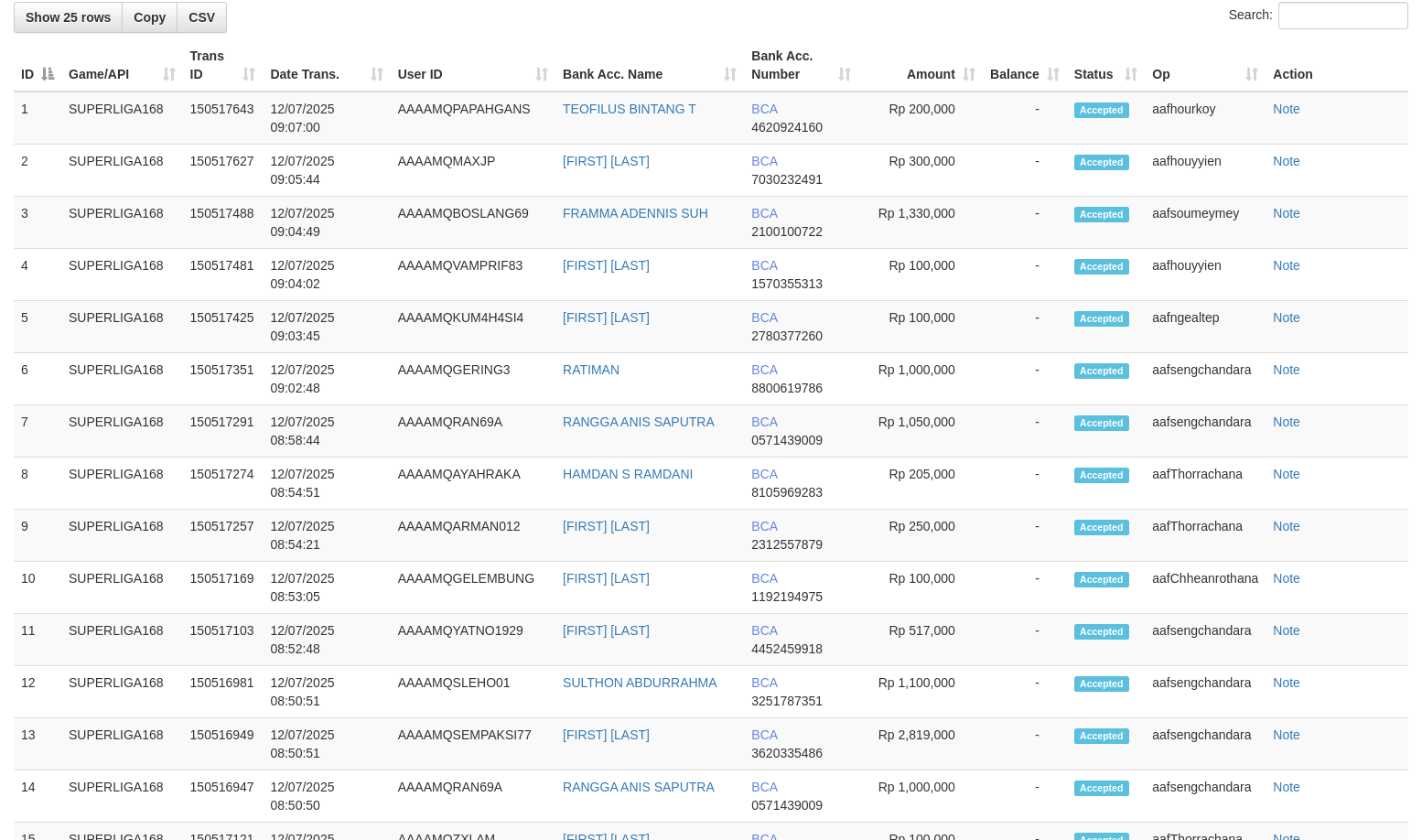 scroll, scrollTop: 1861, scrollLeft: 0, axis: vertical 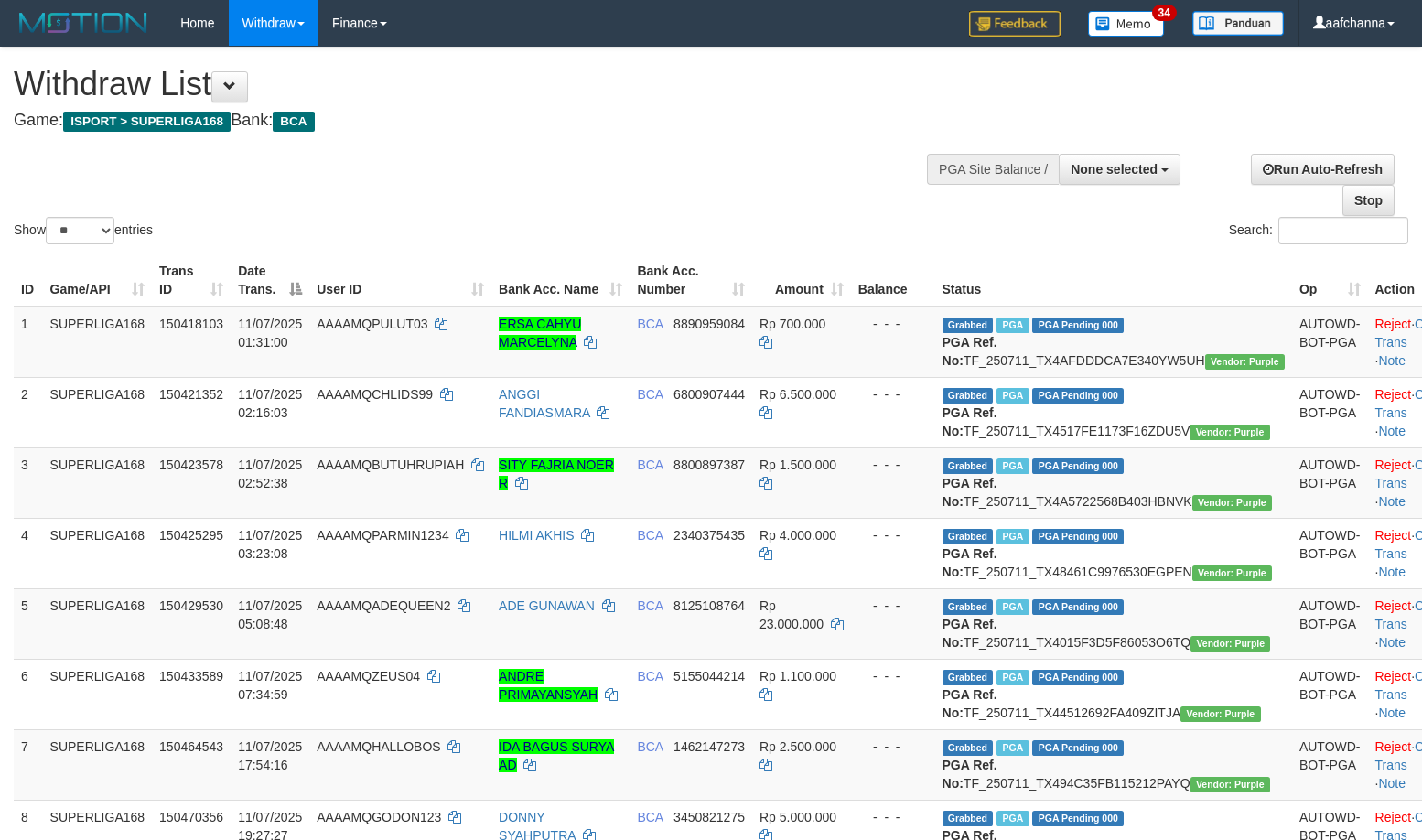 select 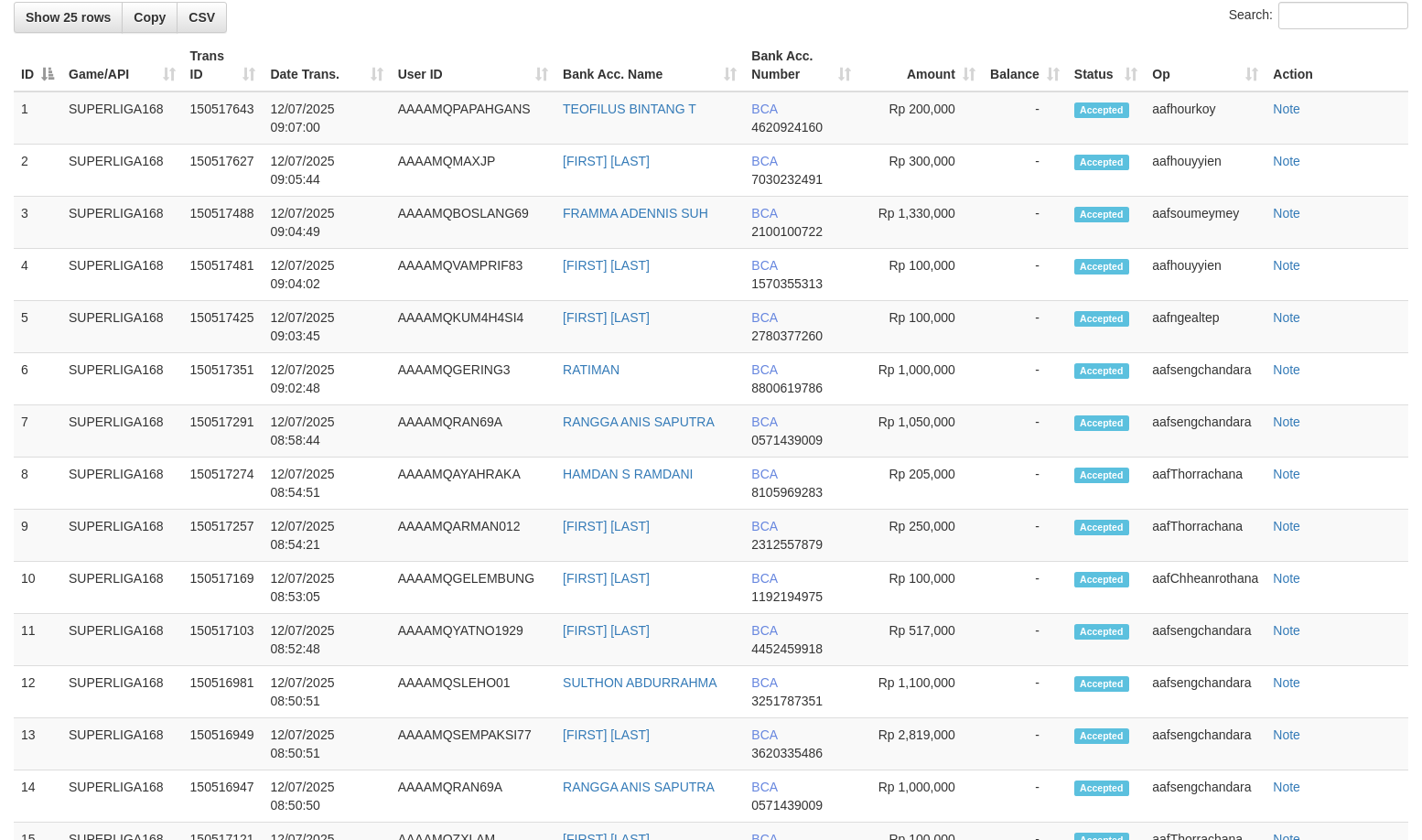 scroll, scrollTop: 1861, scrollLeft: 0, axis: vertical 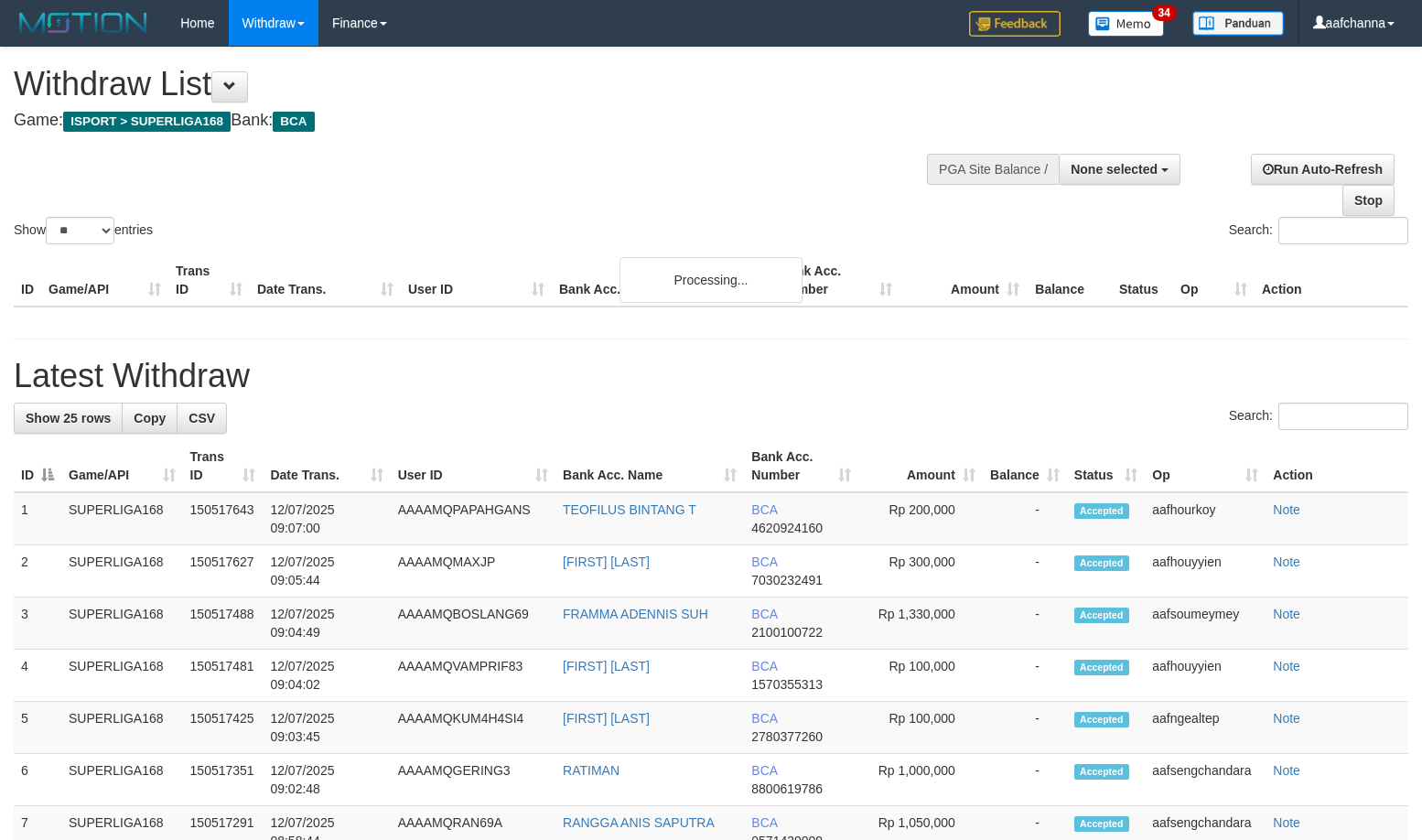 select 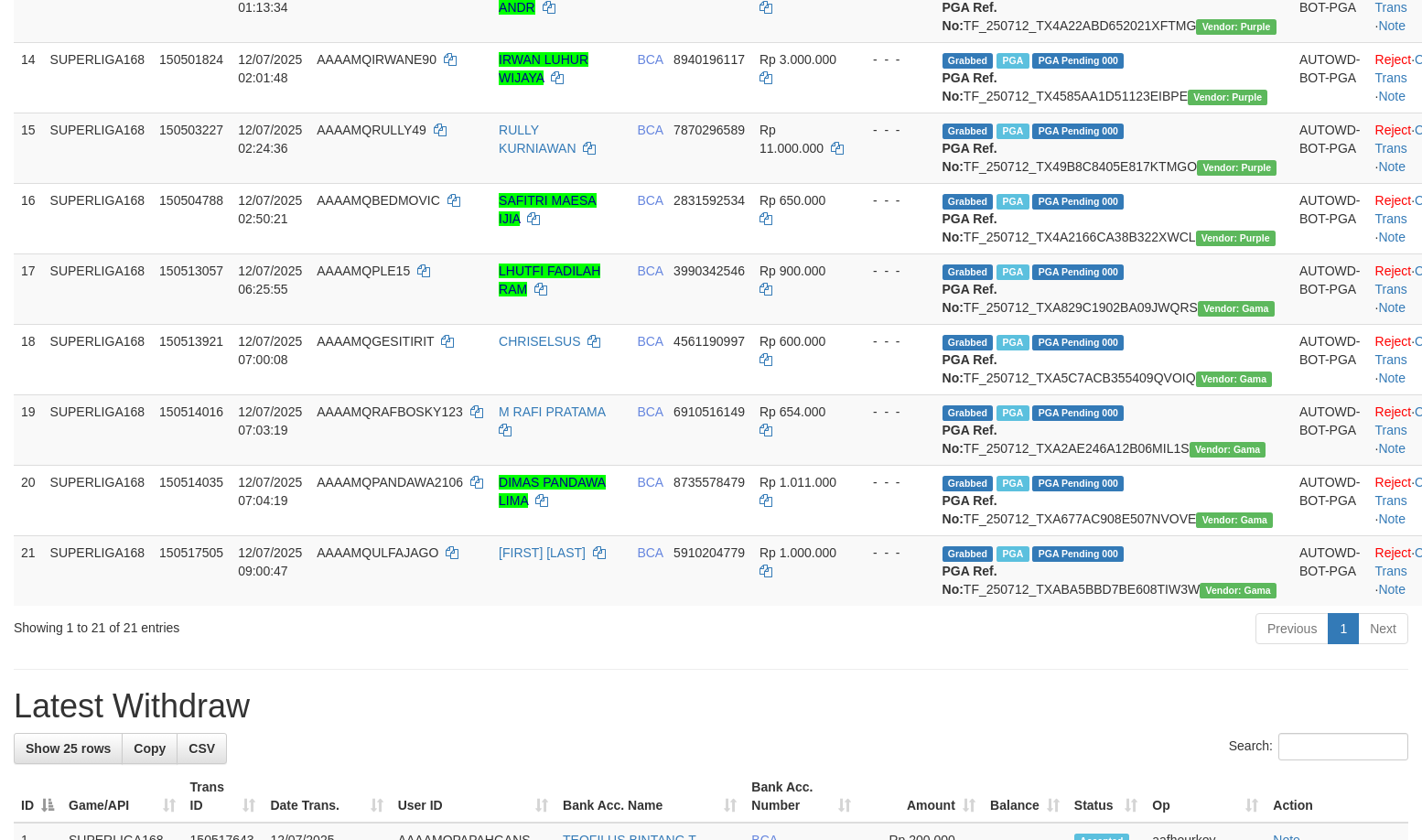 scroll, scrollTop: 1861, scrollLeft: 0, axis: vertical 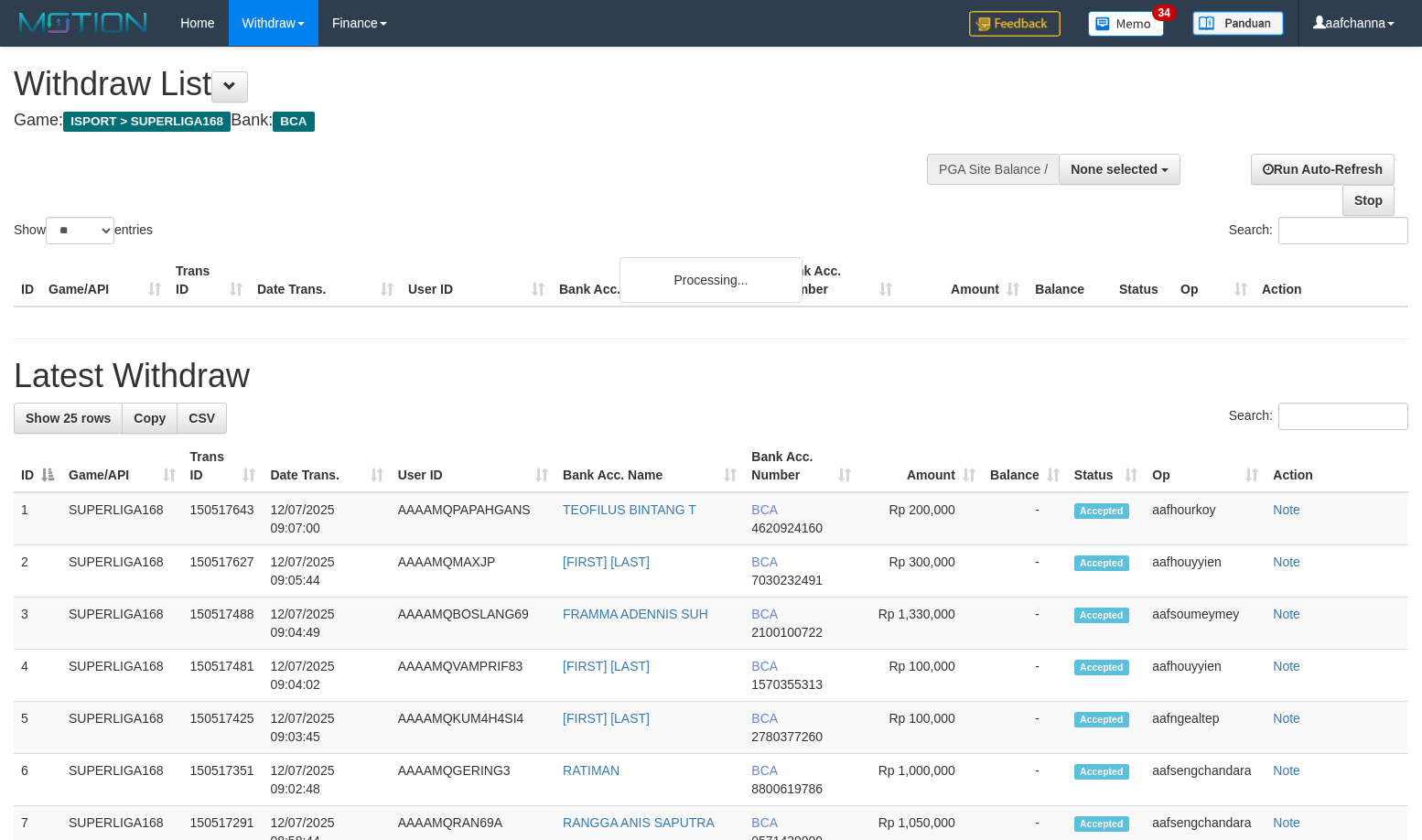 select 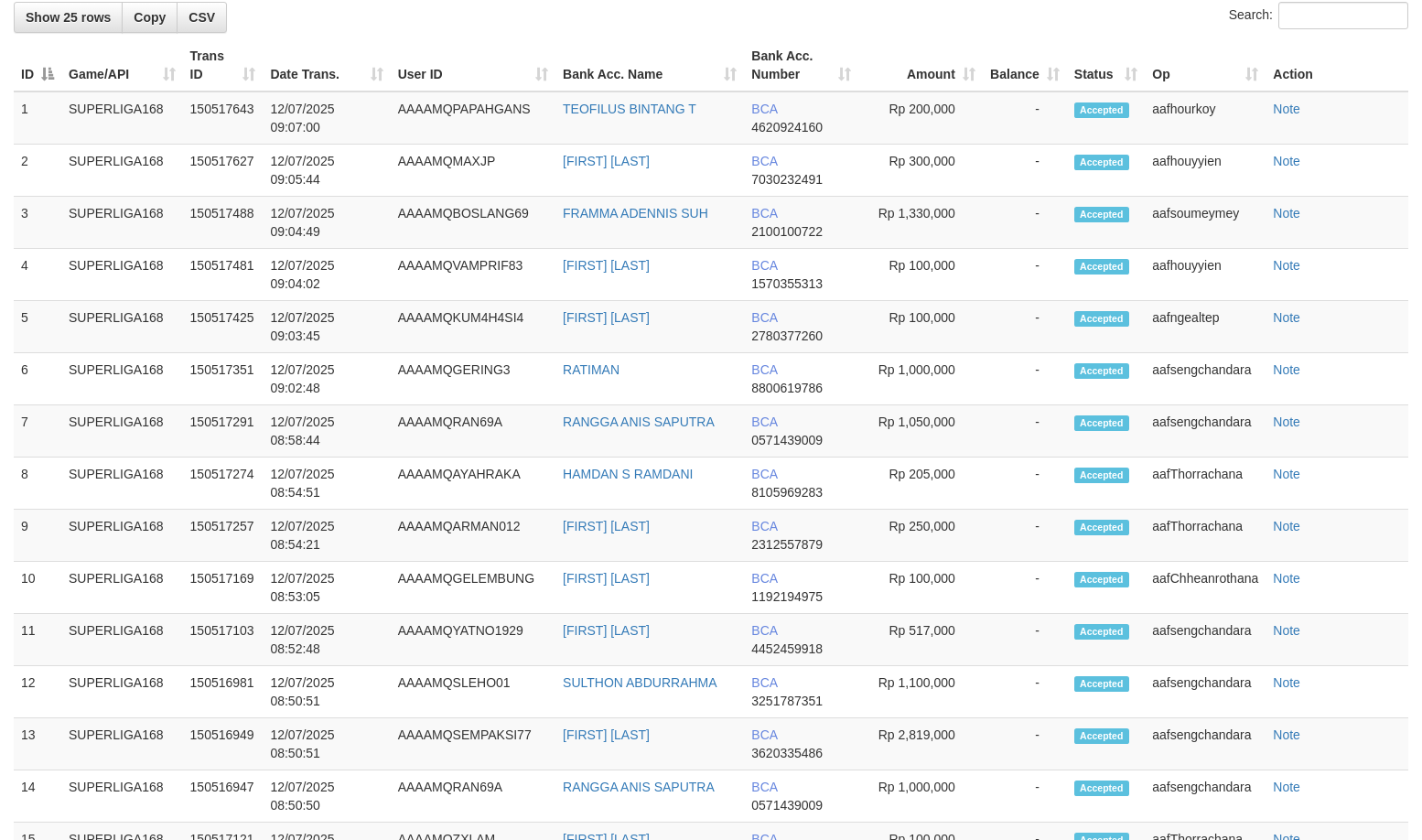 scroll, scrollTop: 1861, scrollLeft: 0, axis: vertical 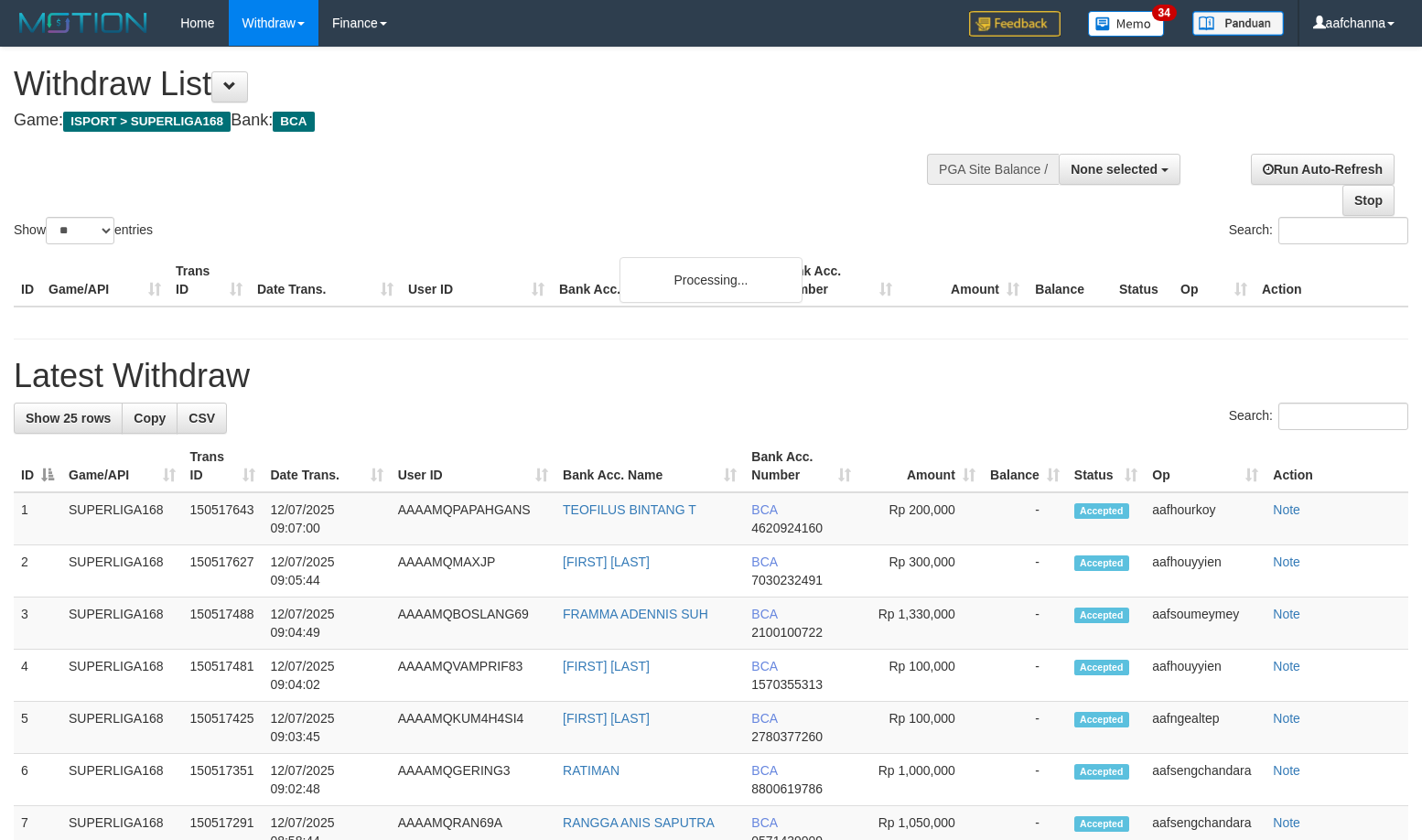 select 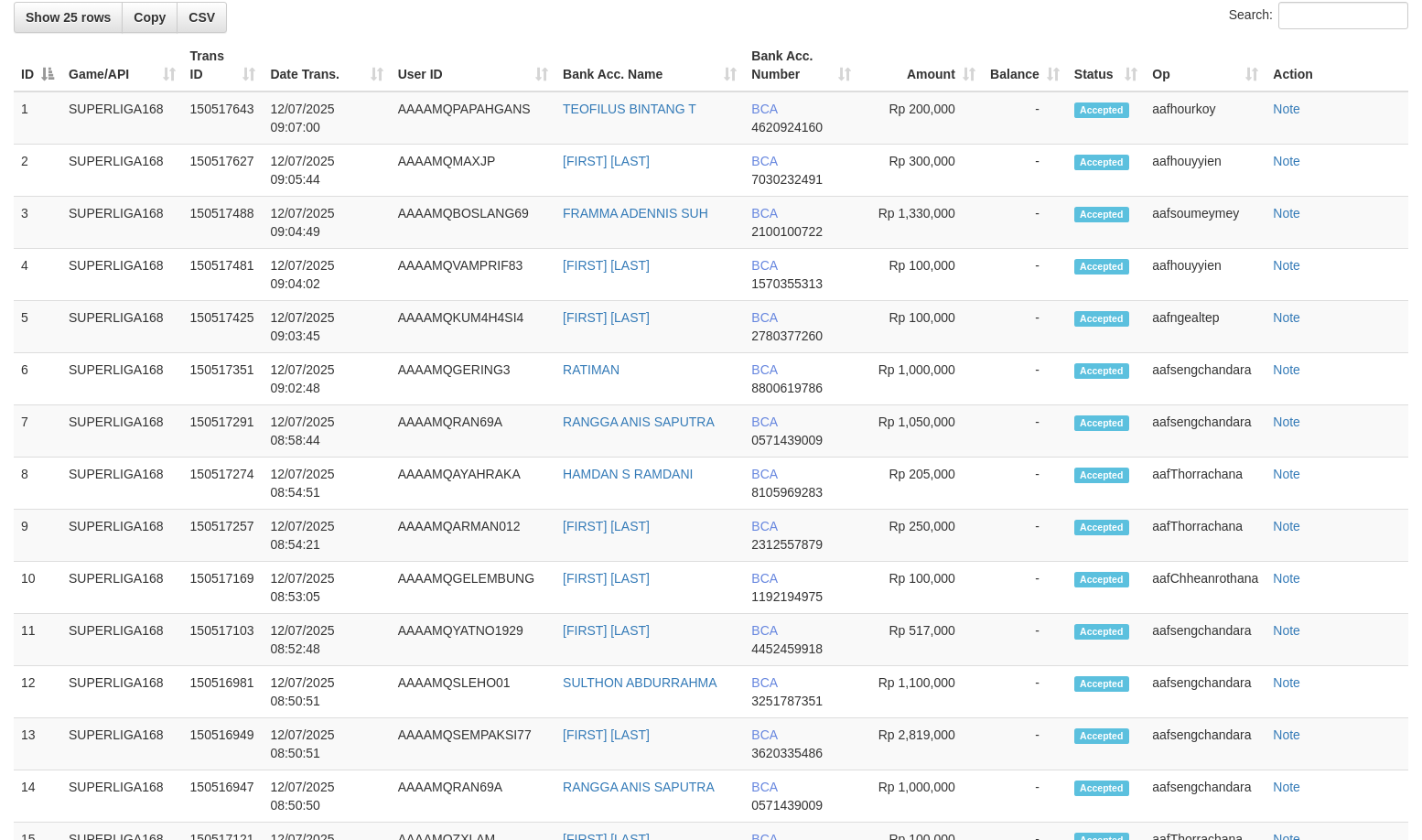 scroll, scrollTop: 1861, scrollLeft: 0, axis: vertical 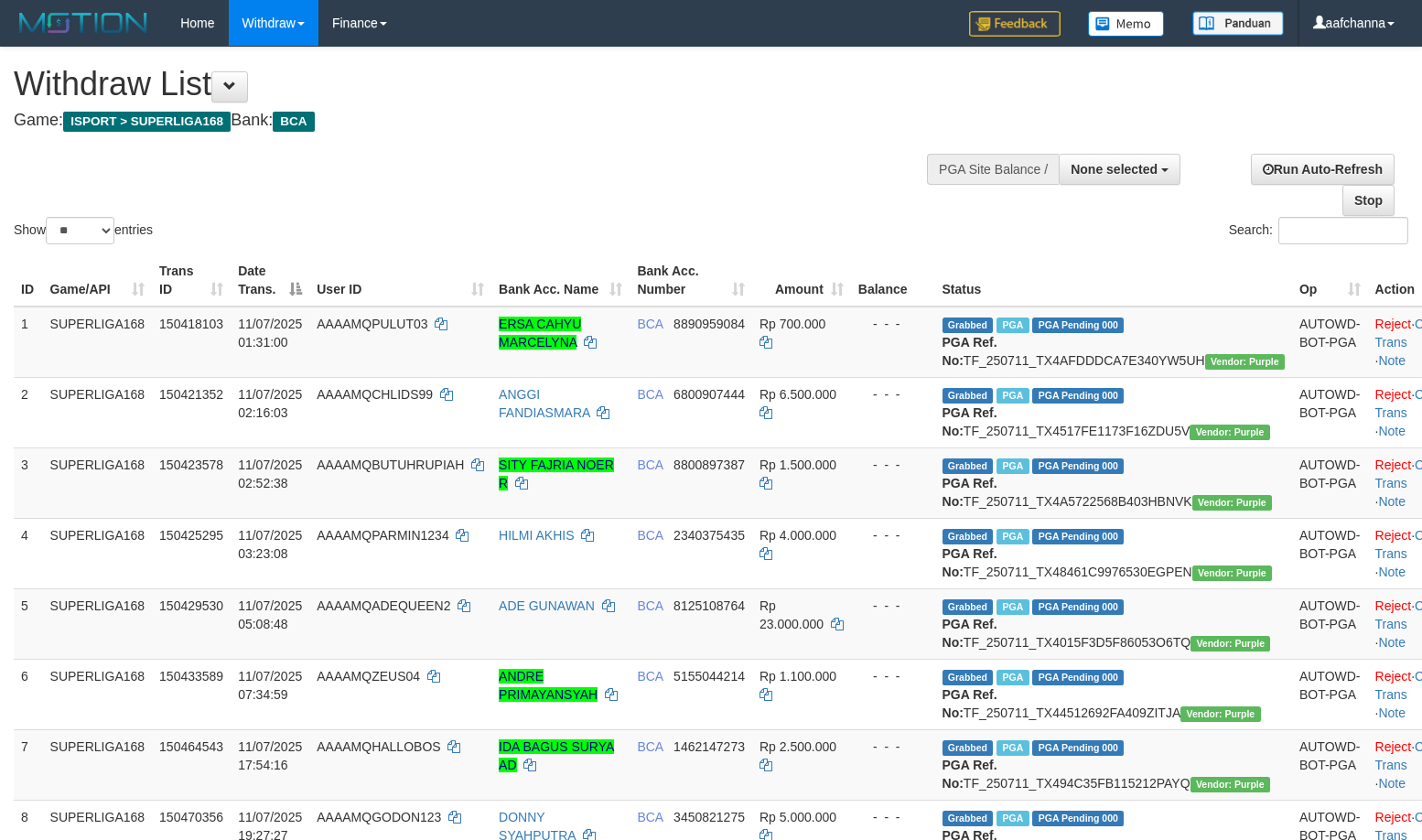 select 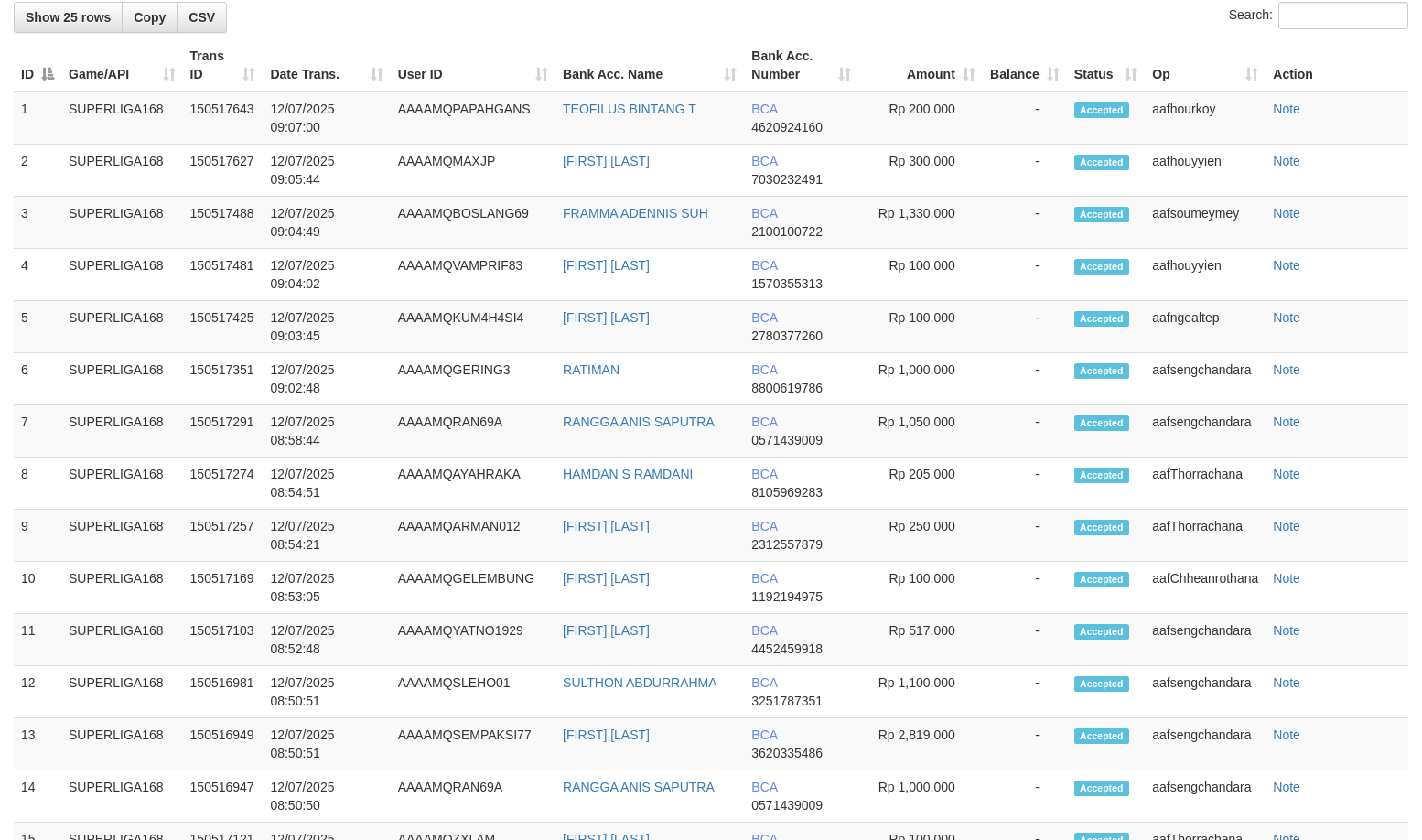 scroll, scrollTop: 1861, scrollLeft: 0, axis: vertical 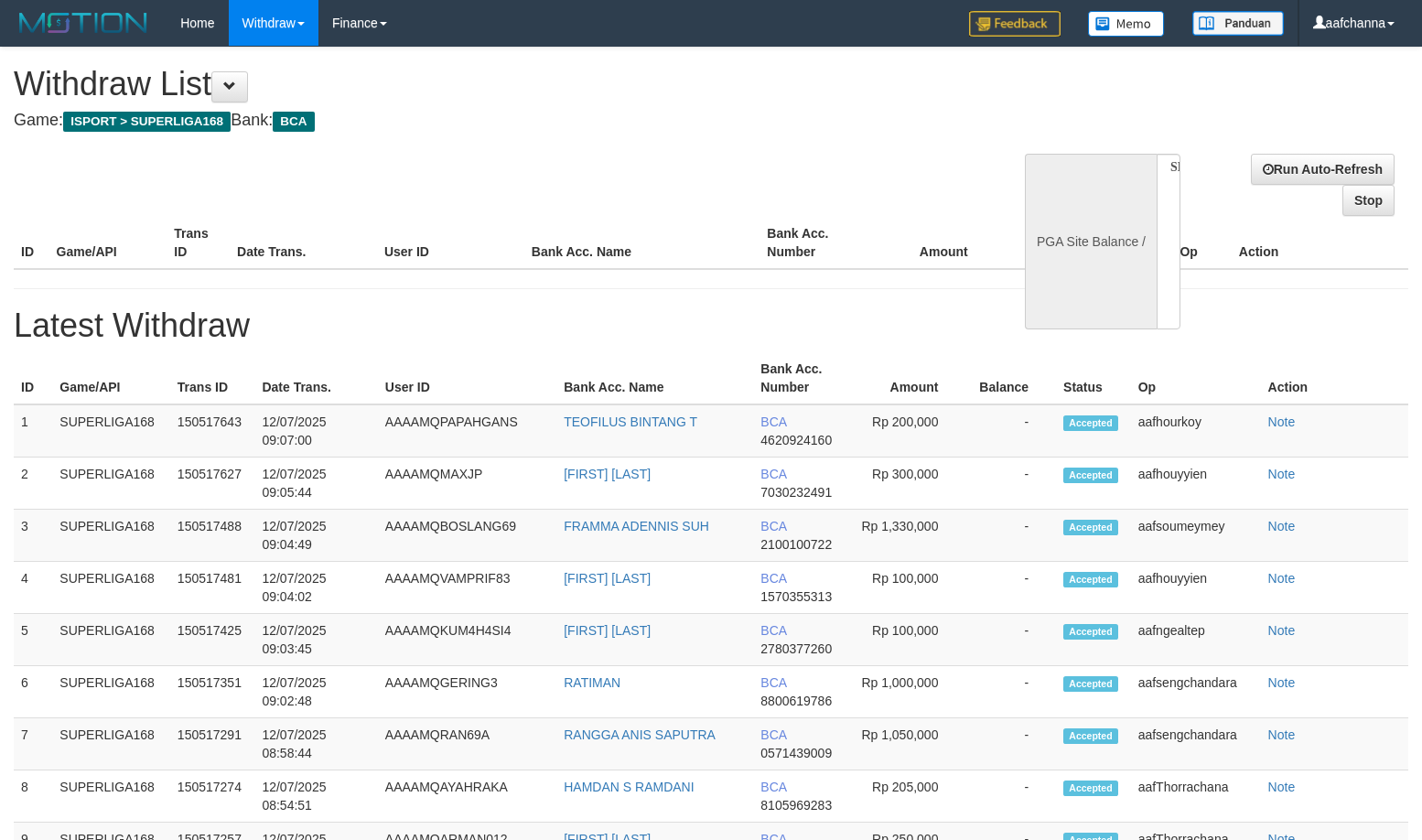 select 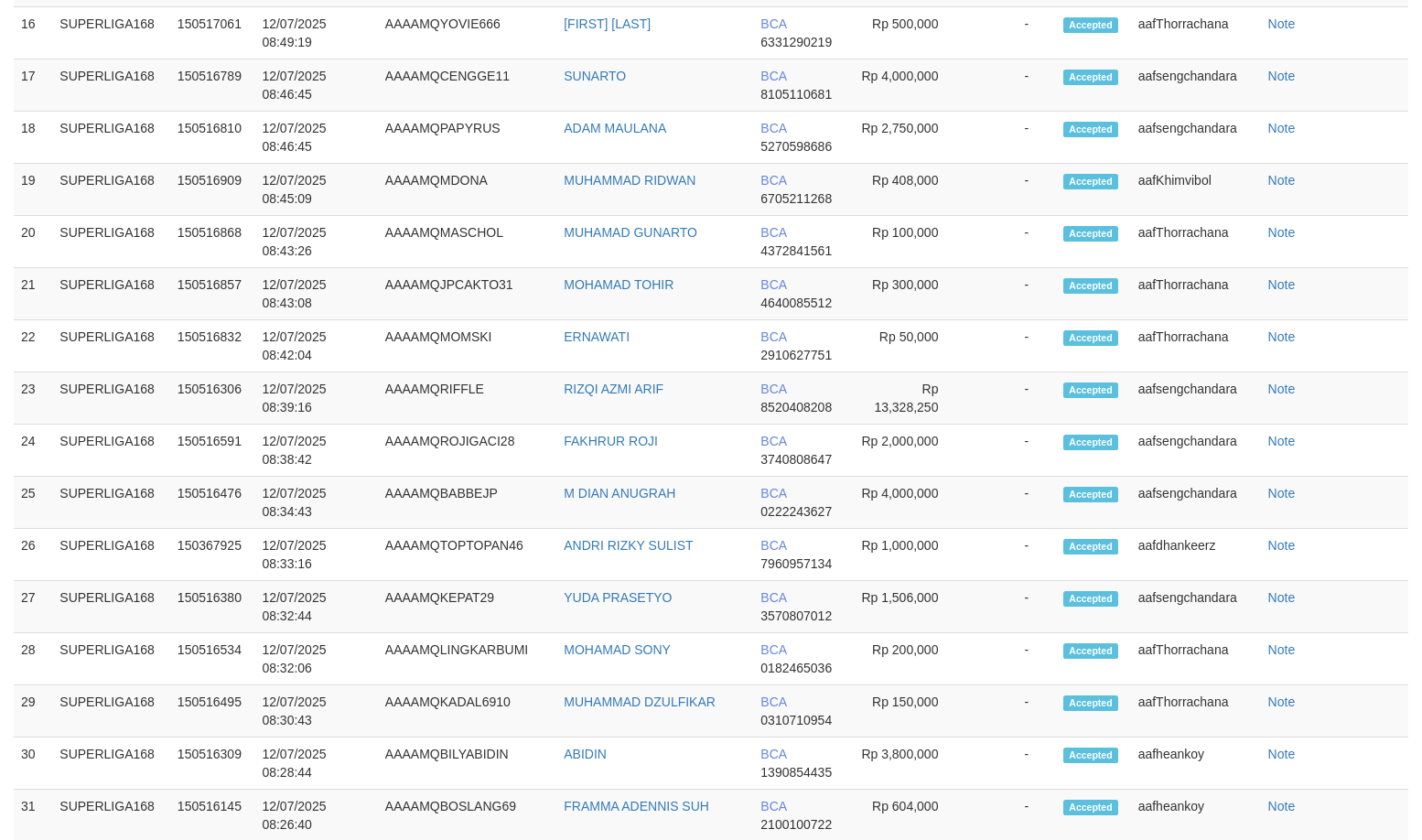 select on "**" 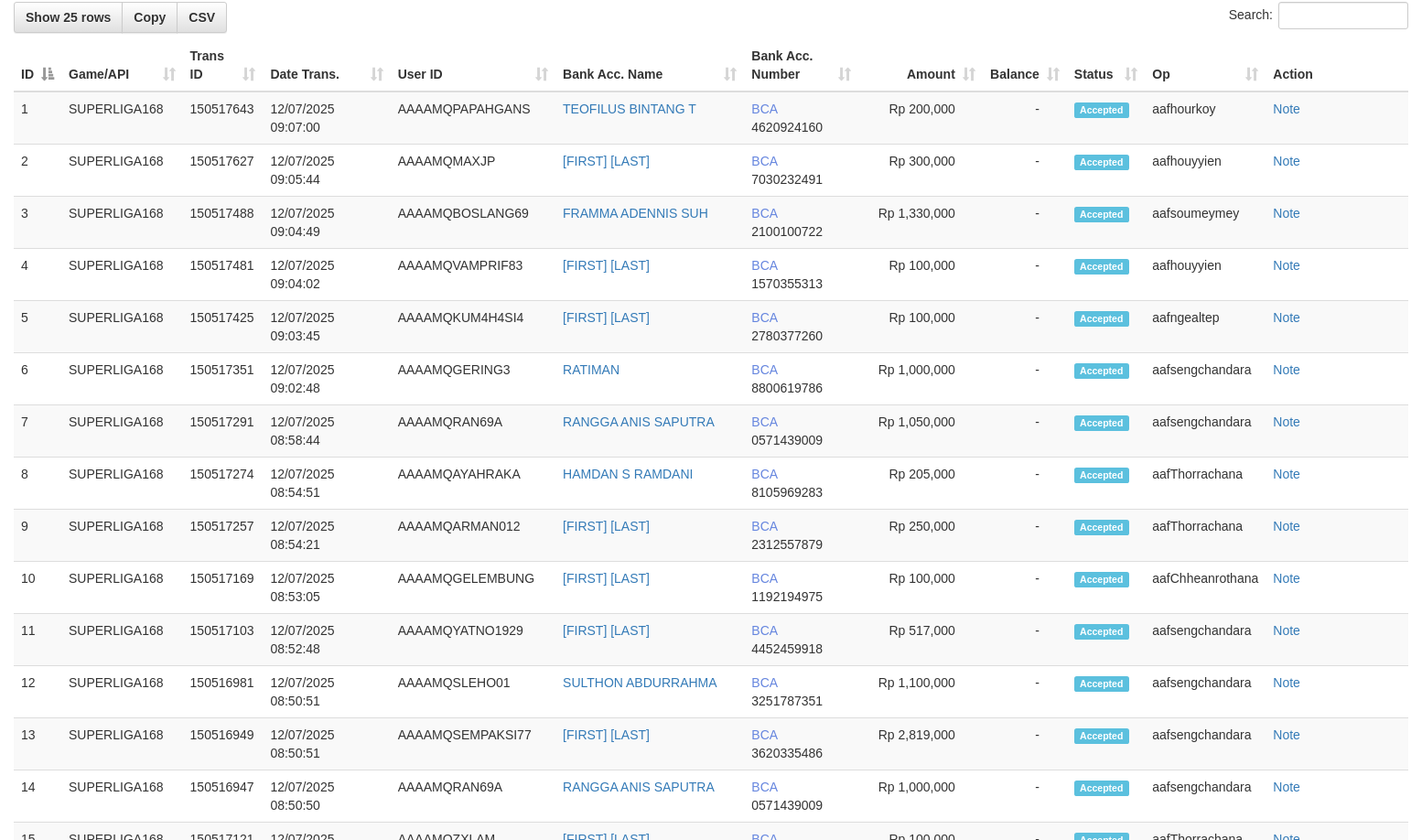 scroll, scrollTop: 1861, scrollLeft: 0, axis: vertical 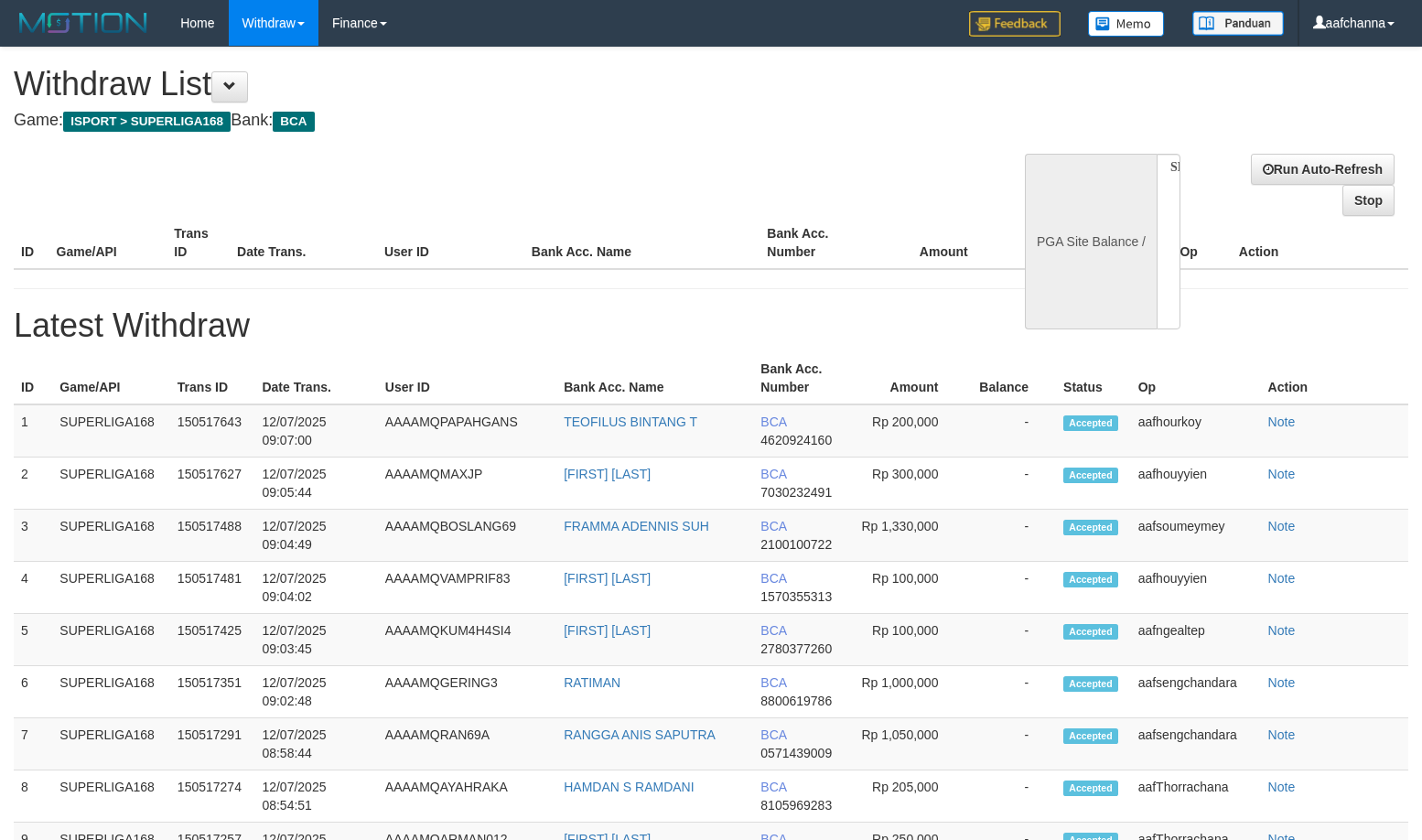 select 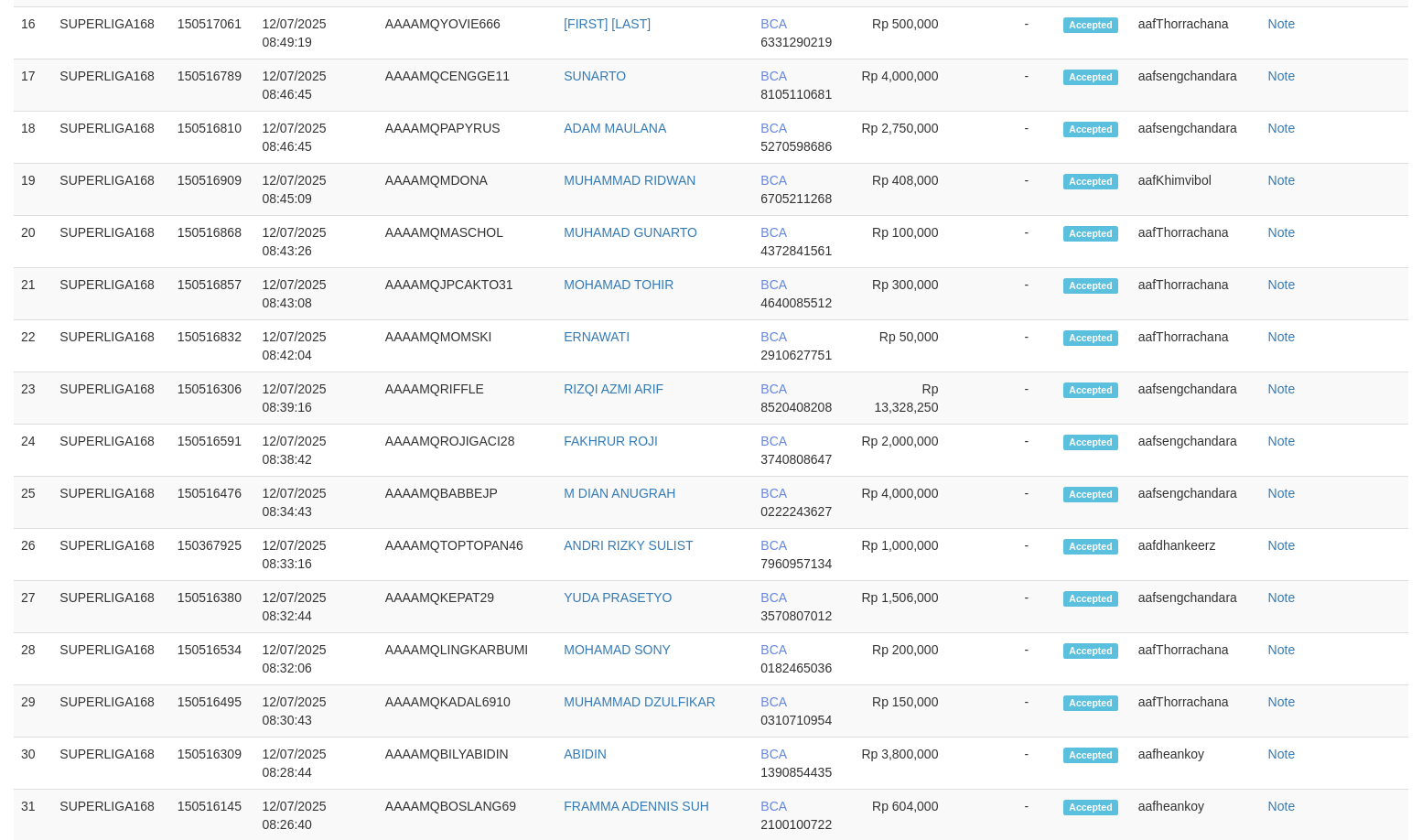 select on "**" 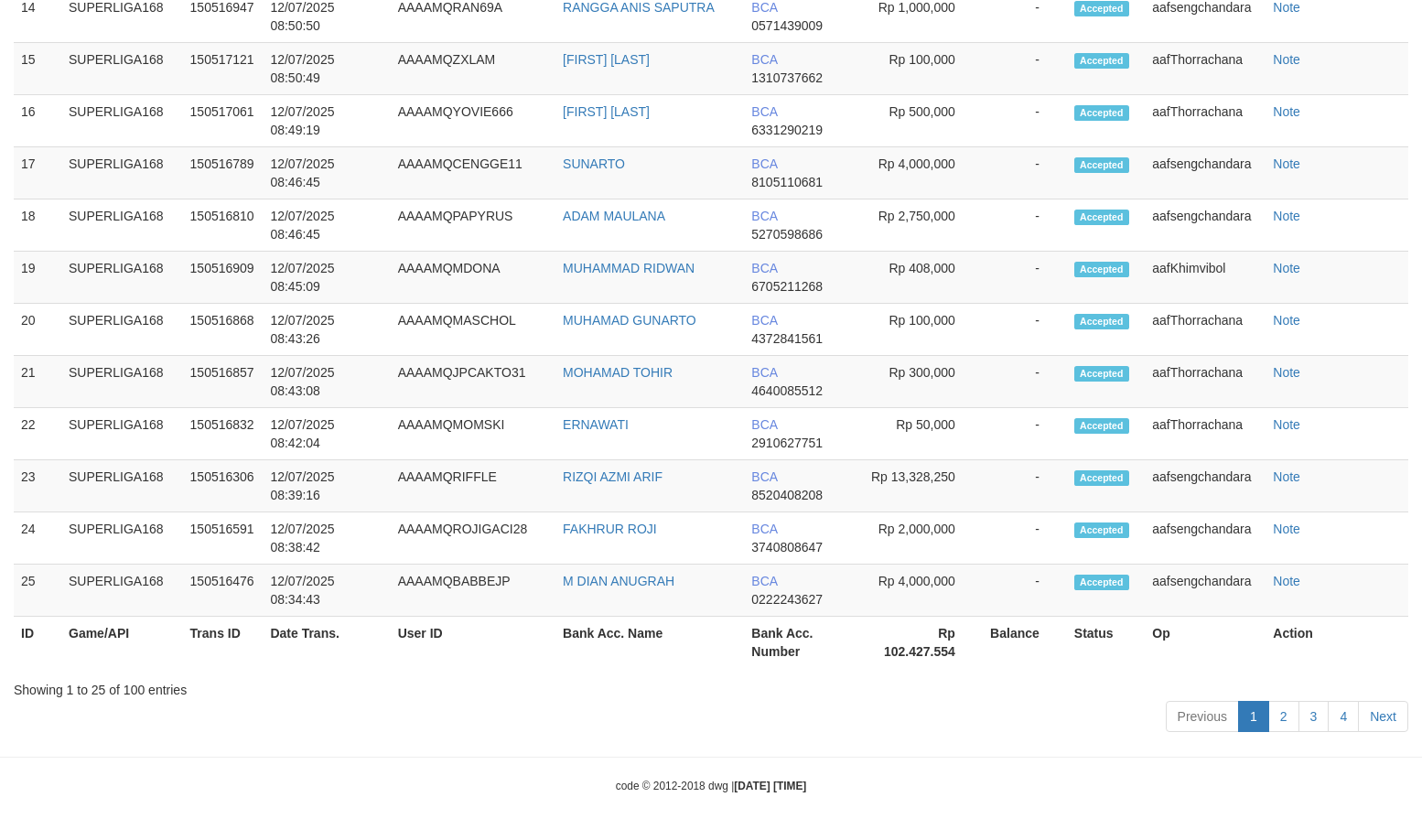scroll, scrollTop: 1861, scrollLeft: 0, axis: vertical 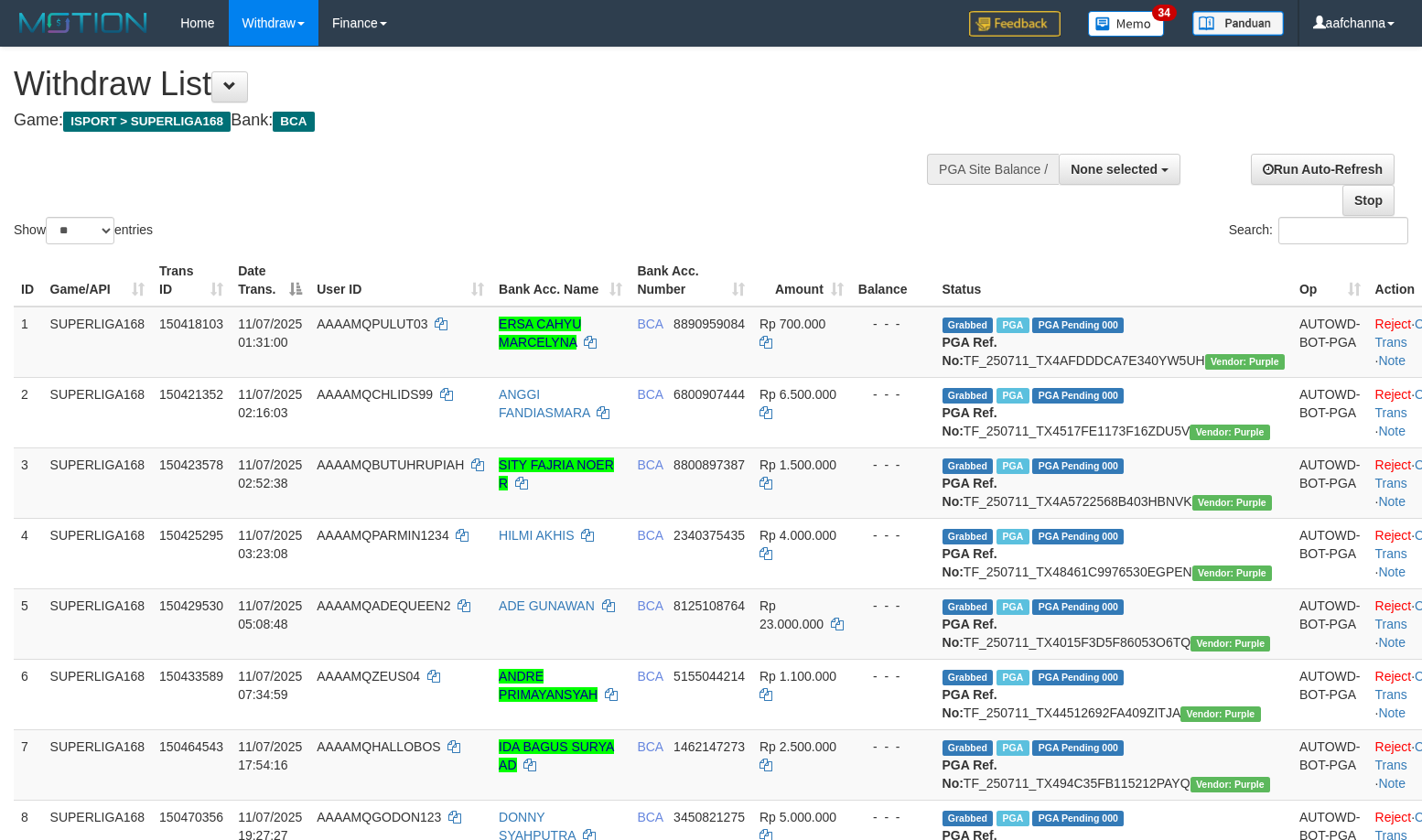 select 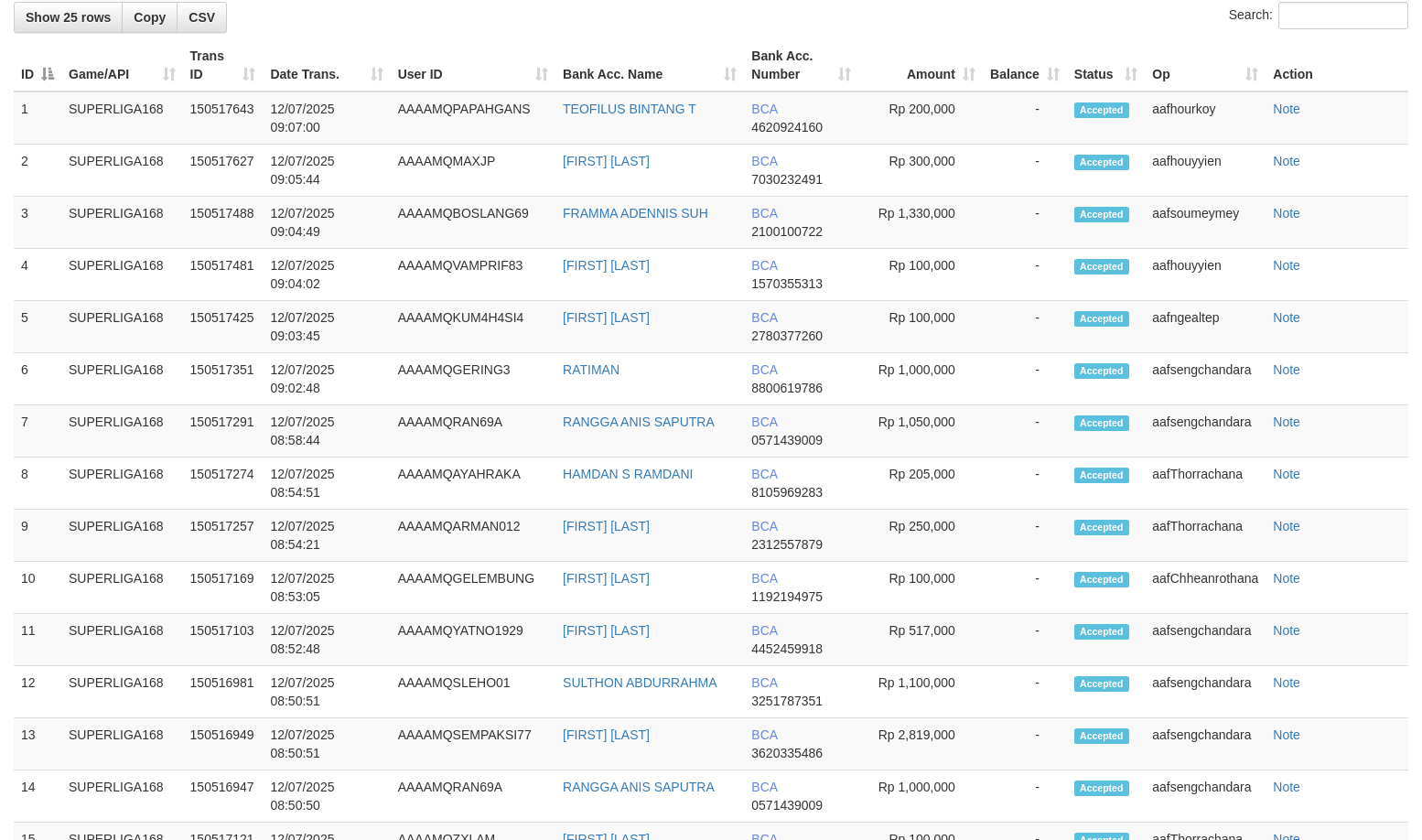 scroll, scrollTop: 1861, scrollLeft: 0, axis: vertical 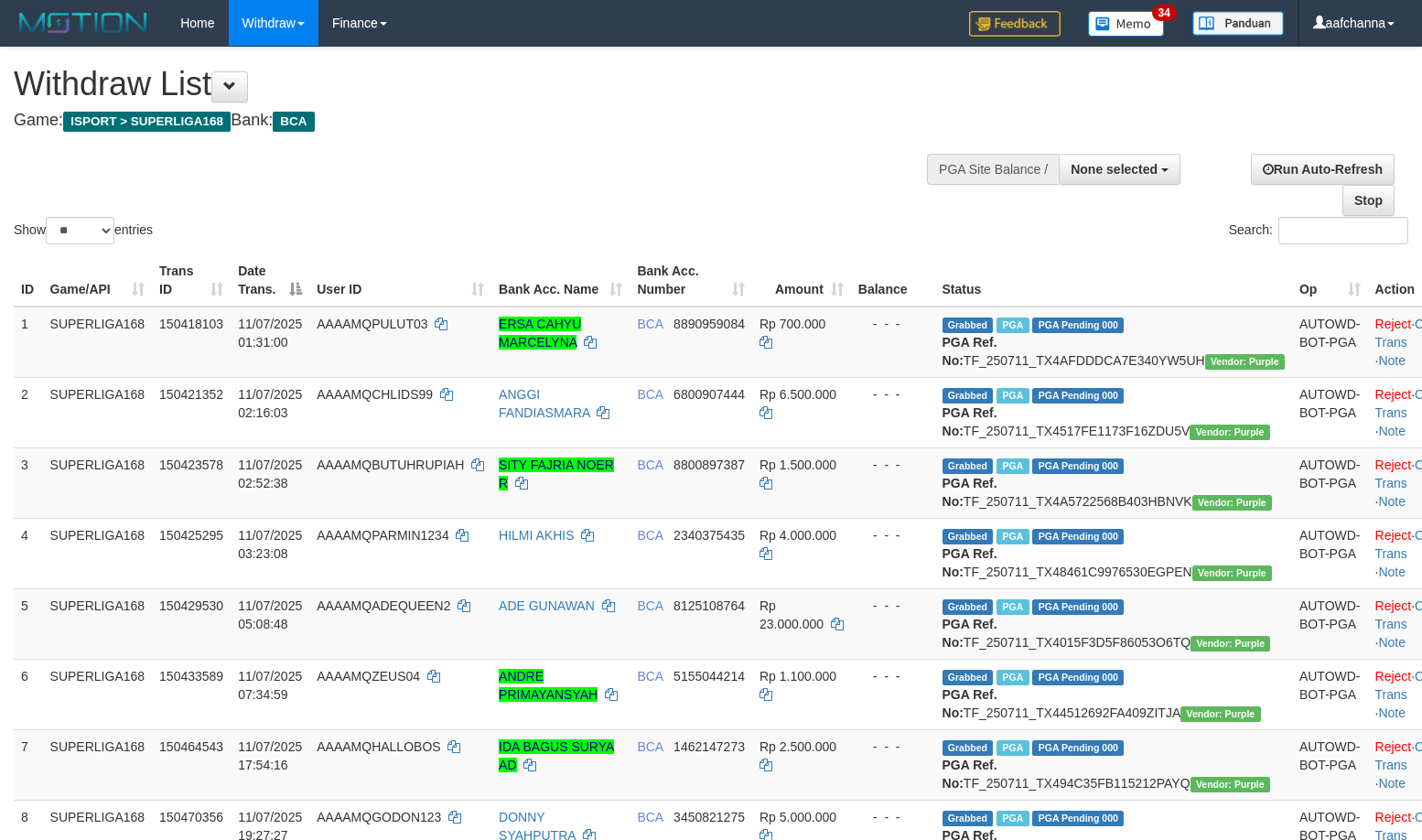 select 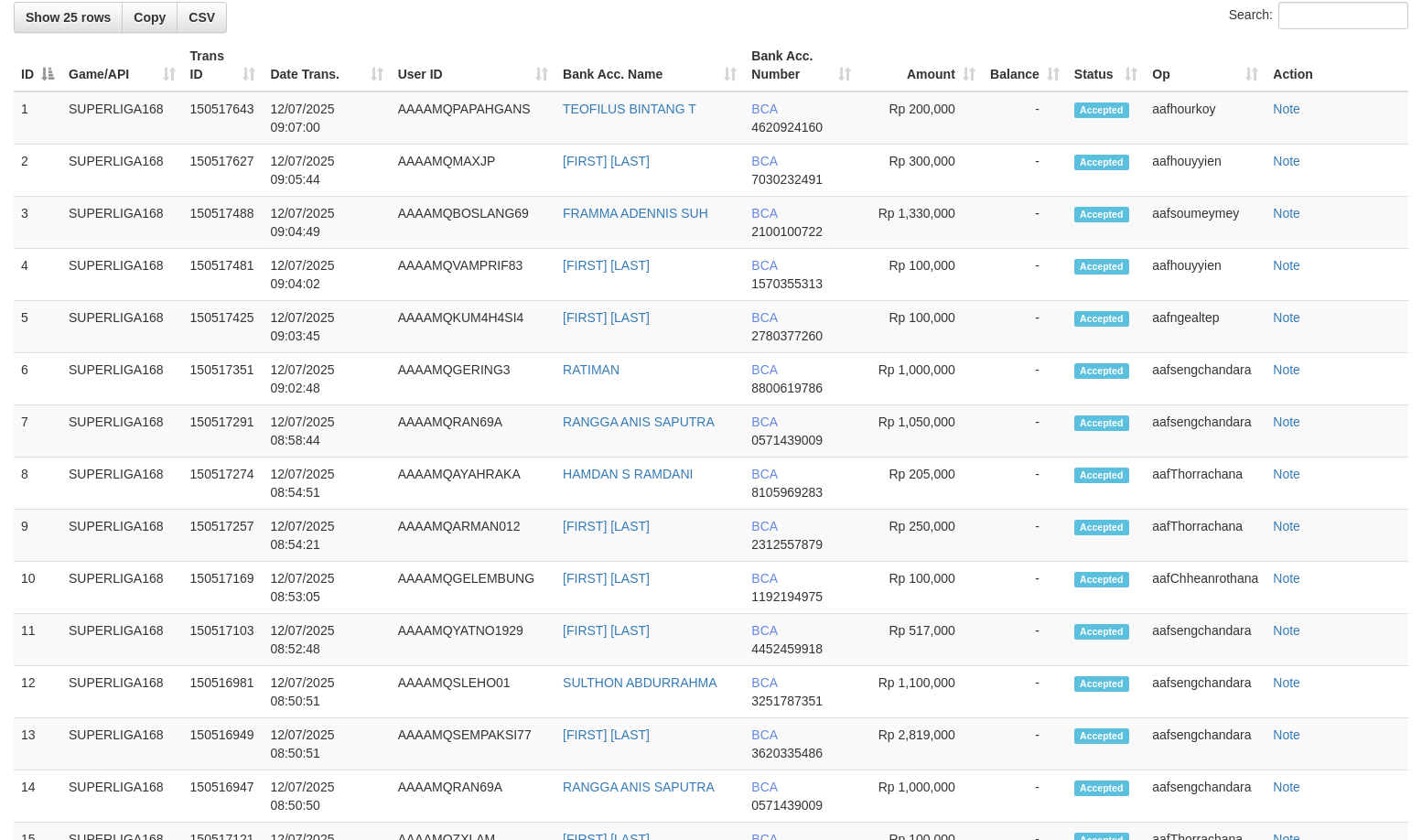 scroll, scrollTop: 1861, scrollLeft: 0, axis: vertical 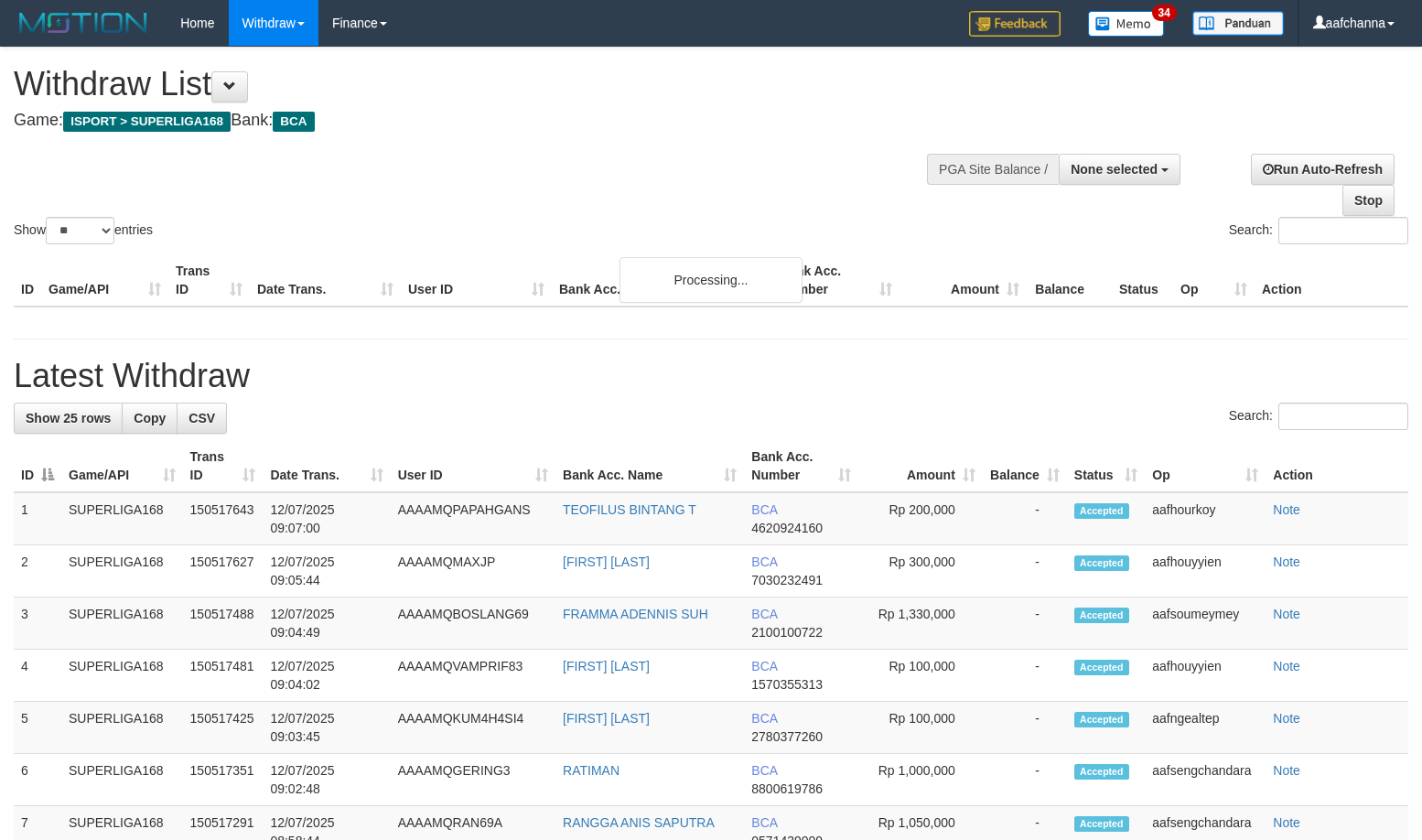 select 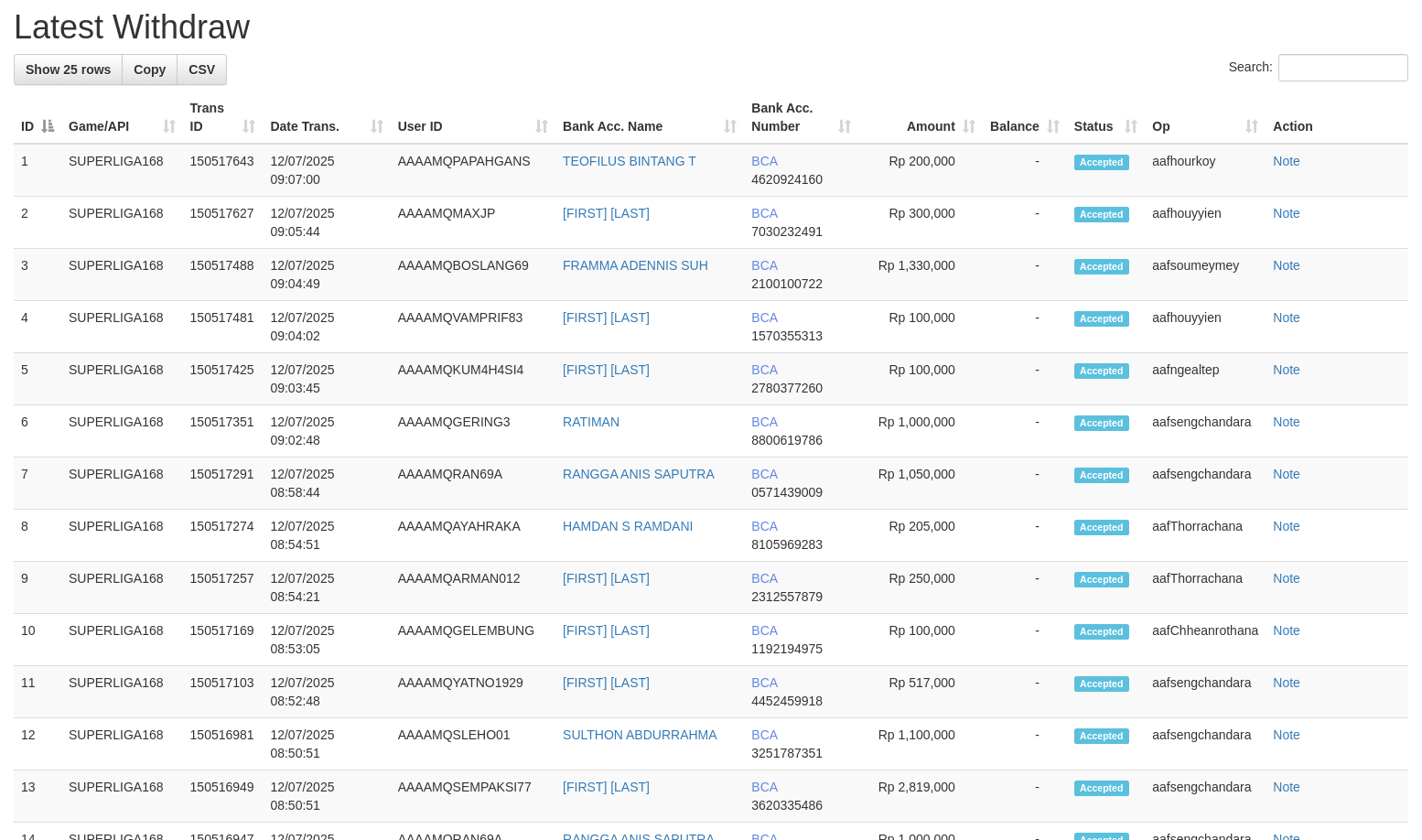 scroll, scrollTop: 1861, scrollLeft: 0, axis: vertical 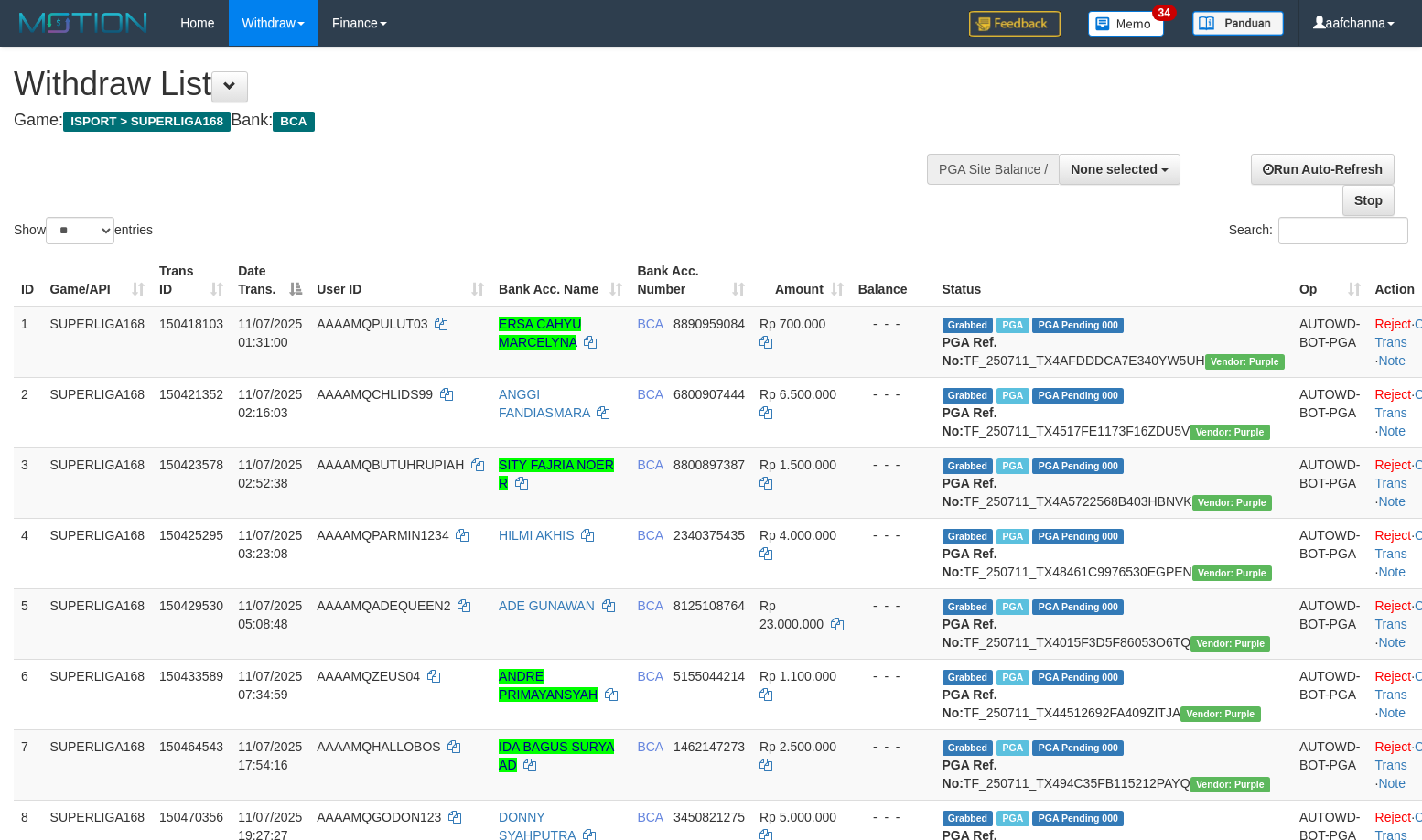 select 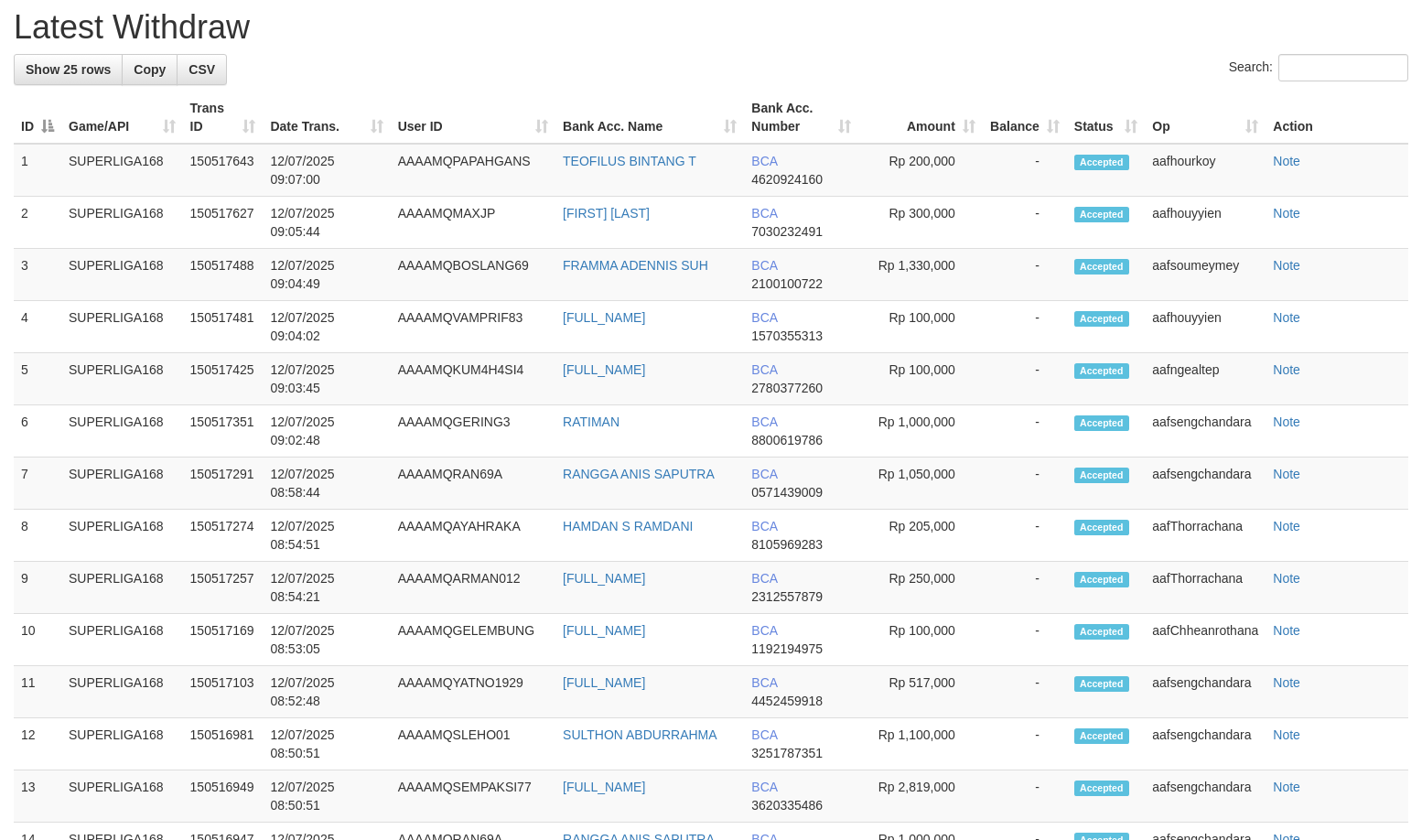 scroll, scrollTop: 1861, scrollLeft: 0, axis: vertical 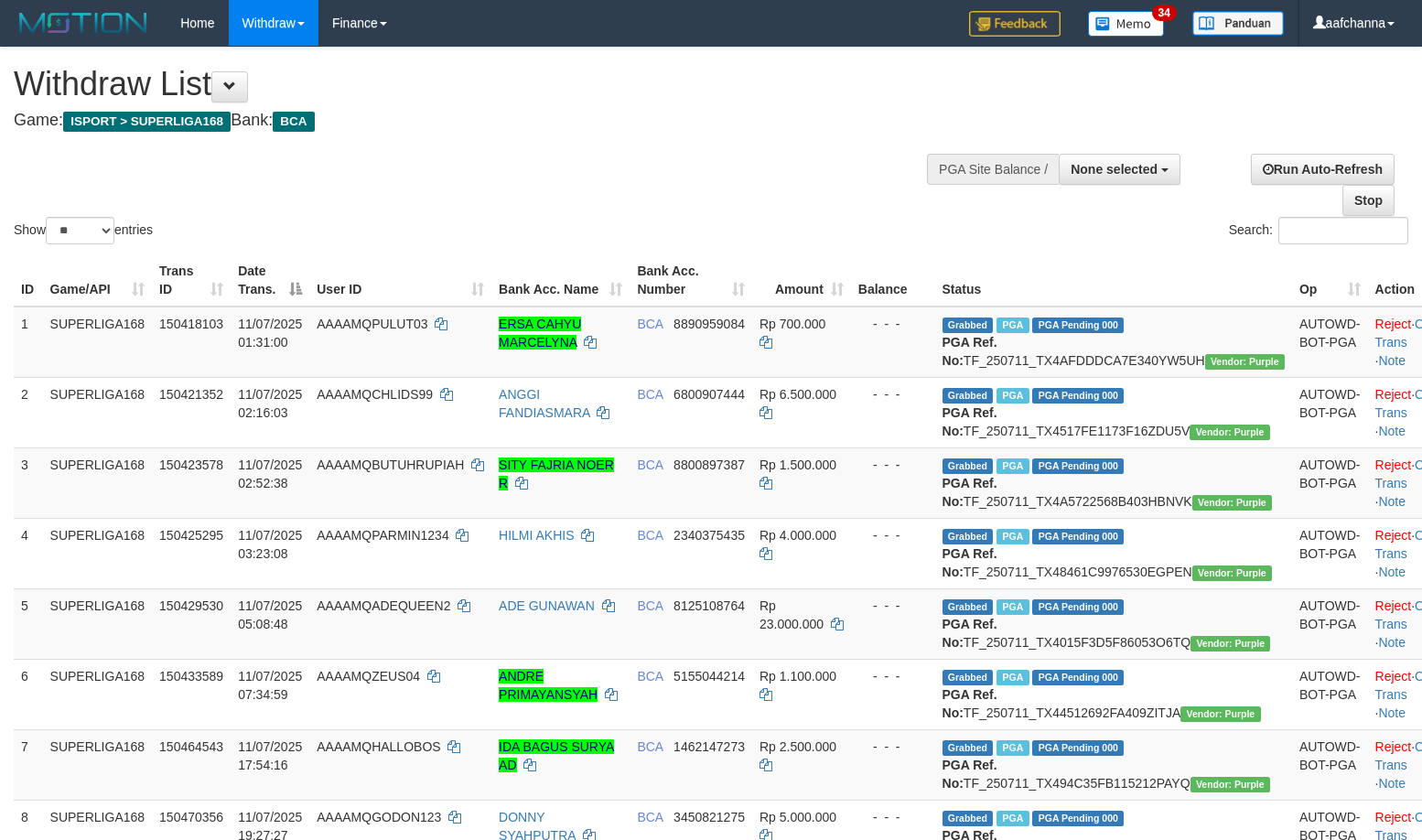 select 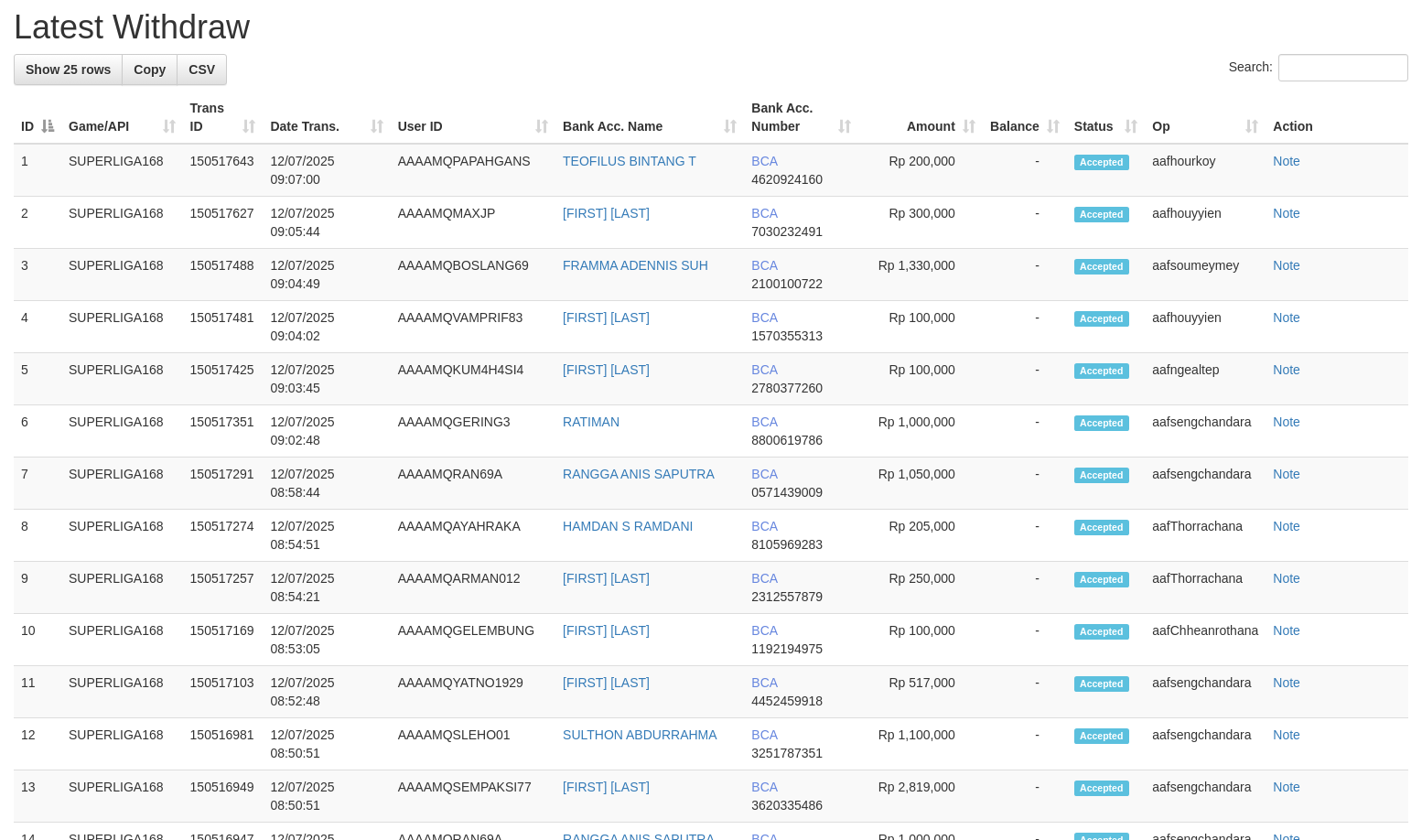 scroll, scrollTop: 1861, scrollLeft: 0, axis: vertical 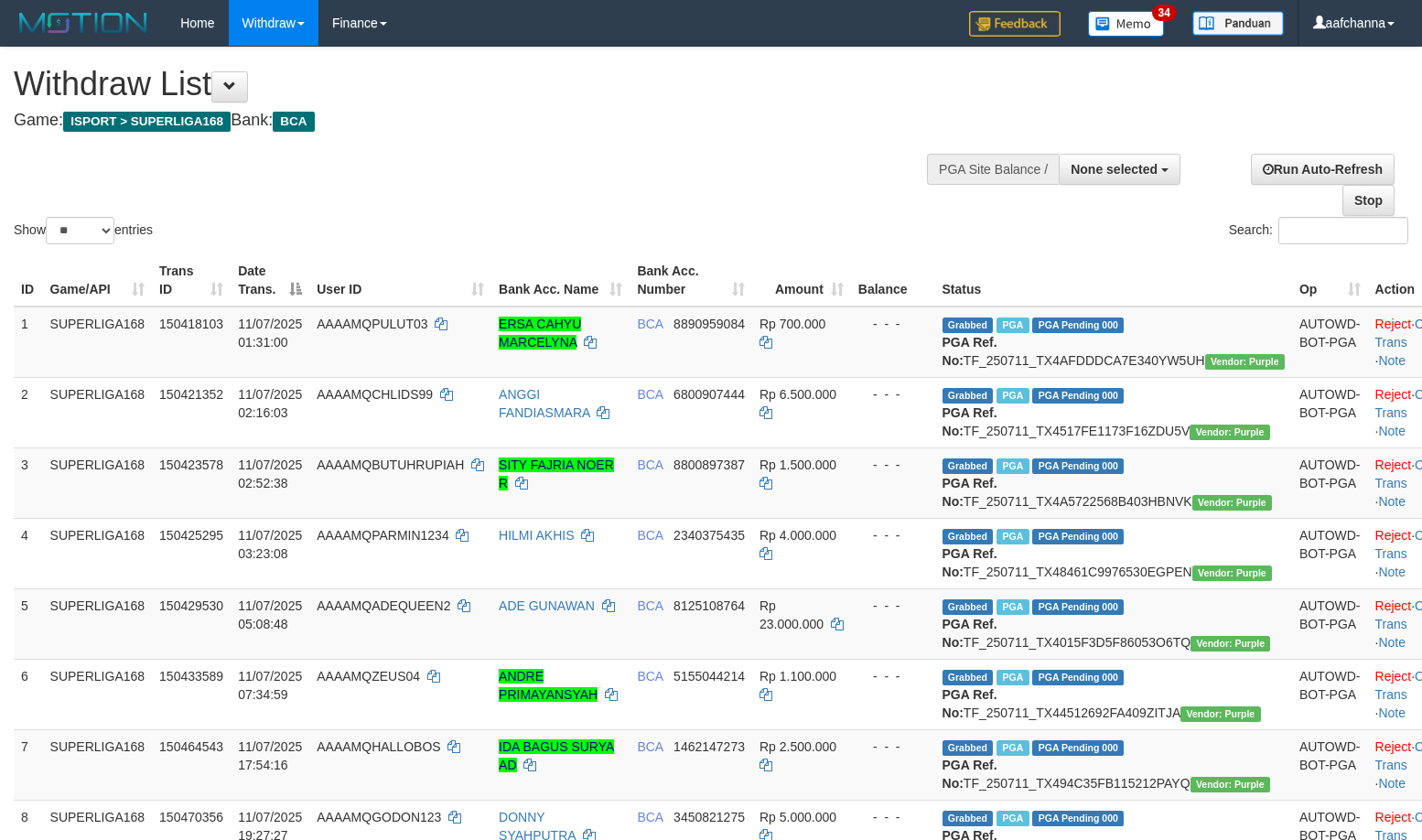 select 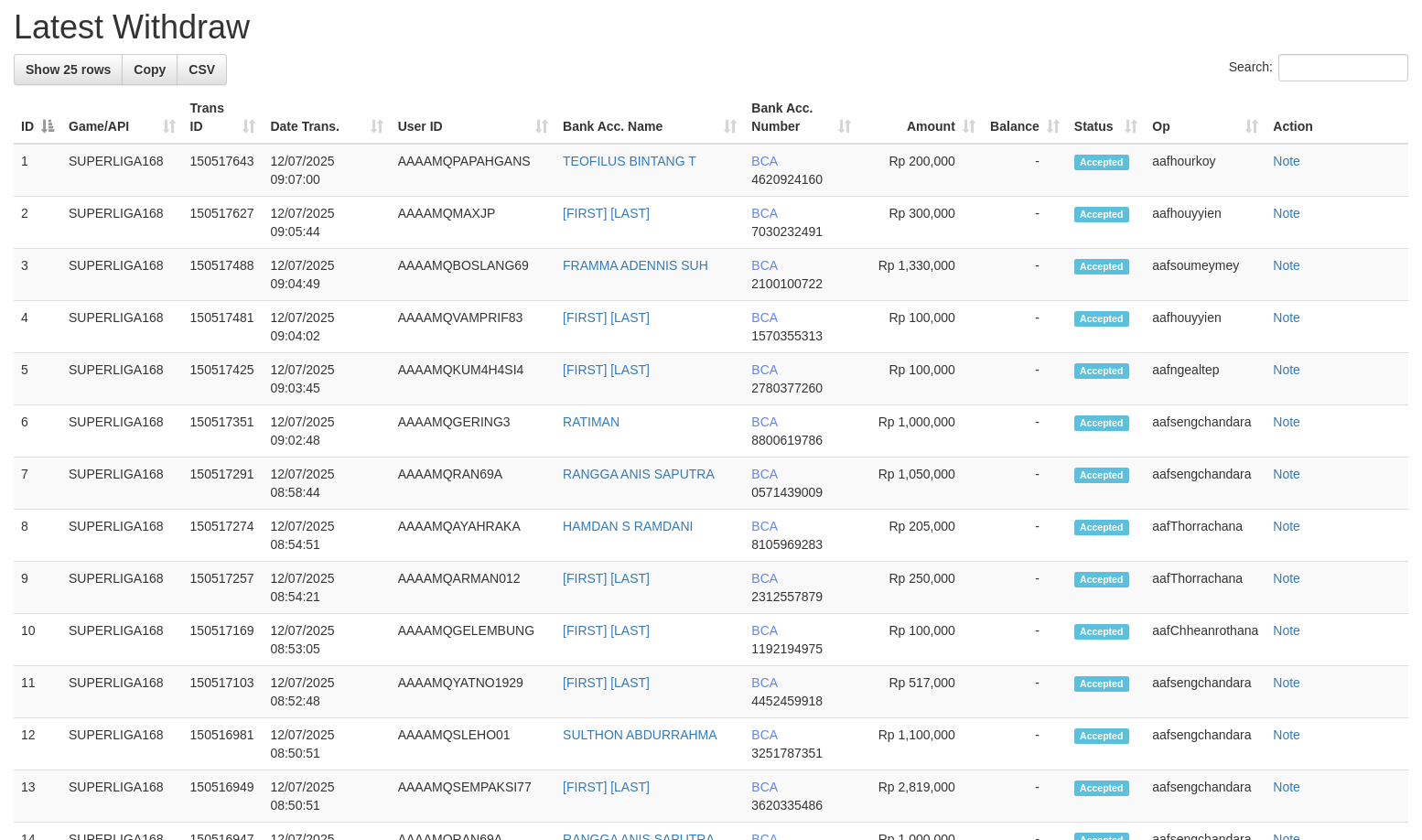 scroll, scrollTop: 1861, scrollLeft: 0, axis: vertical 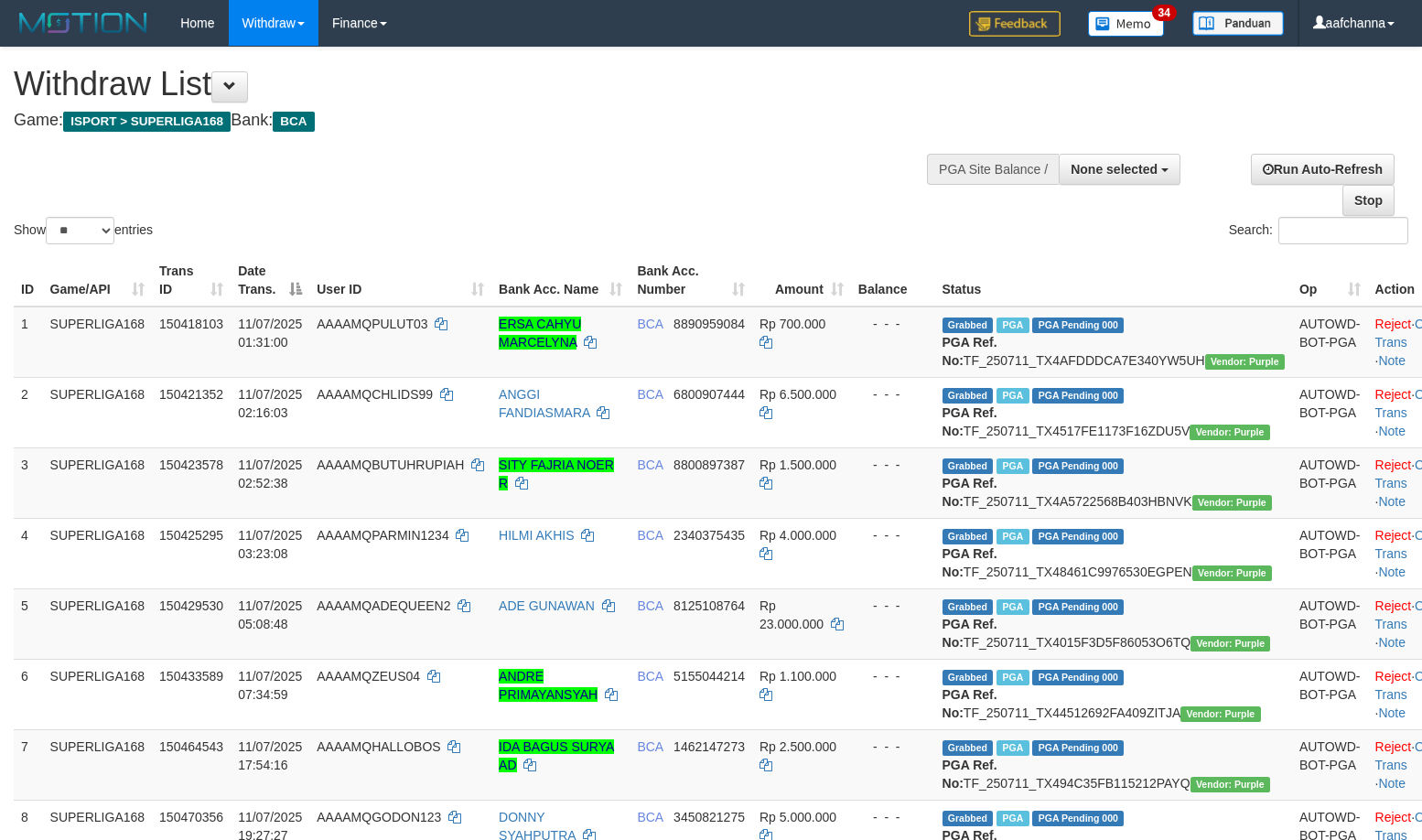 select 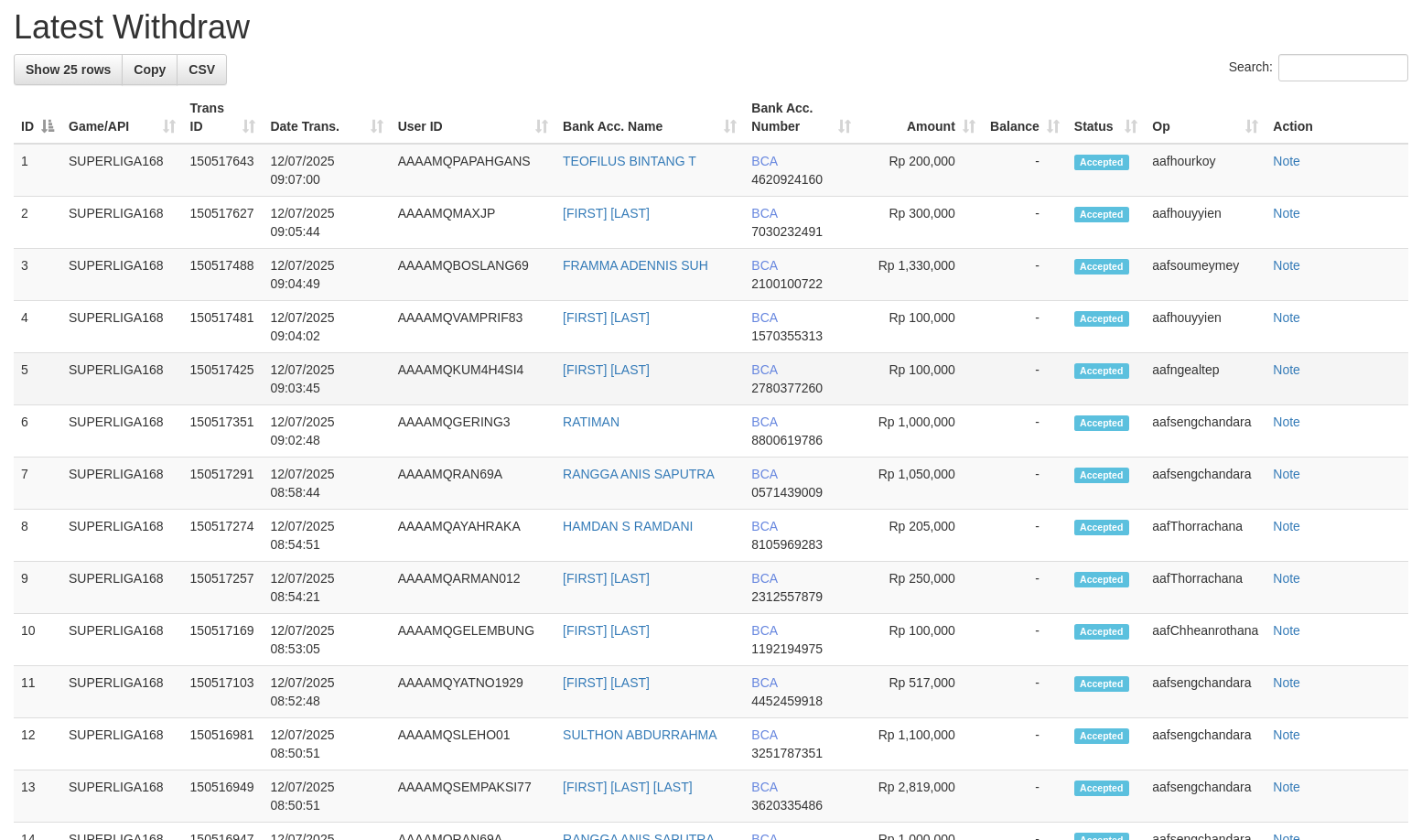 scroll, scrollTop: 1861, scrollLeft: 0, axis: vertical 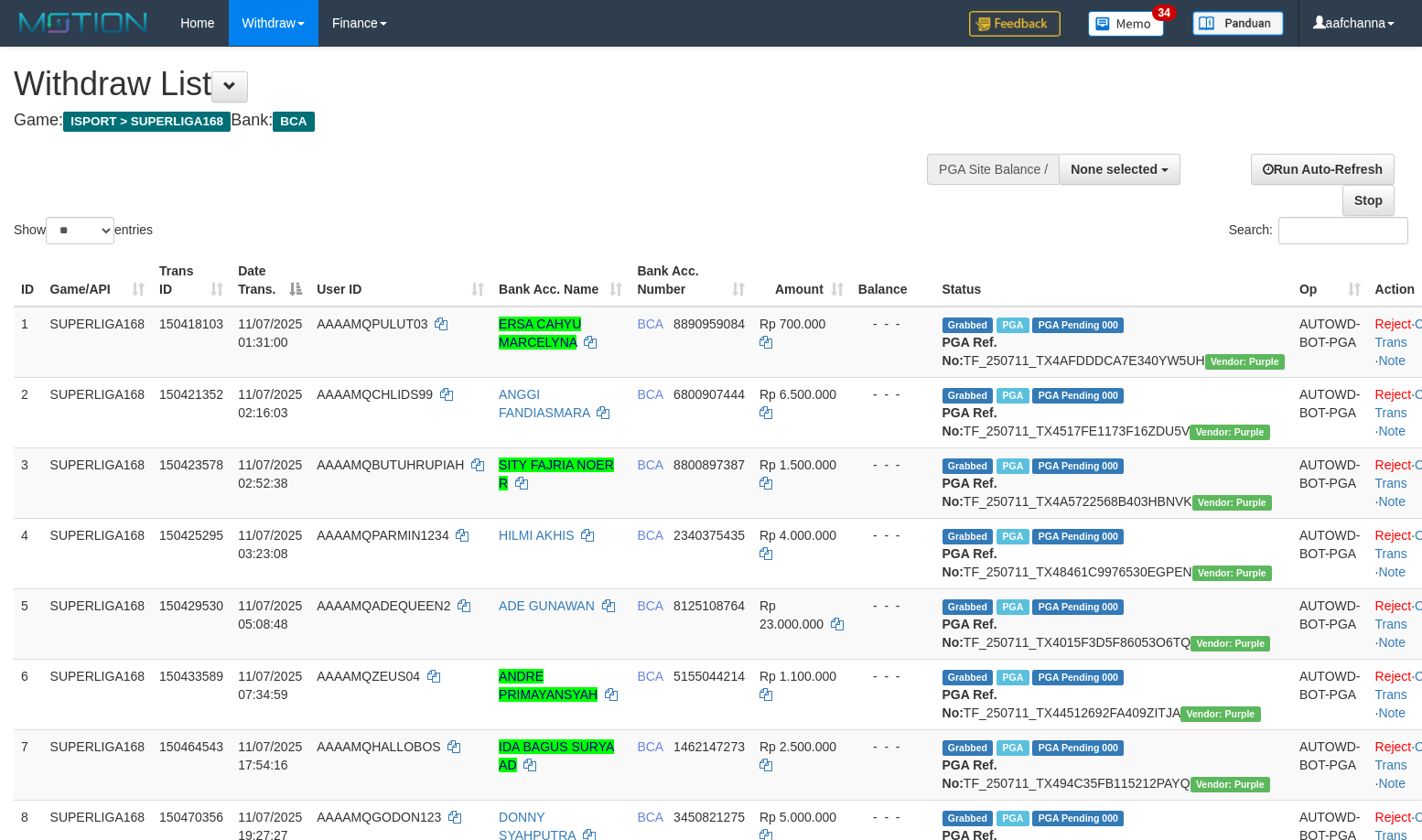 select 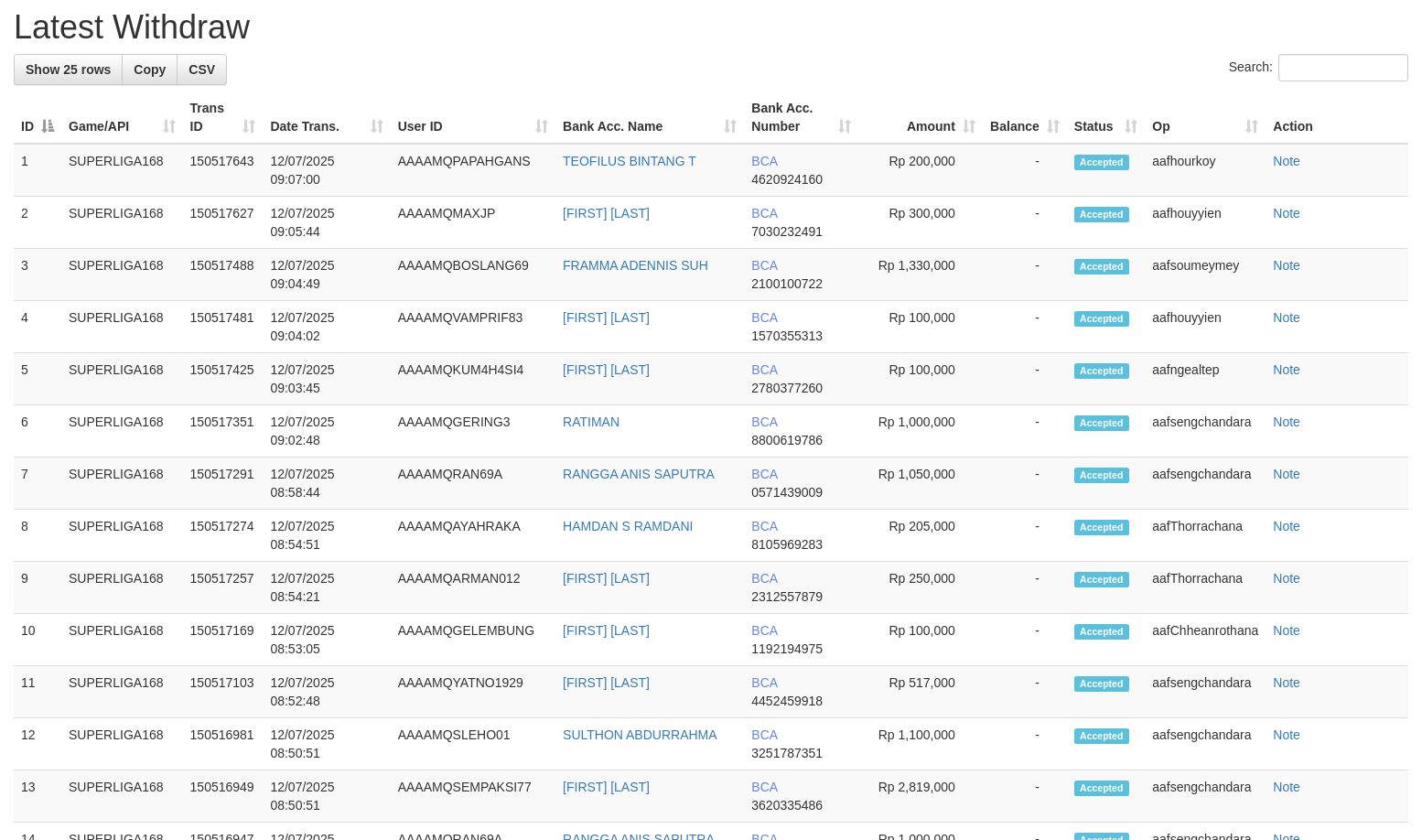 scroll, scrollTop: 1861, scrollLeft: 0, axis: vertical 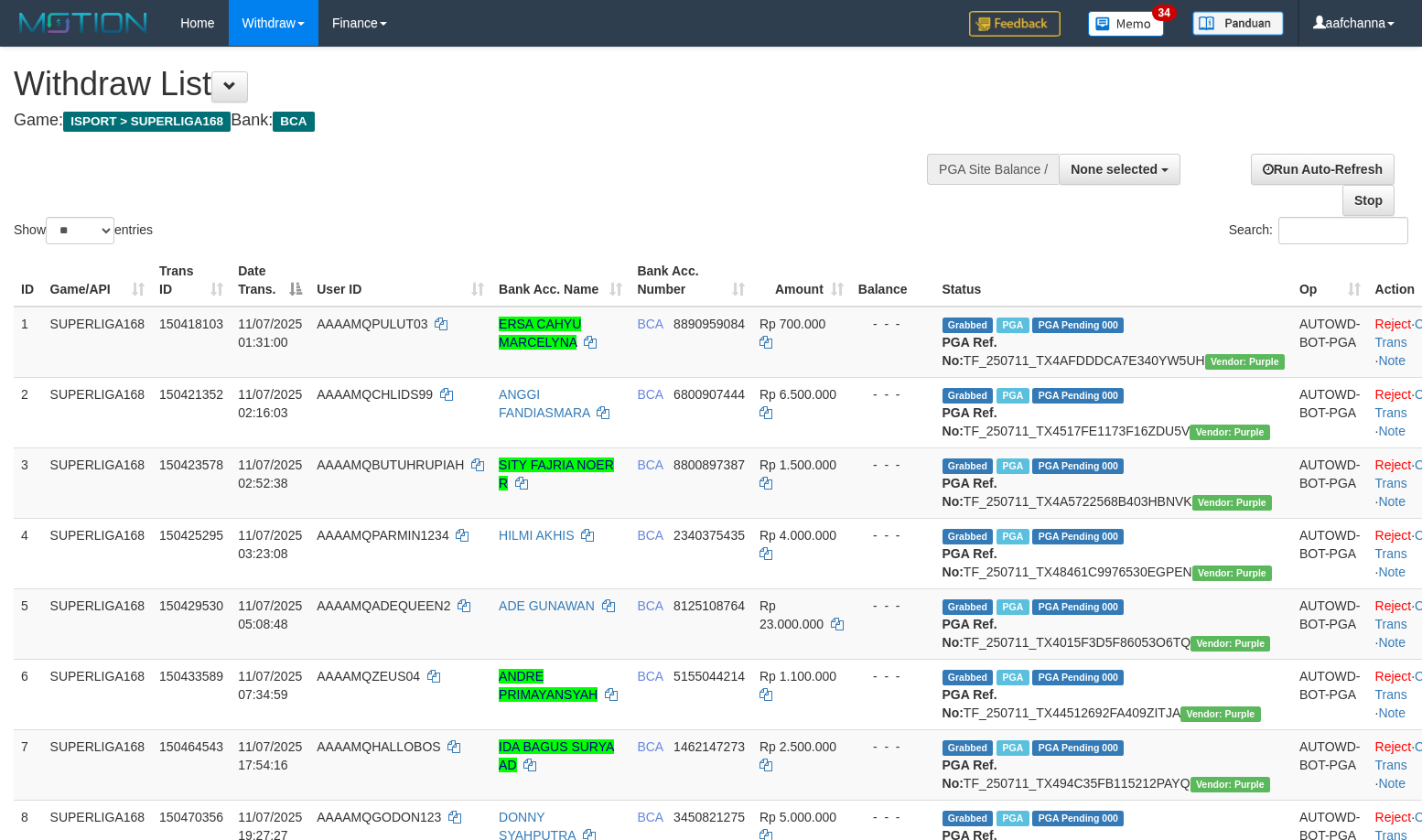 select 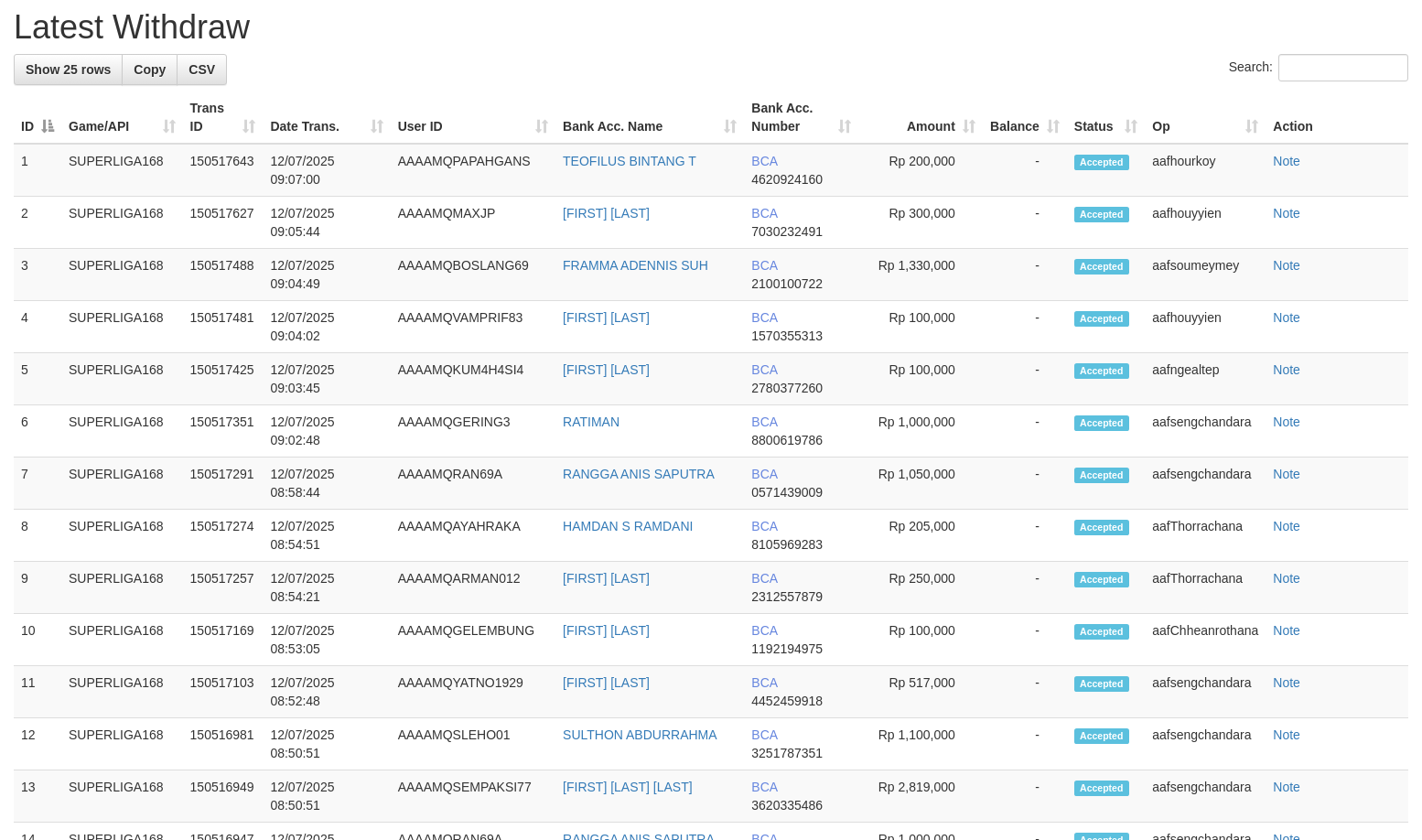 scroll, scrollTop: 1861, scrollLeft: 0, axis: vertical 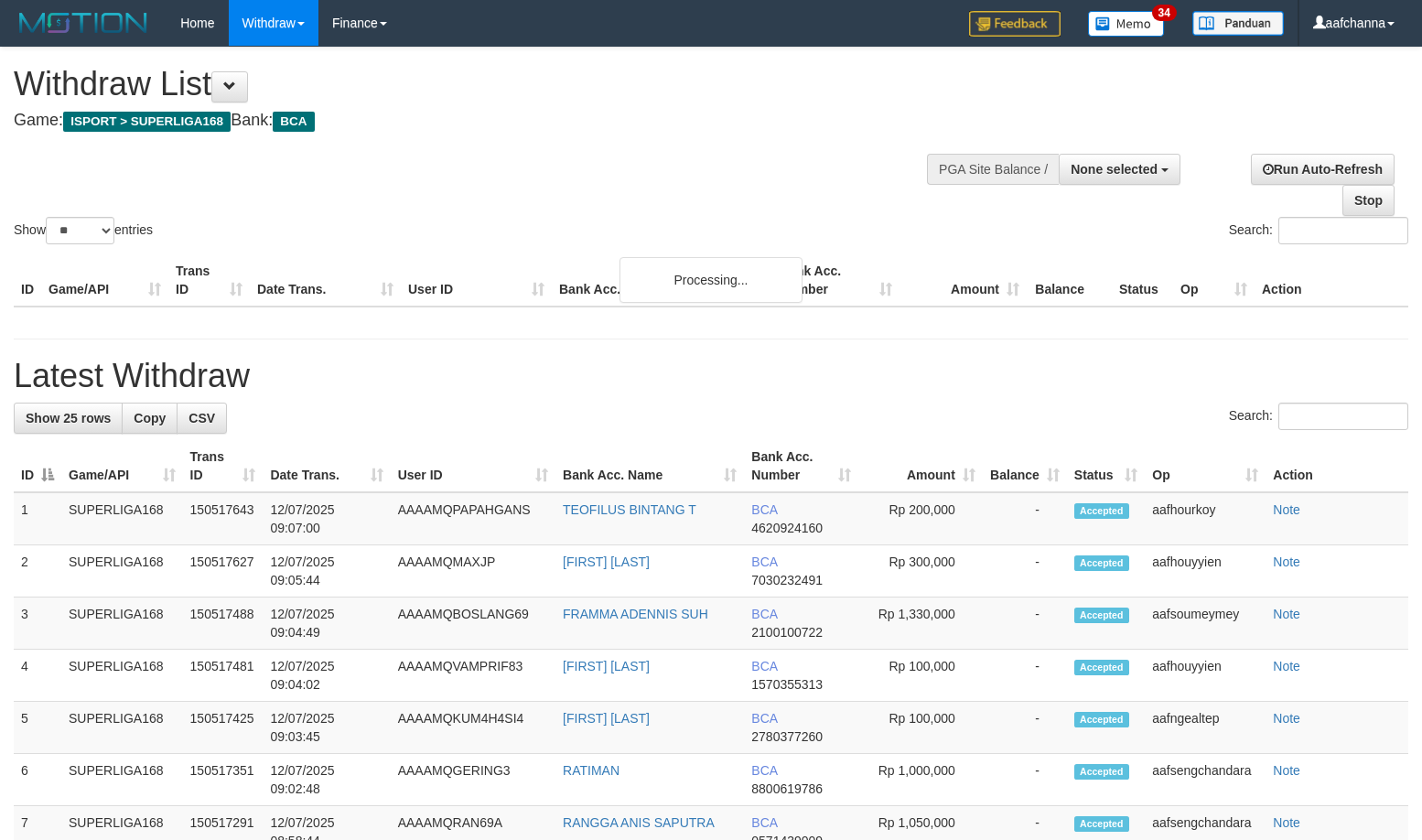 select 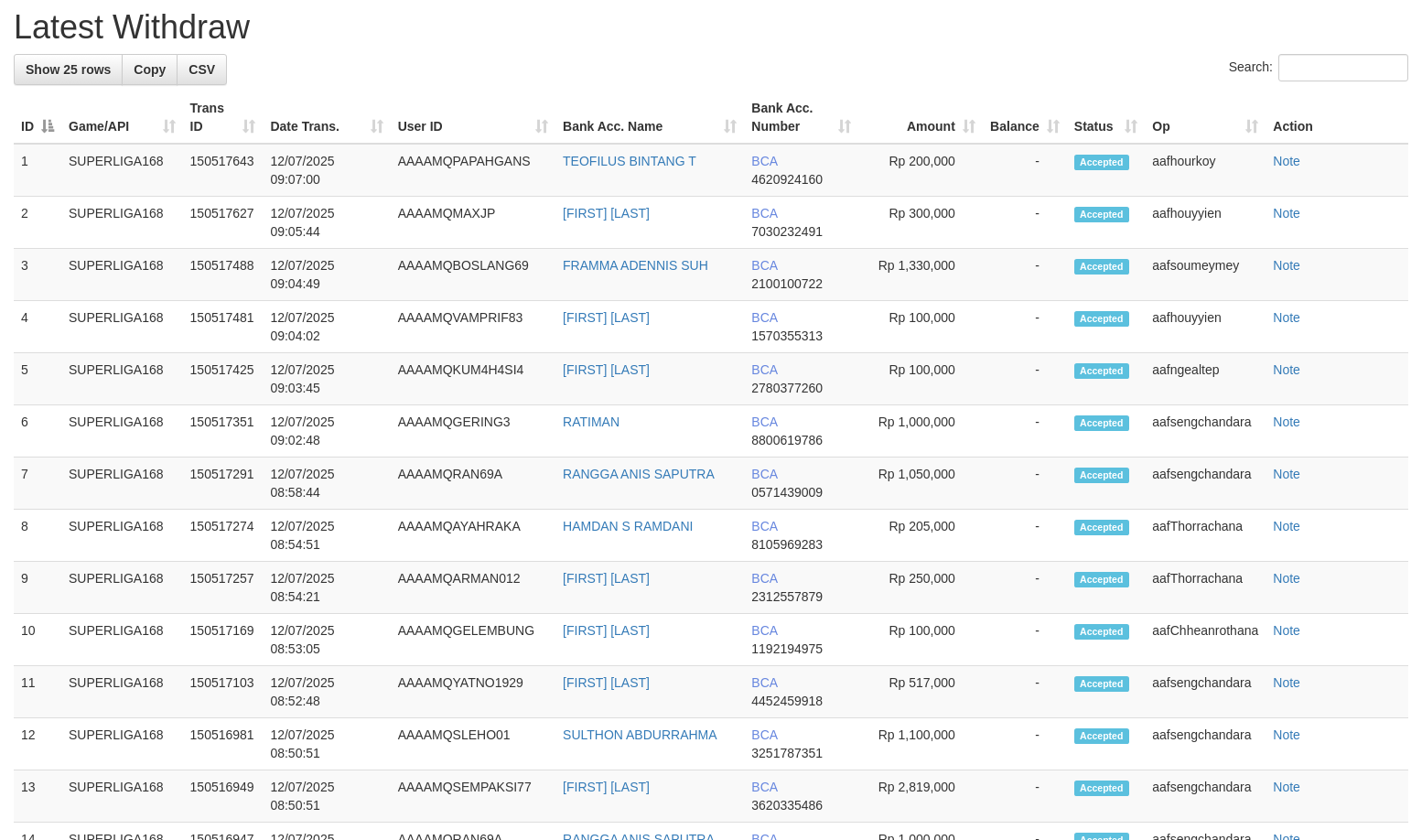 scroll, scrollTop: 1861, scrollLeft: 0, axis: vertical 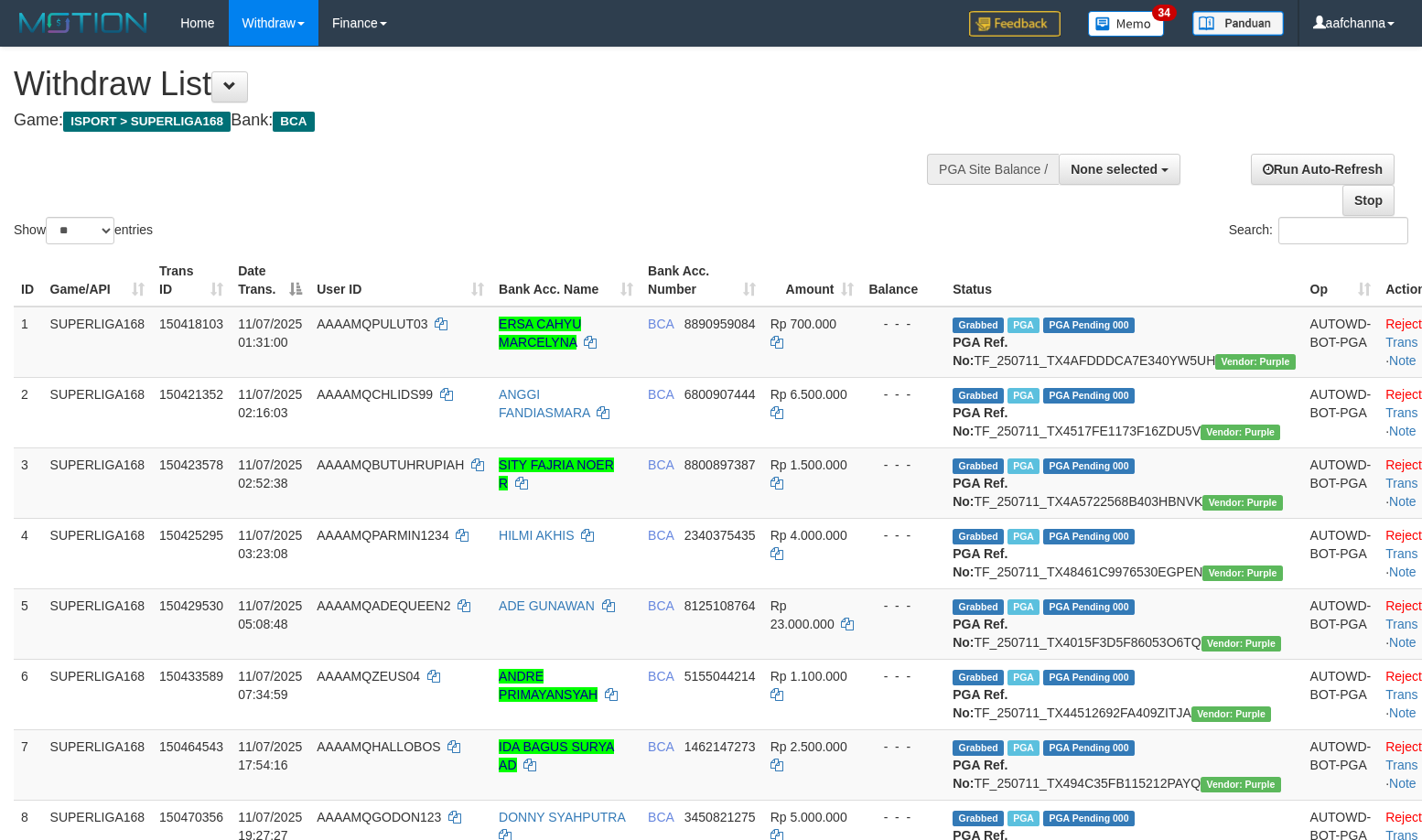 select 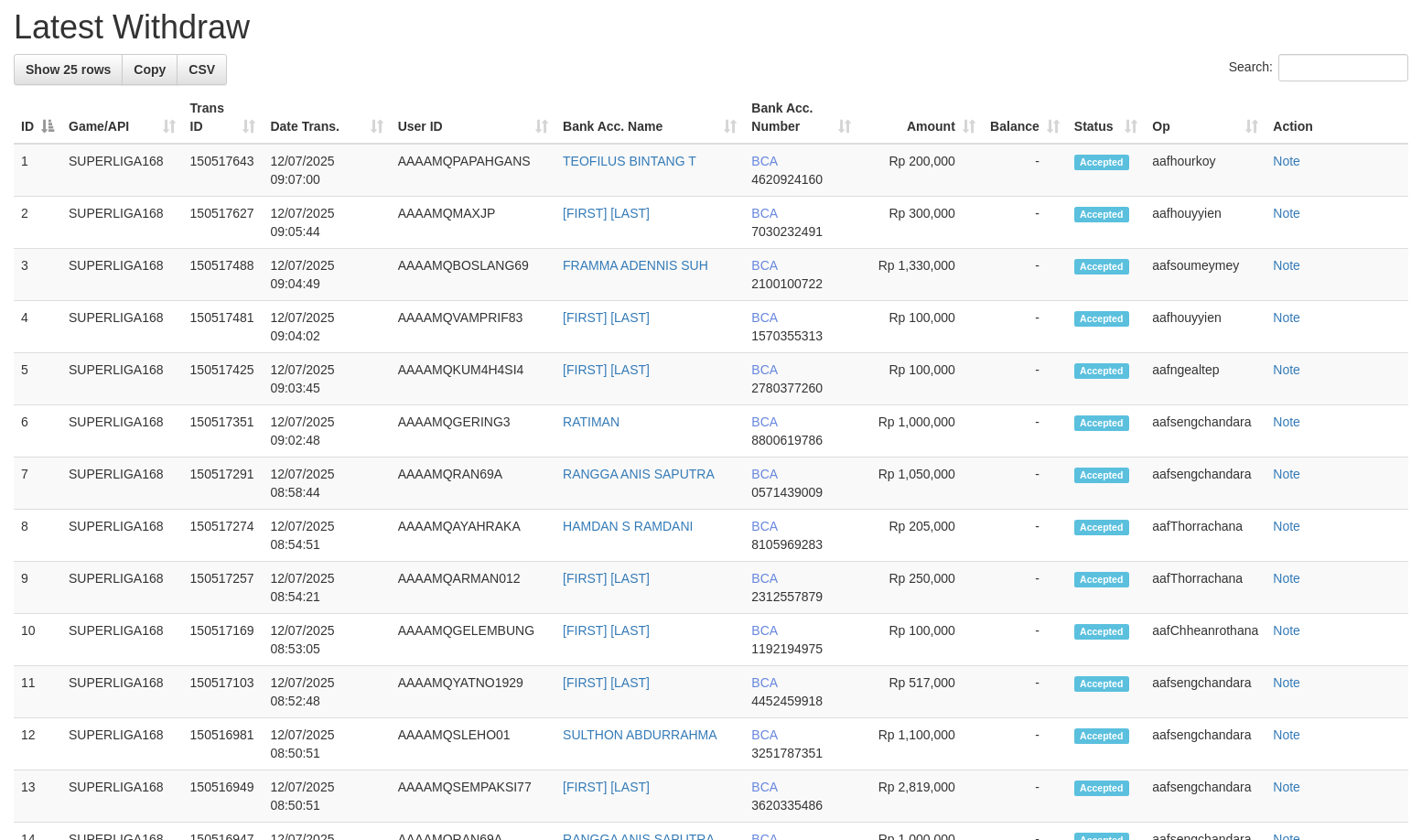 scroll, scrollTop: 1861, scrollLeft: 0, axis: vertical 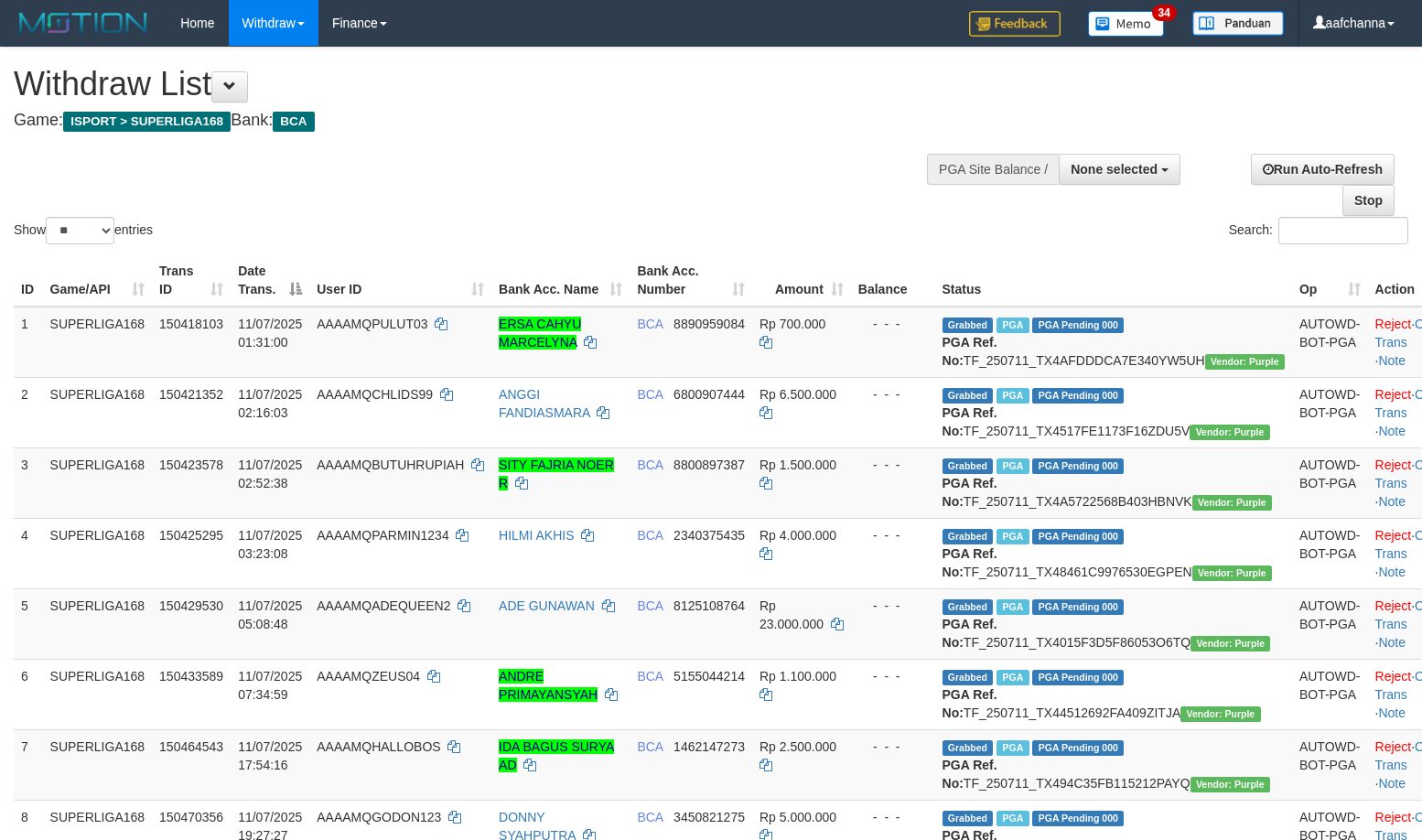 select 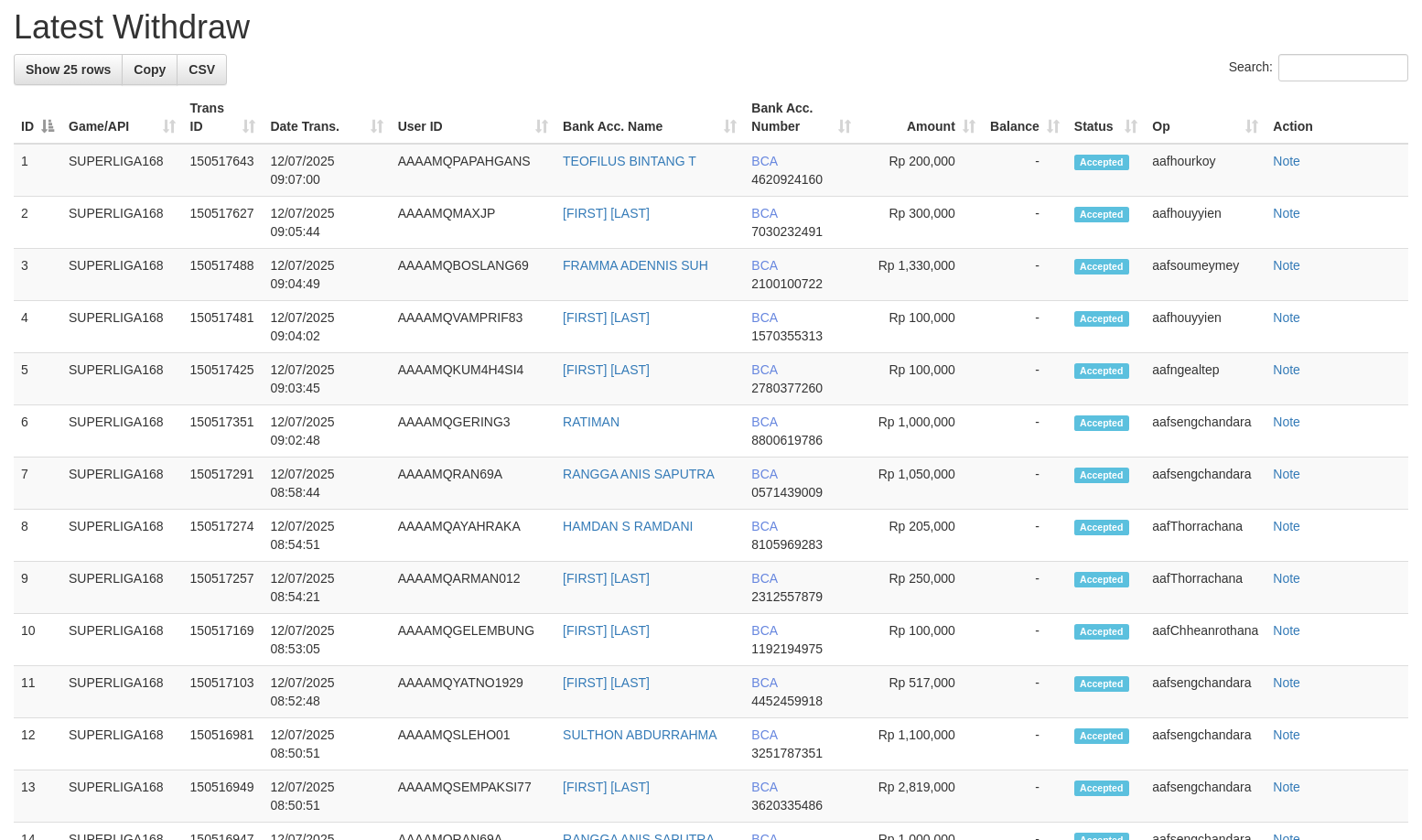 scroll, scrollTop: 1861, scrollLeft: 0, axis: vertical 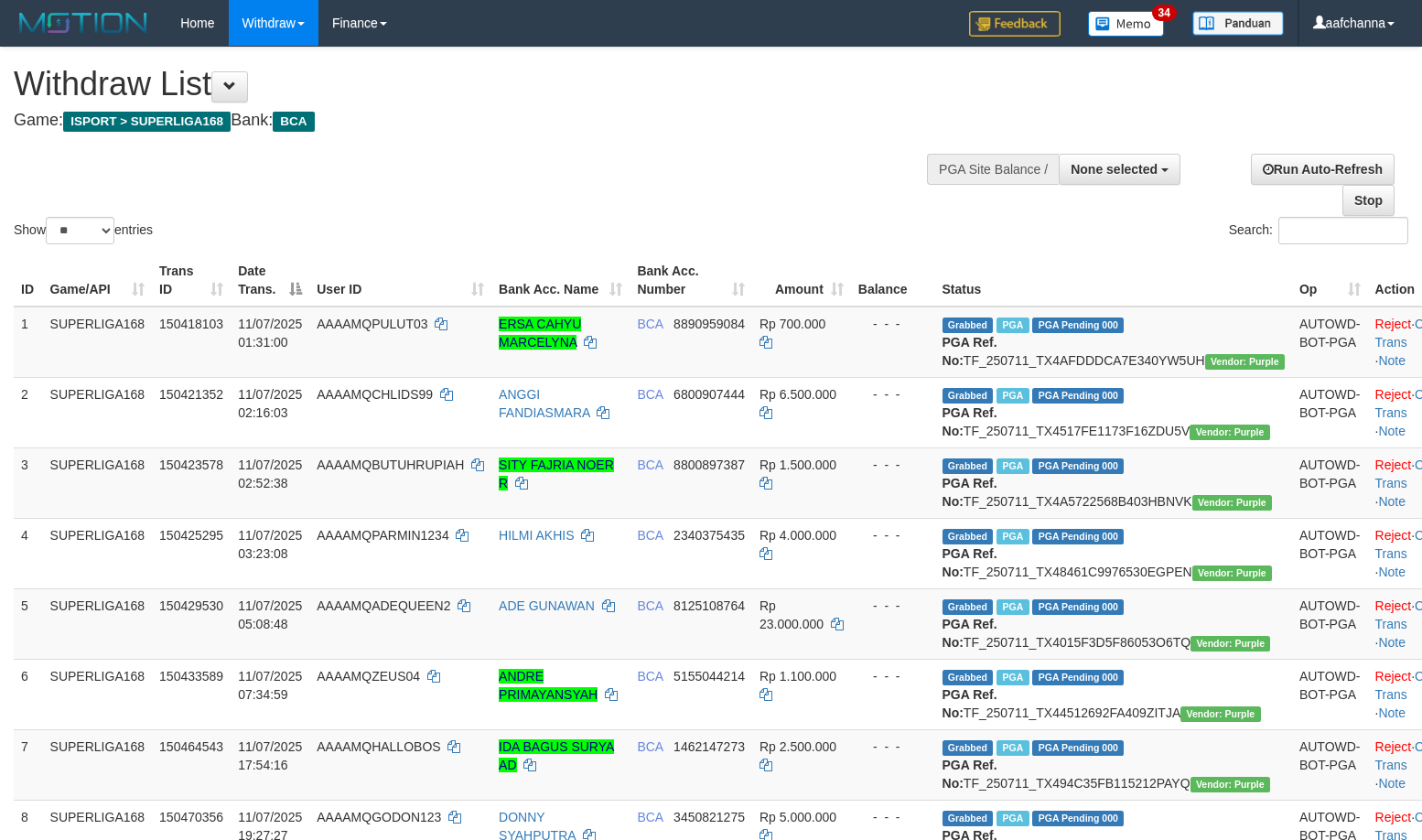 select 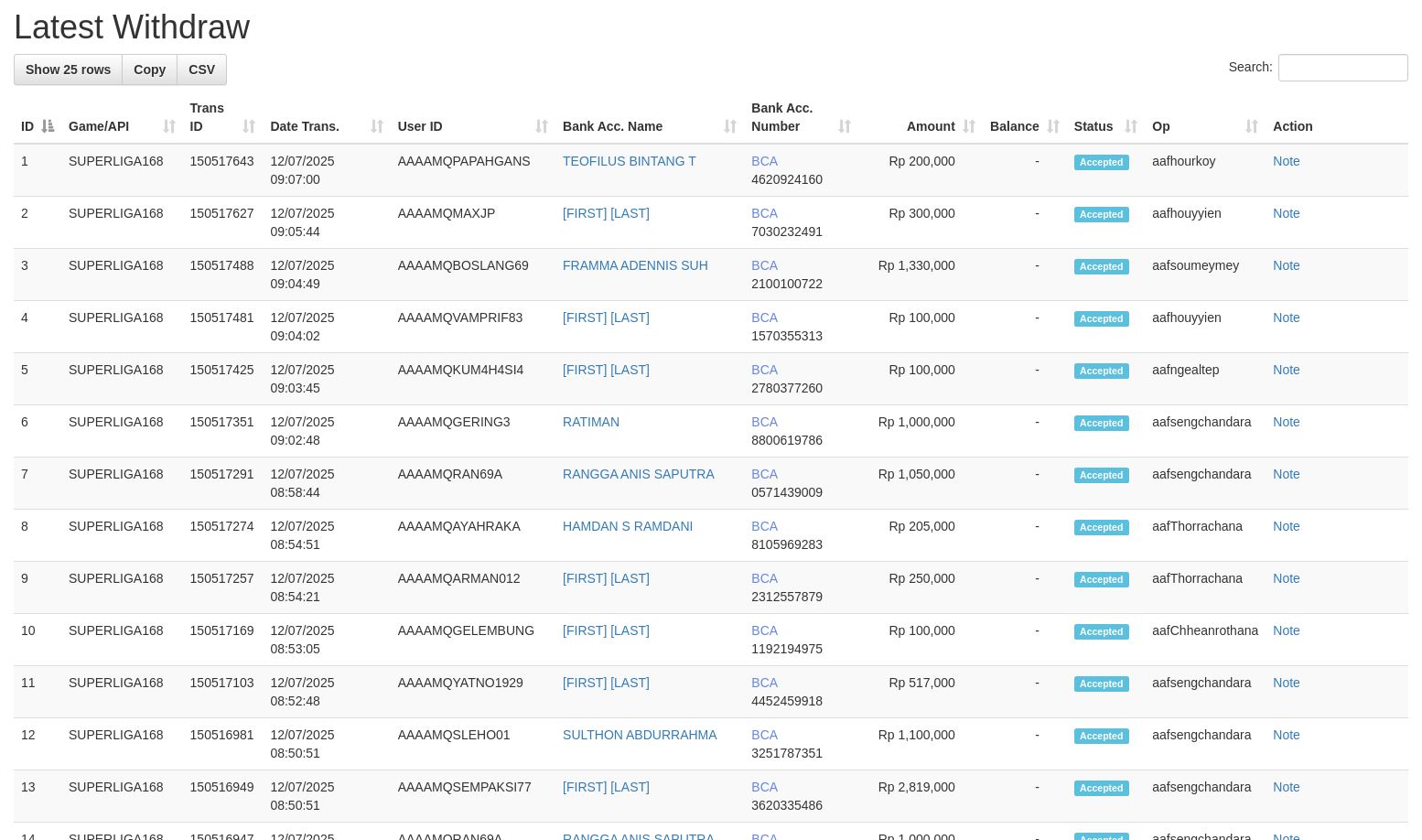 scroll, scrollTop: 1861, scrollLeft: 0, axis: vertical 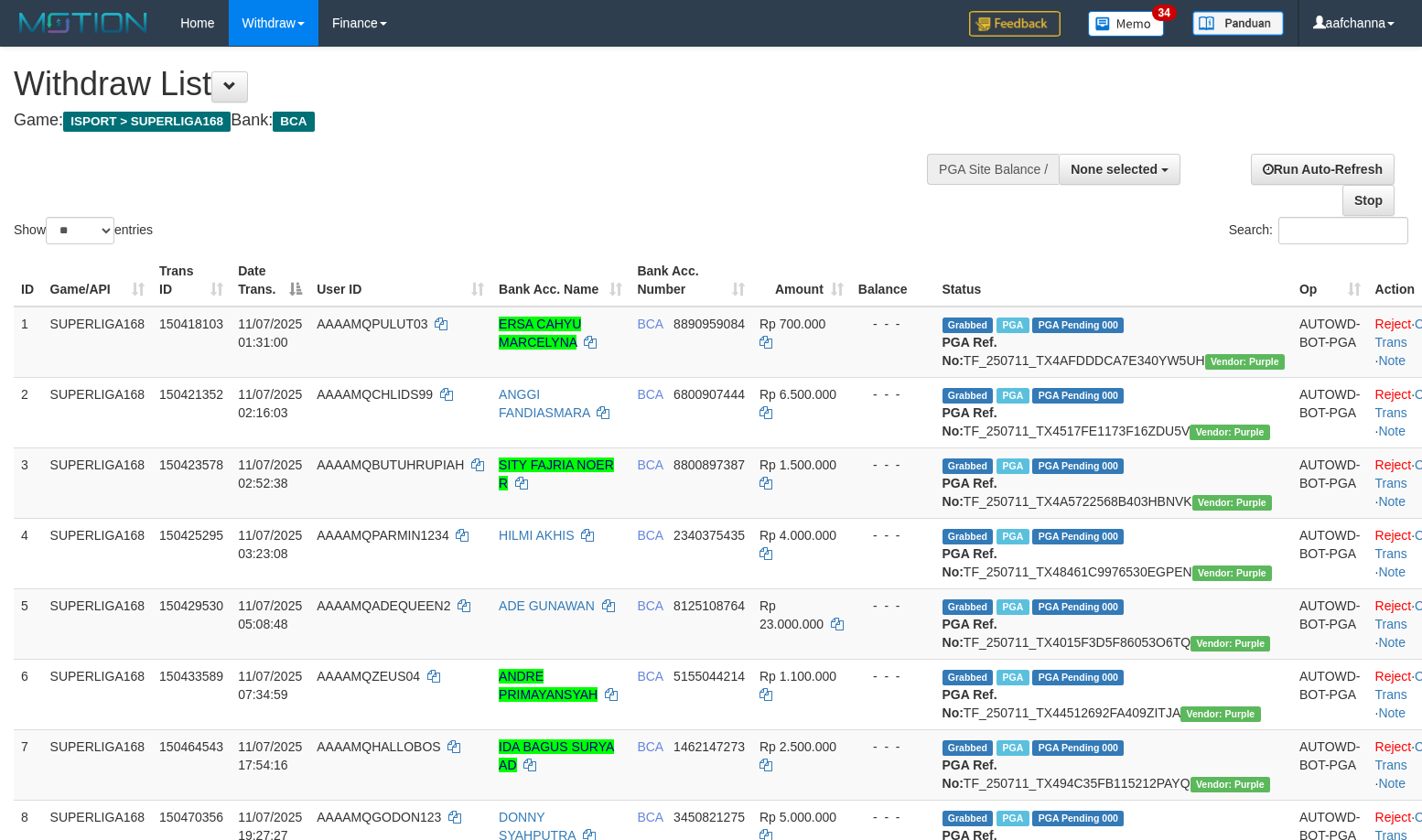 select 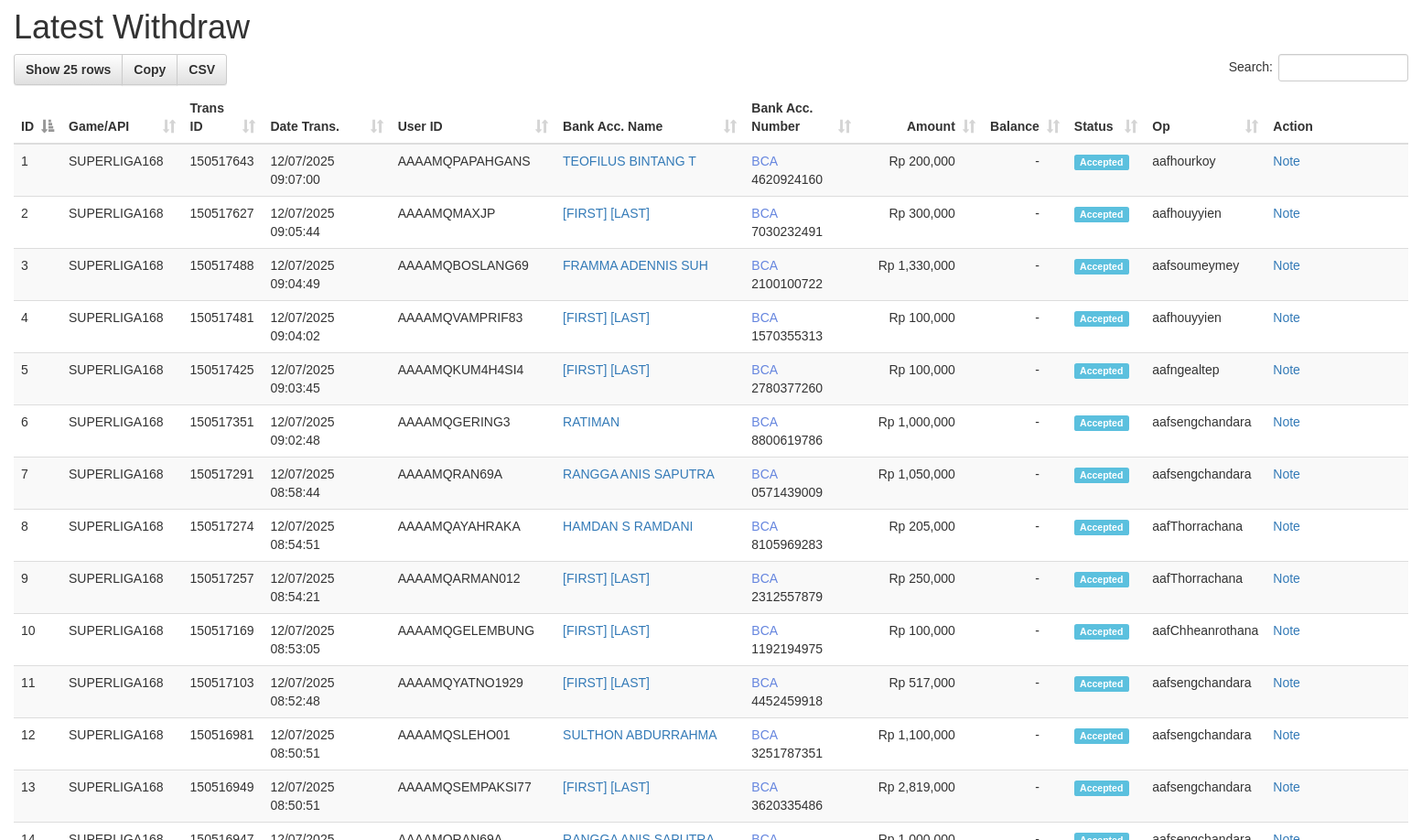 scroll, scrollTop: 1861, scrollLeft: 0, axis: vertical 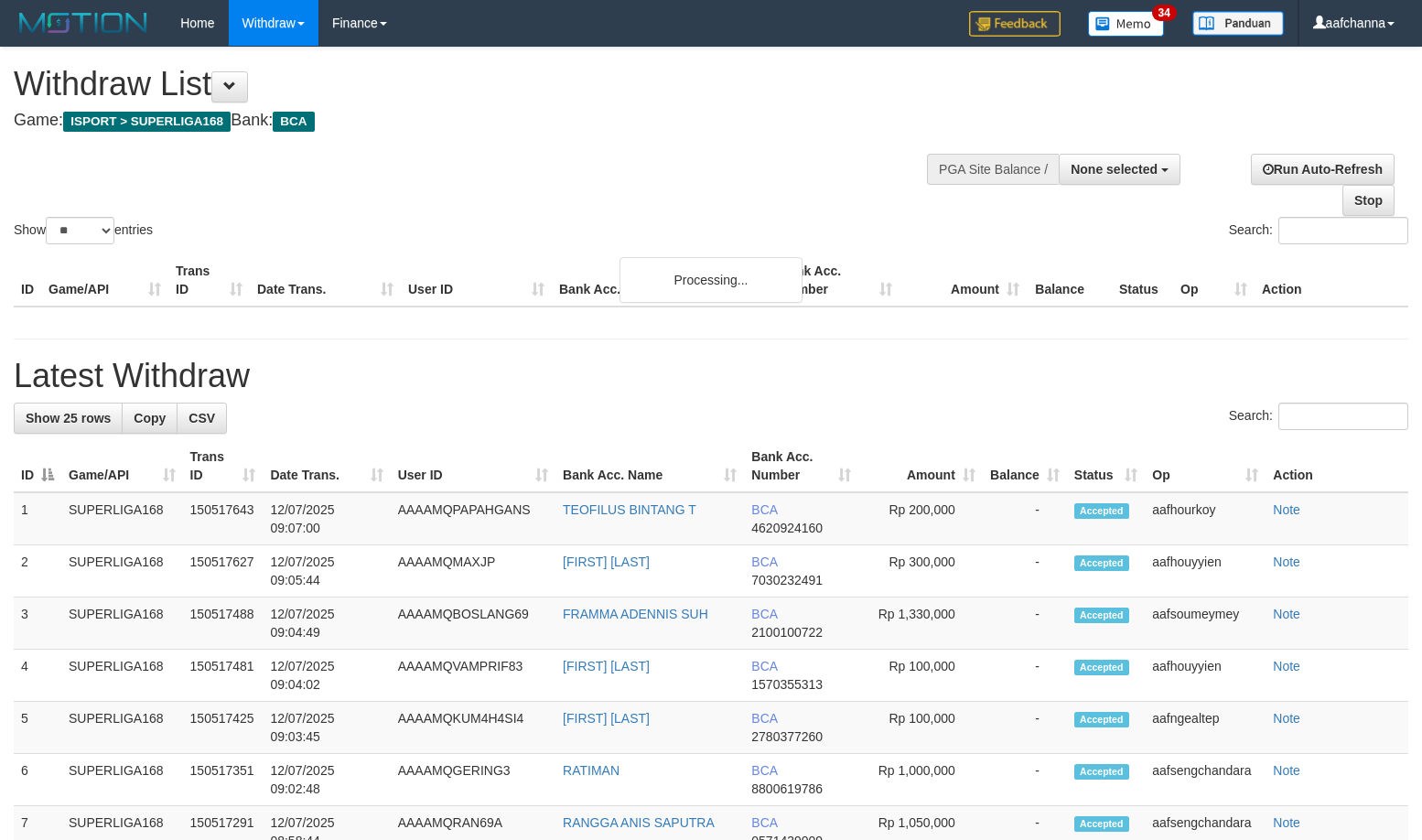 select 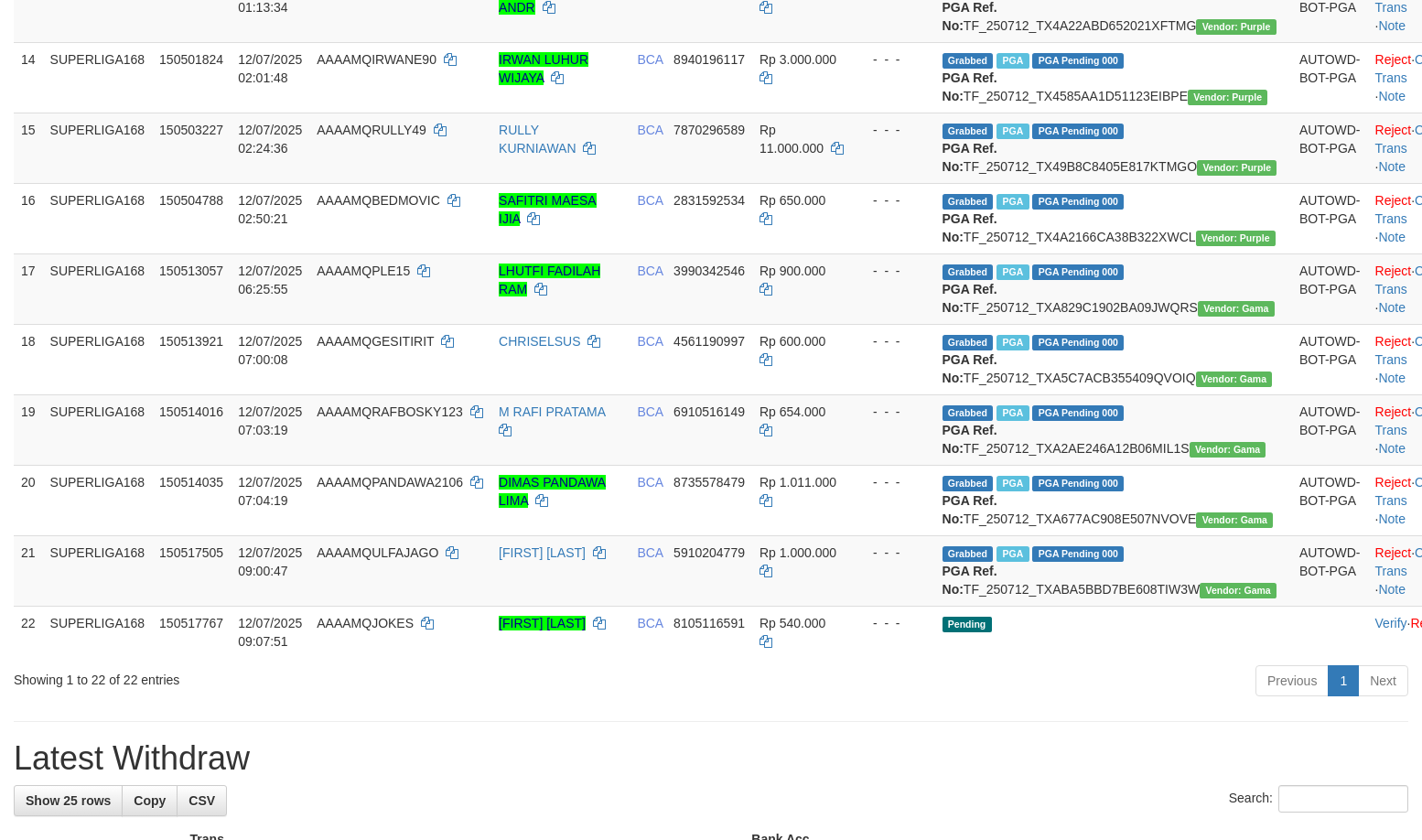 scroll, scrollTop: 1861, scrollLeft: 0, axis: vertical 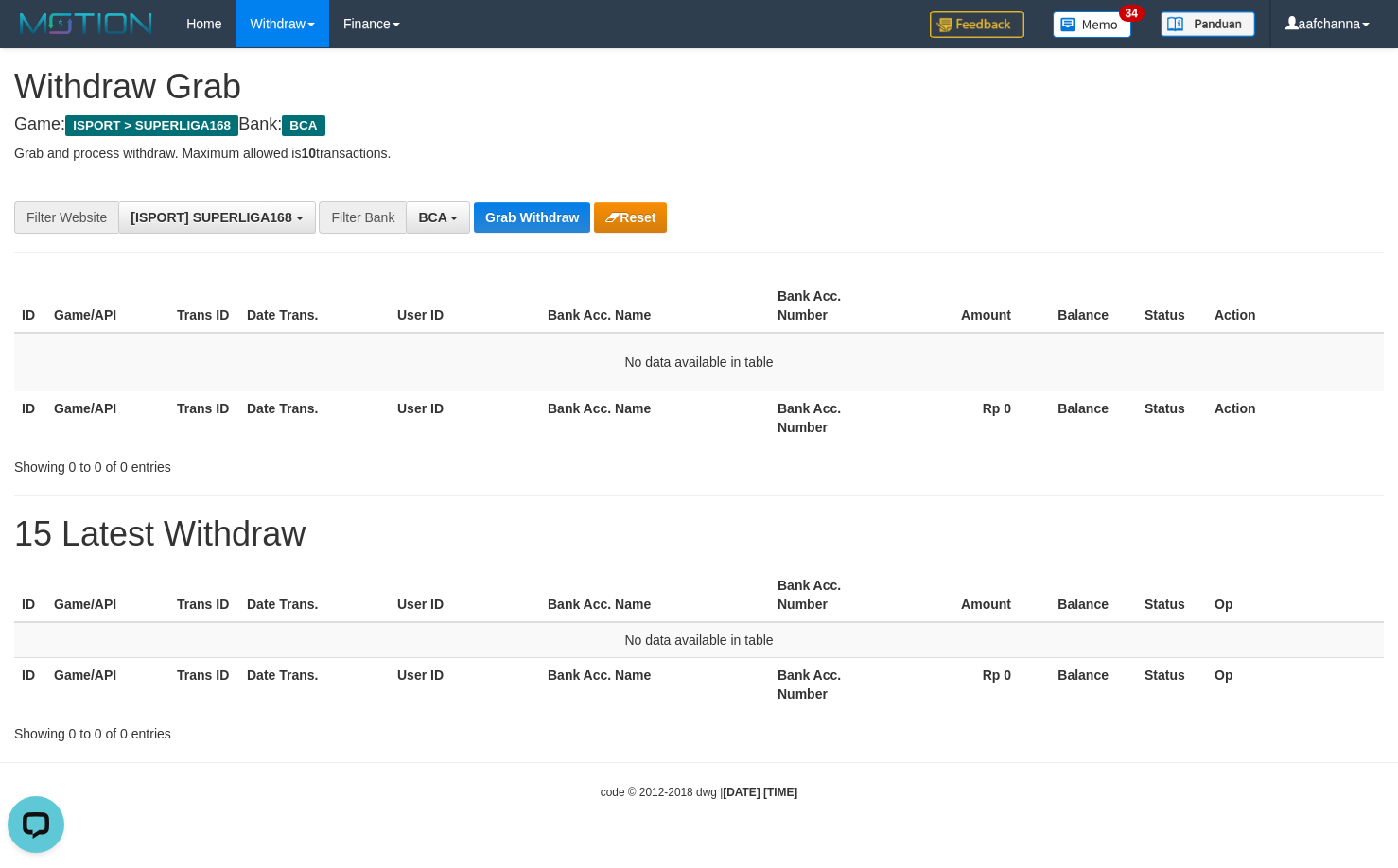 click on "Action" at bounding box center (1295, 305) 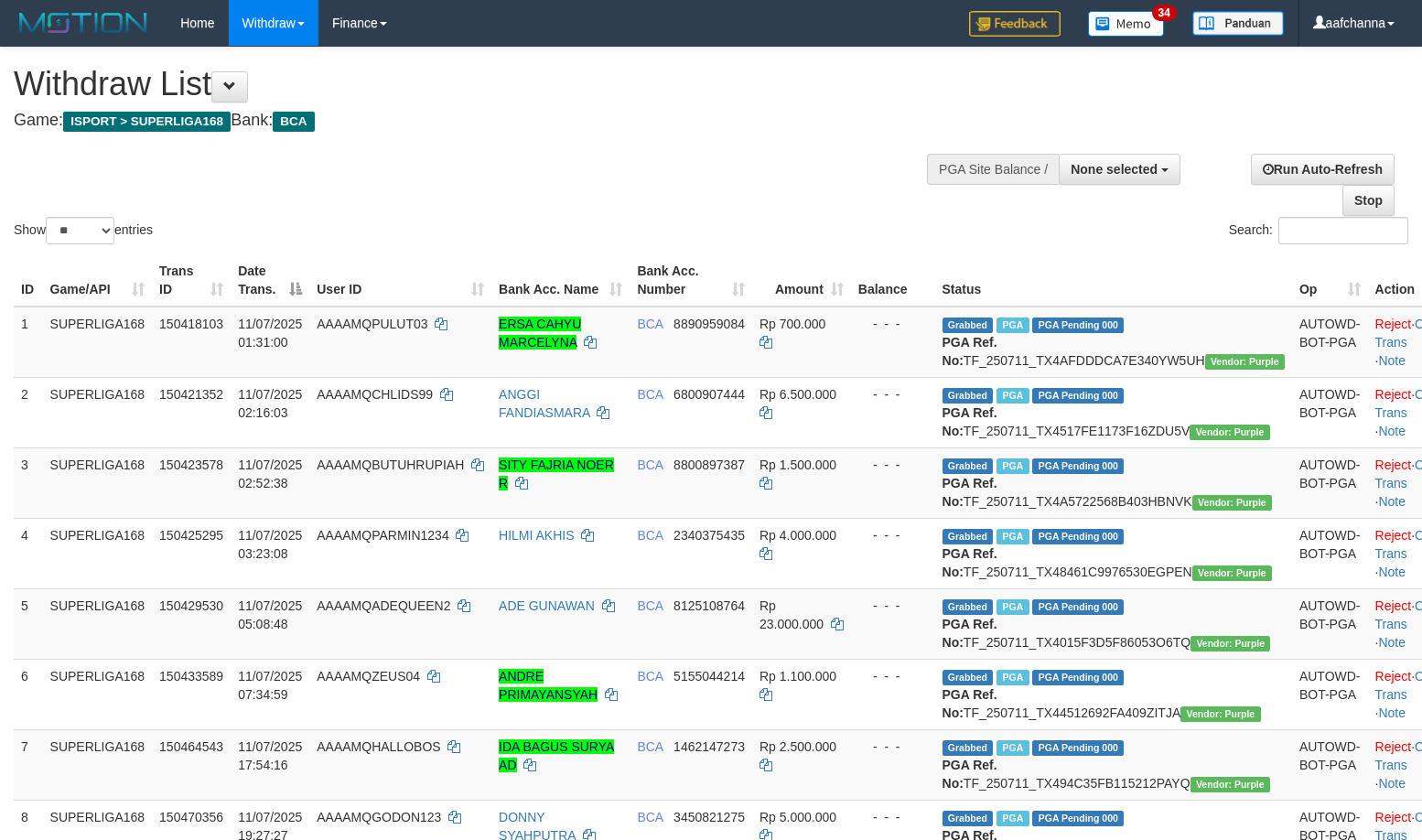 select 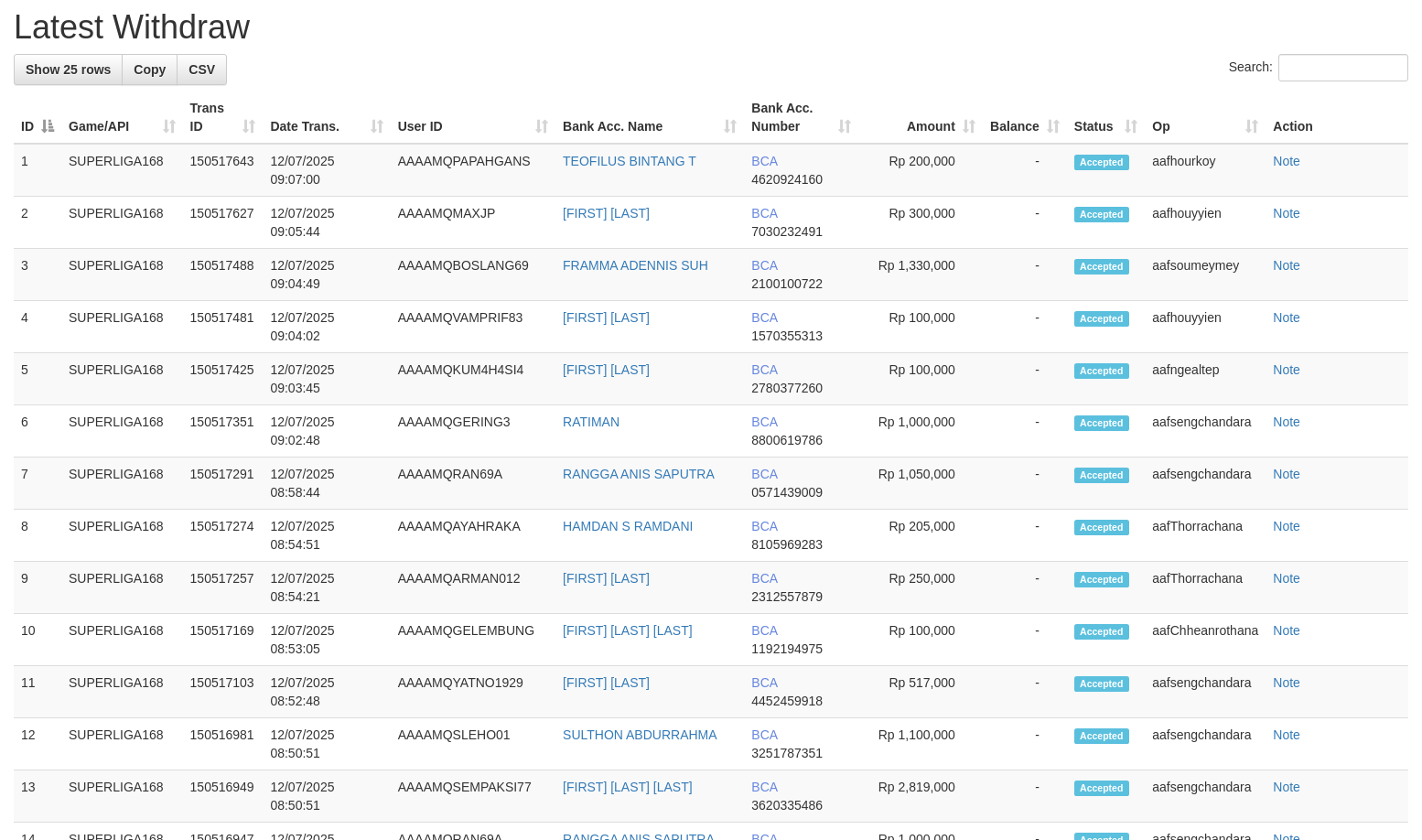 scroll, scrollTop: 1861, scrollLeft: 0, axis: vertical 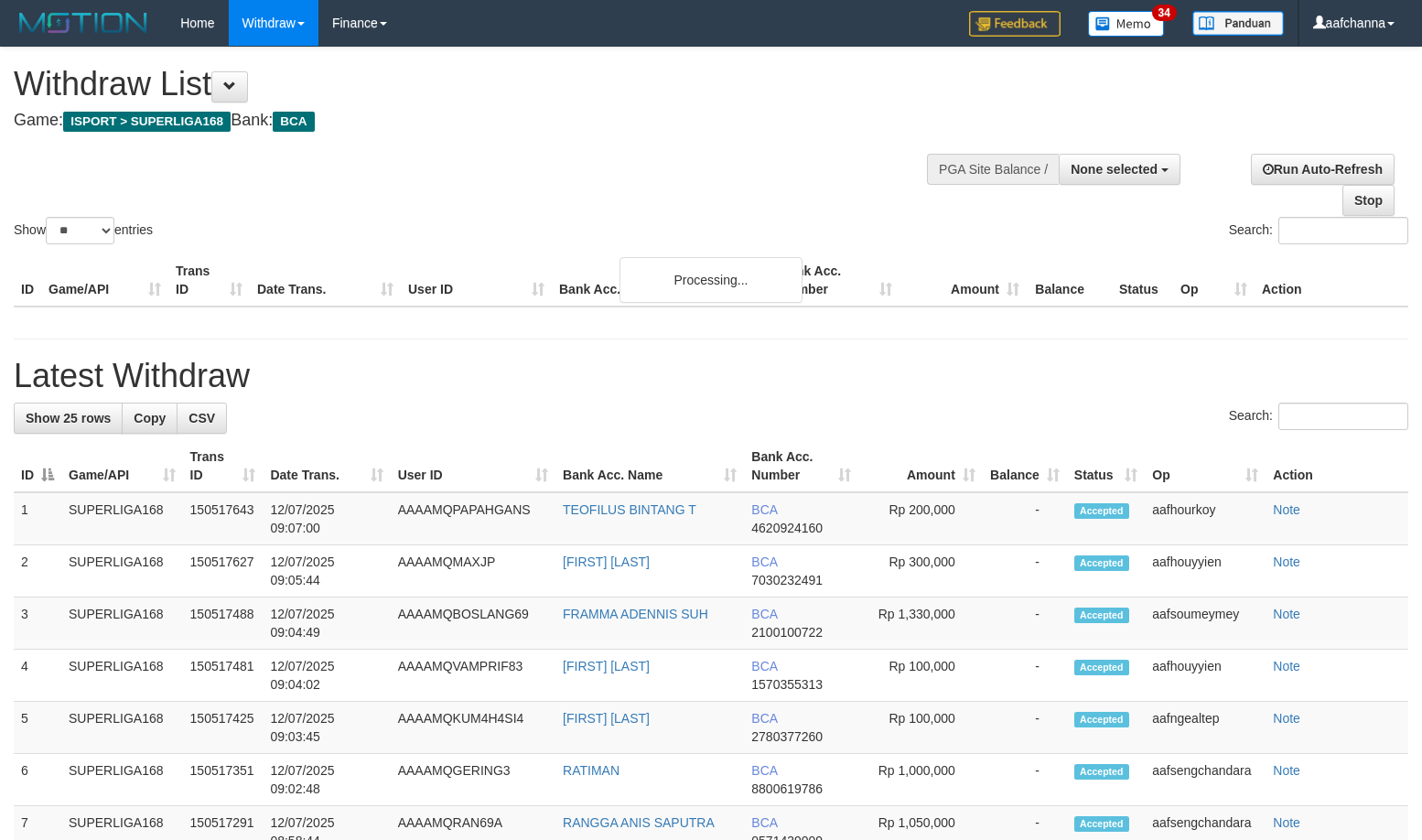 select 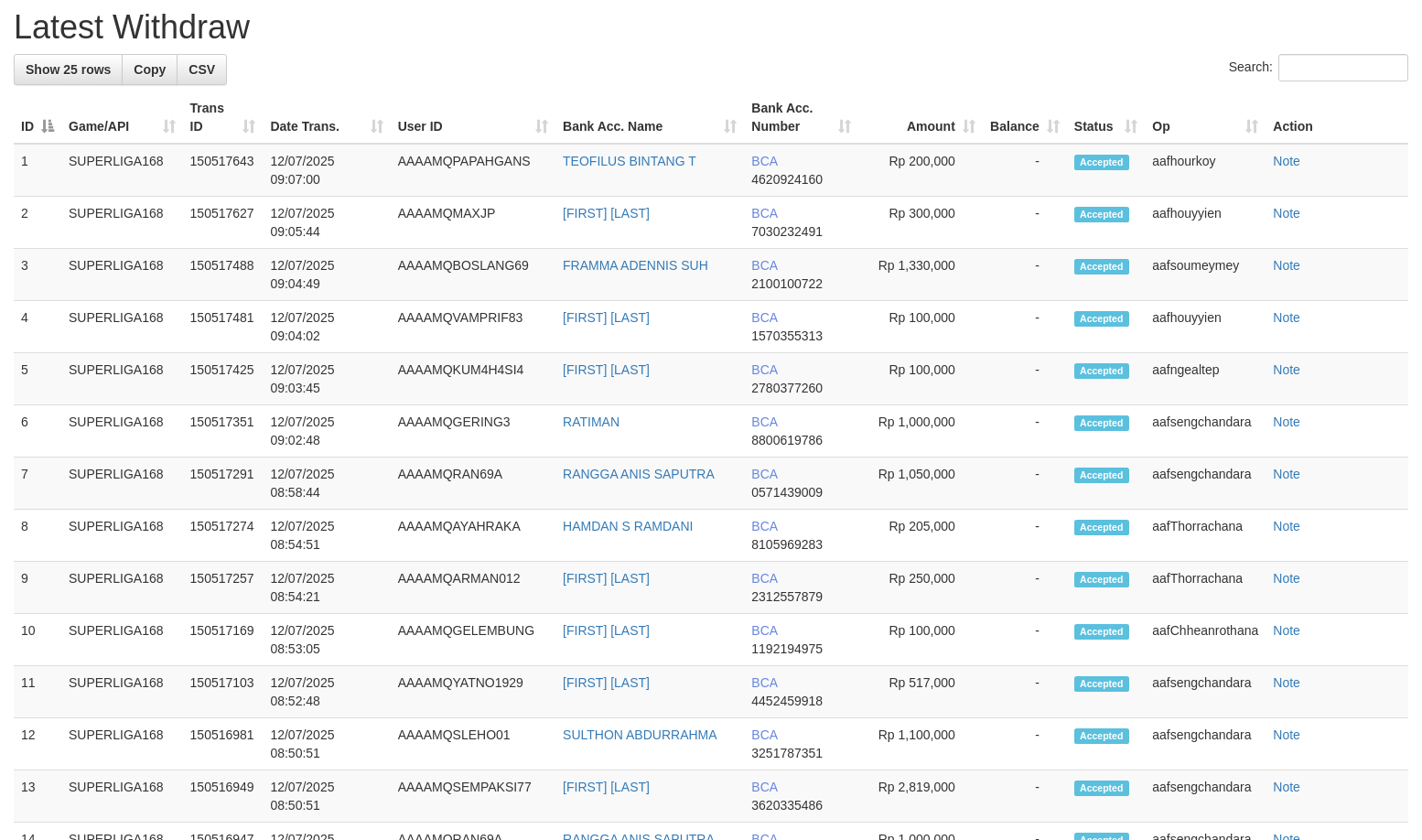 scroll, scrollTop: 1861, scrollLeft: 0, axis: vertical 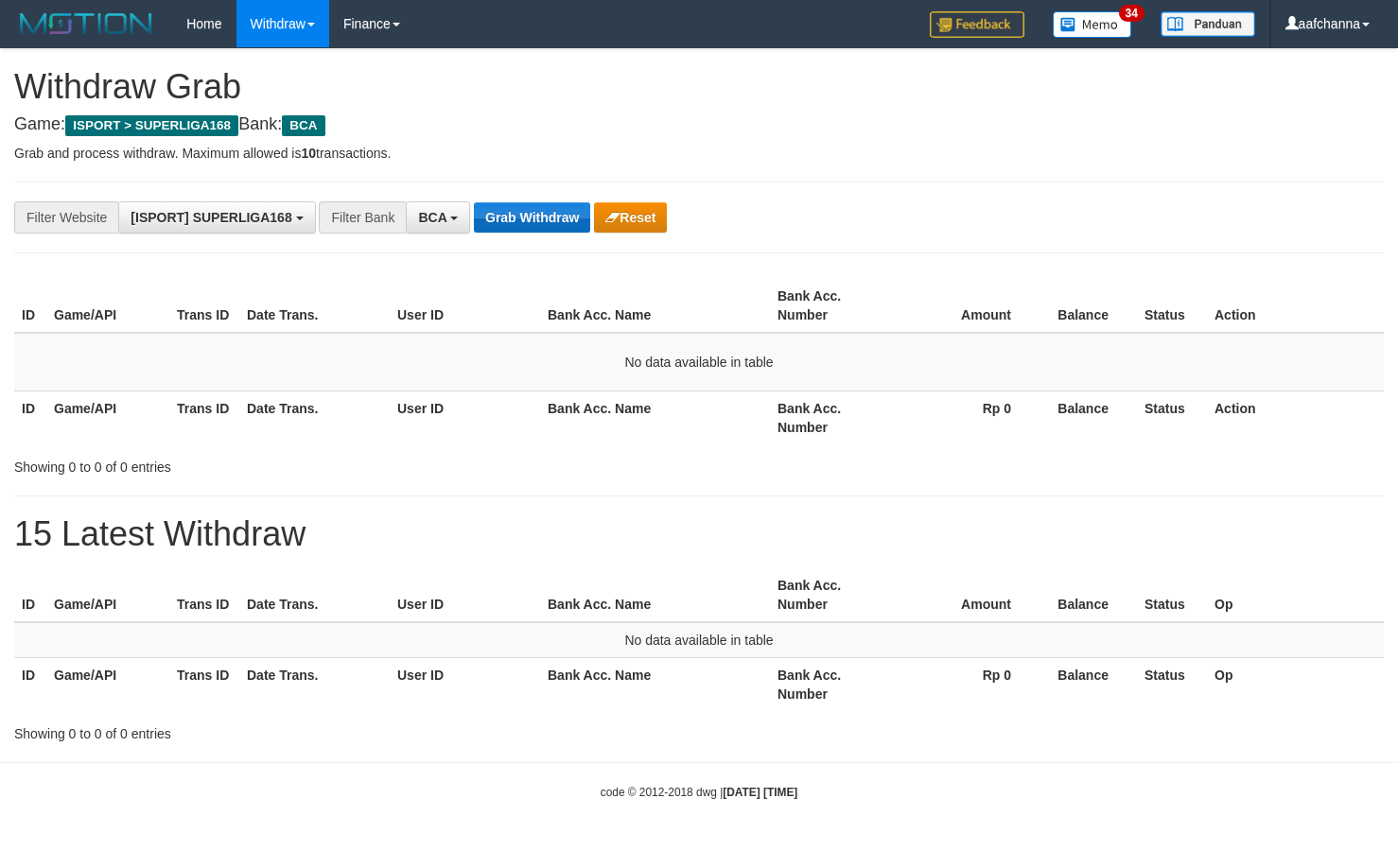 click on "Grab Withdraw" at bounding box center (532, 217) 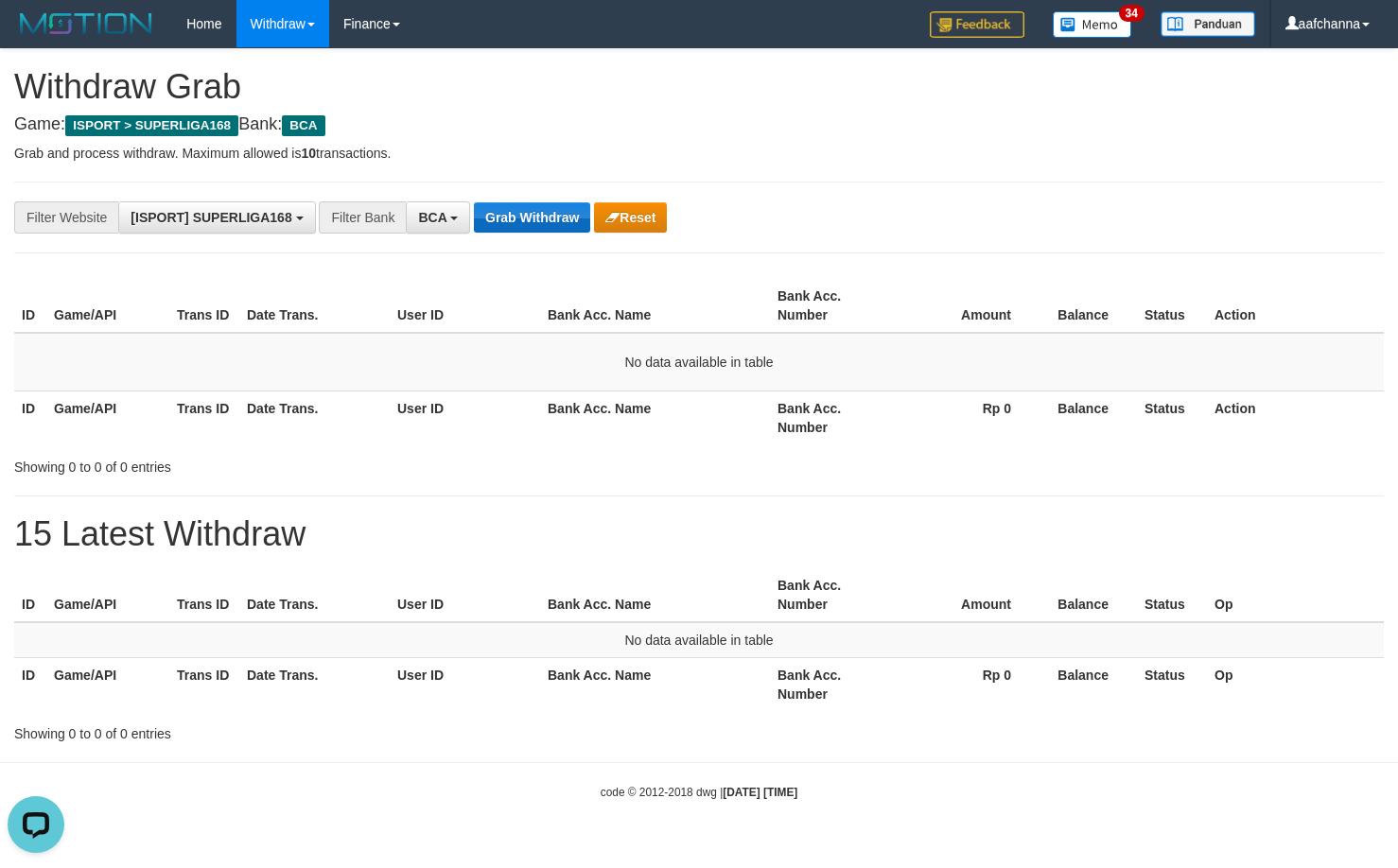 scroll, scrollTop: 0, scrollLeft: 0, axis: both 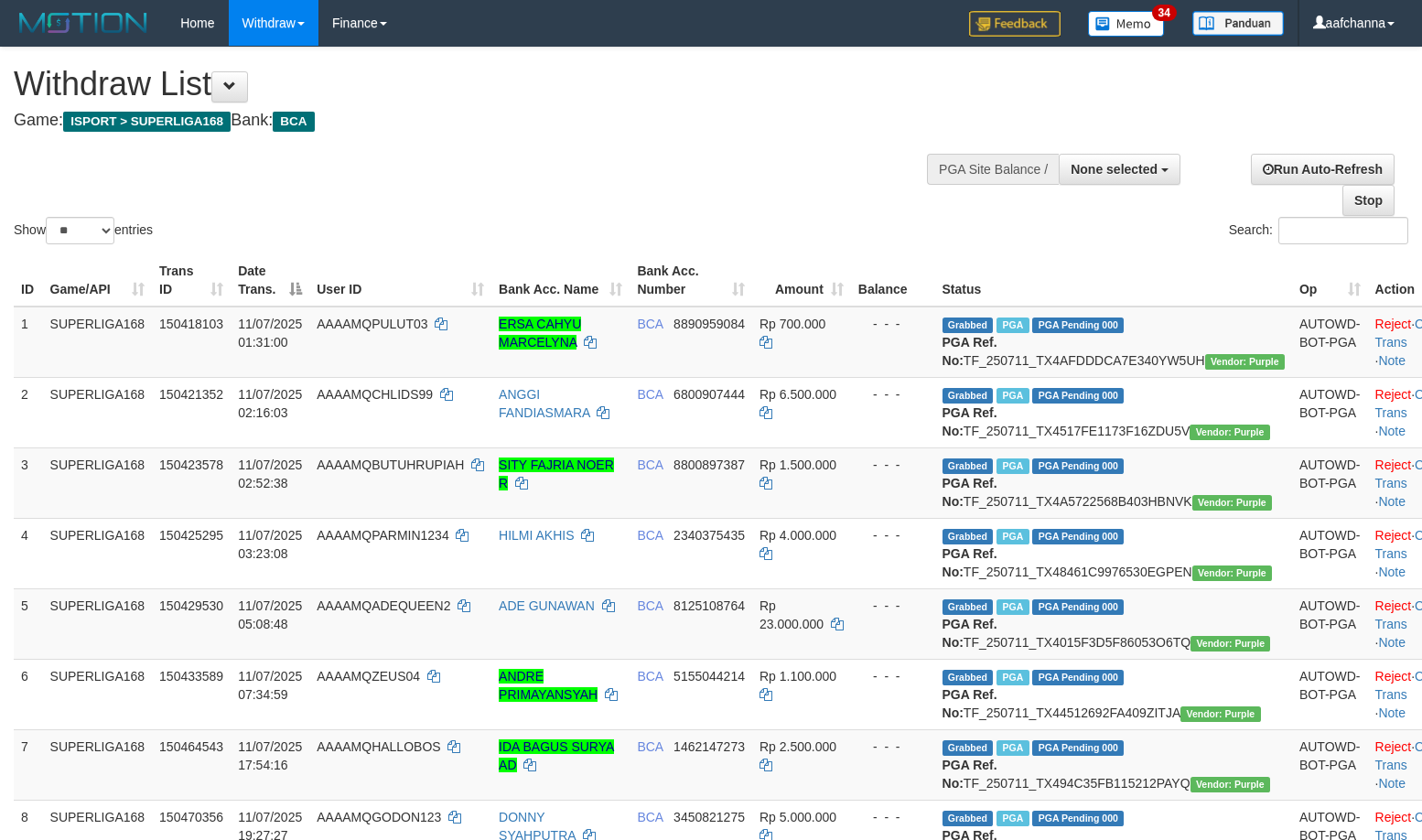 select 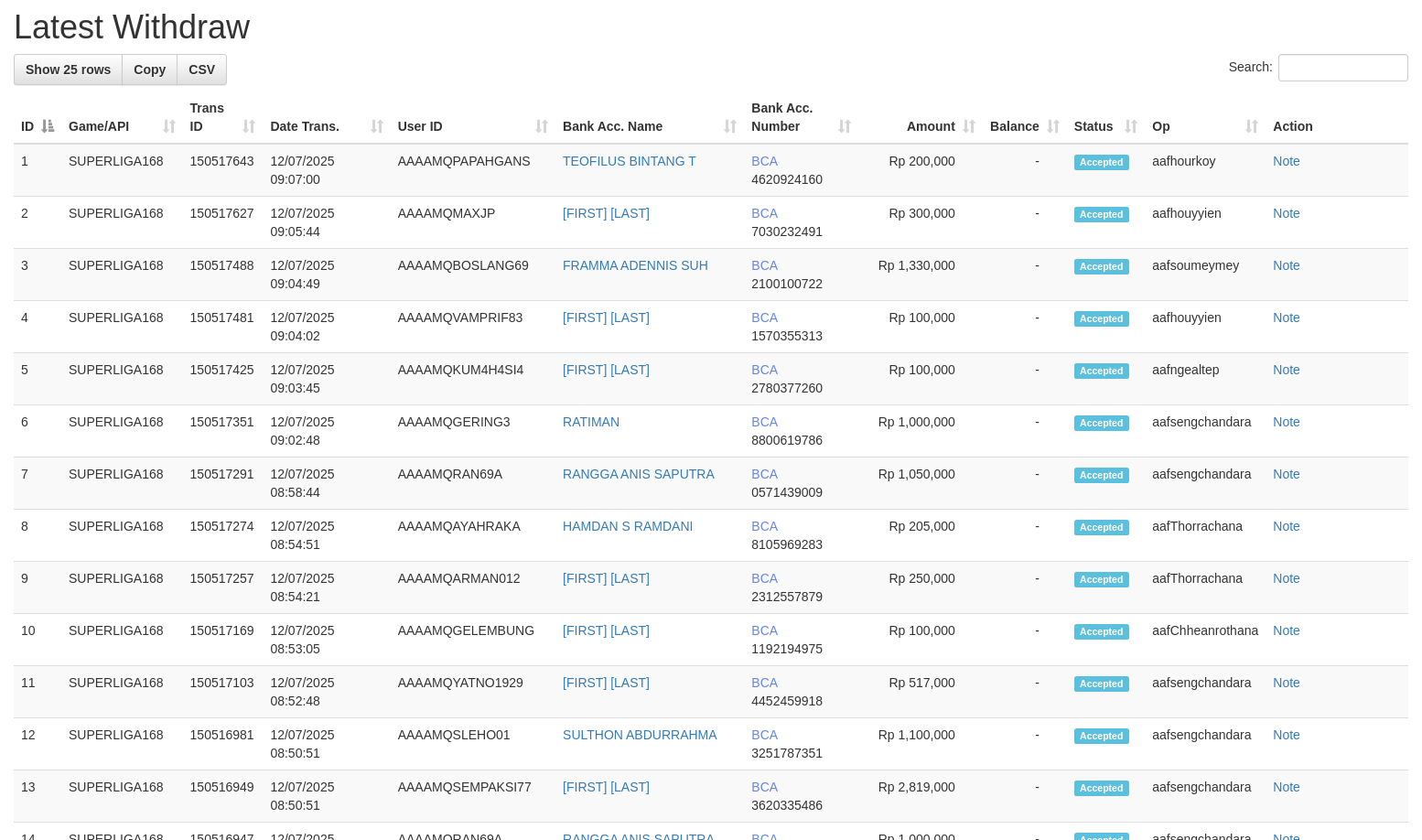 scroll, scrollTop: 1861, scrollLeft: 0, axis: vertical 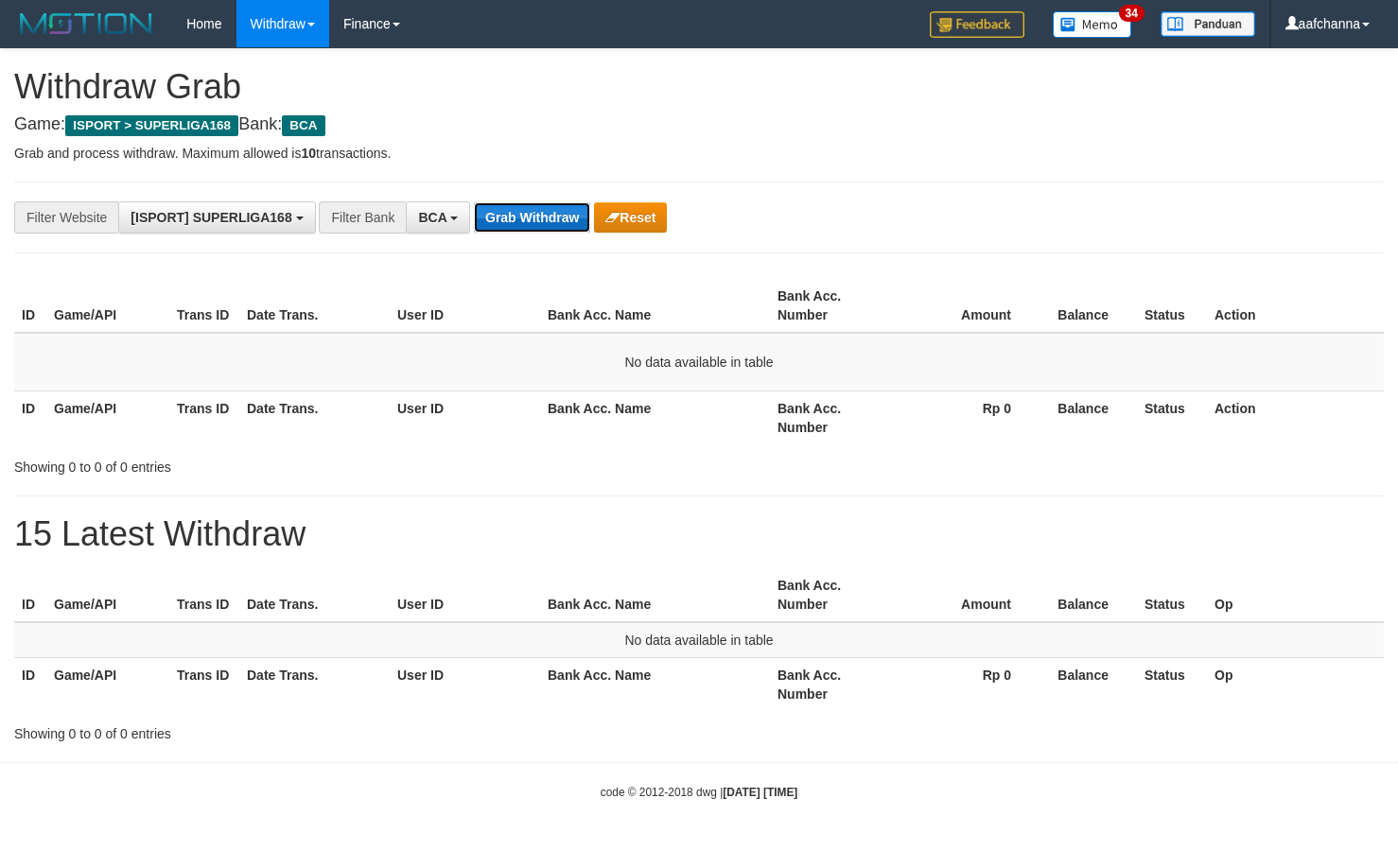 click on "Grab Withdraw" at bounding box center [532, 217] 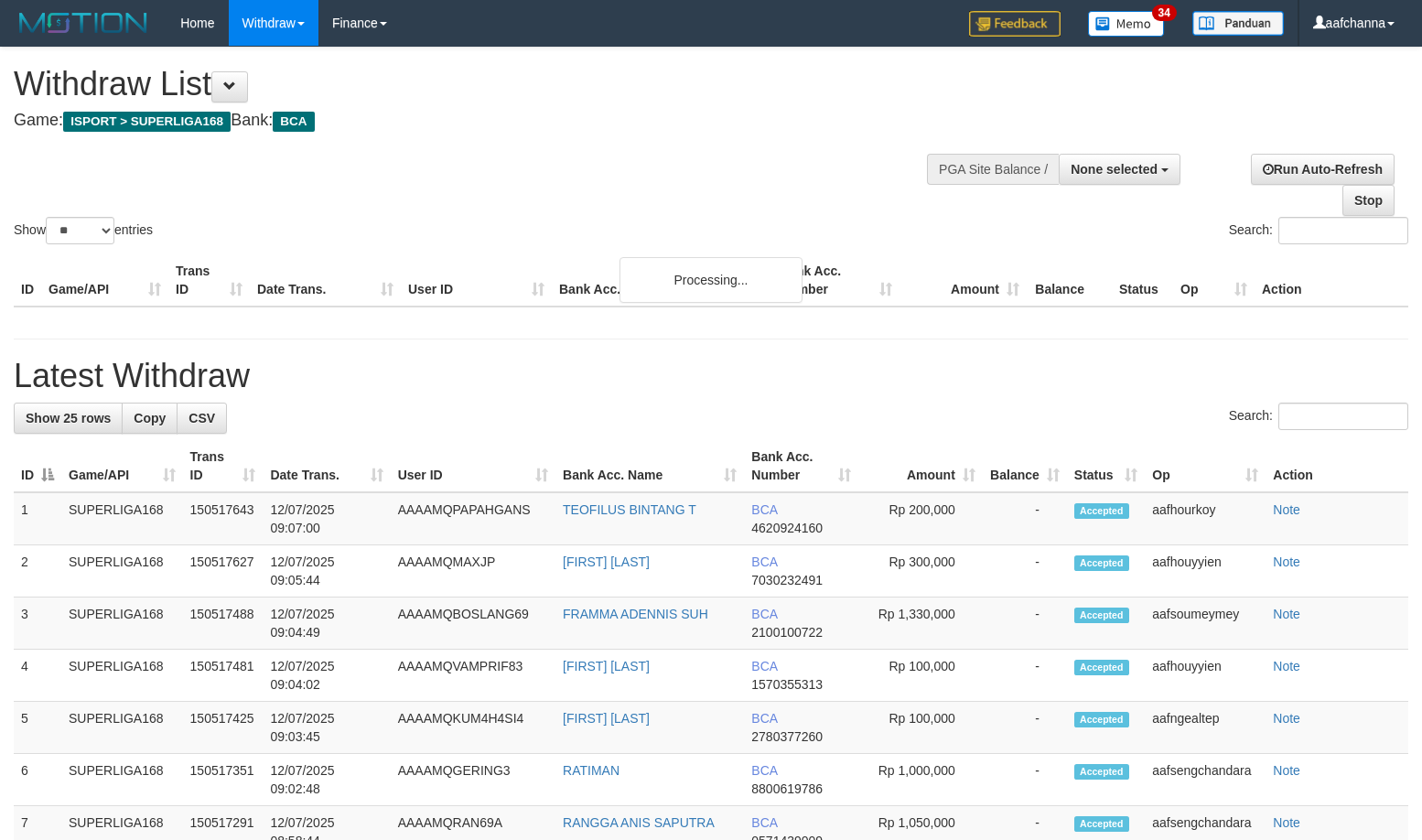 select 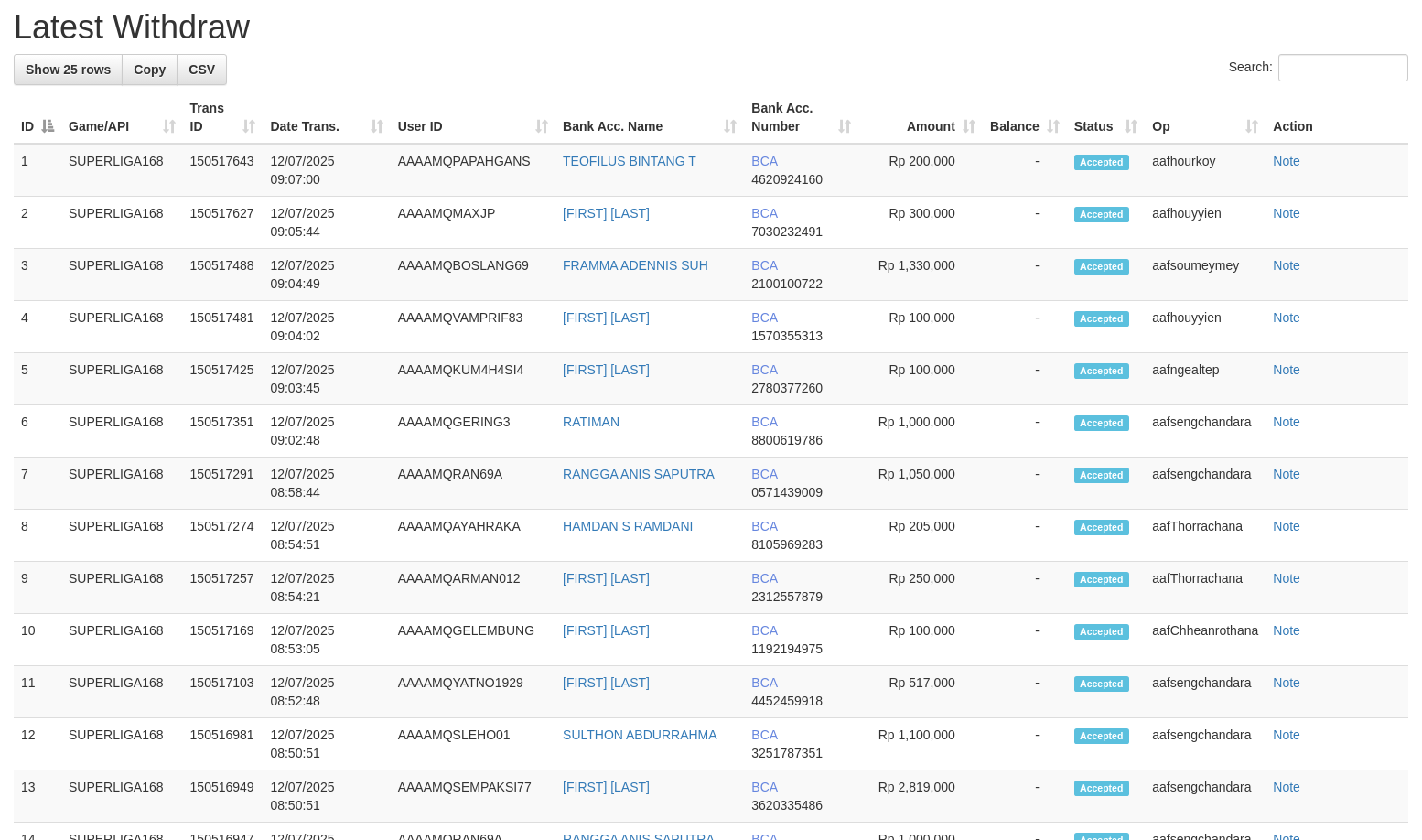 scroll, scrollTop: 1861, scrollLeft: 0, axis: vertical 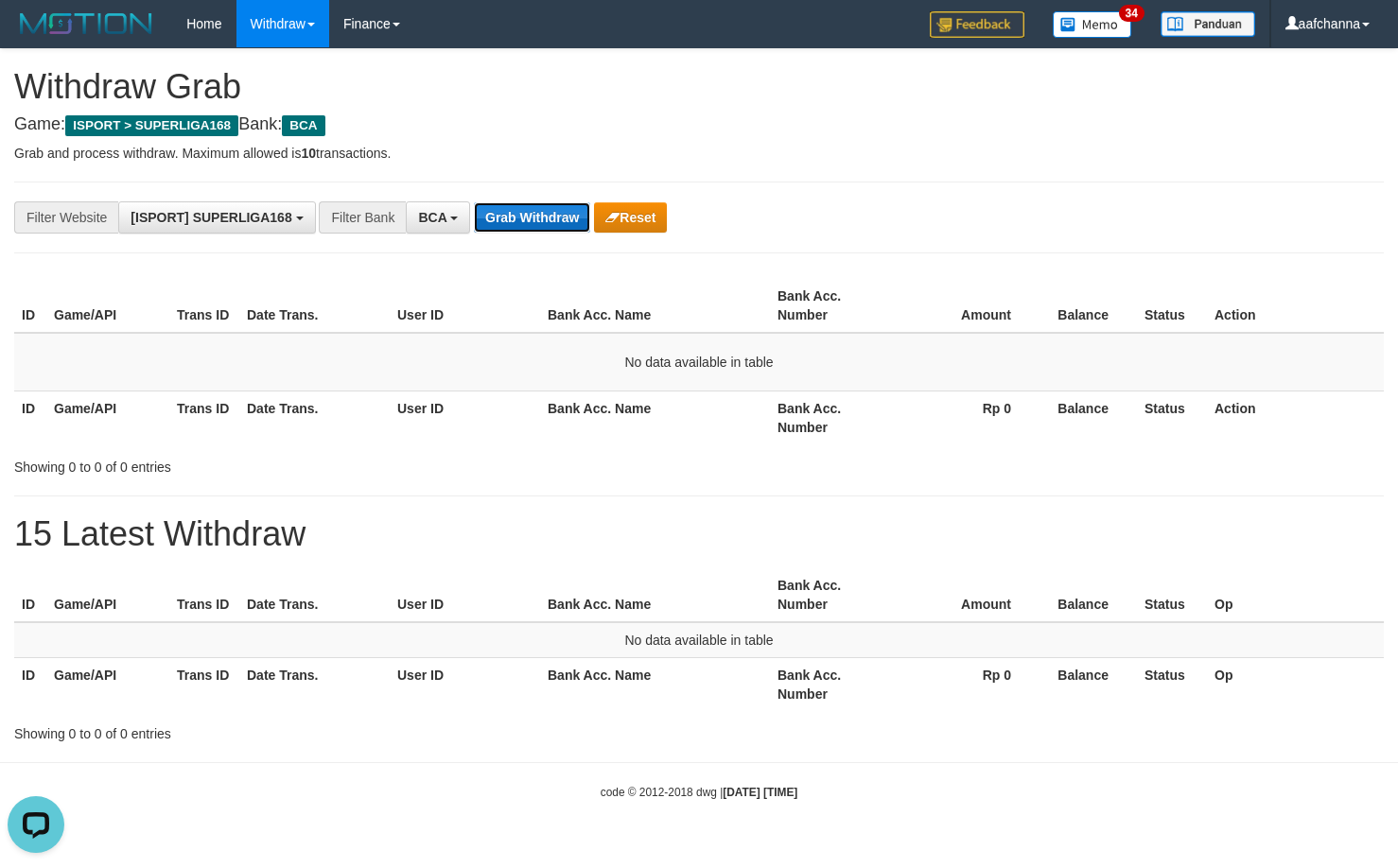 click on "Grab Withdraw" at bounding box center [532, 217] 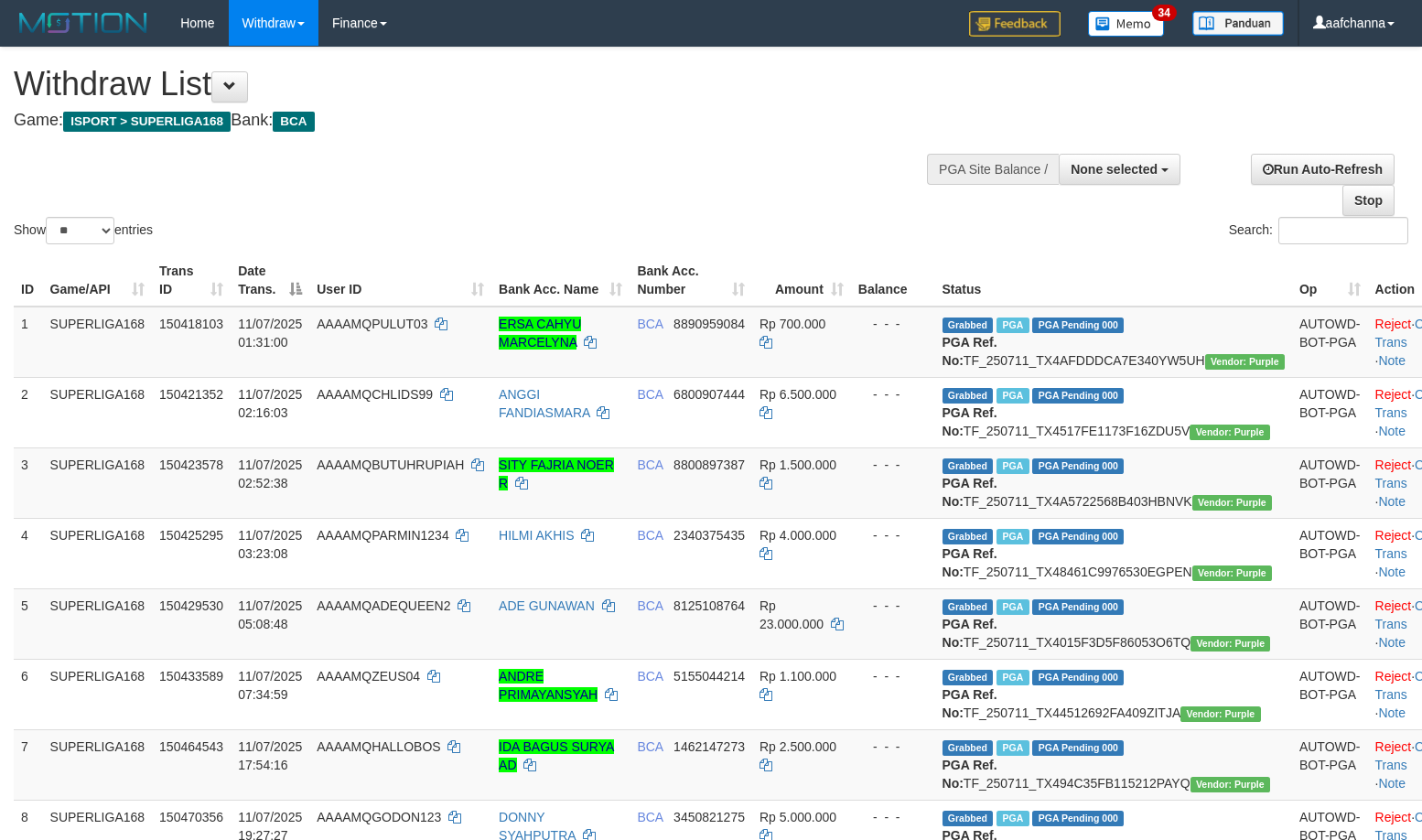 select 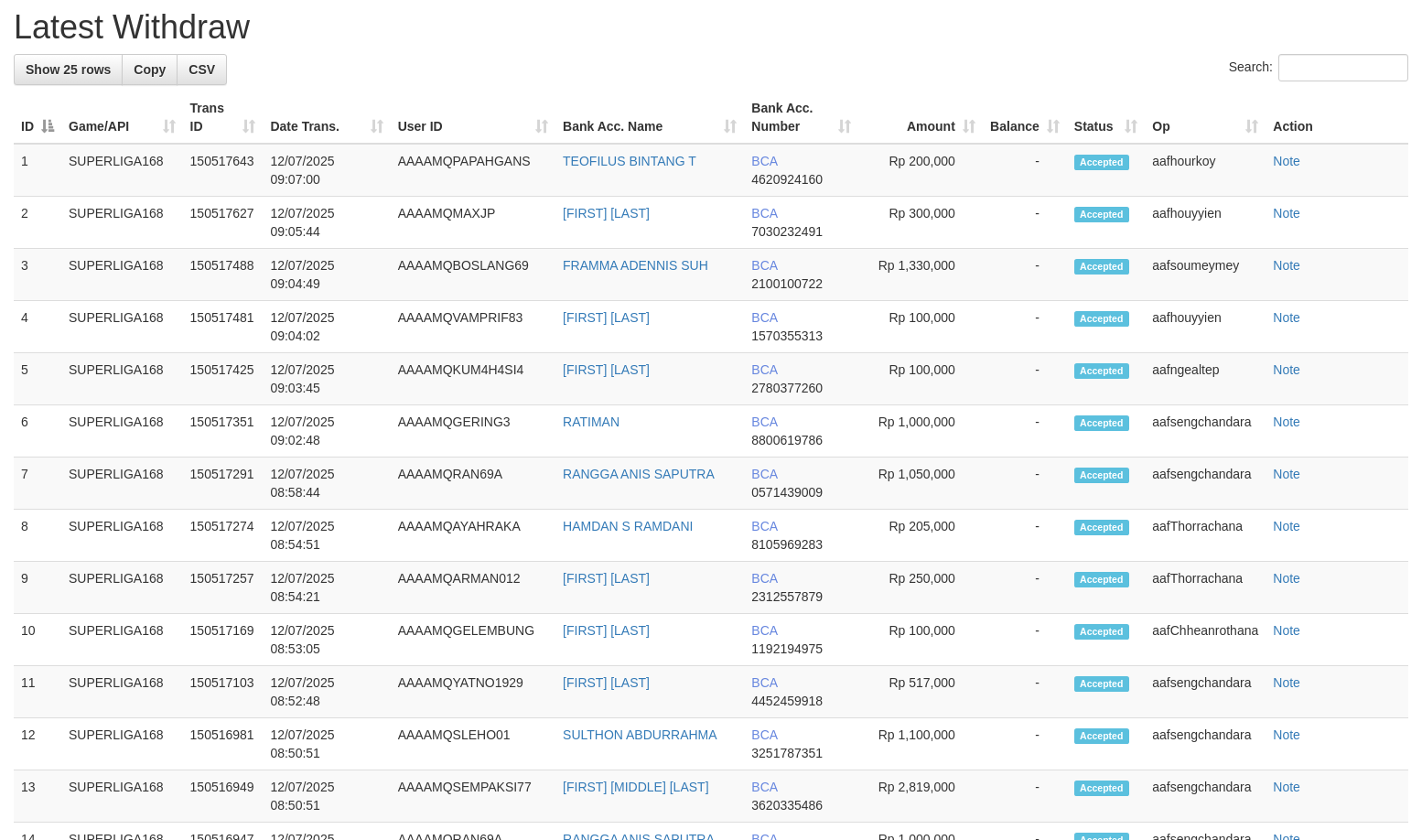 scroll, scrollTop: 1861, scrollLeft: 0, axis: vertical 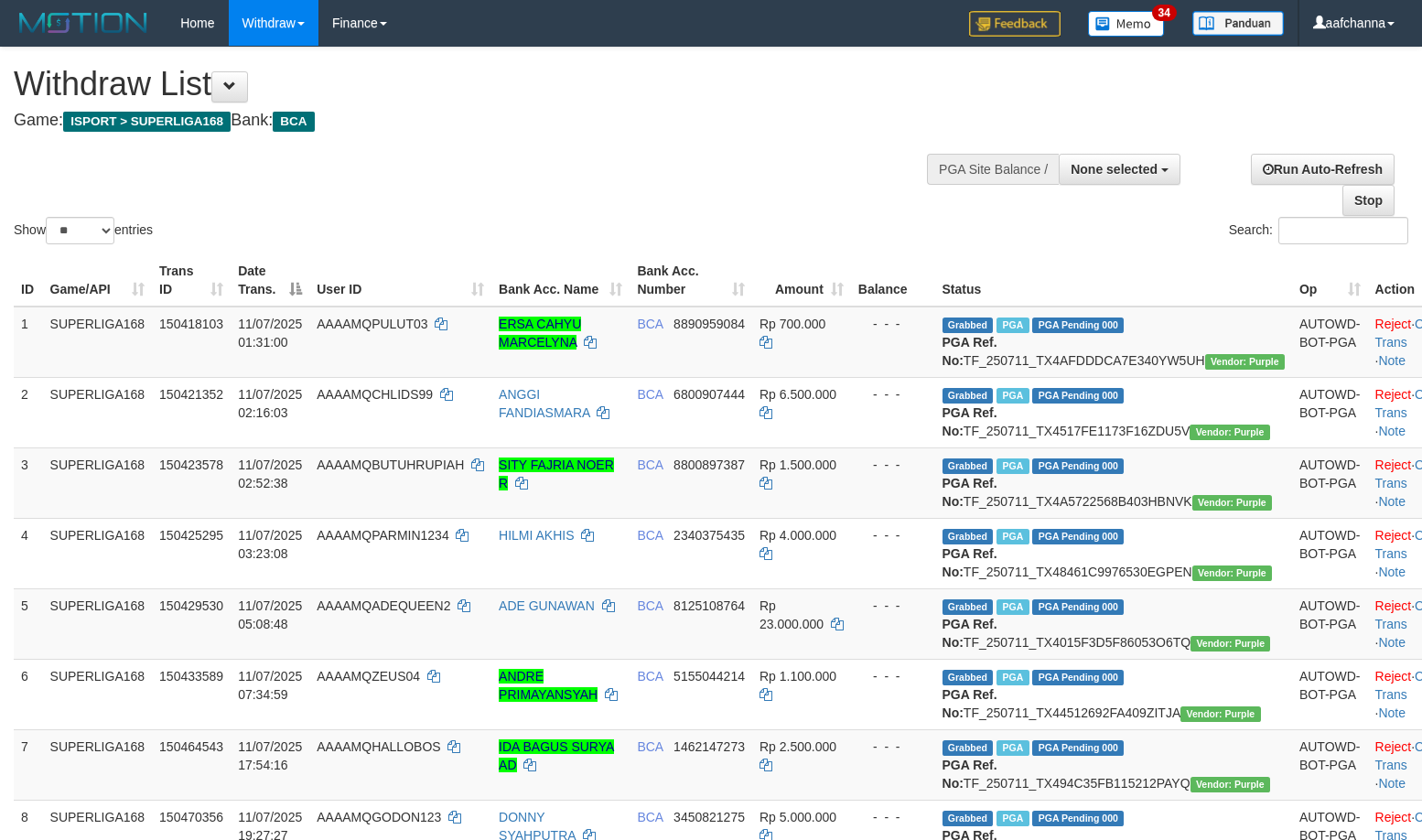 select 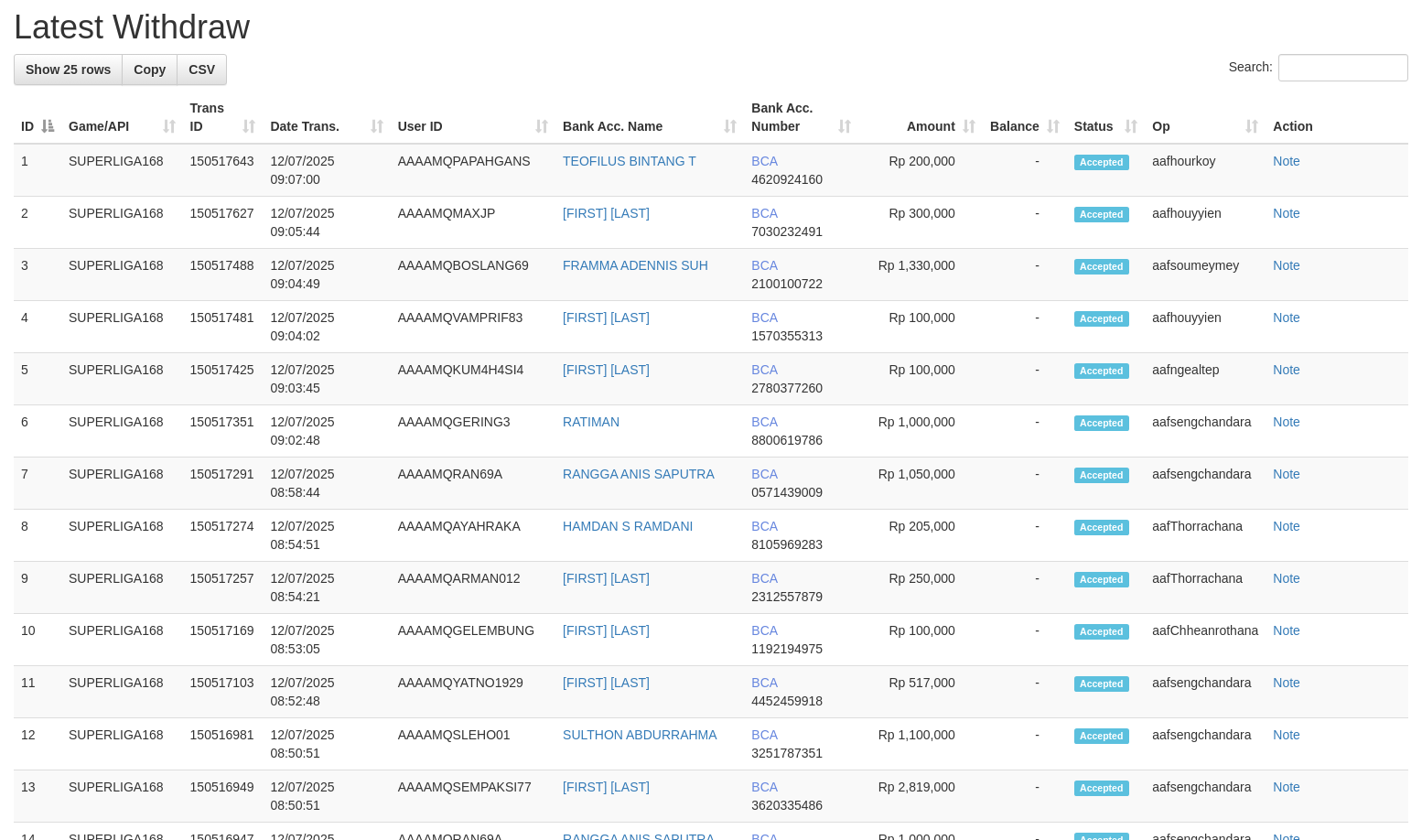 scroll, scrollTop: 1861, scrollLeft: 0, axis: vertical 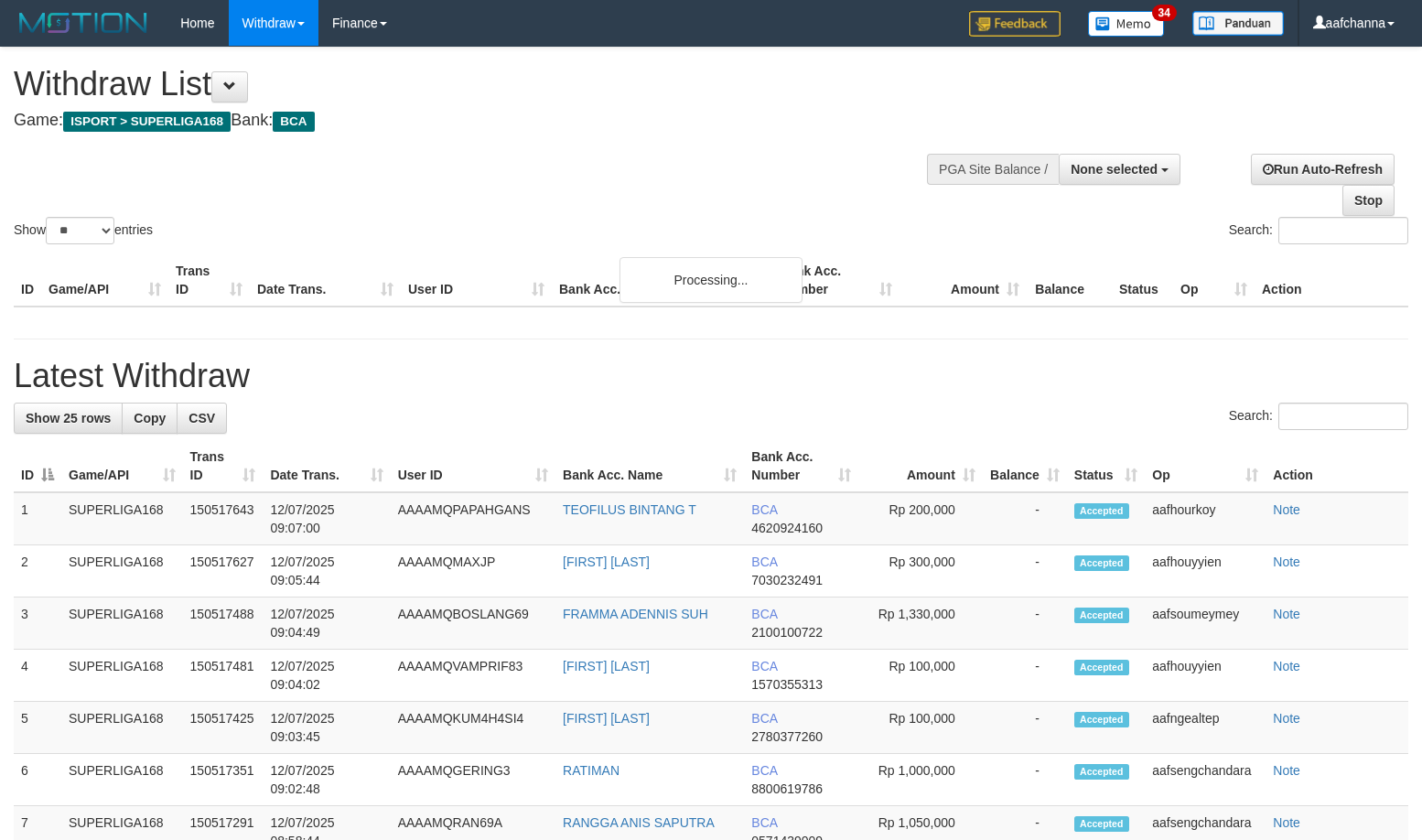 select 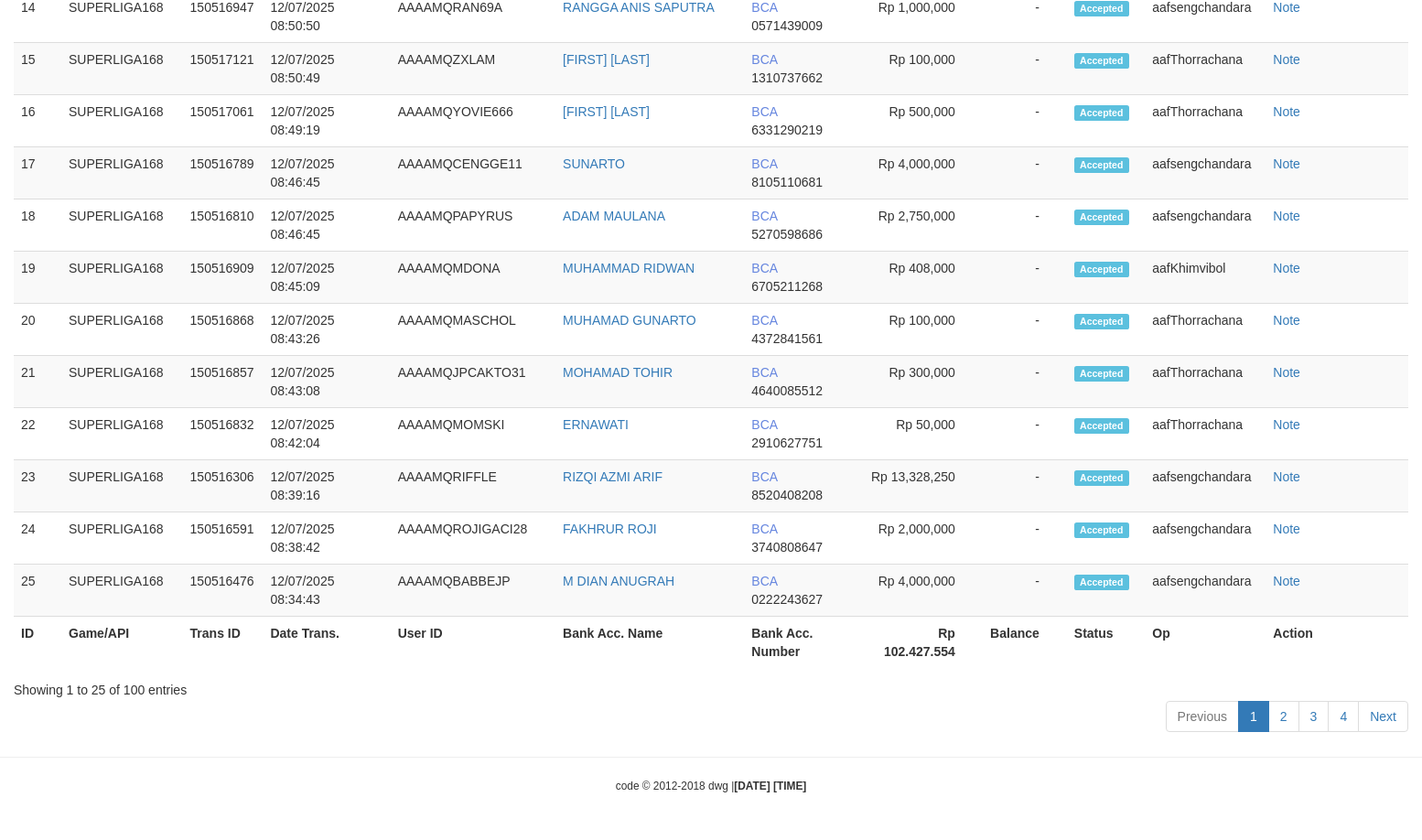 scroll, scrollTop: 1912, scrollLeft: 0, axis: vertical 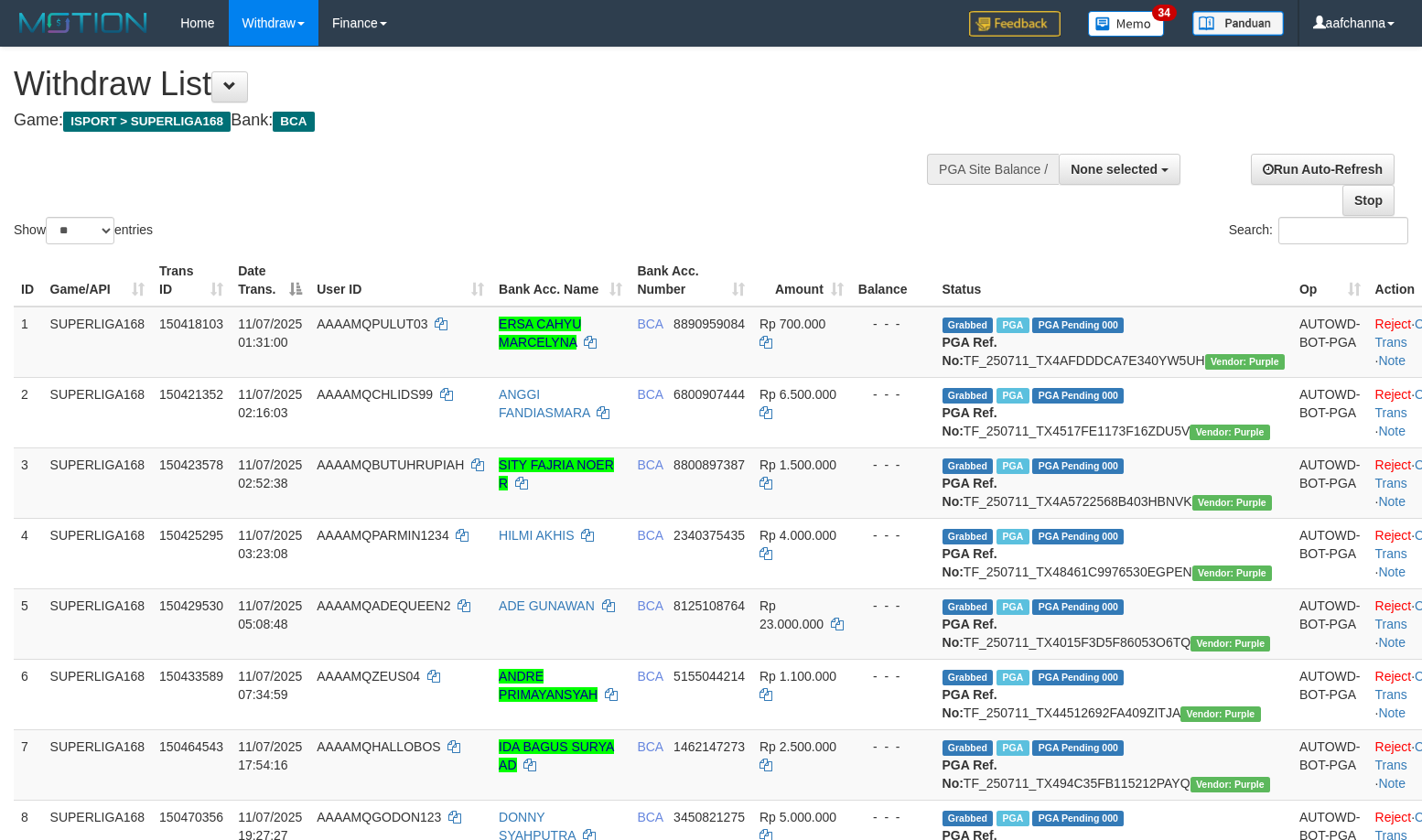 select 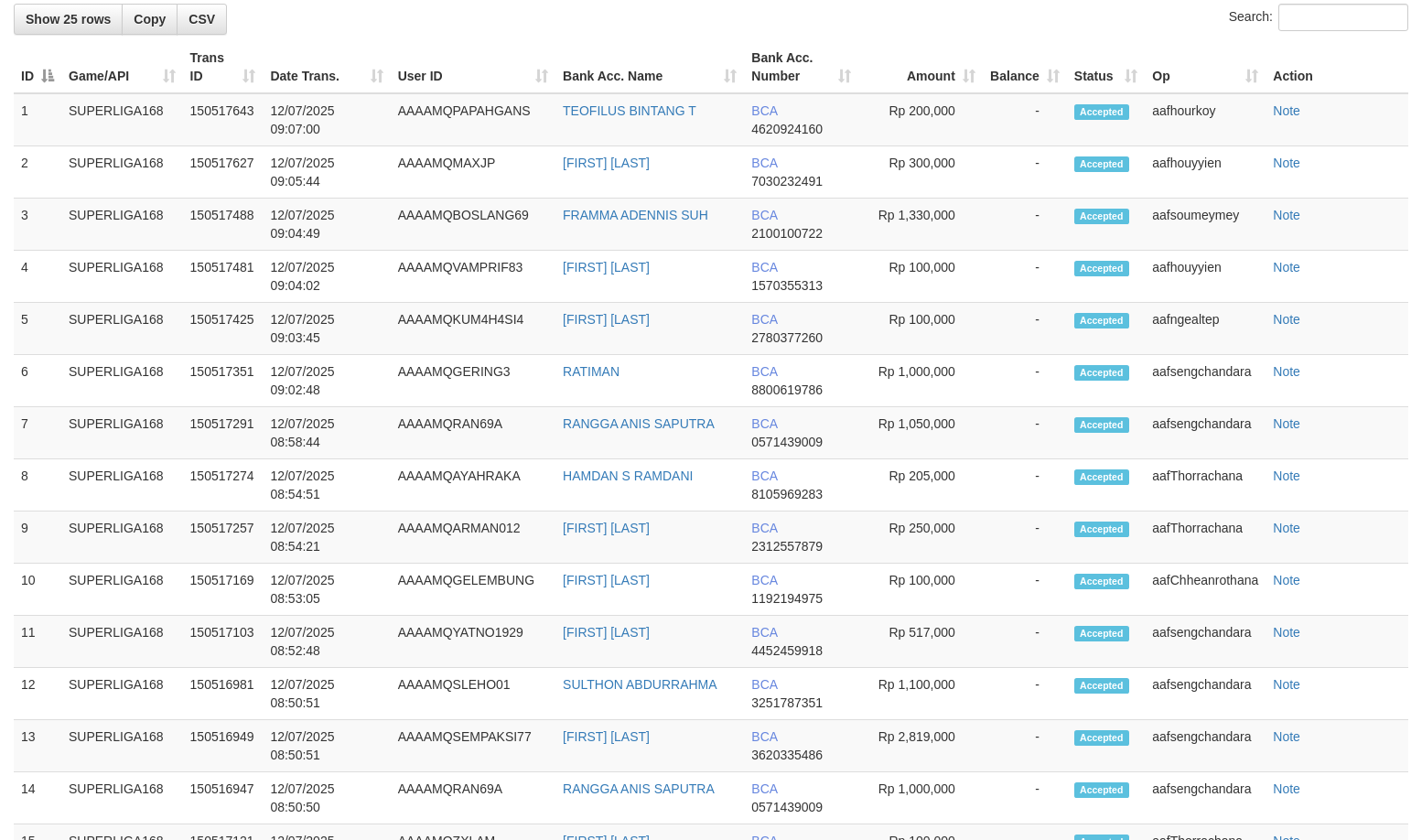 scroll, scrollTop: 1912, scrollLeft: 0, axis: vertical 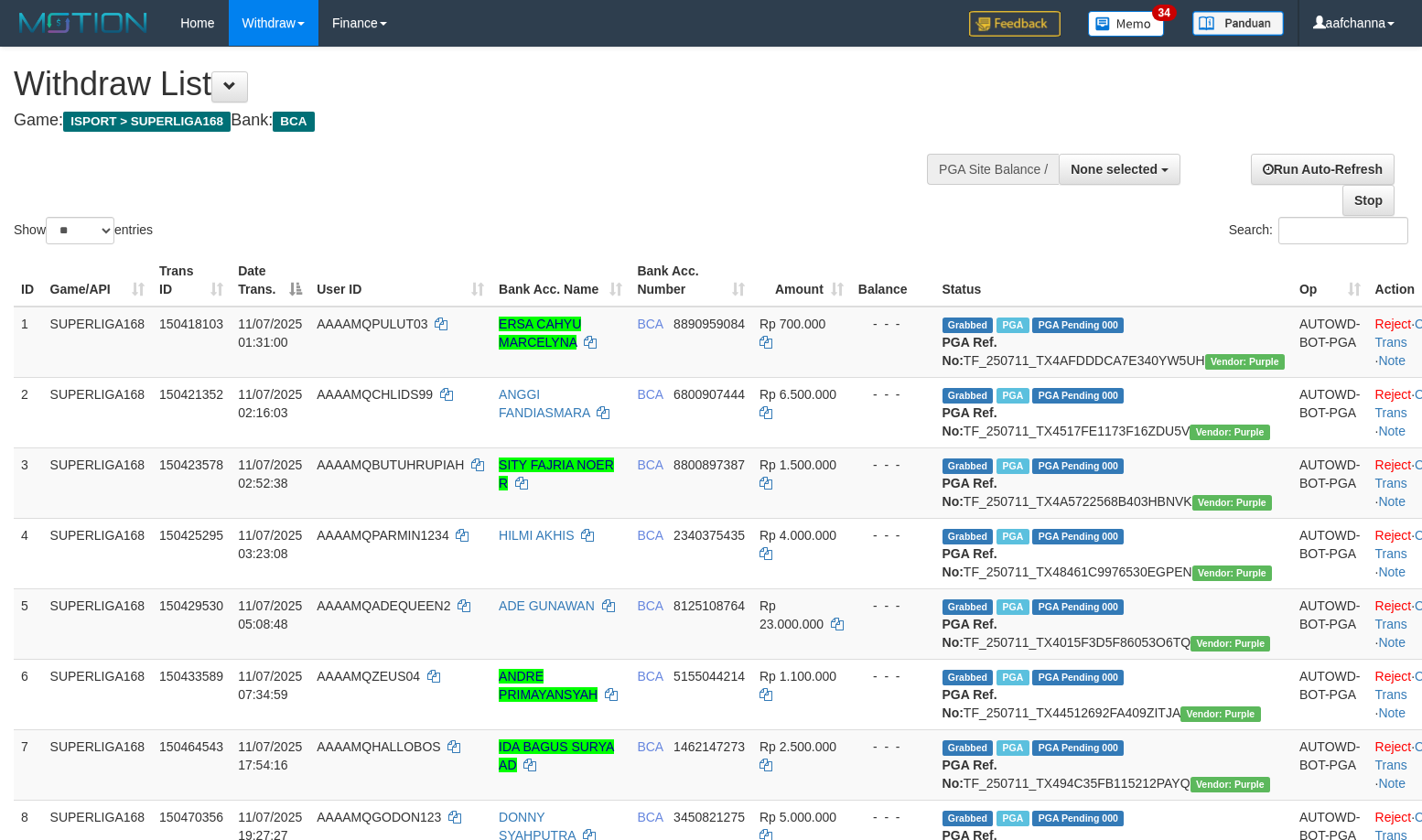 select 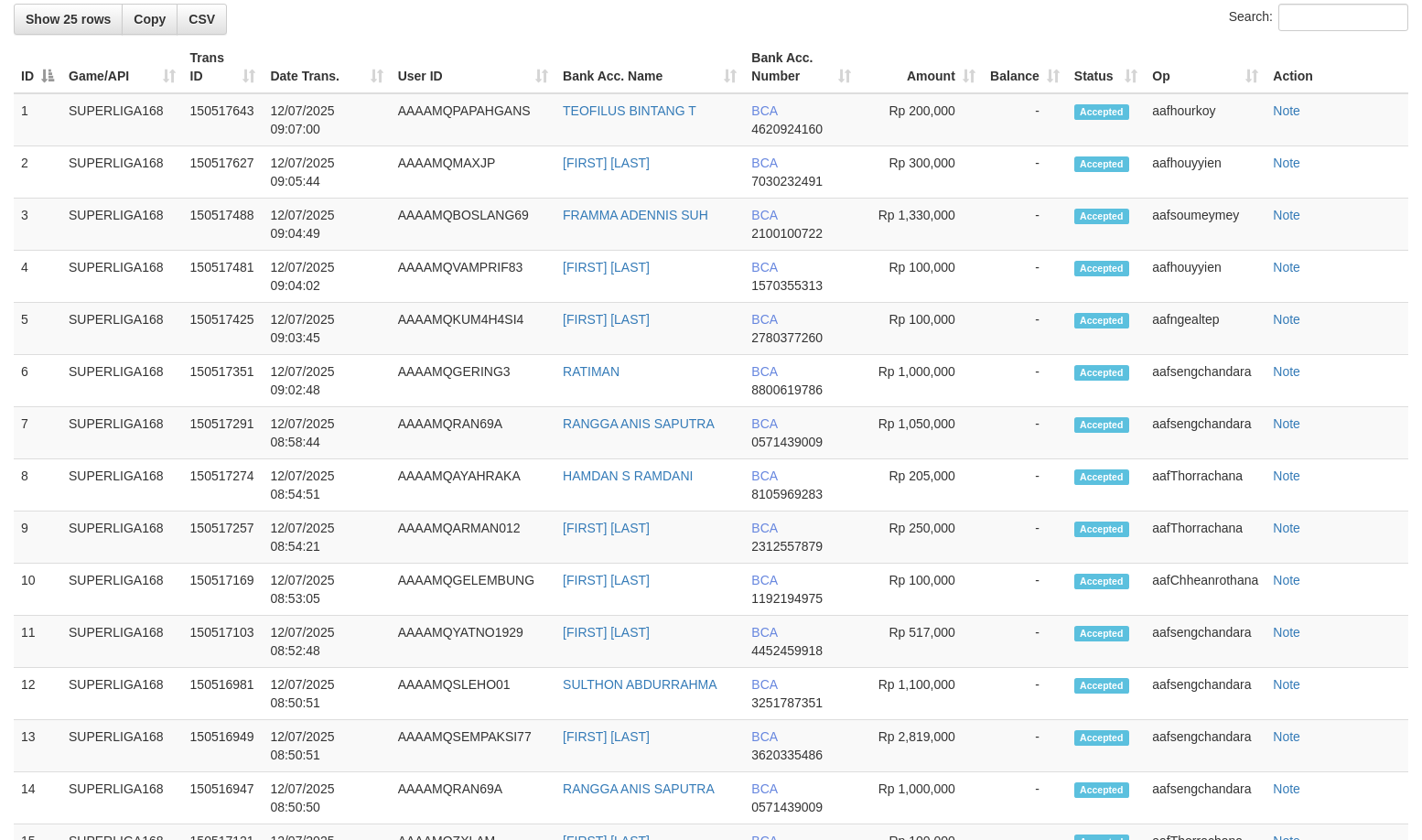 scroll, scrollTop: 1912, scrollLeft: 0, axis: vertical 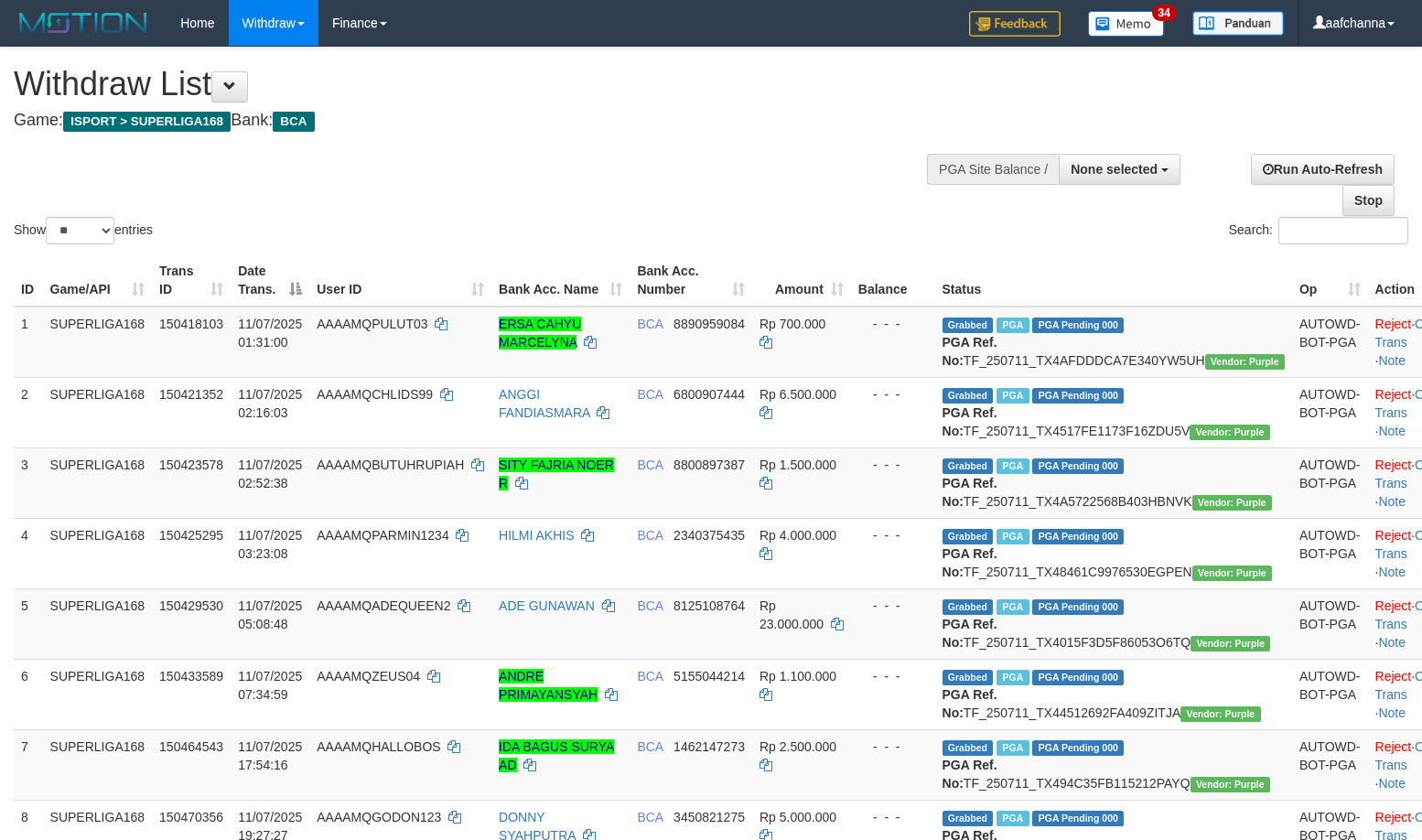 select 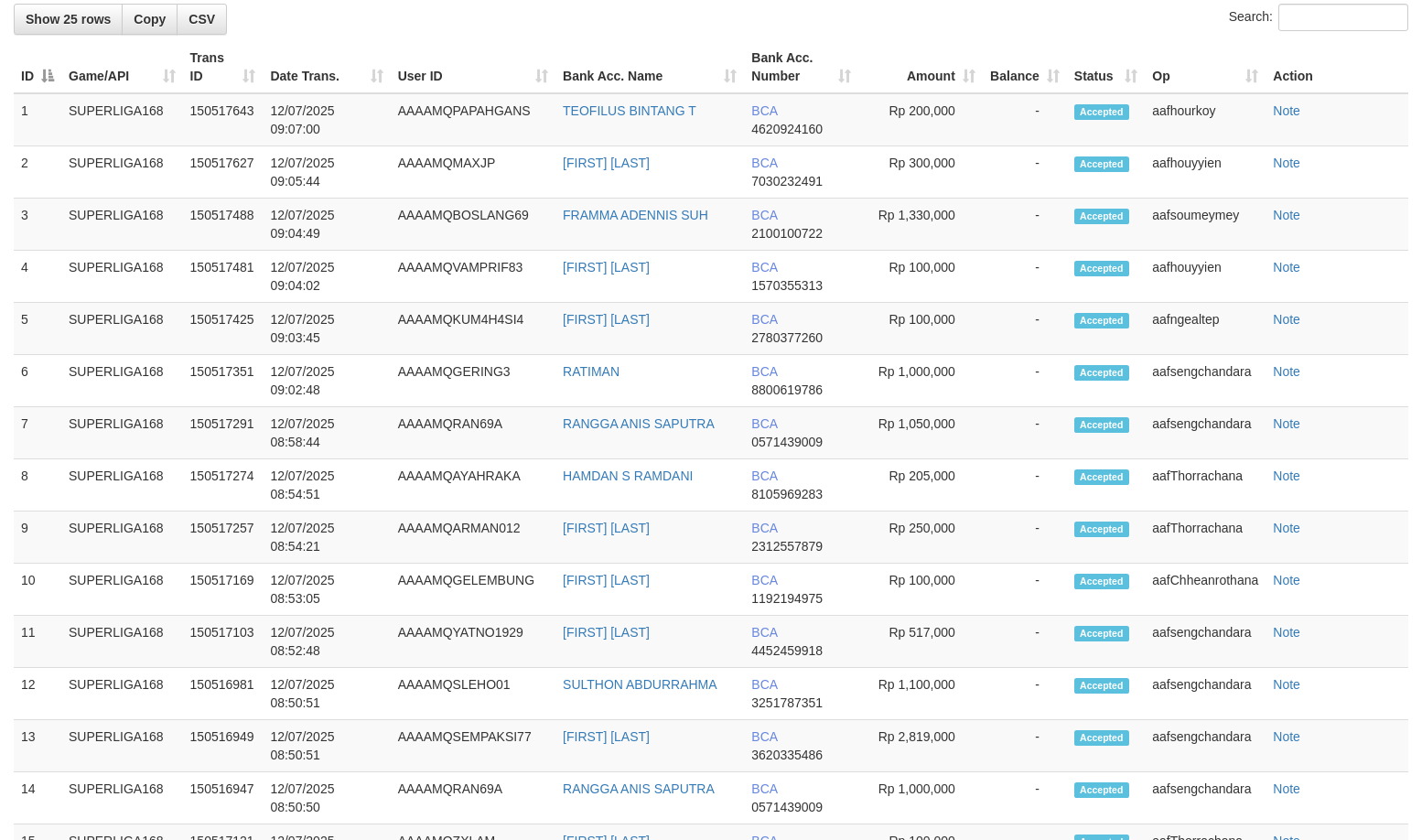 scroll, scrollTop: 1912, scrollLeft: 0, axis: vertical 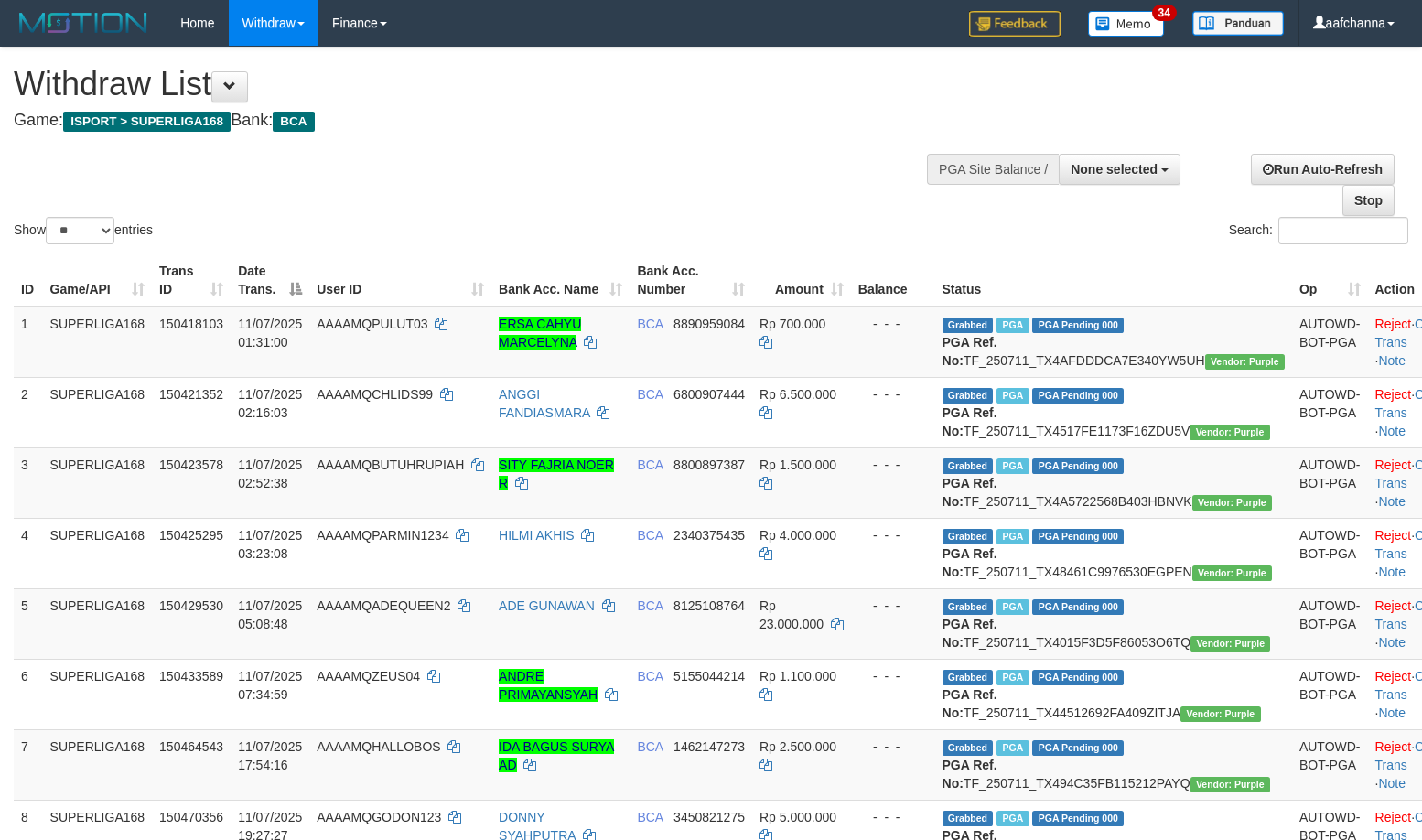 select 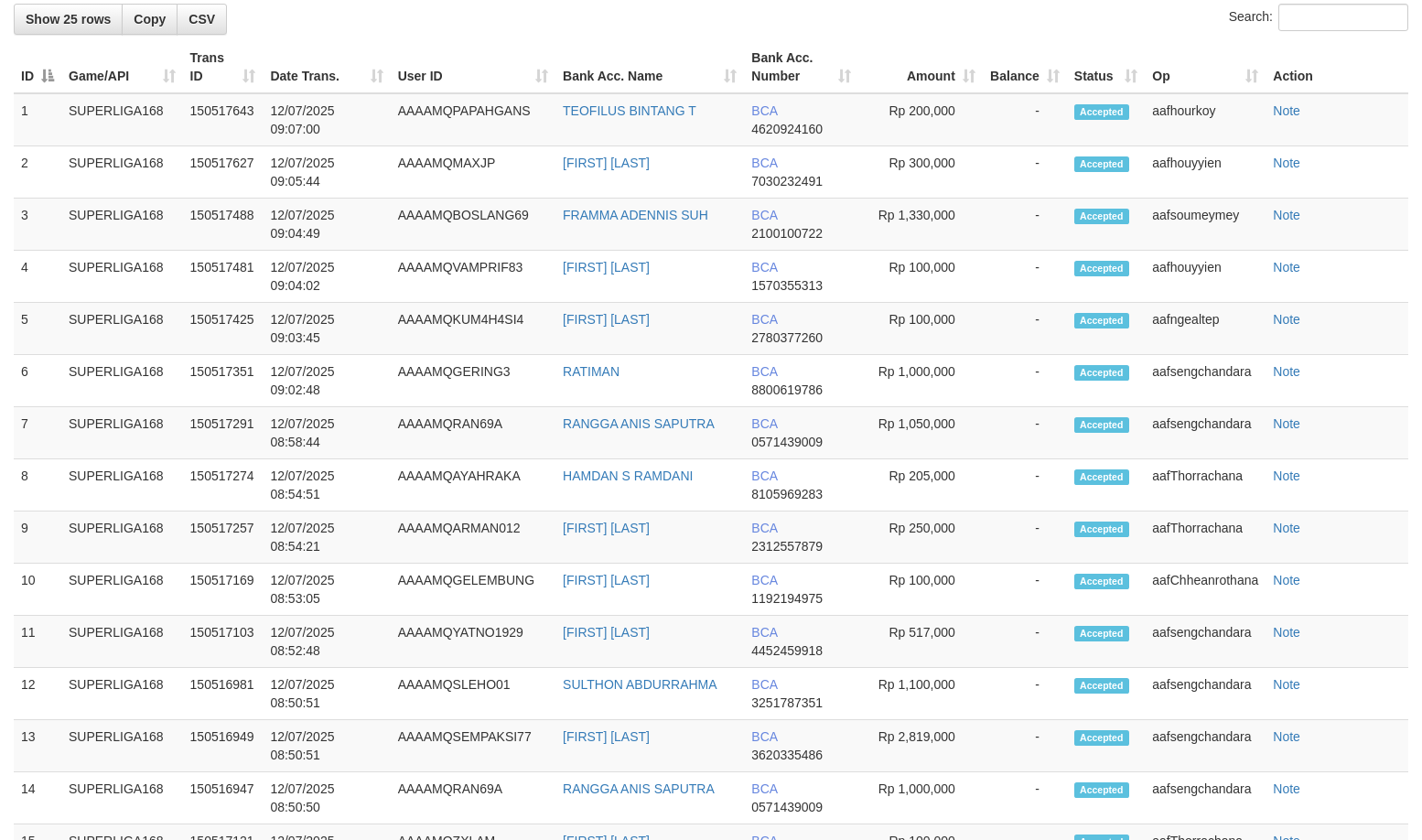 scroll, scrollTop: 1912, scrollLeft: 0, axis: vertical 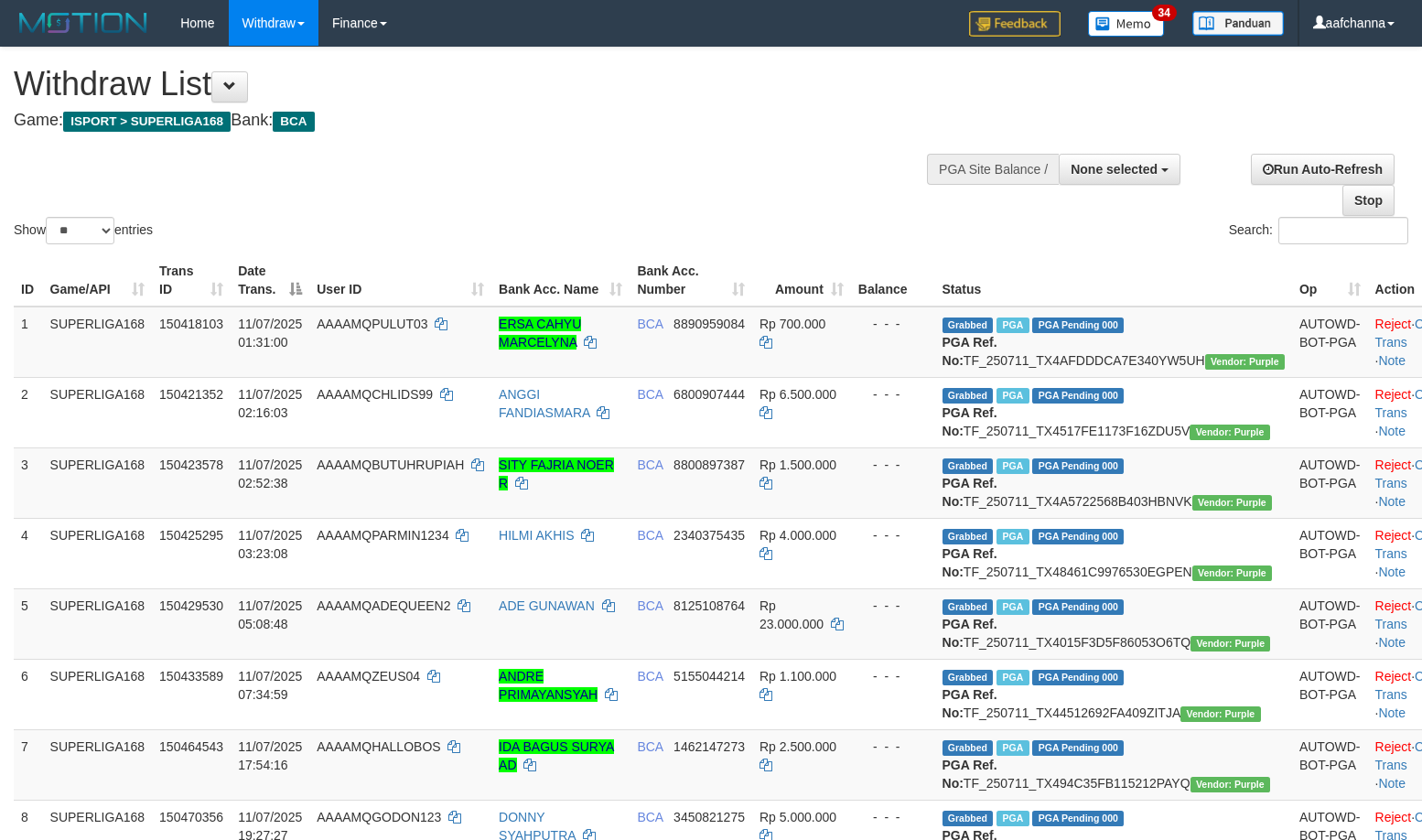 select 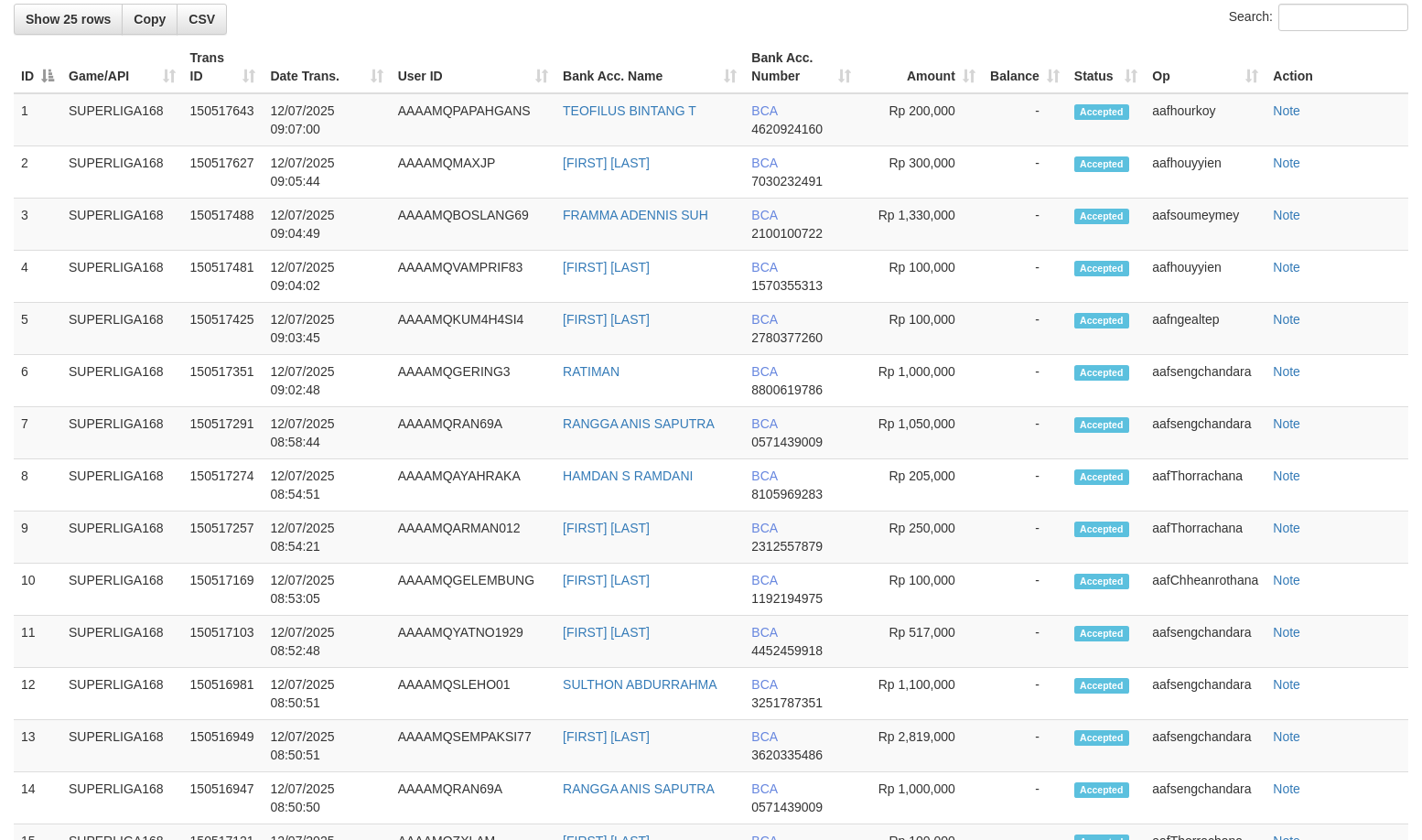 scroll, scrollTop: 1912, scrollLeft: 0, axis: vertical 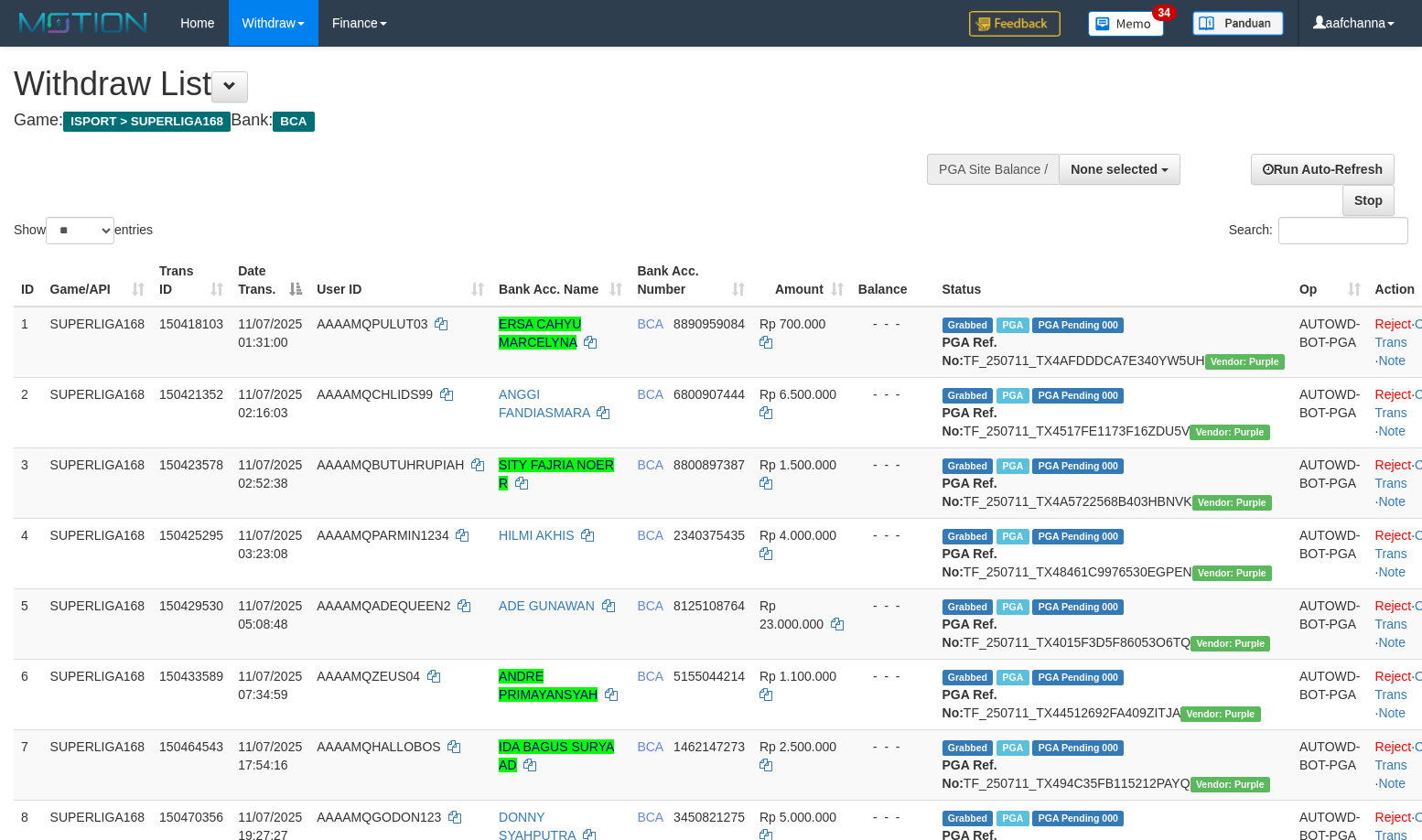 select 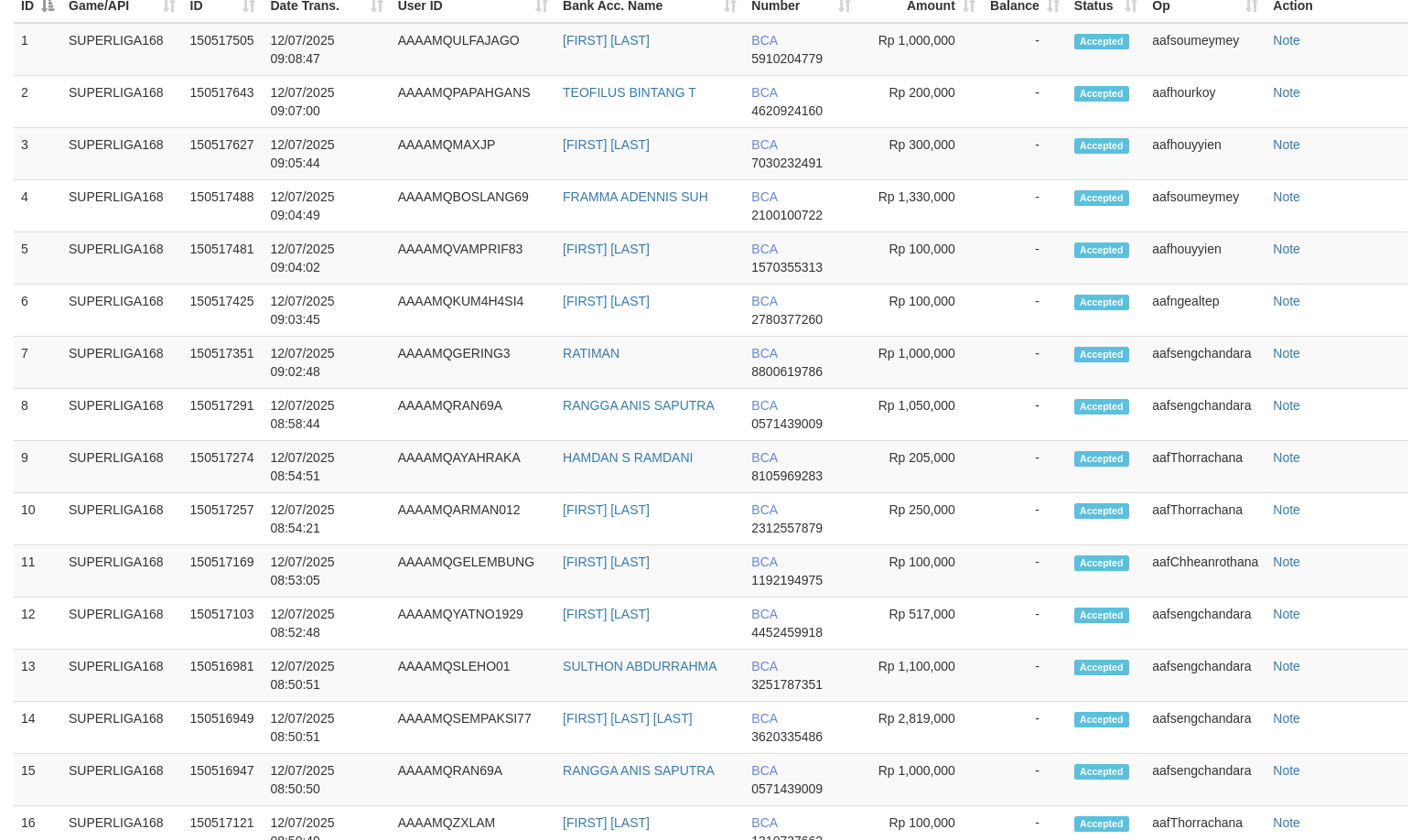 scroll, scrollTop: 1912, scrollLeft: 0, axis: vertical 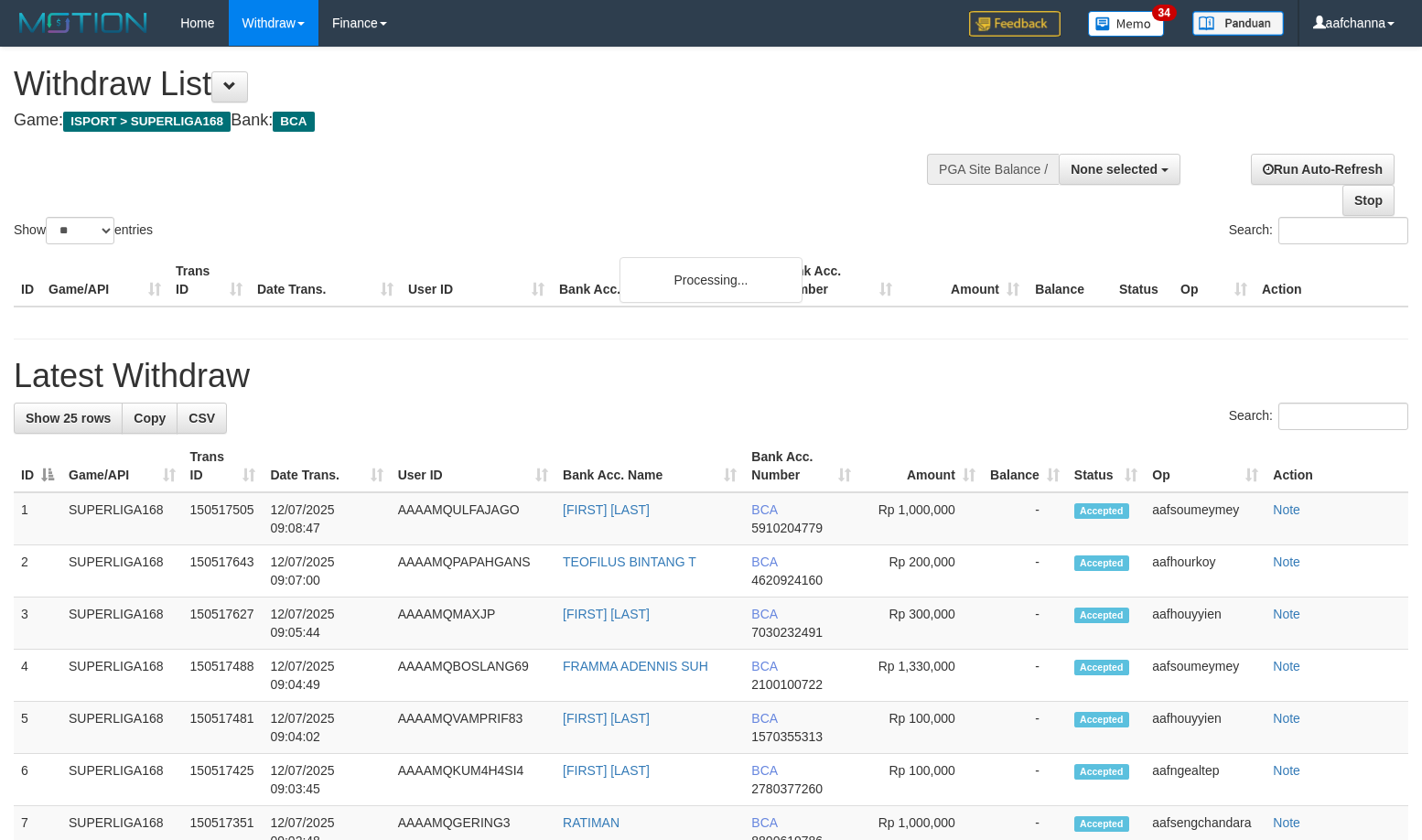 select 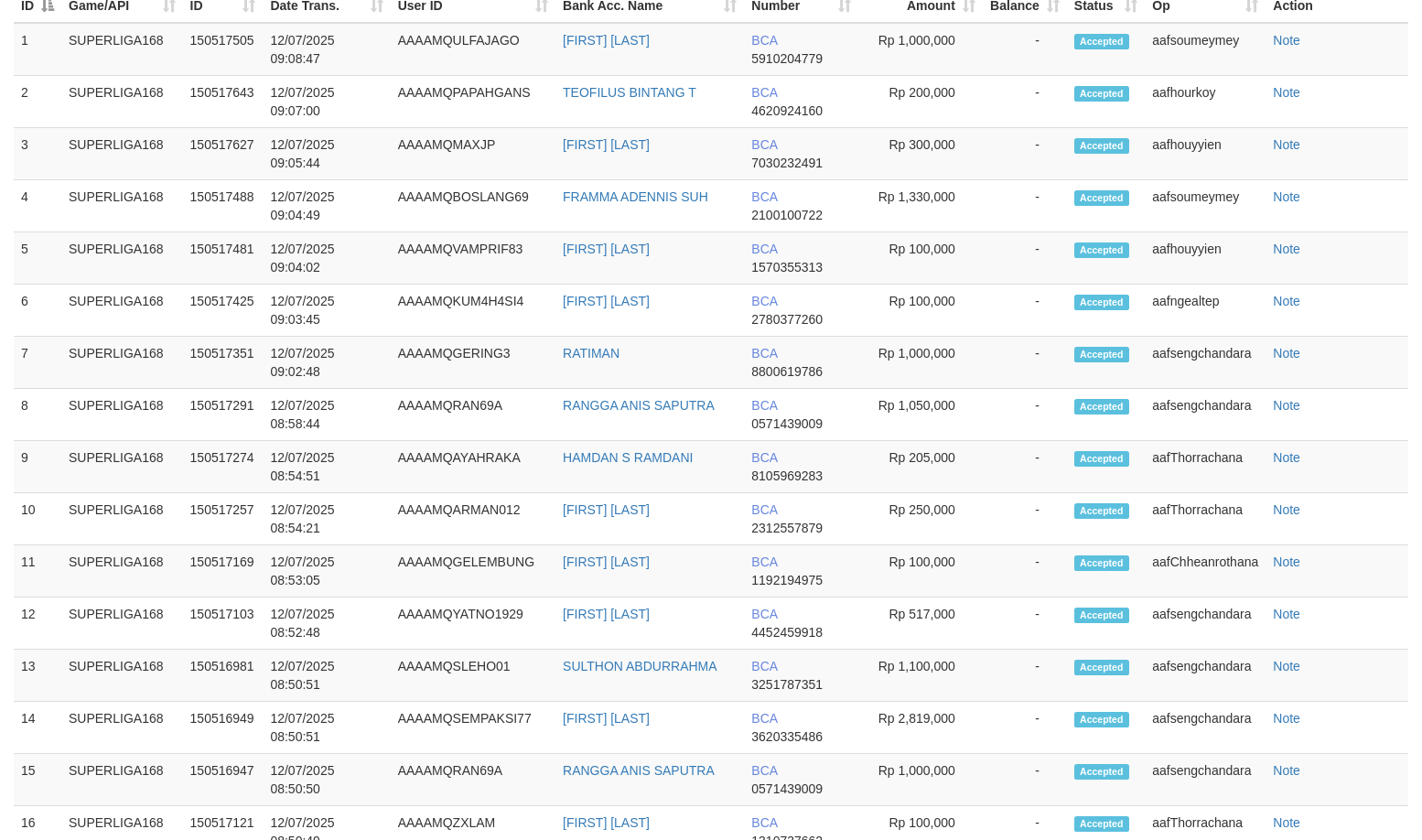 scroll, scrollTop: 1912, scrollLeft: 0, axis: vertical 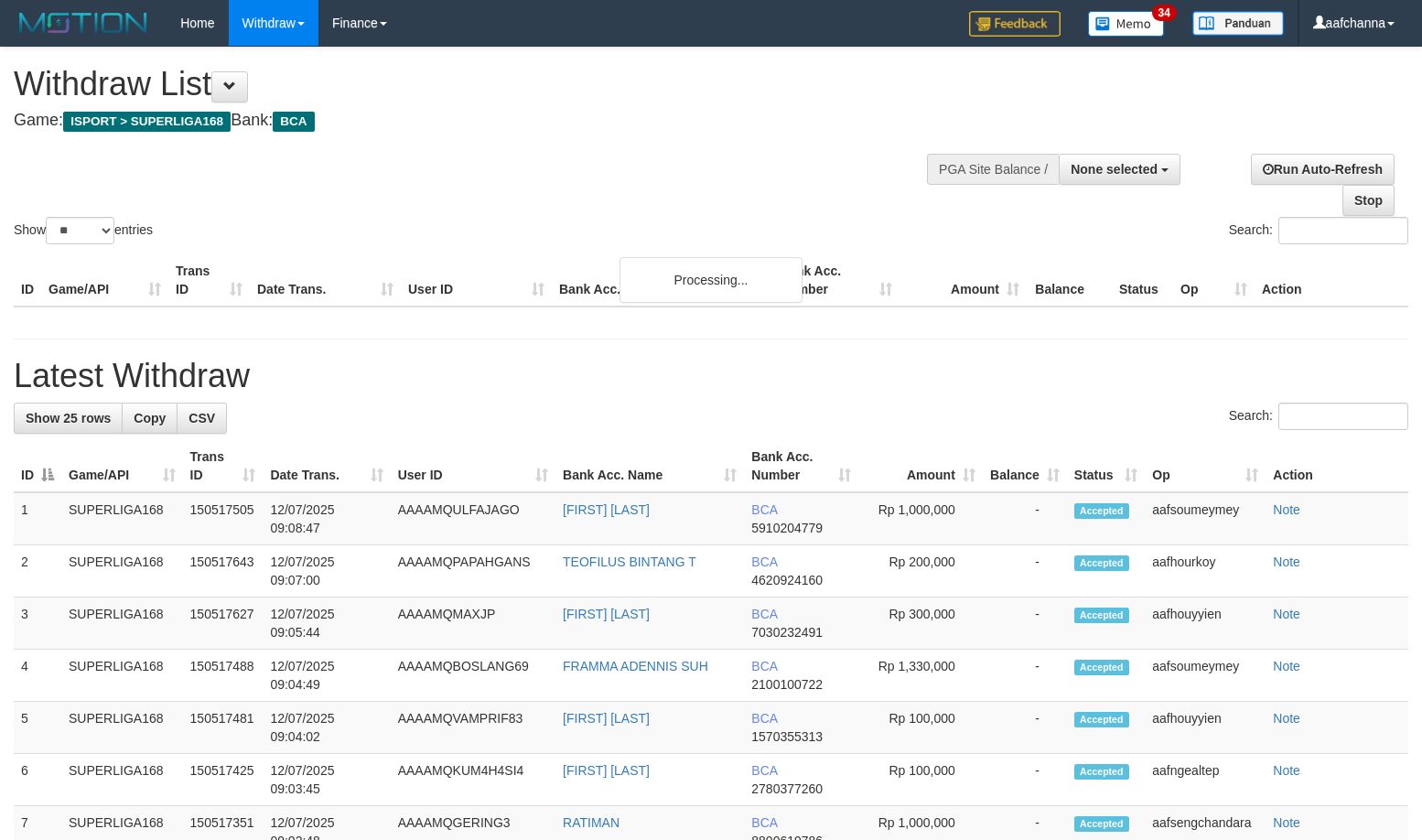 select 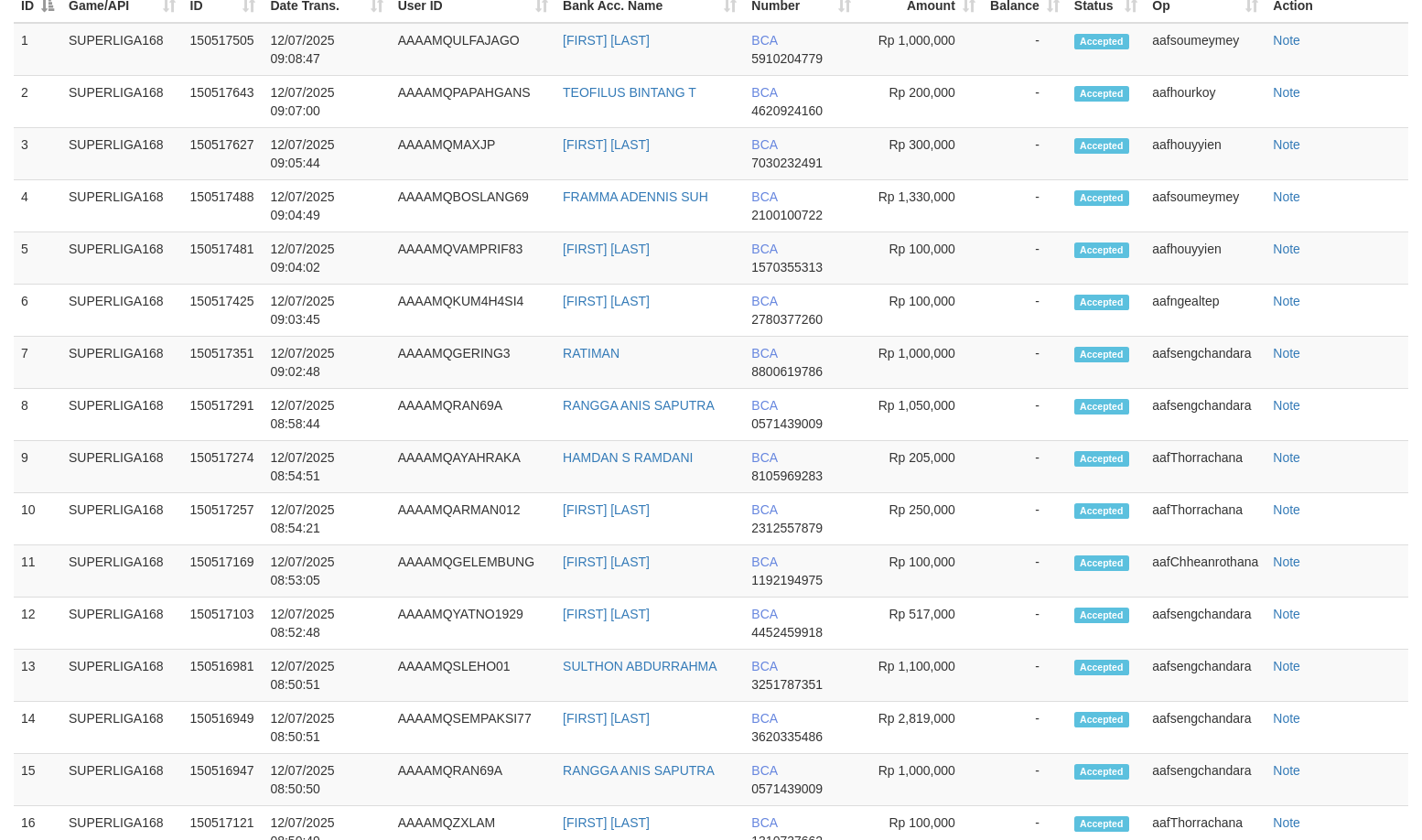 scroll, scrollTop: 1912, scrollLeft: 0, axis: vertical 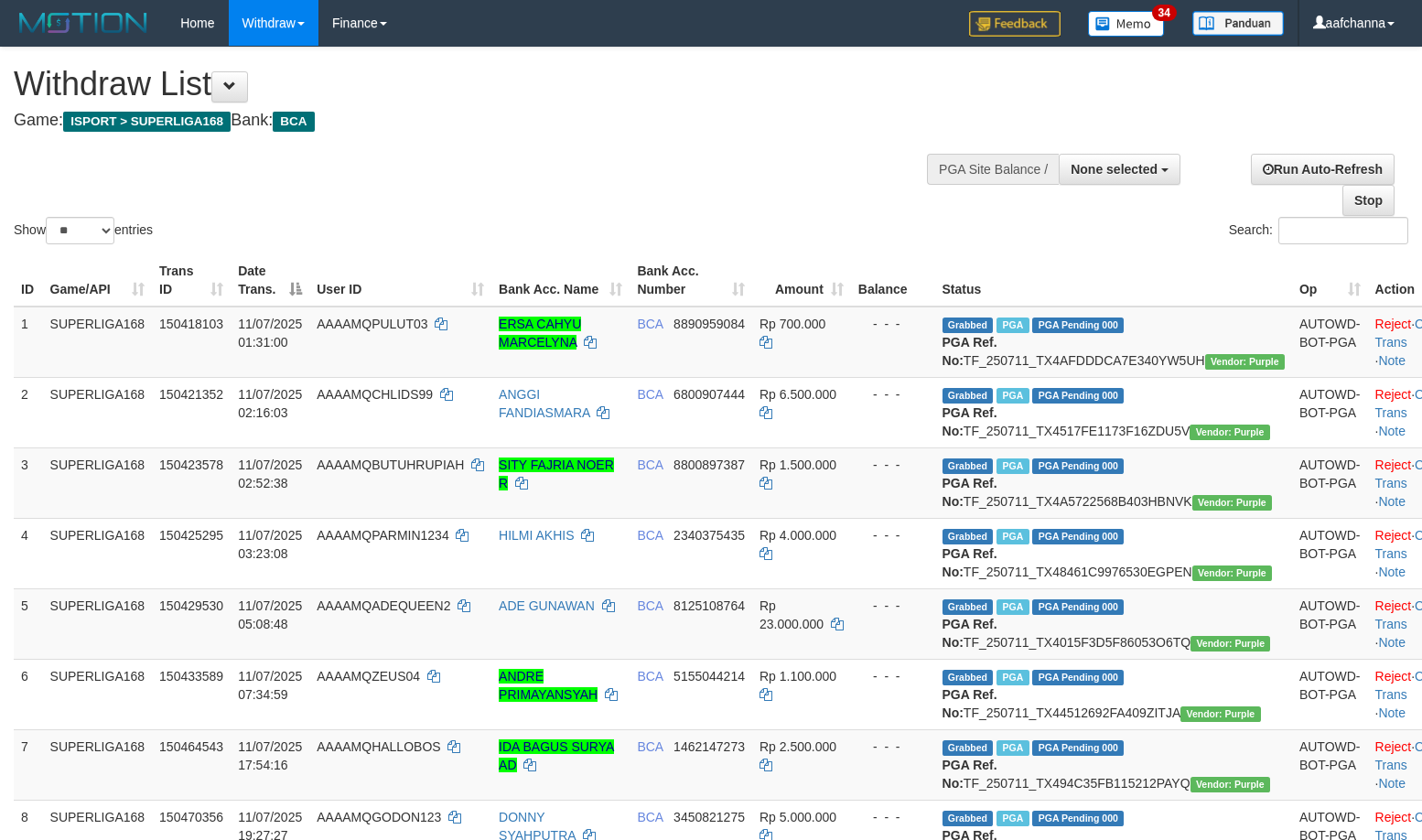 select 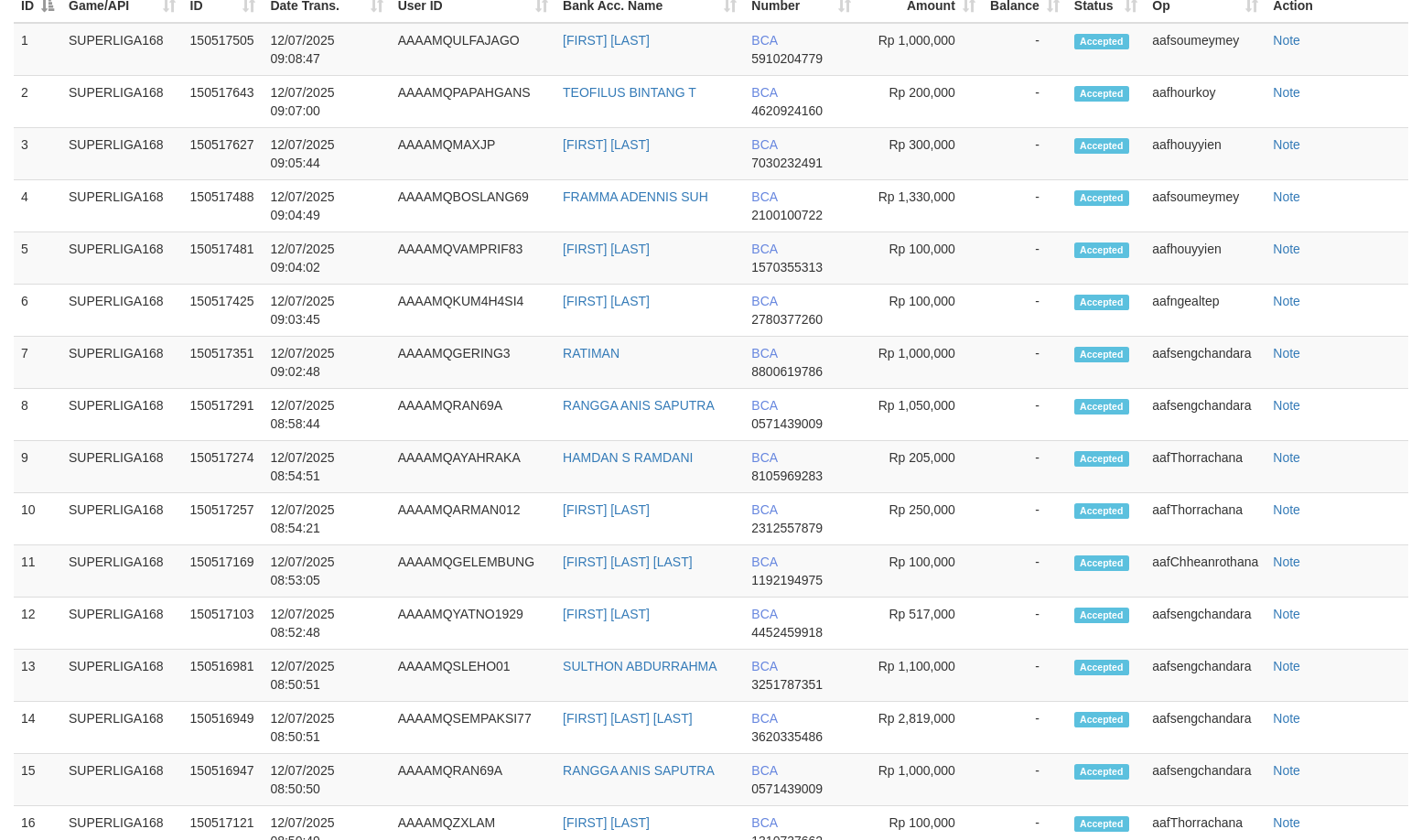 scroll, scrollTop: 1912, scrollLeft: 0, axis: vertical 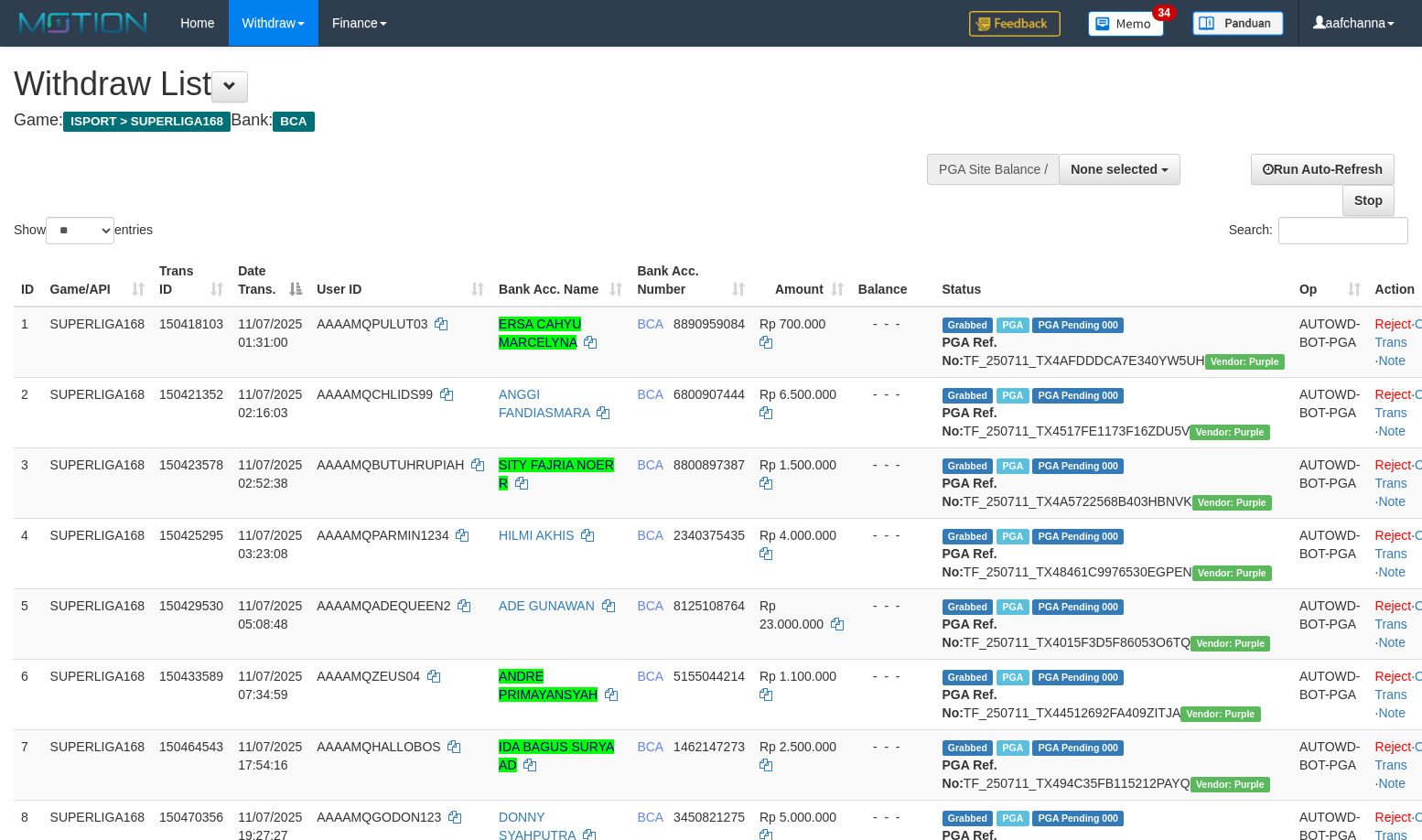 select 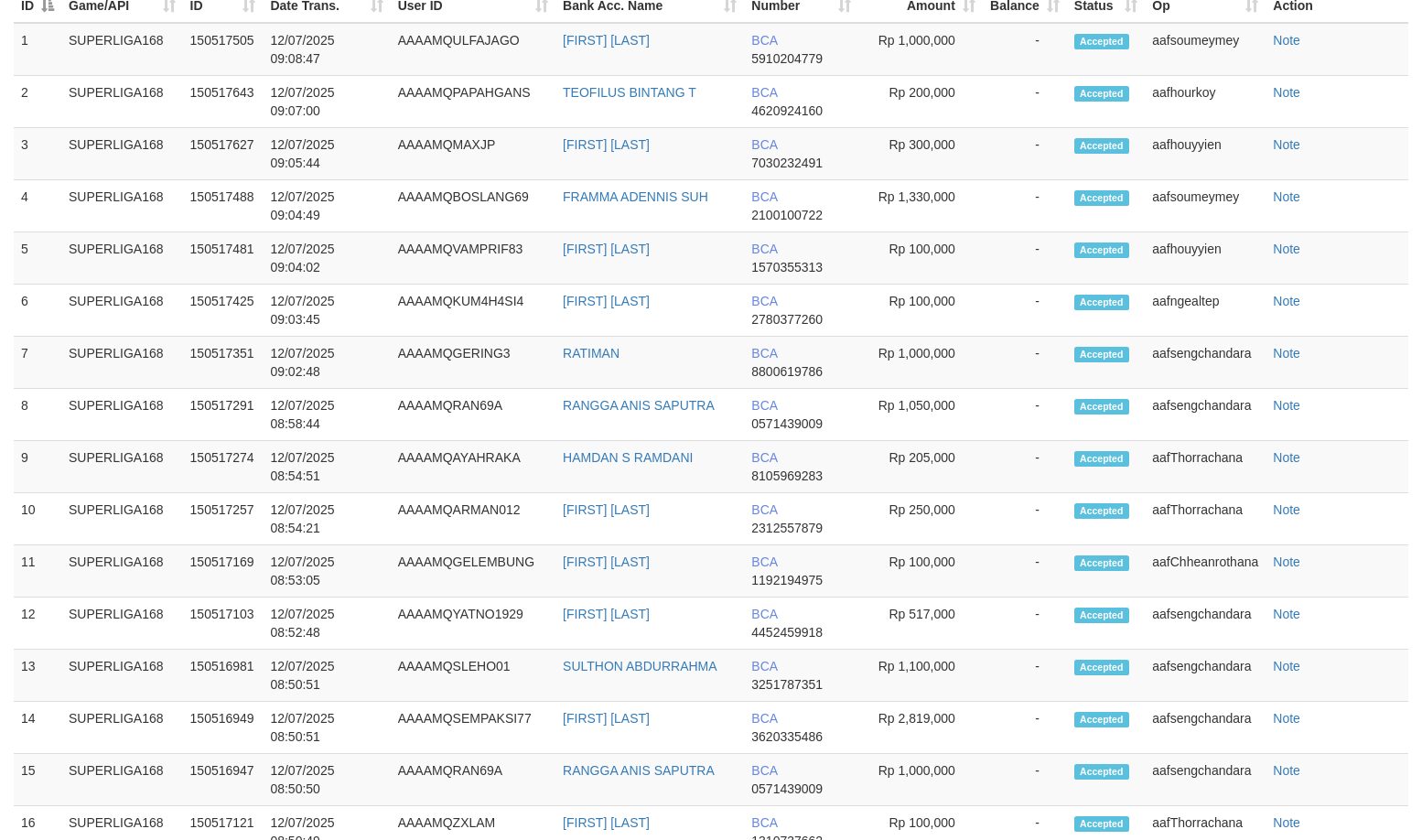 scroll, scrollTop: 1912, scrollLeft: 0, axis: vertical 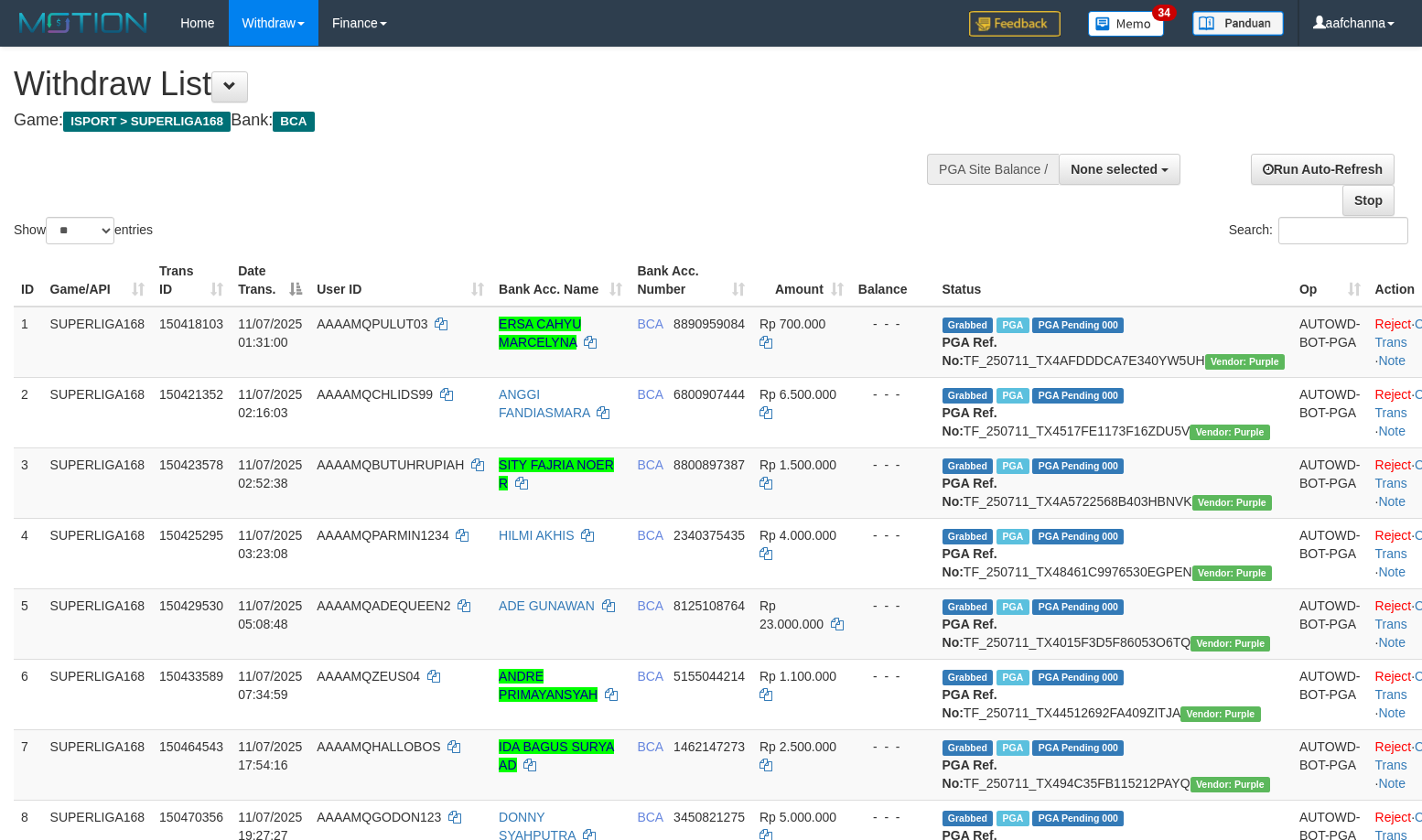 select 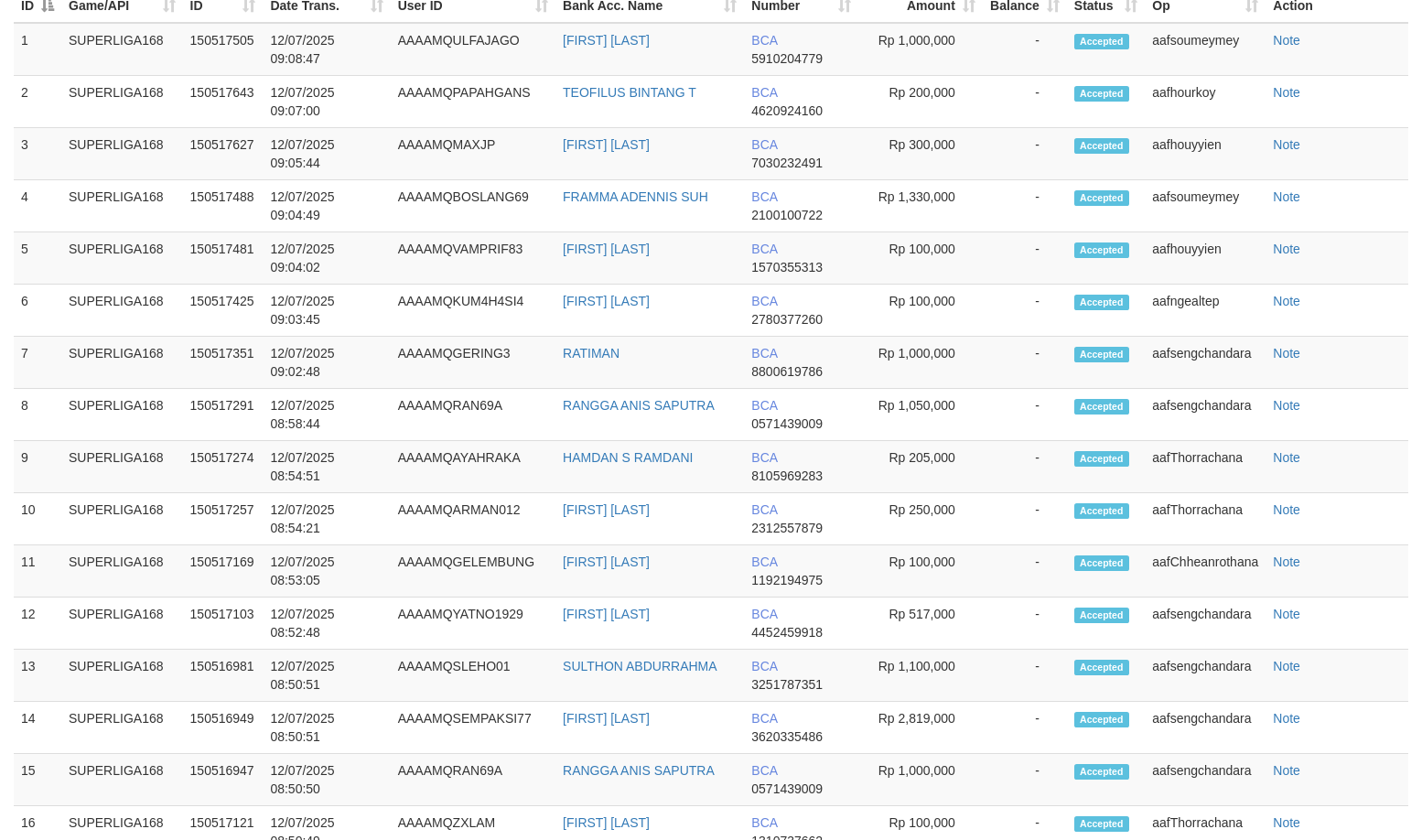 scroll, scrollTop: 1912, scrollLeft: 0, axis: vertical 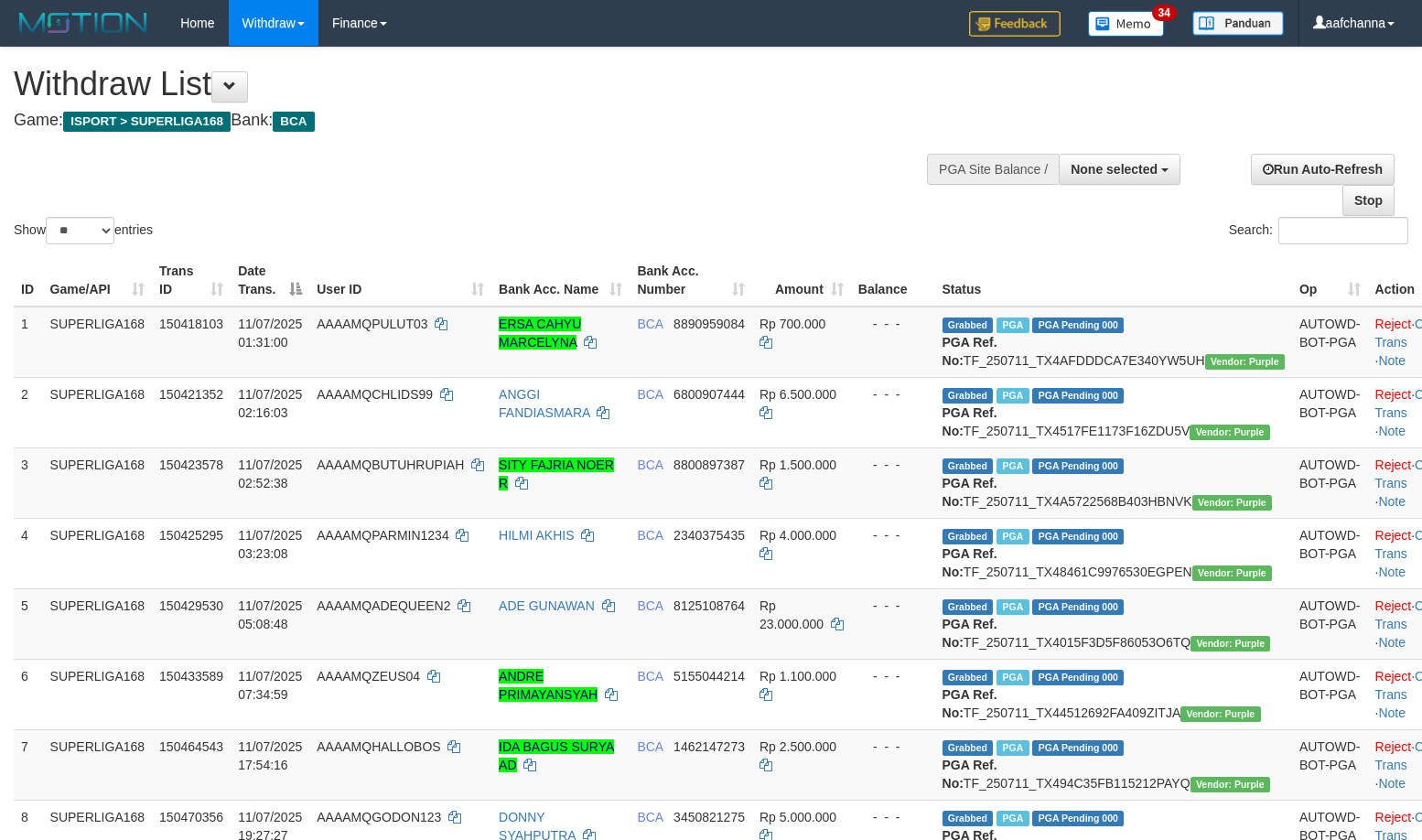 select 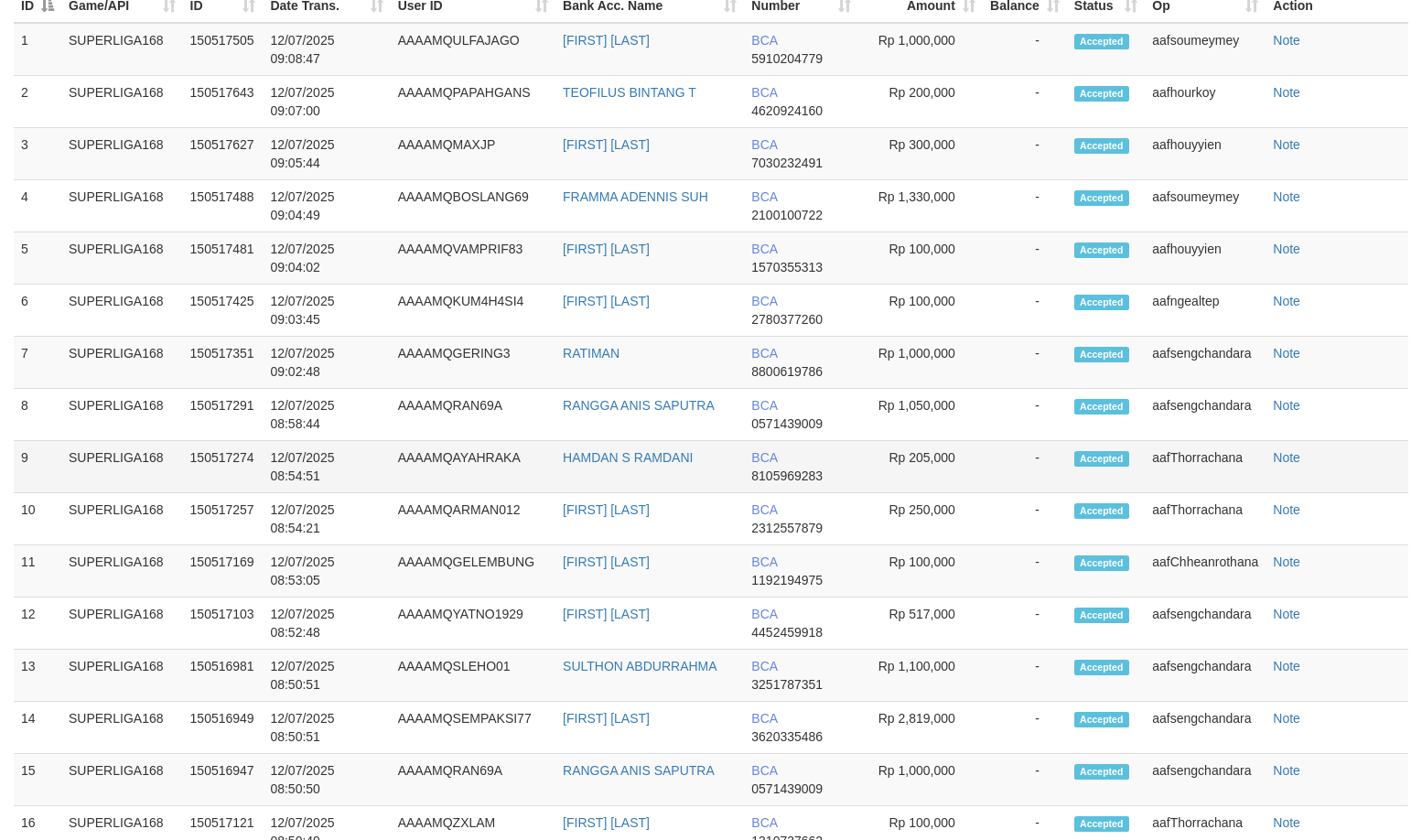 scroll, scrollTop: 1912, scrollLeft: 0, axis: vertical 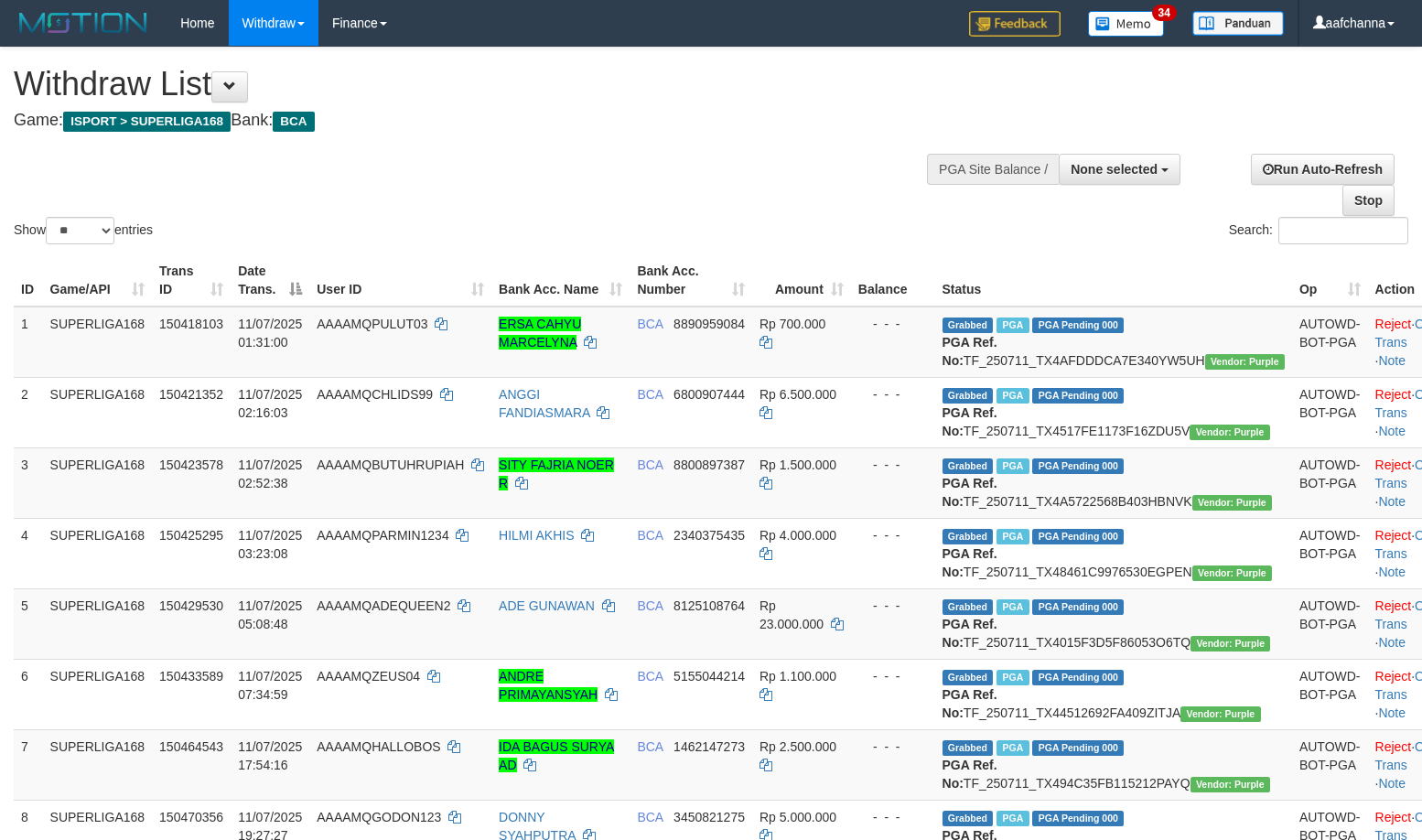select 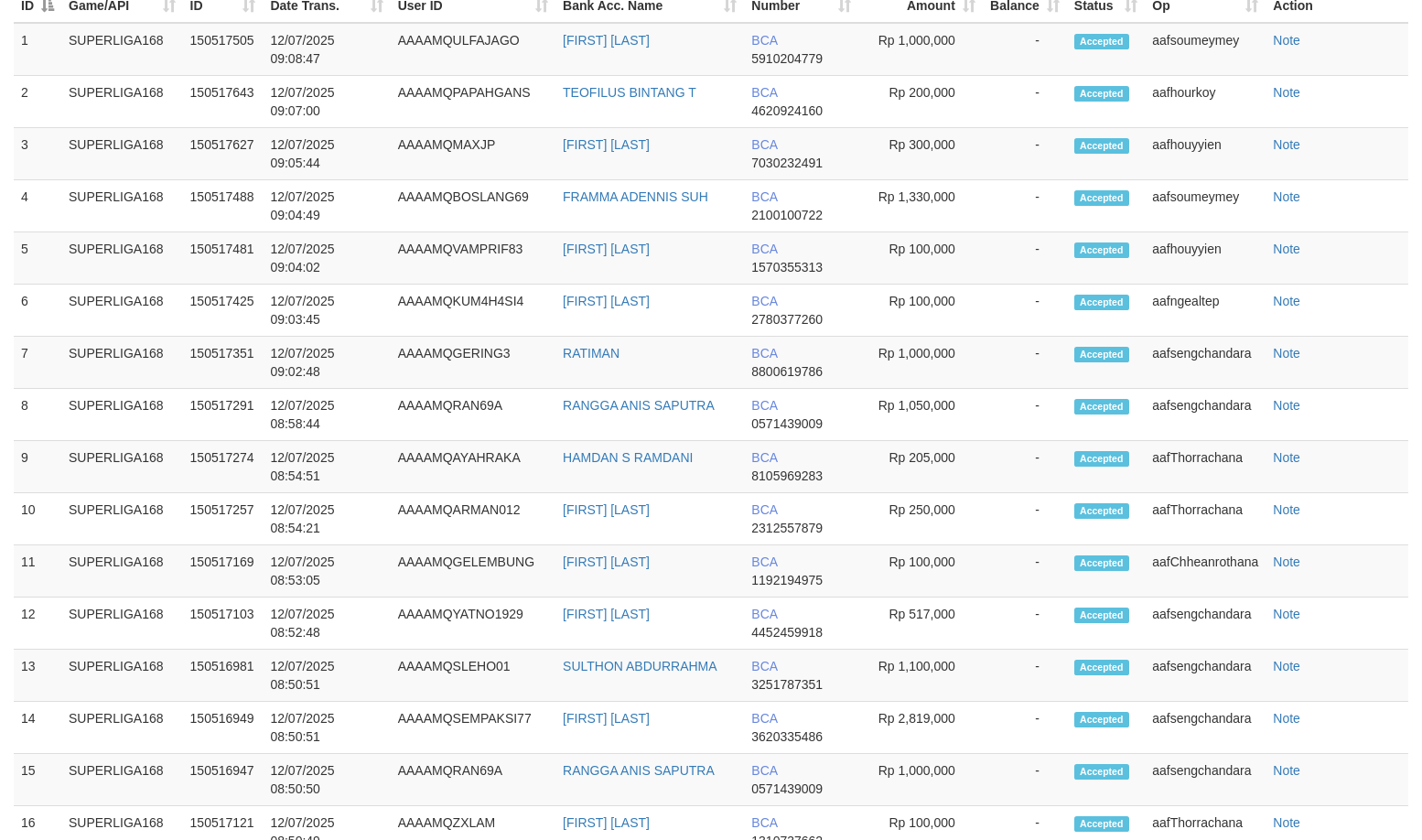 scroll, scrollTop: 1912, scrollLeft: 0, axis: vertical 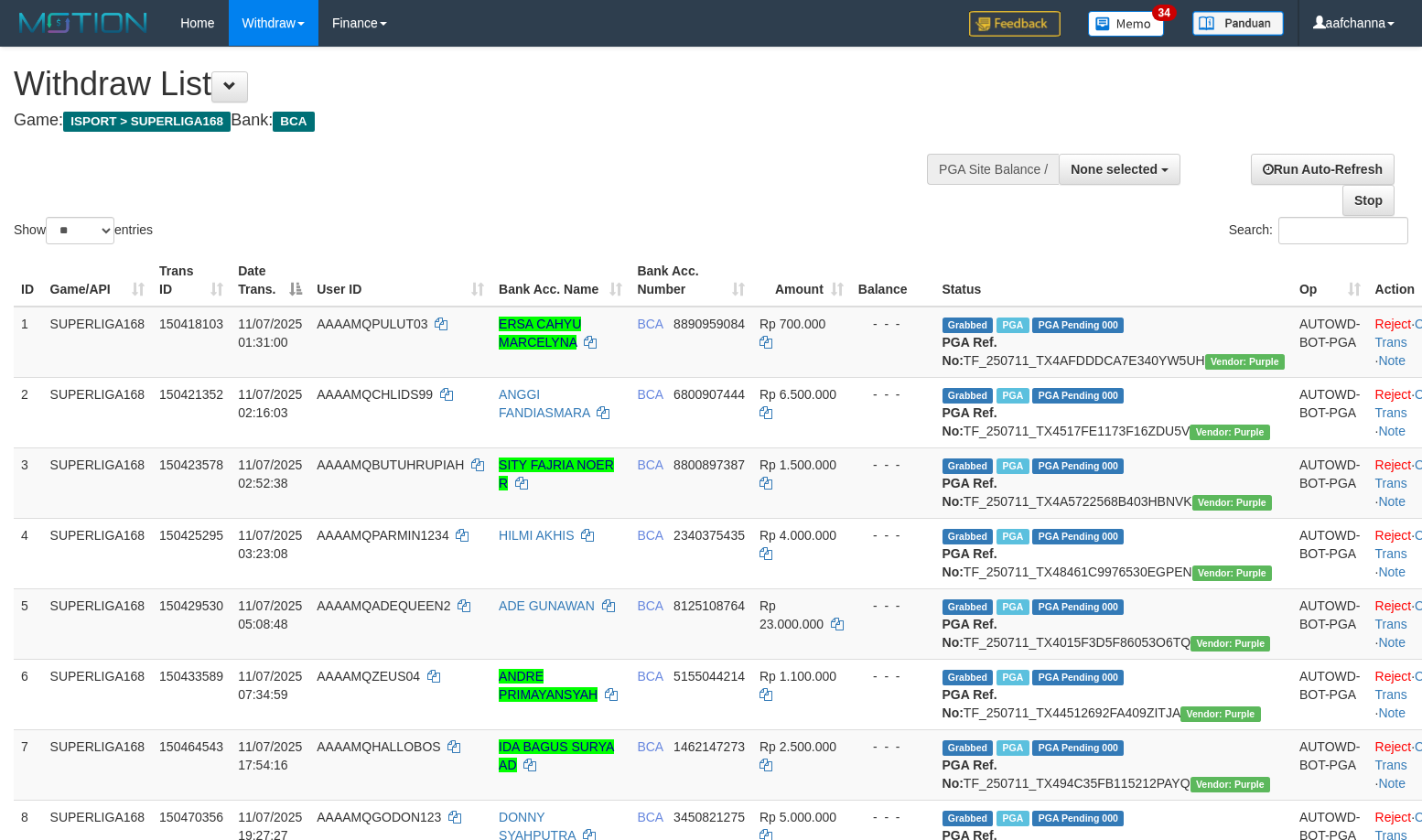 select 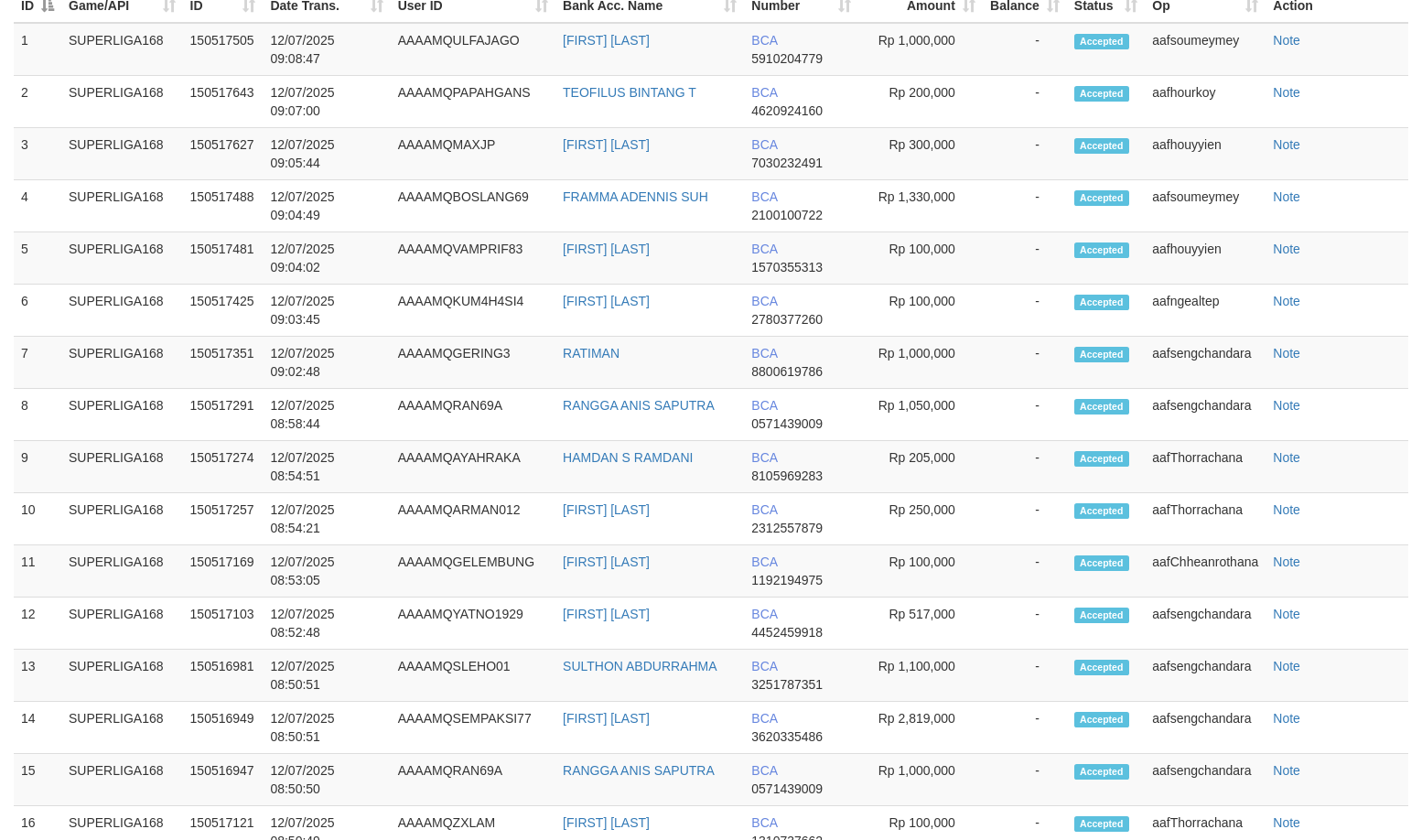 scroll, scrollTop: 1912, scrollLeft: 0, axis: vertical 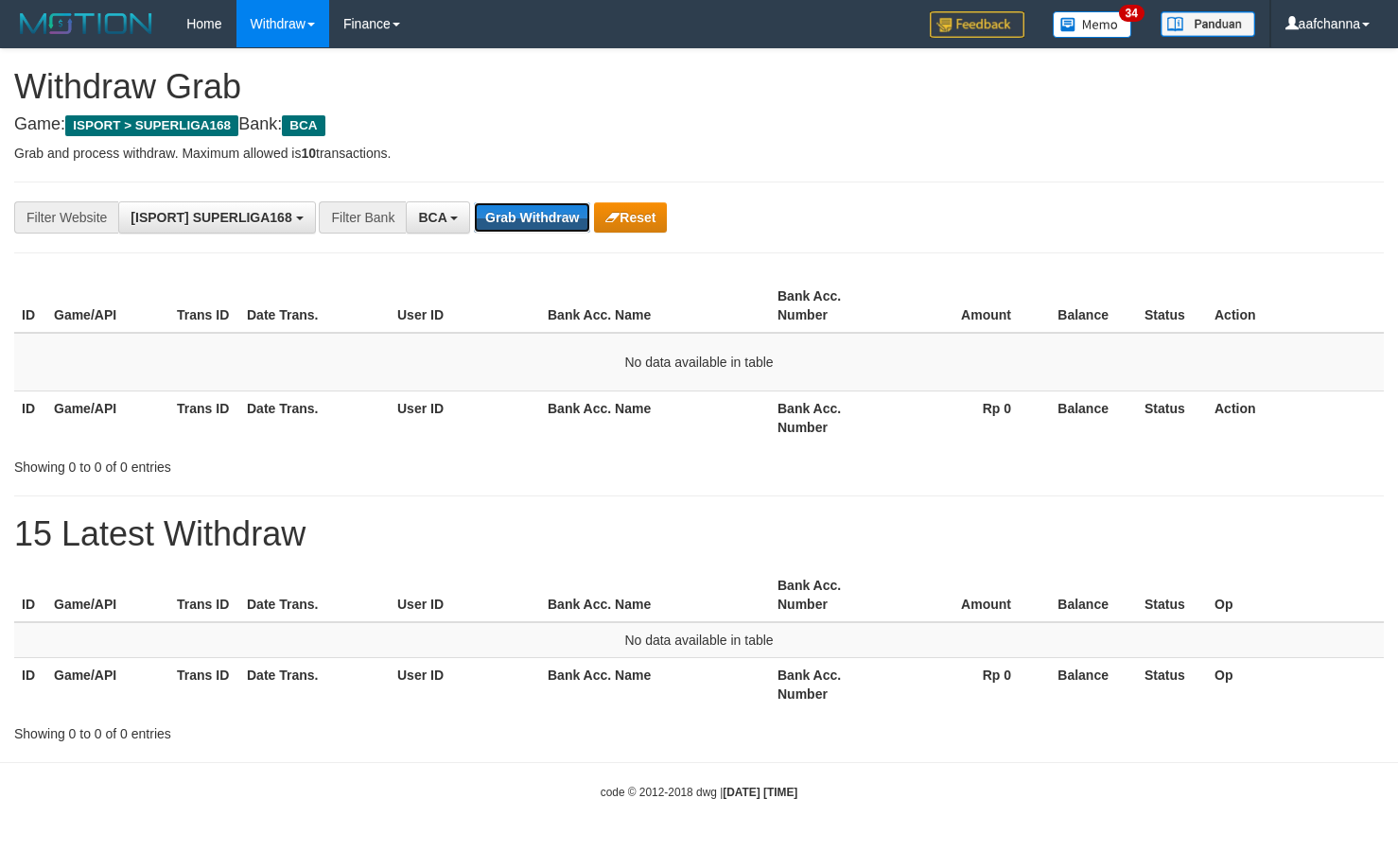 click on "Grab Withdraw" at bounding box center (532, 217) 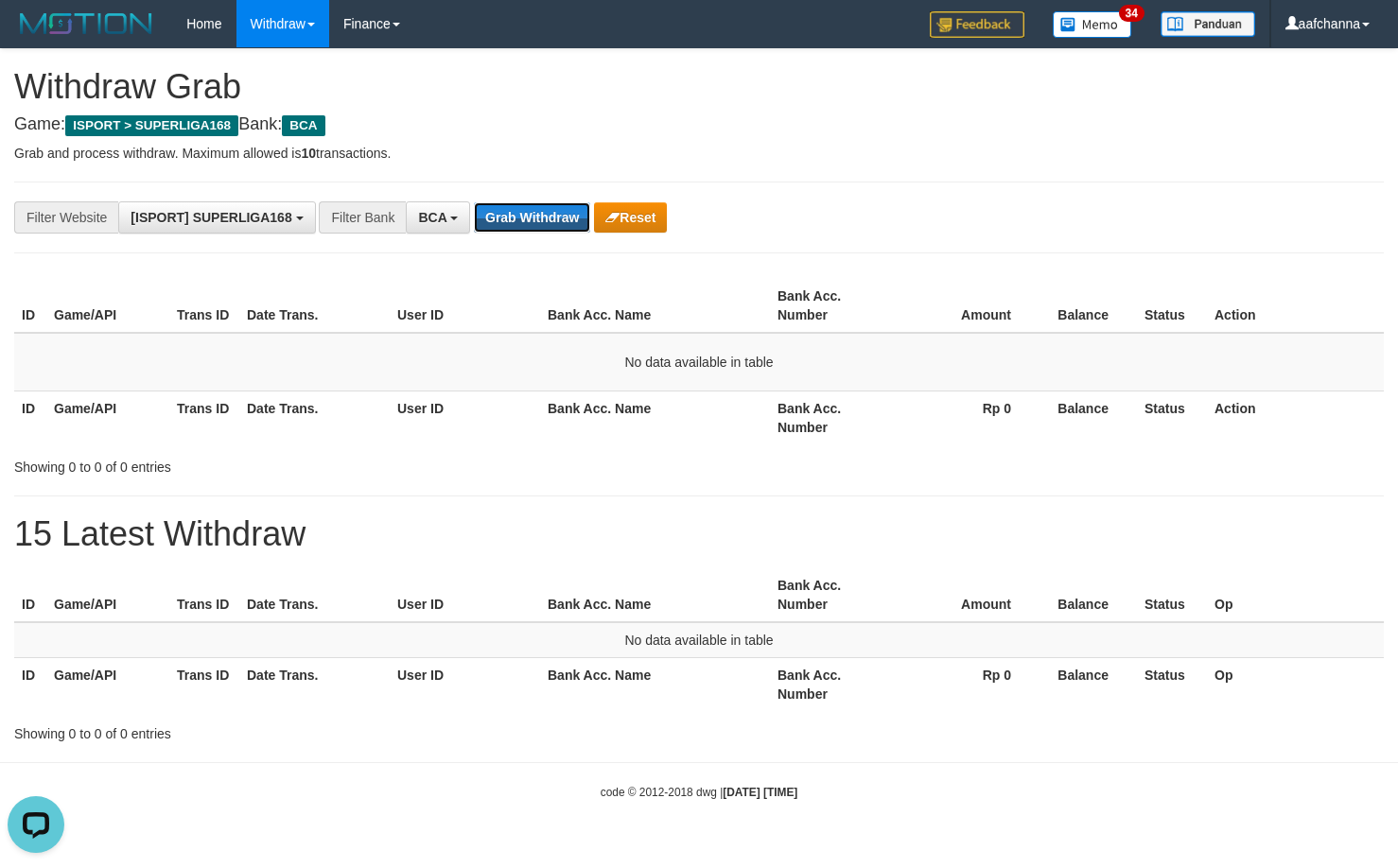 scroll, scrollTop: 0, scrollLeft: 0, axis: both 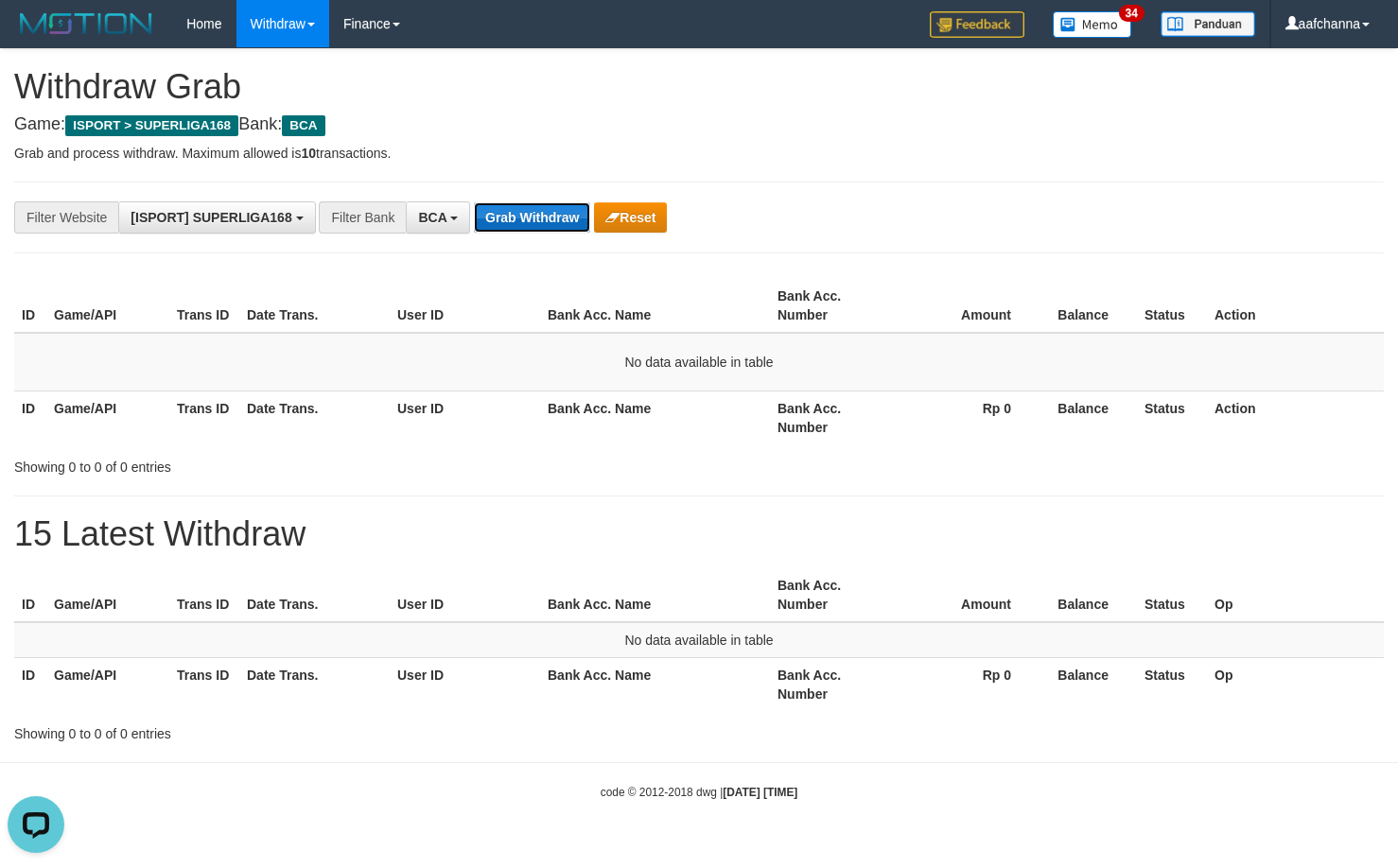 drag, startPoint x: 0, startPoint y: 0, endPoint x: 539, endPoint y: 207, distance: 577.382 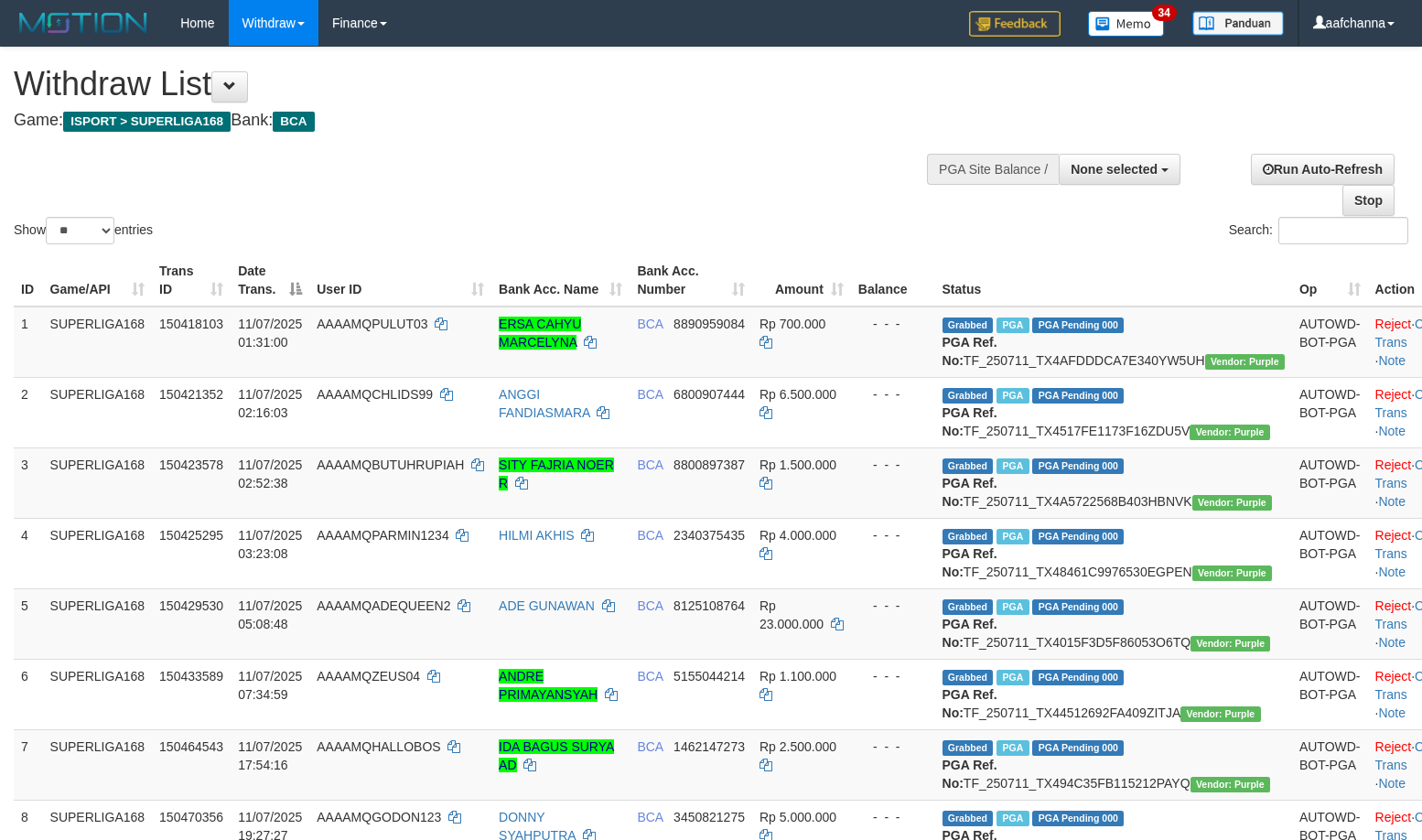 select 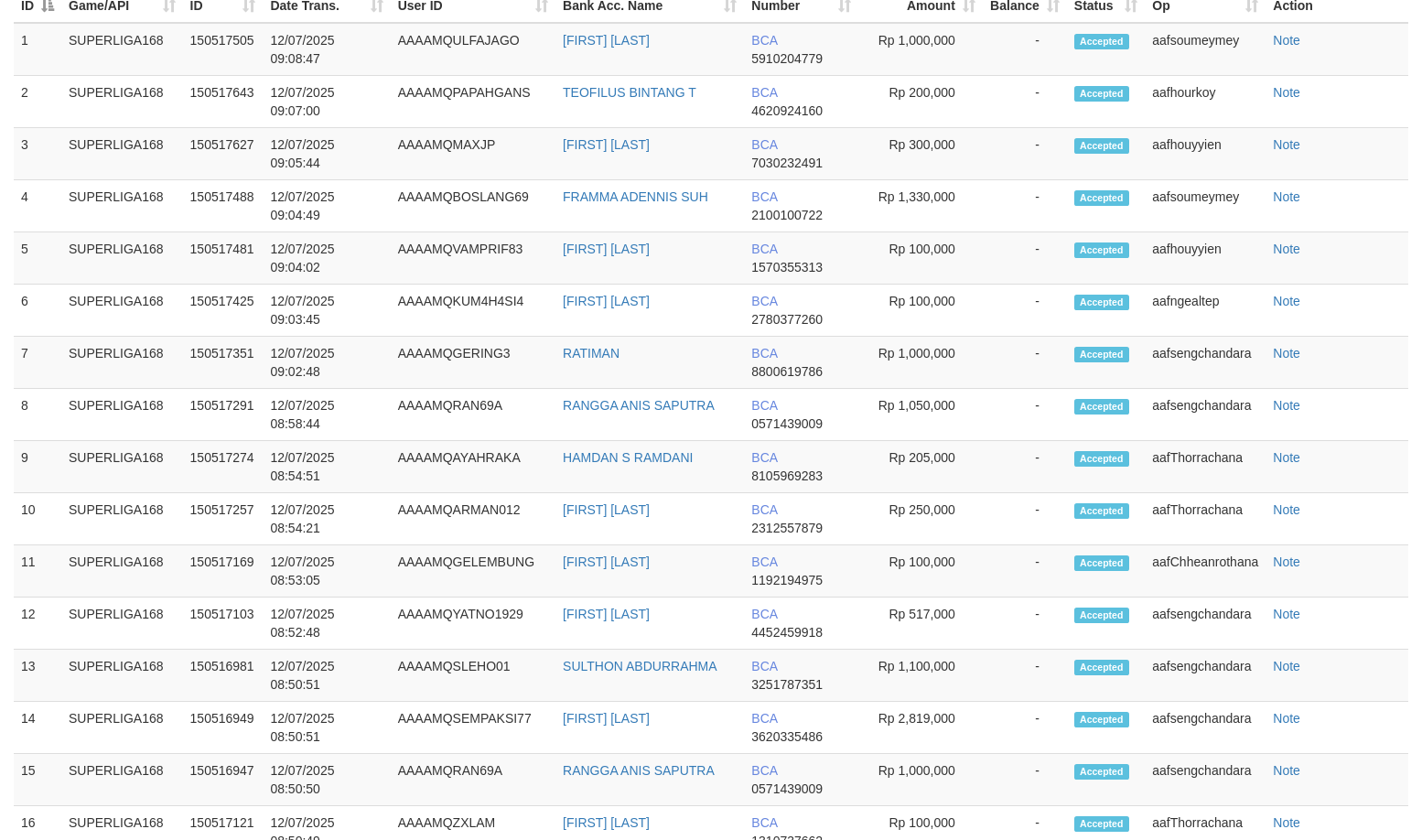 scroll, scrollTop: 1912, scrollLeft: 0, axis: vertical 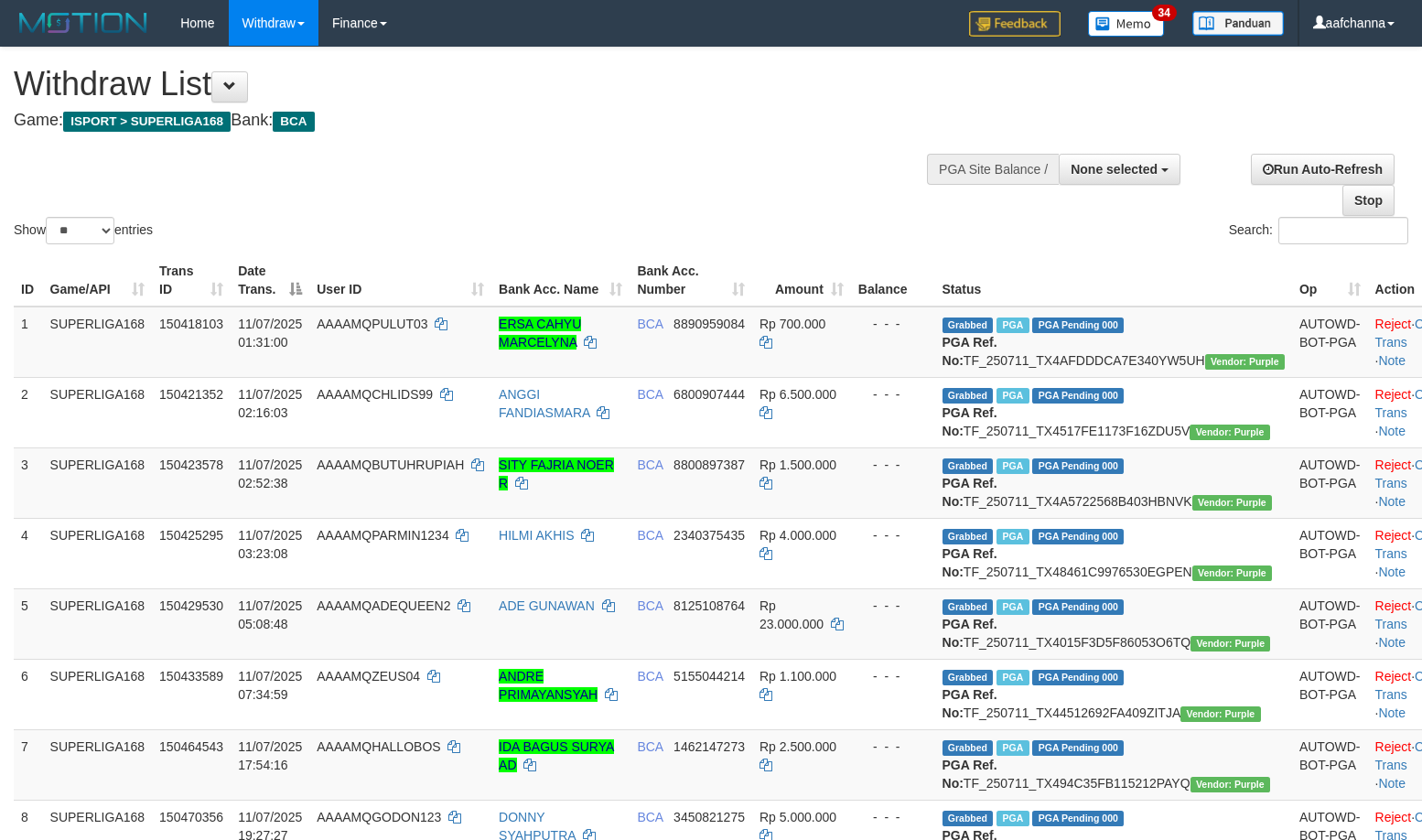 select 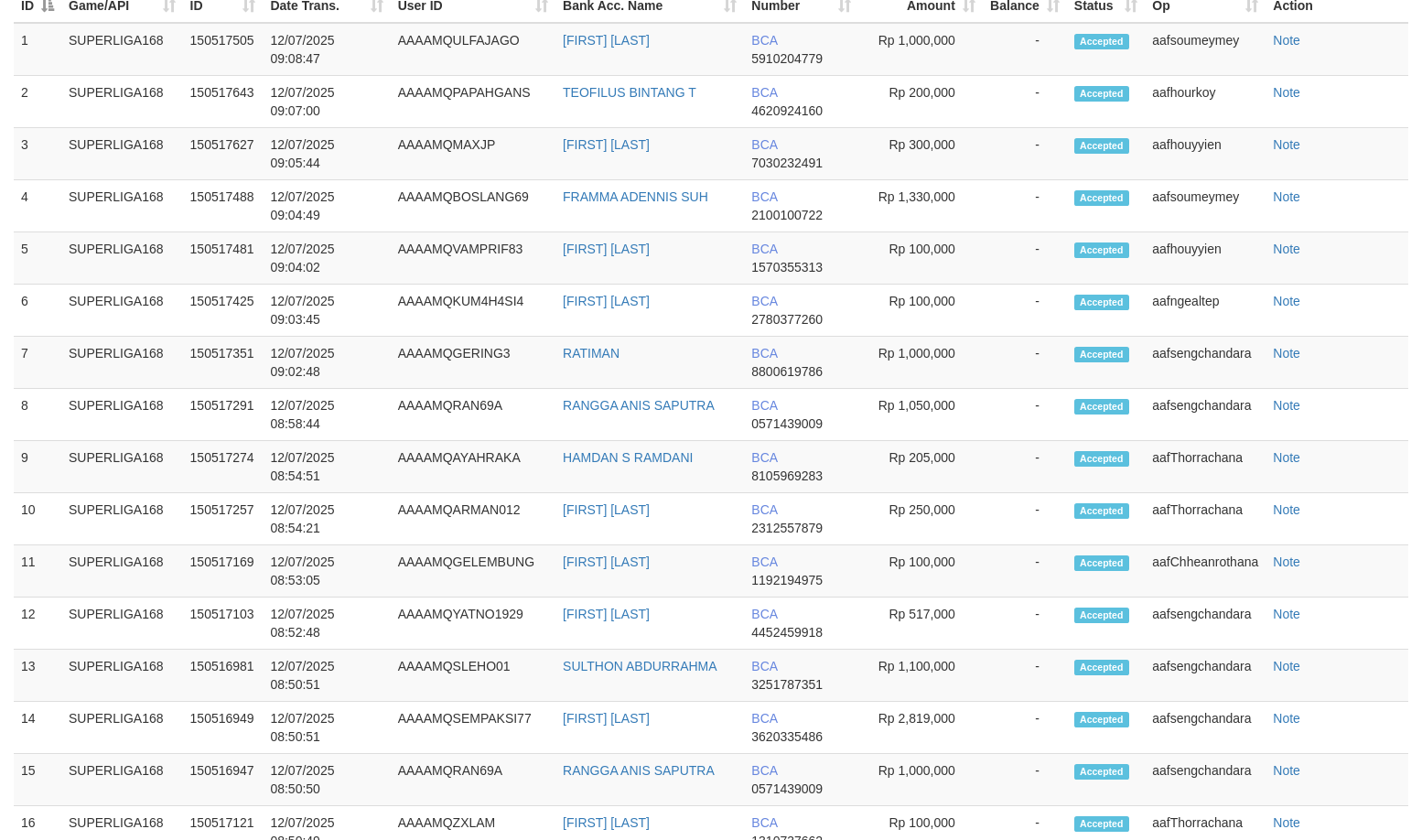 scroll, scrollTop: 1912, scrollLeft: 0, axis: vertical 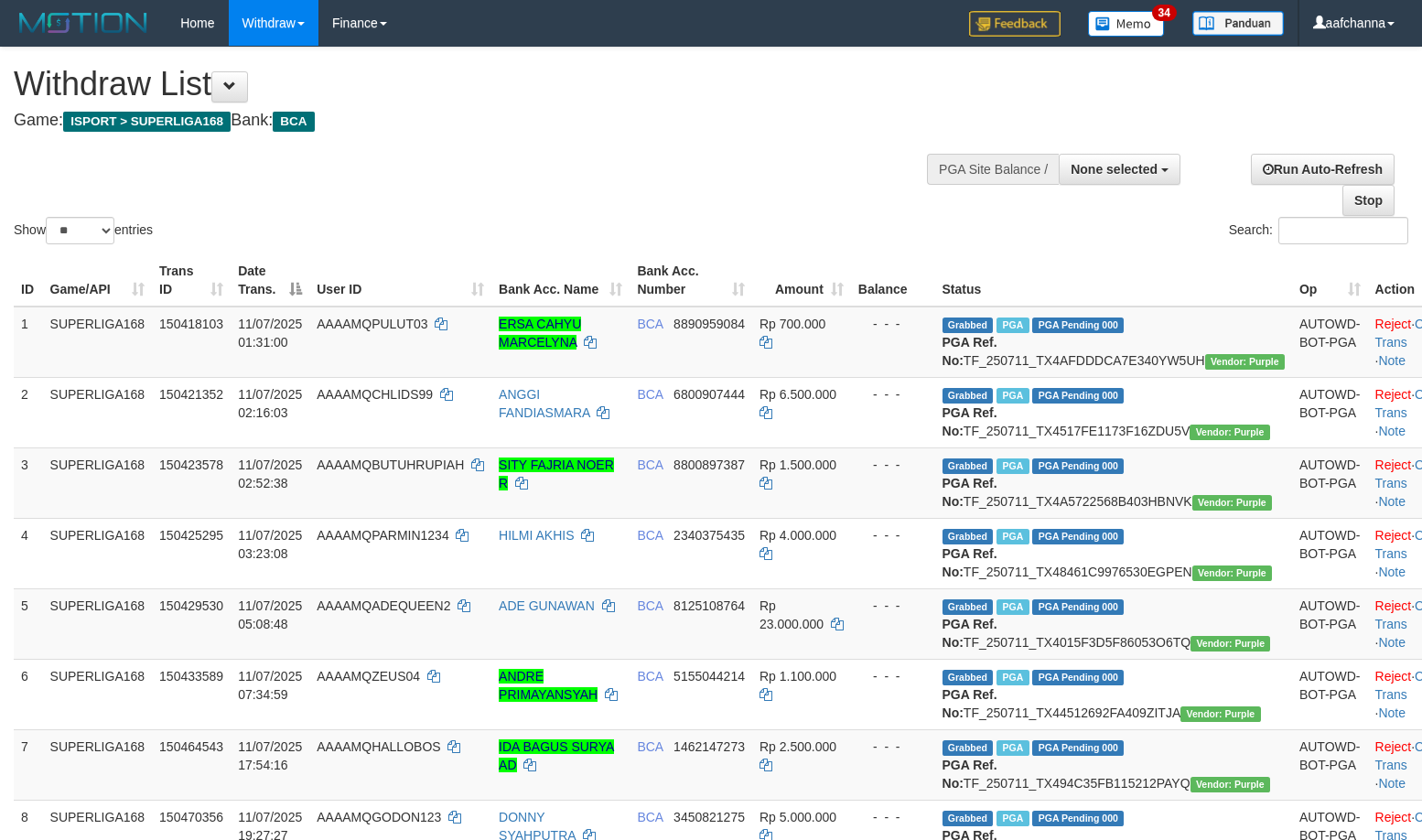 select 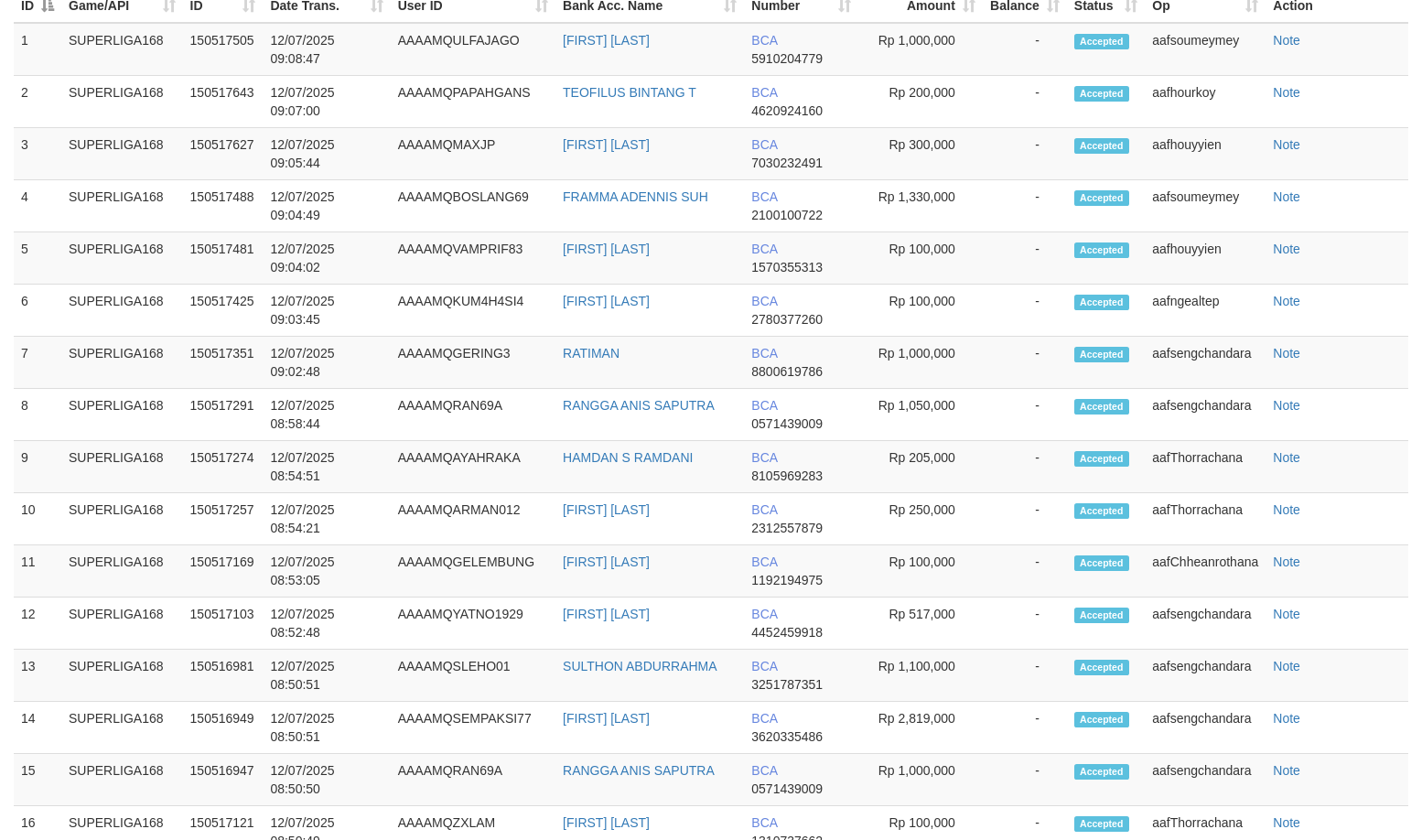 scroll, scrollTop: 1912, scrollLeft: 0, axis: vertical 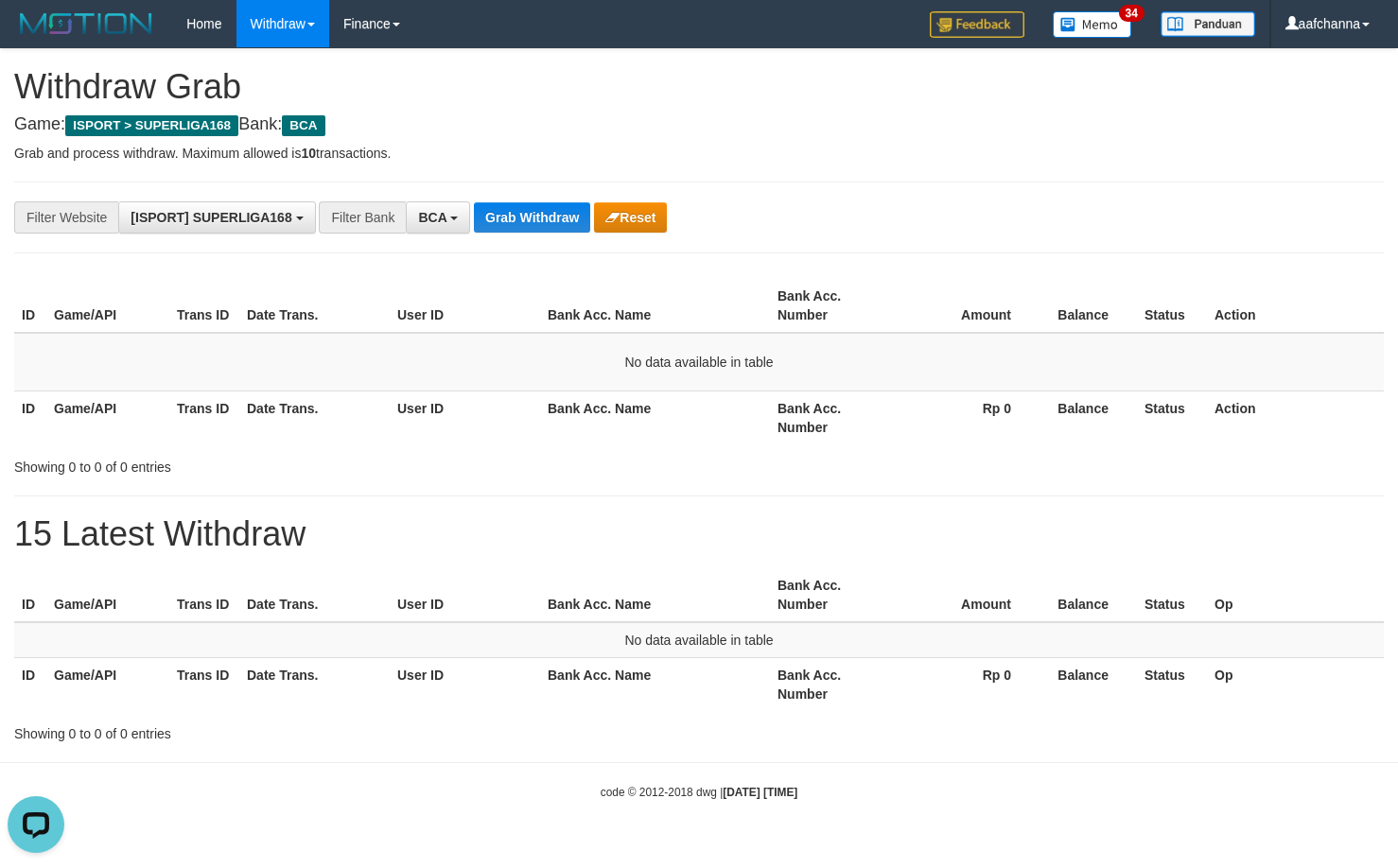 click on "**********" at bounding box center [699, 217] 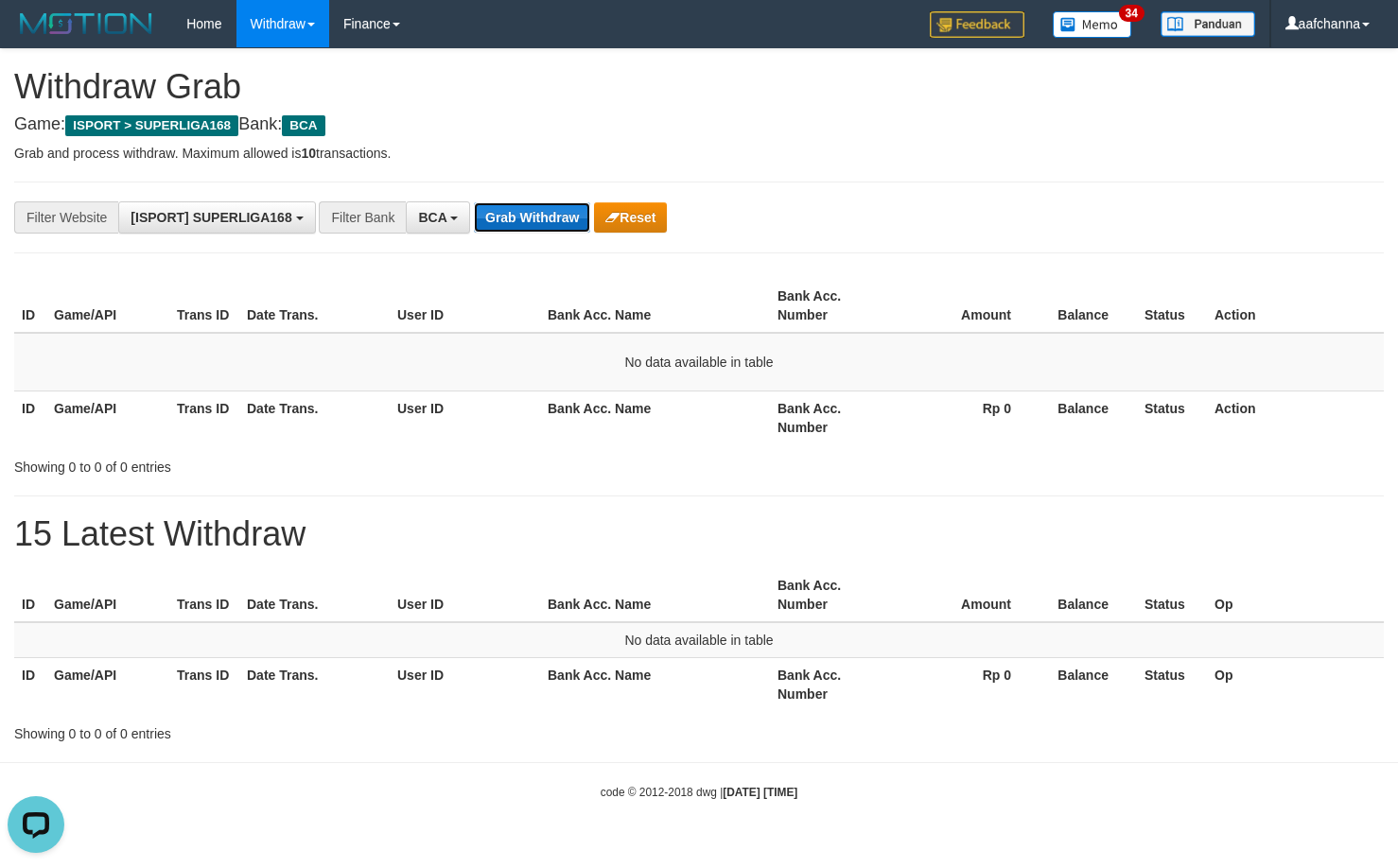 click on "Grab Withdraw" at bounding box center [532, 217] 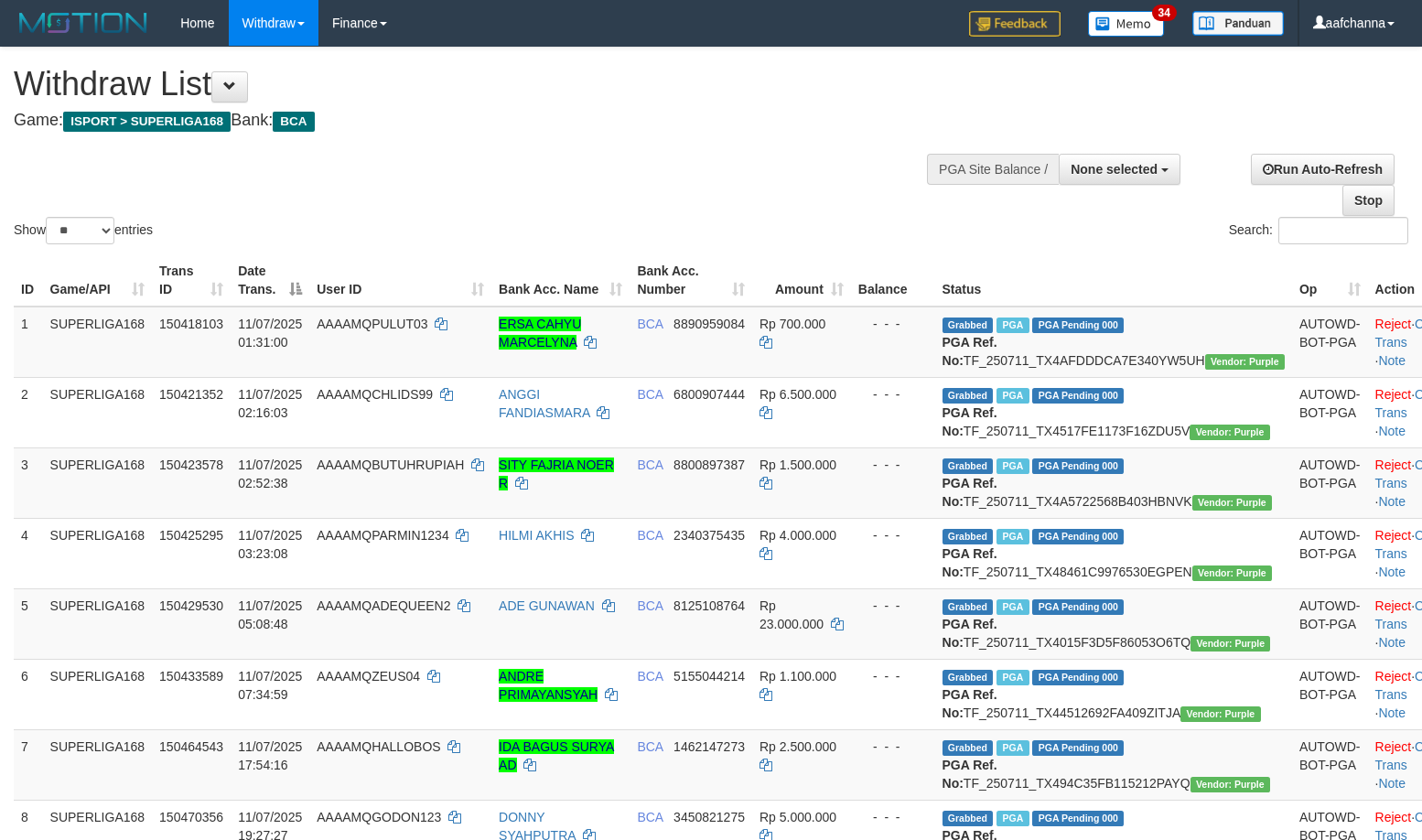 select 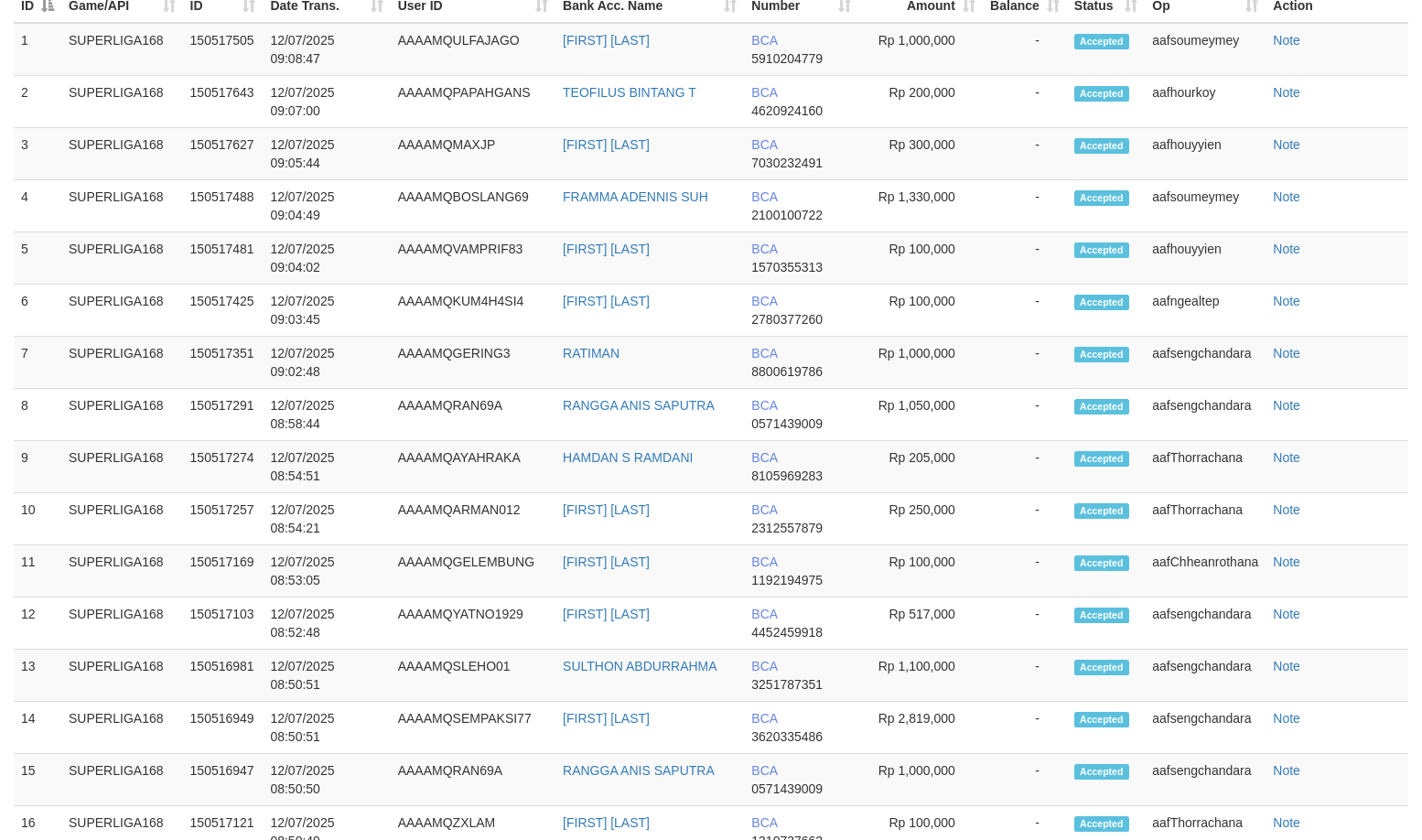 scroll, scrollTop: 1912, scrollLeft: 0, axis: vertical 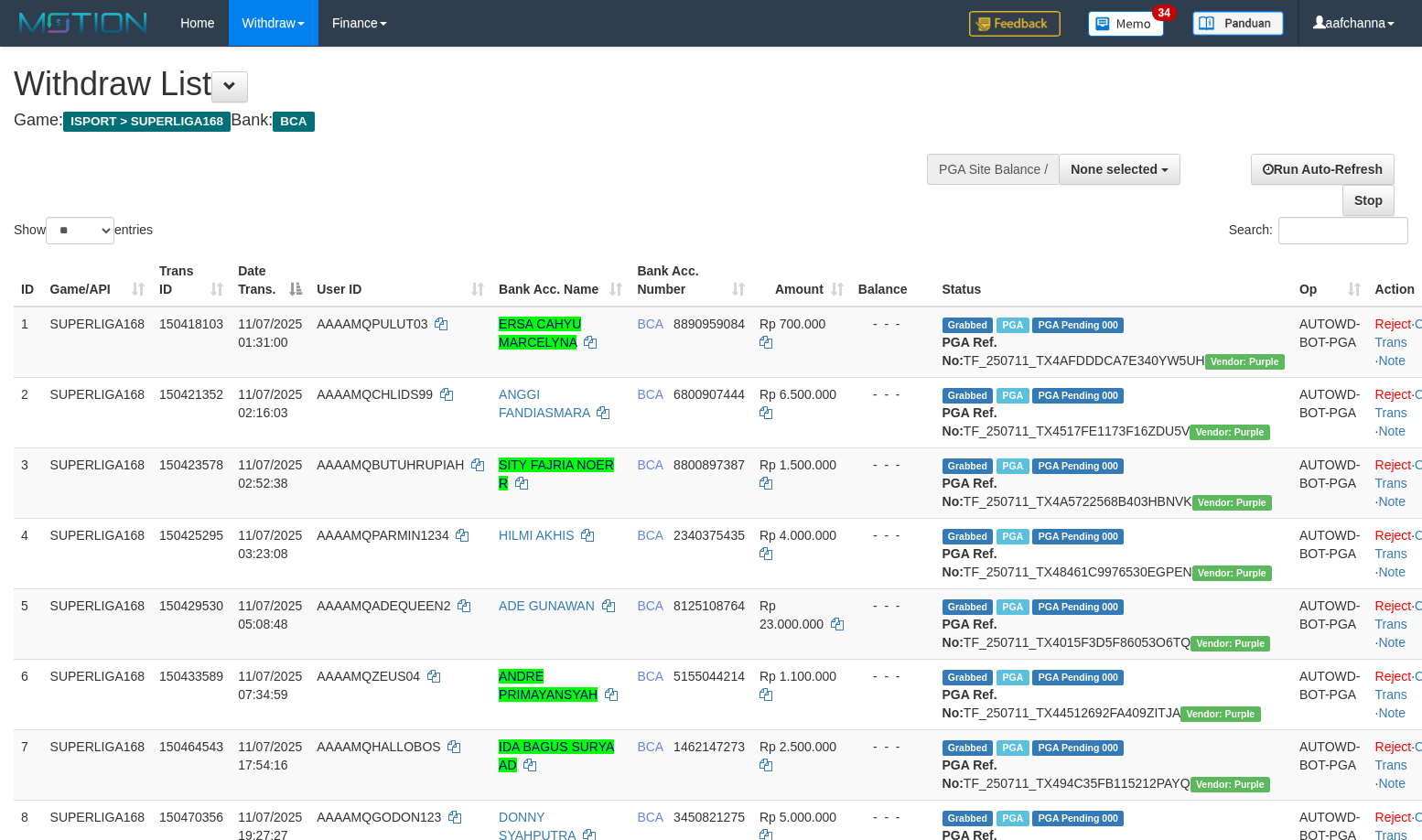 select 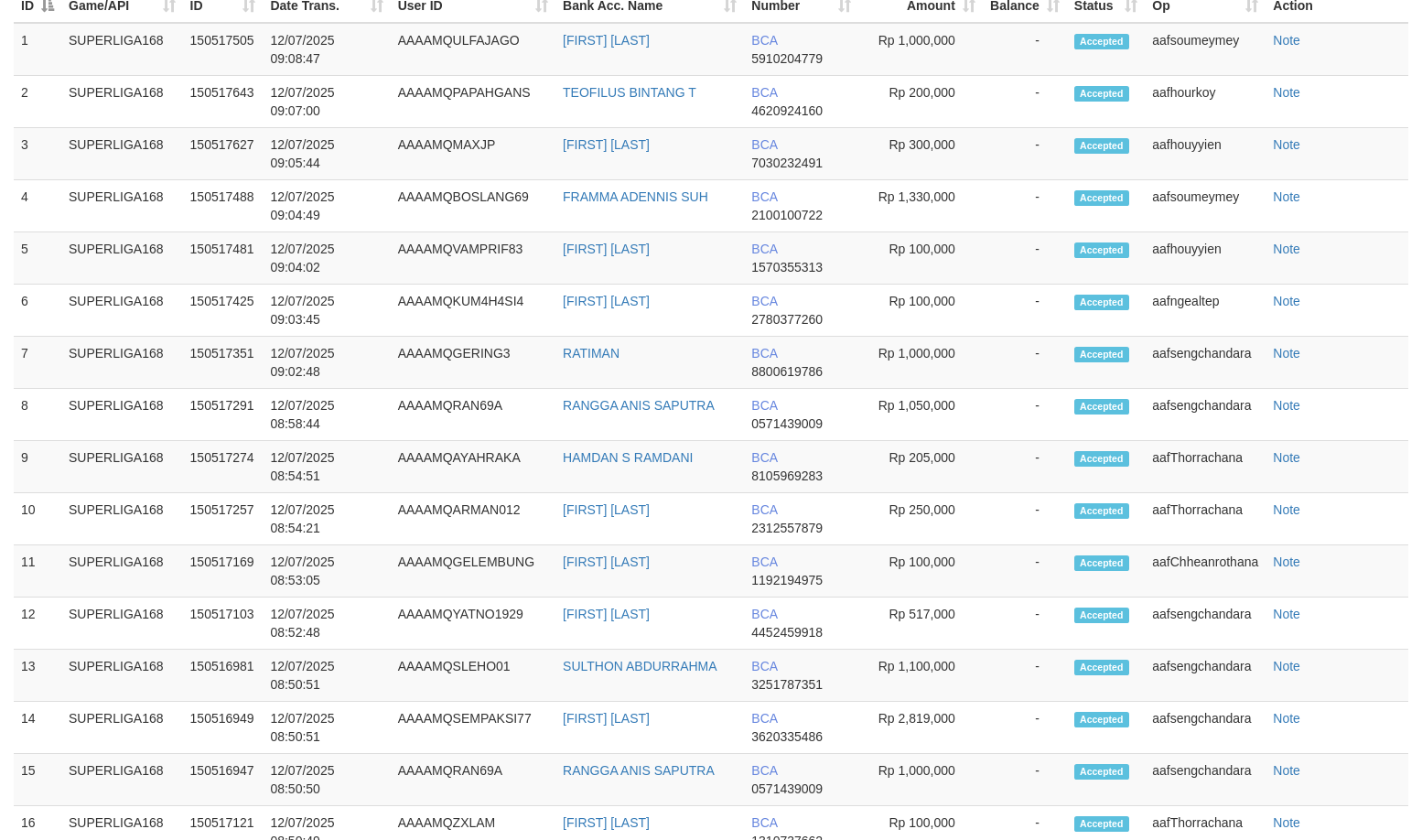 scroll, scrollTop: 1912, scrollLeft: 0, axis: vertical 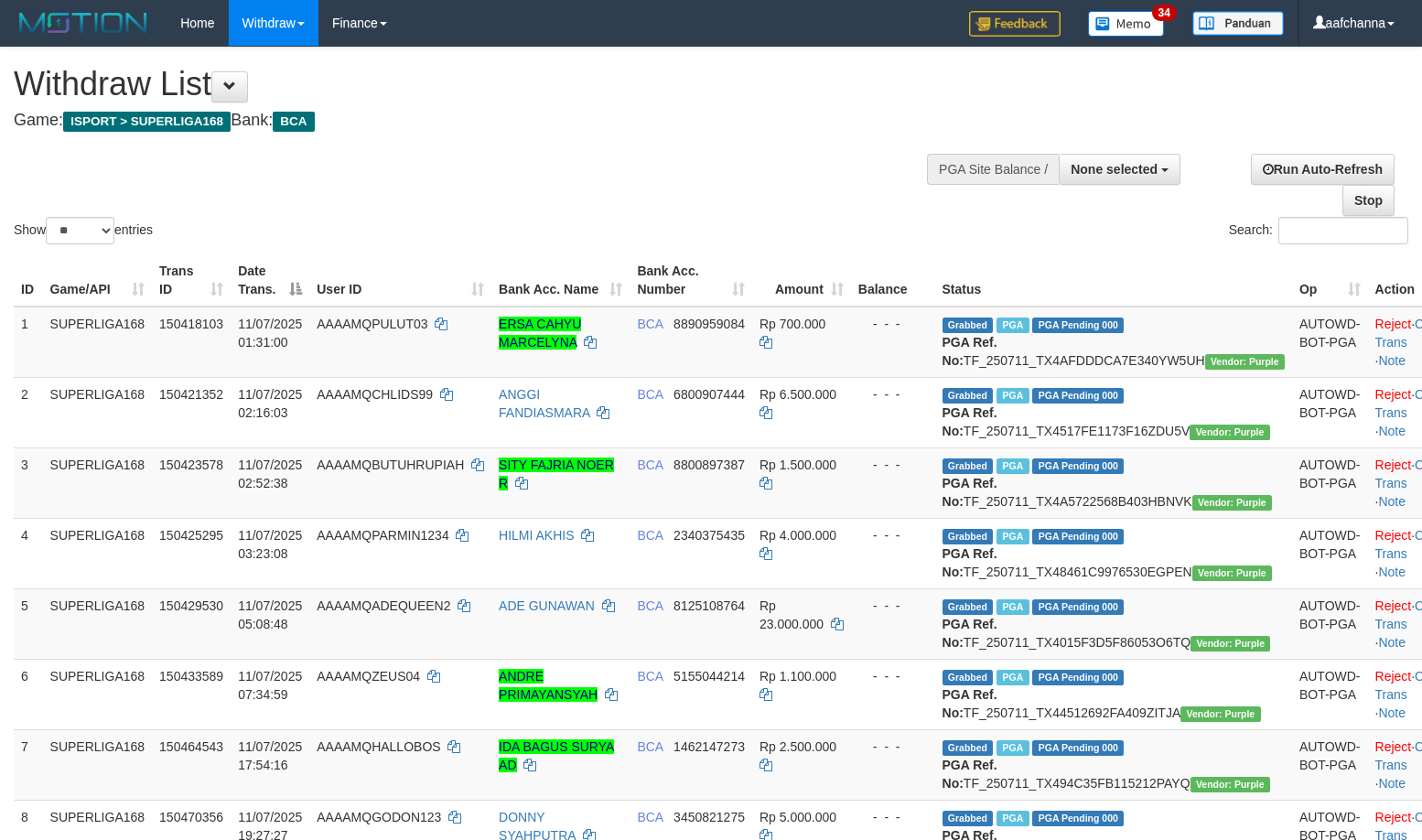 select 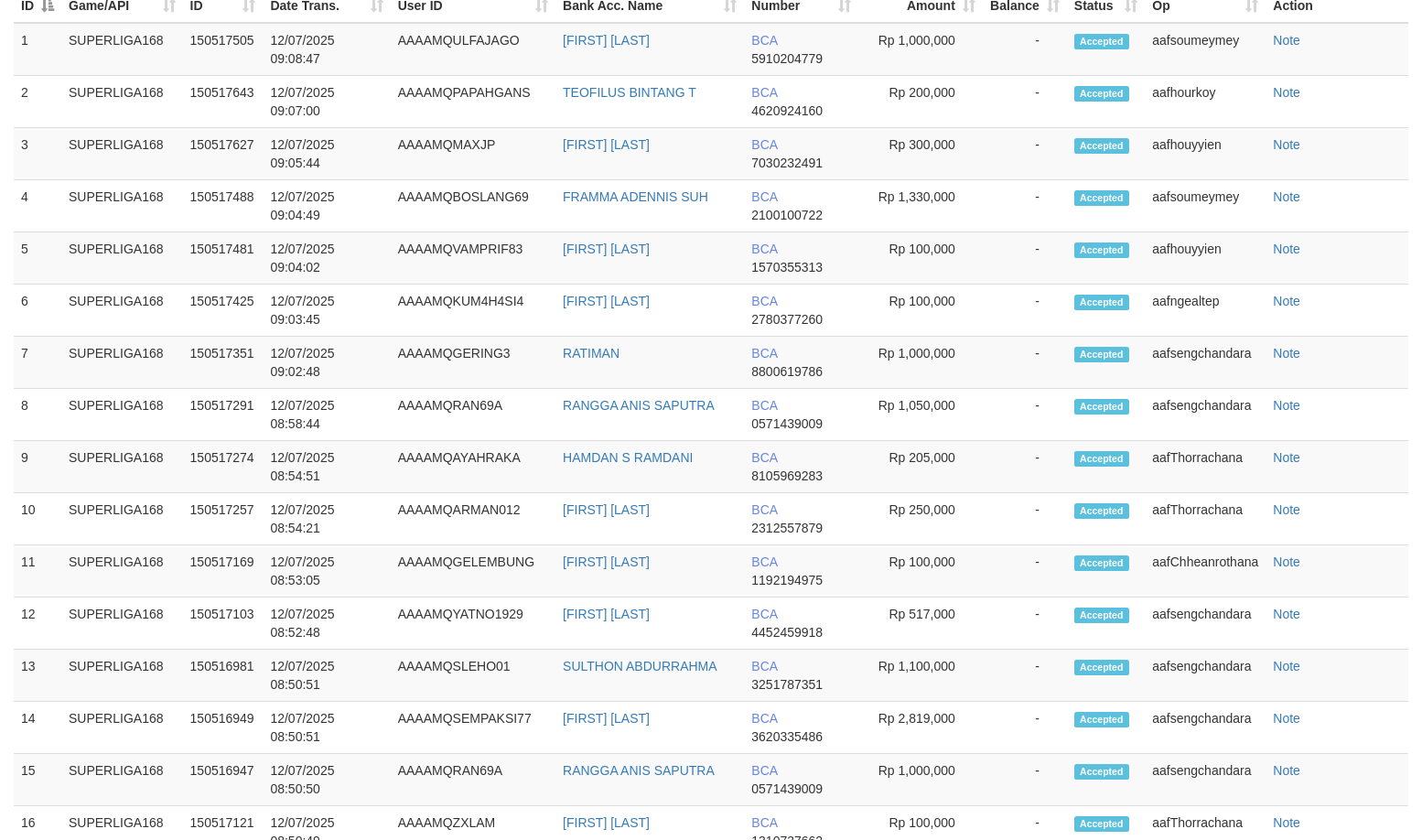 scroll, scrollTop: 1912, scrollLeft: 0, axis: vertical 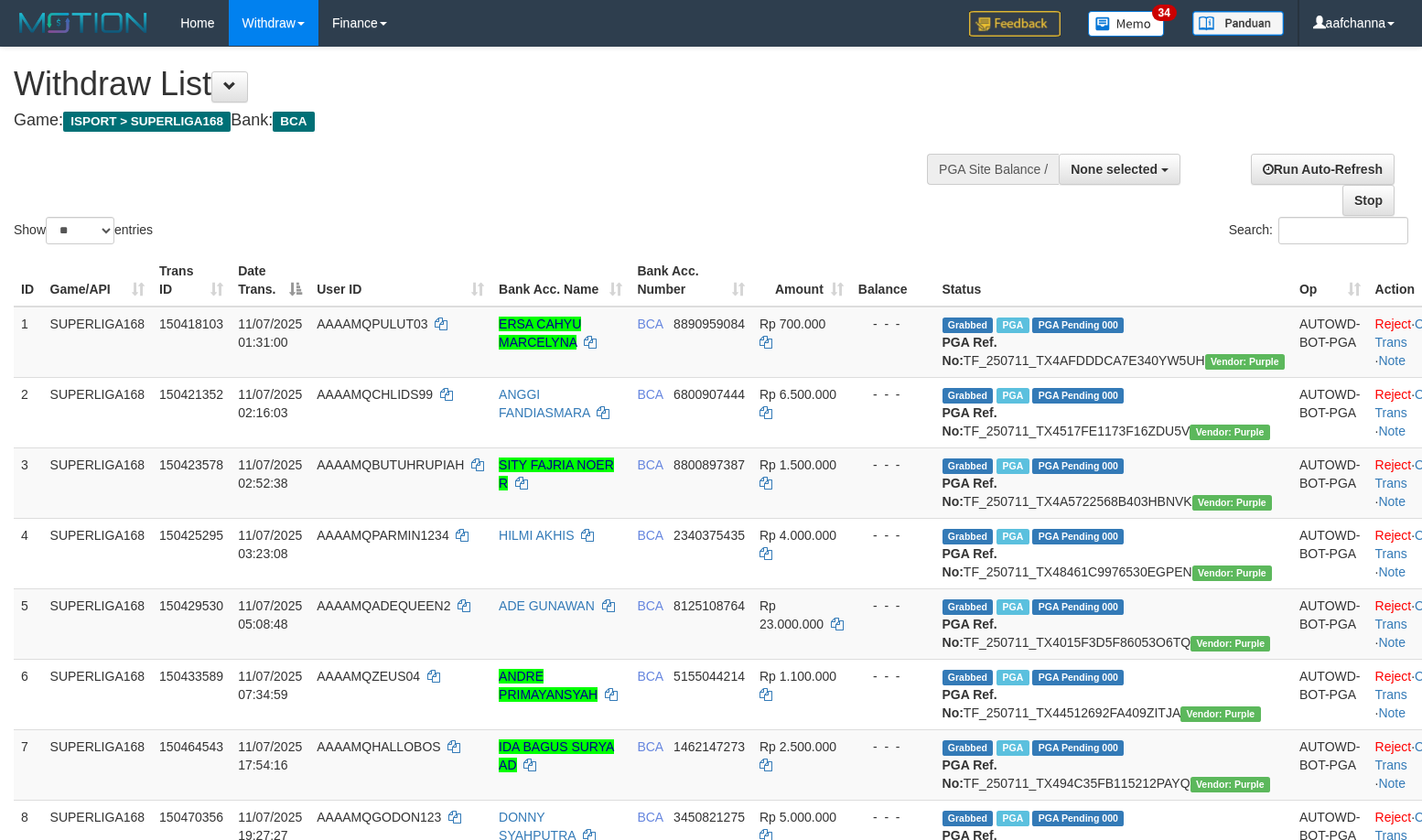 select 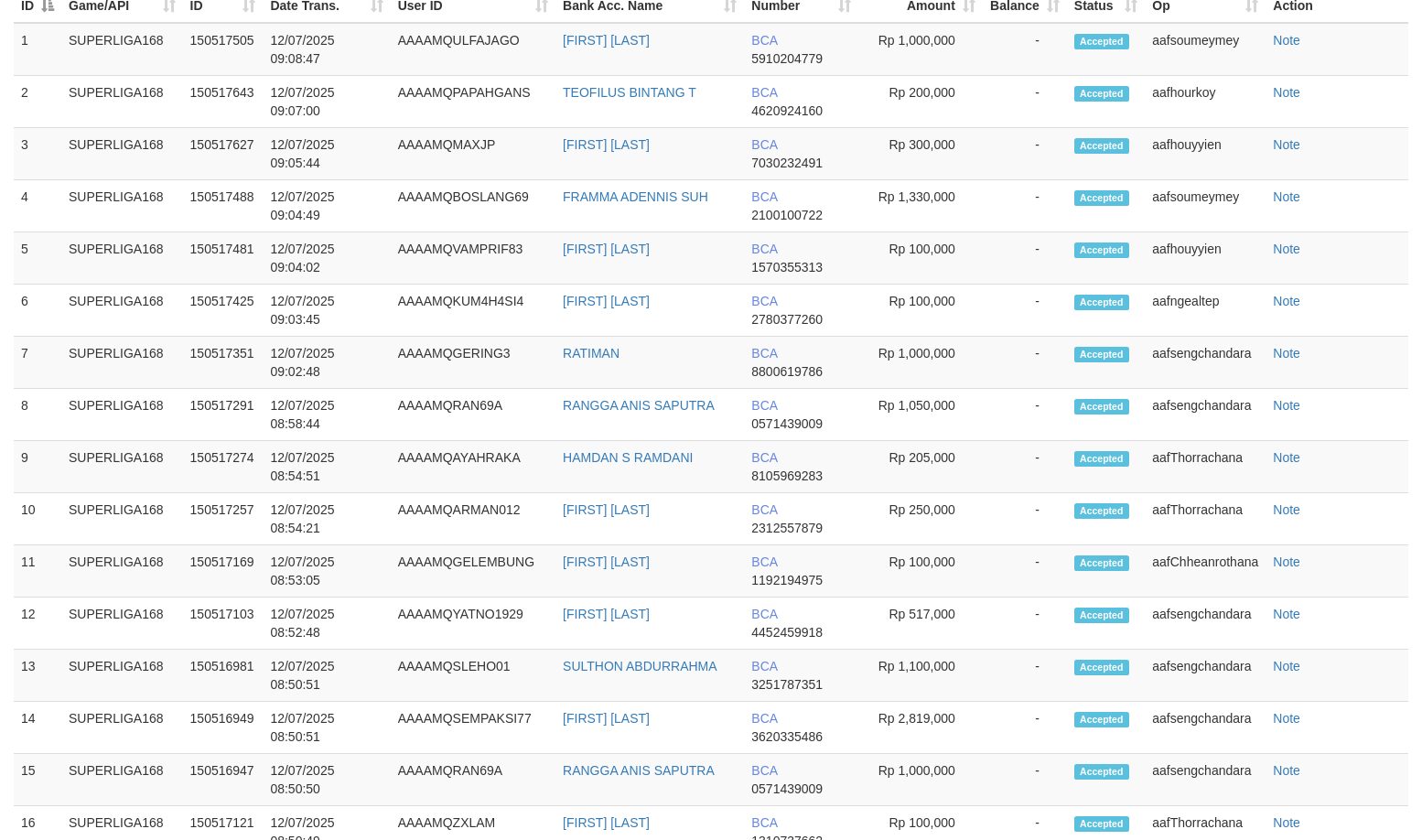 scroll, scrollTop: 1912, scrollLeft: 0, axis: vertical 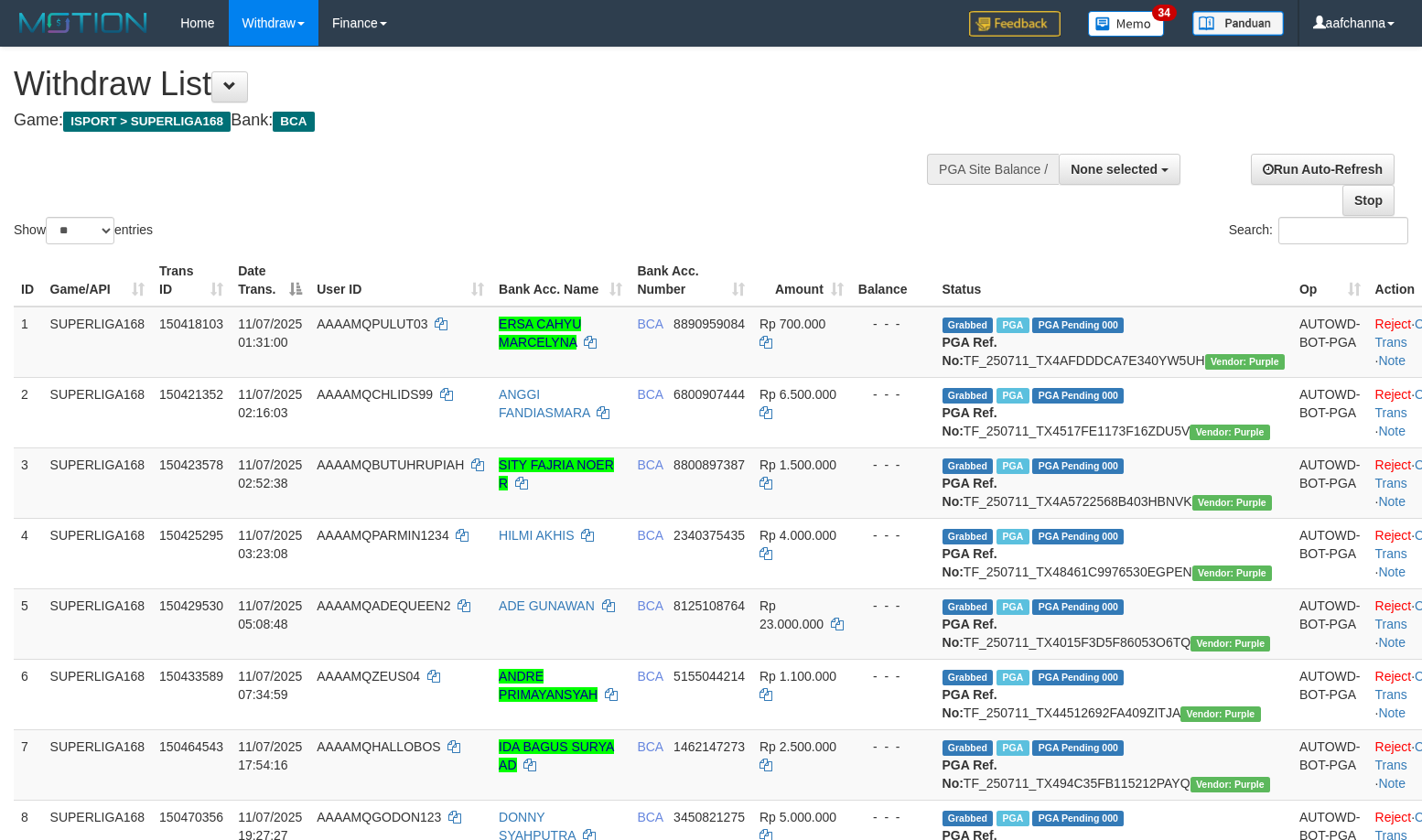 select 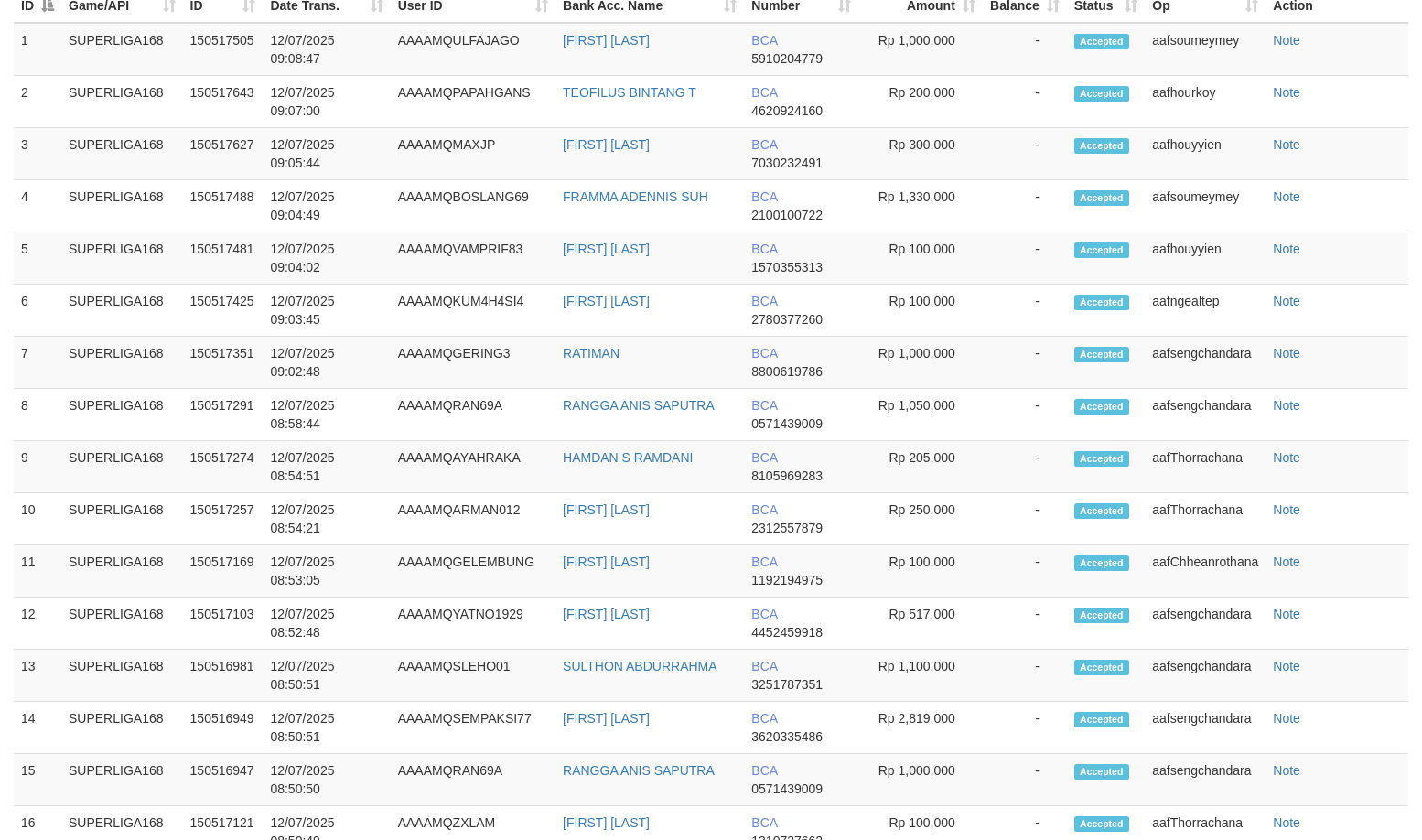 scroll, scrollTop: 1912, scrollLeft: 0, axis: vertical 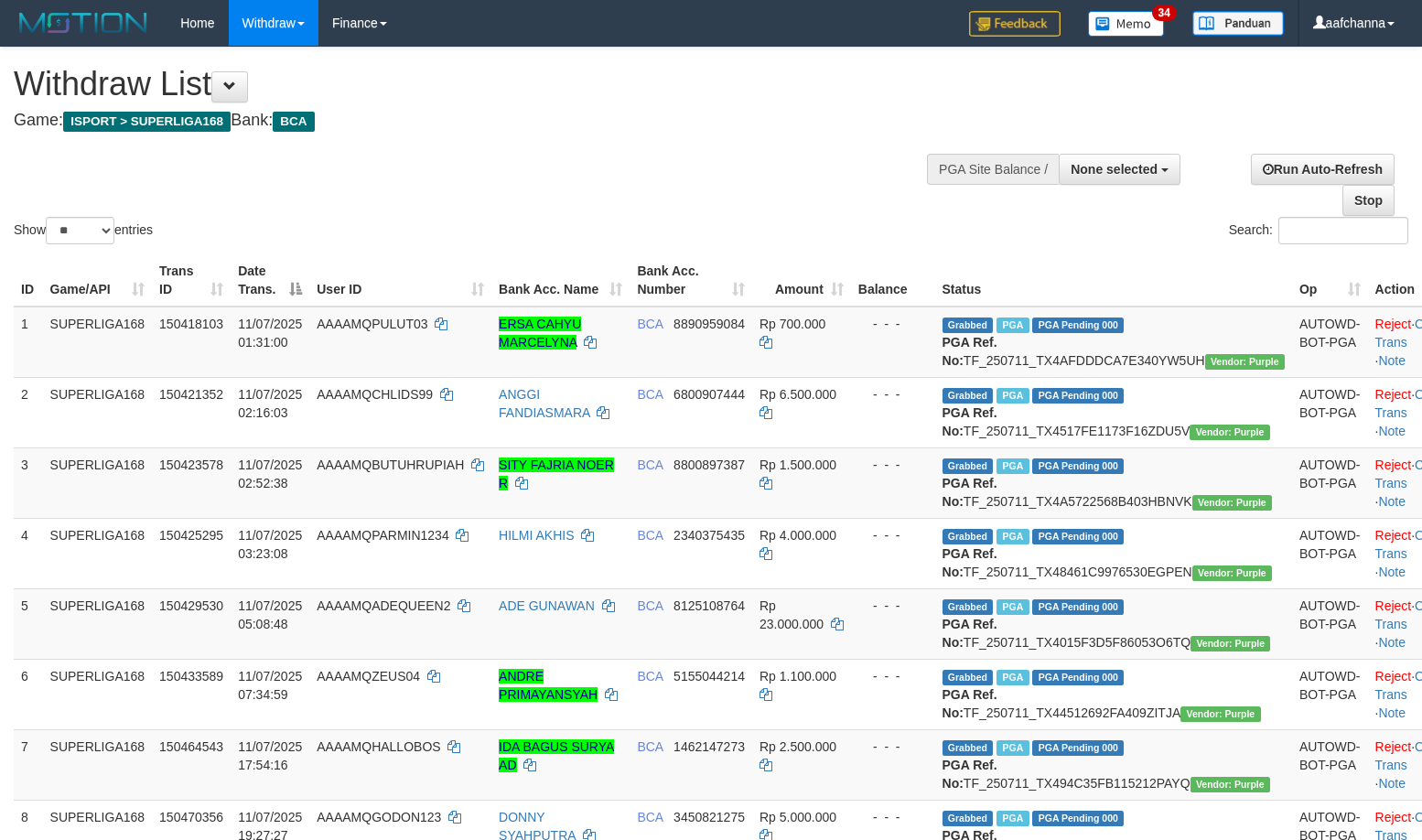 select 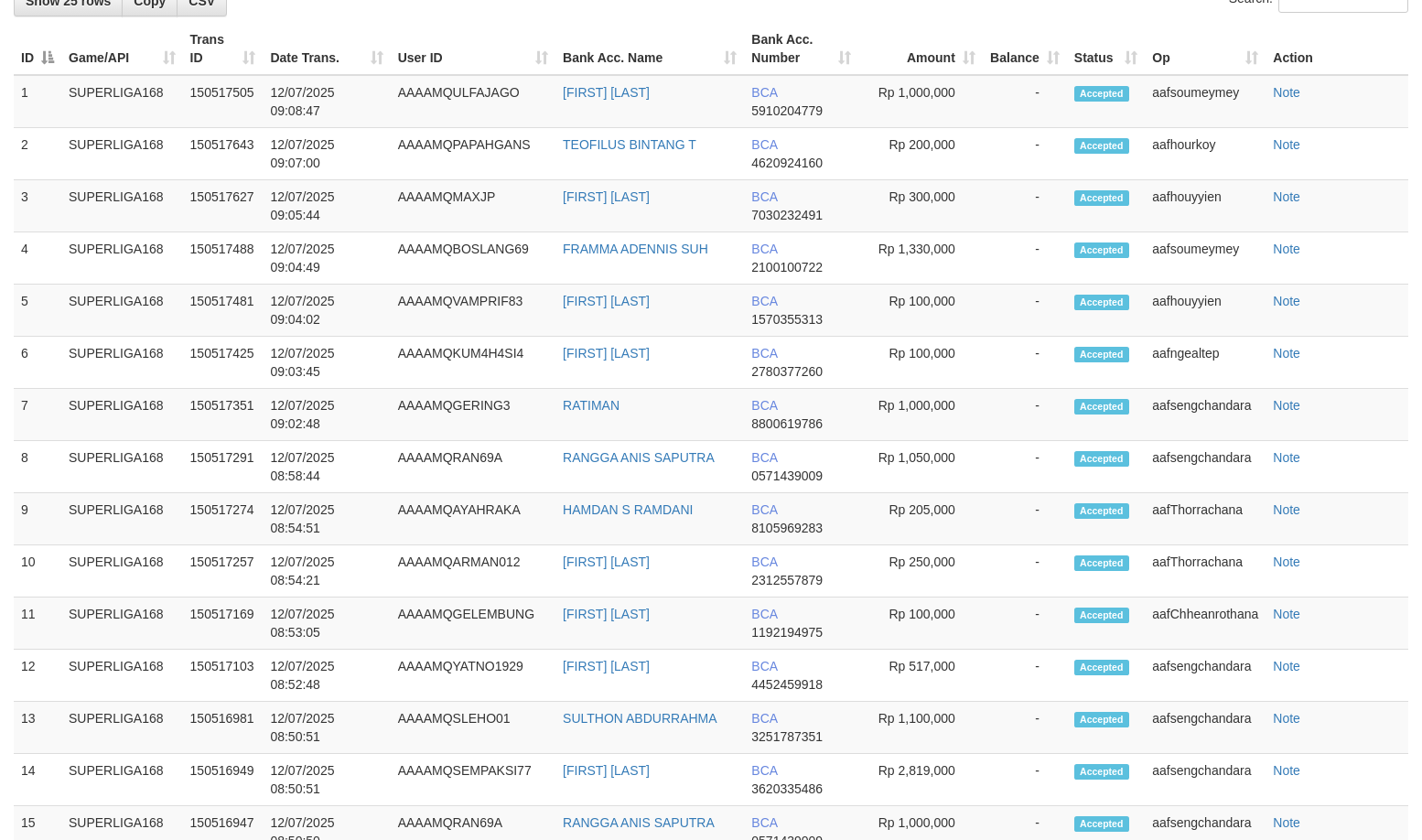 scroll, scrollTop: 1912, scrollLeft: 0, axis: vertical 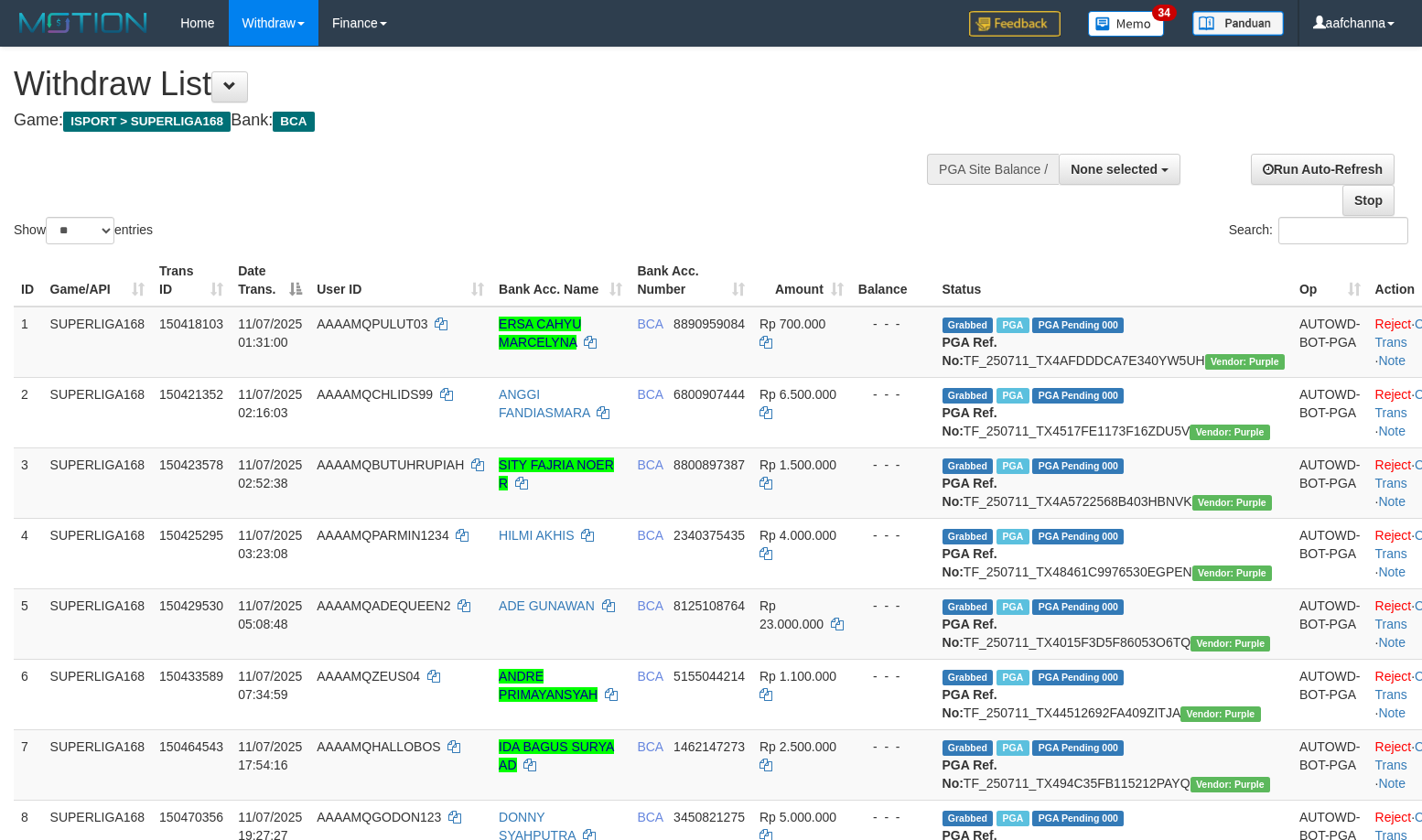select 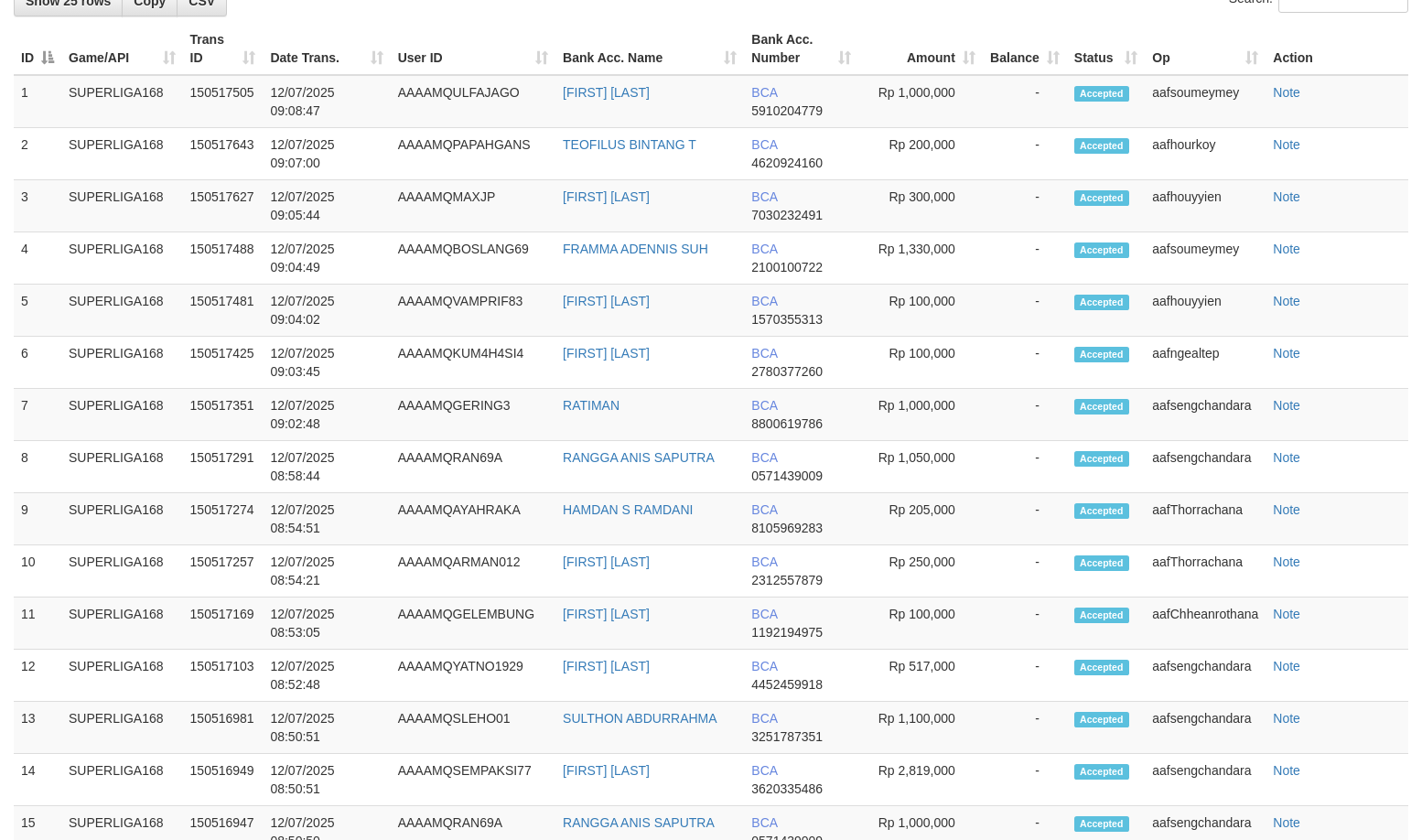 scroll, scrollTop: 1912, scrollLeft: 0, axis: vertical 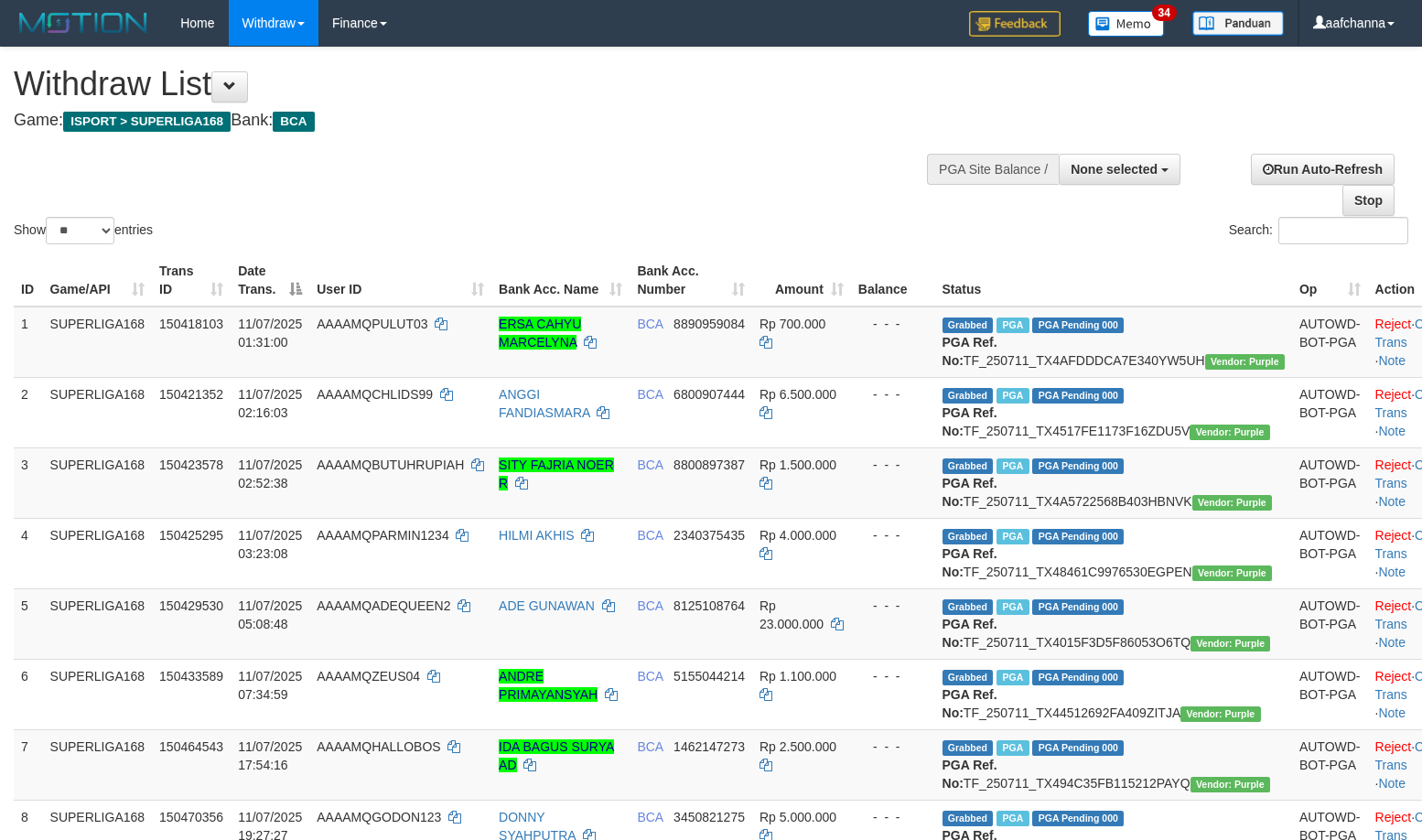 select 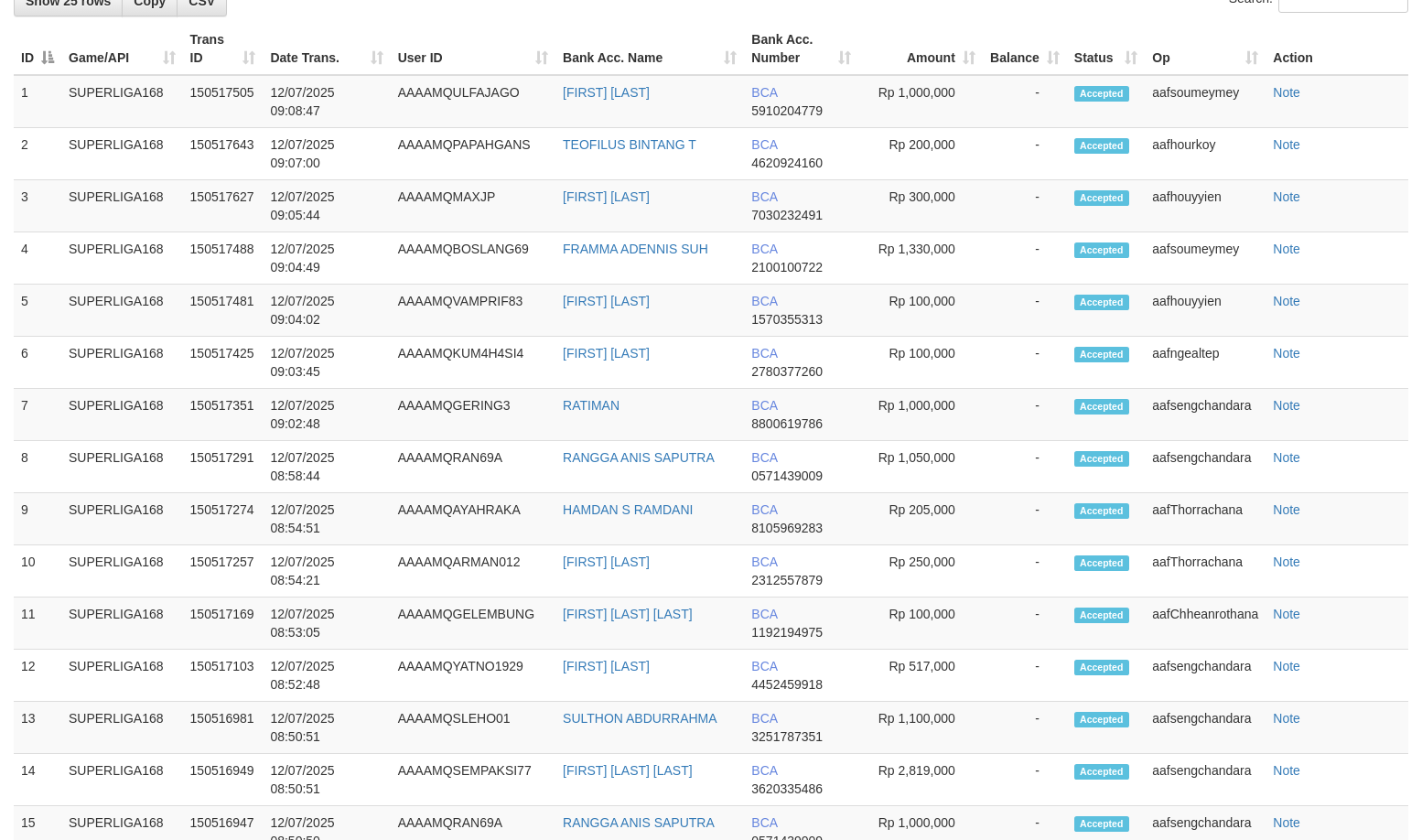 scroll, scrollTop: 1912, scrollLeft: 0, axis: vertical 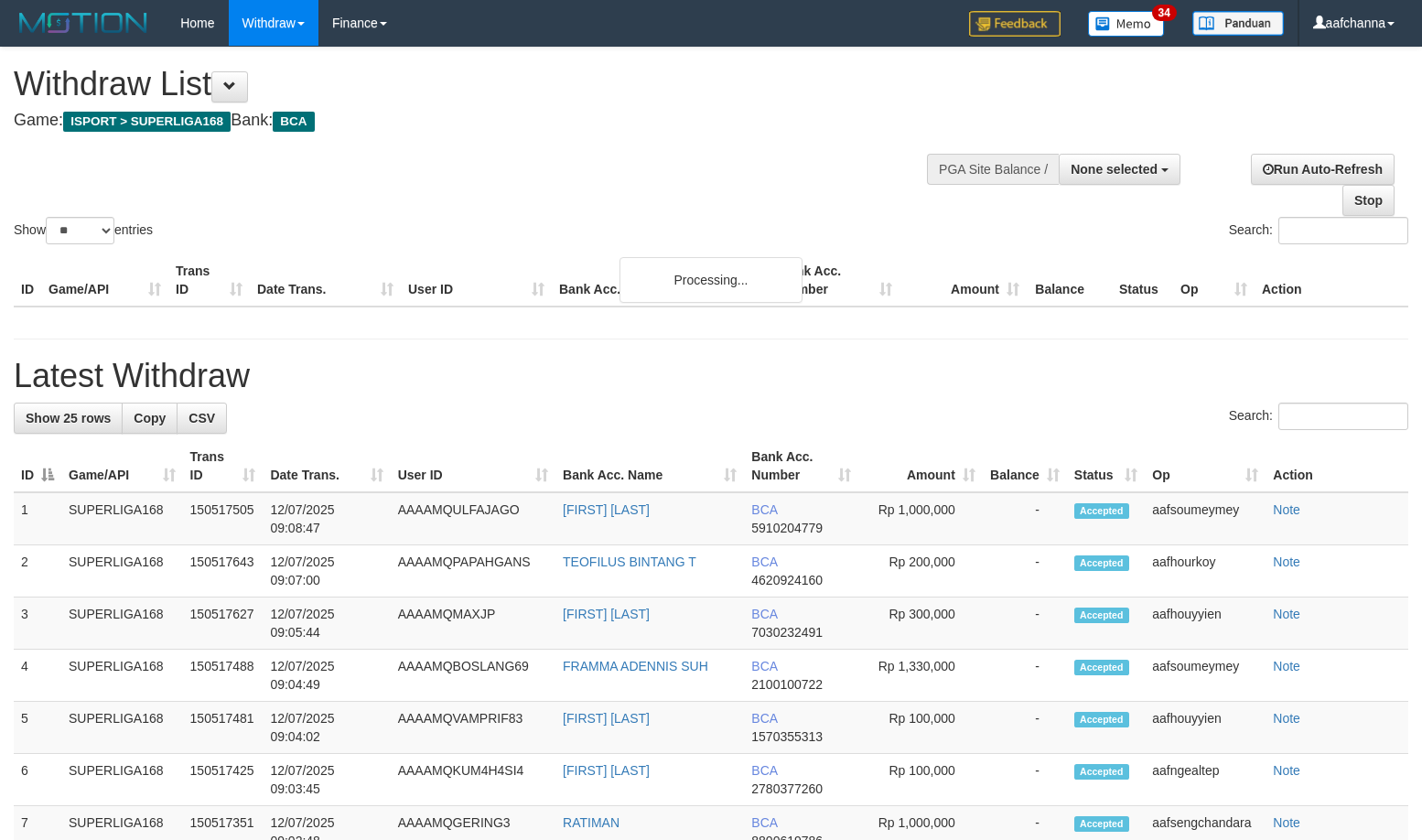 select 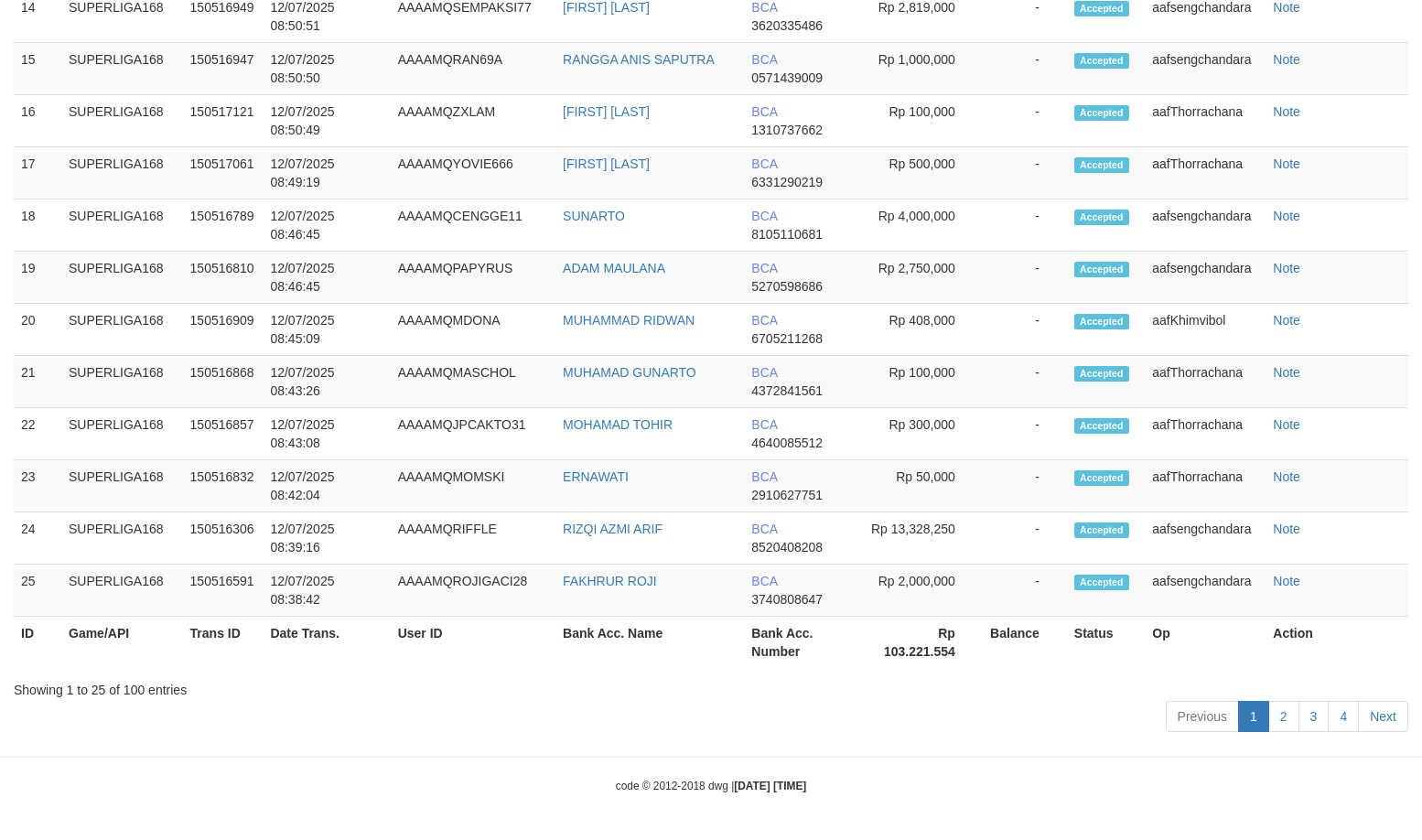 scroll, scrollTop: 1912, scrollLeft: 0, axis: vertical 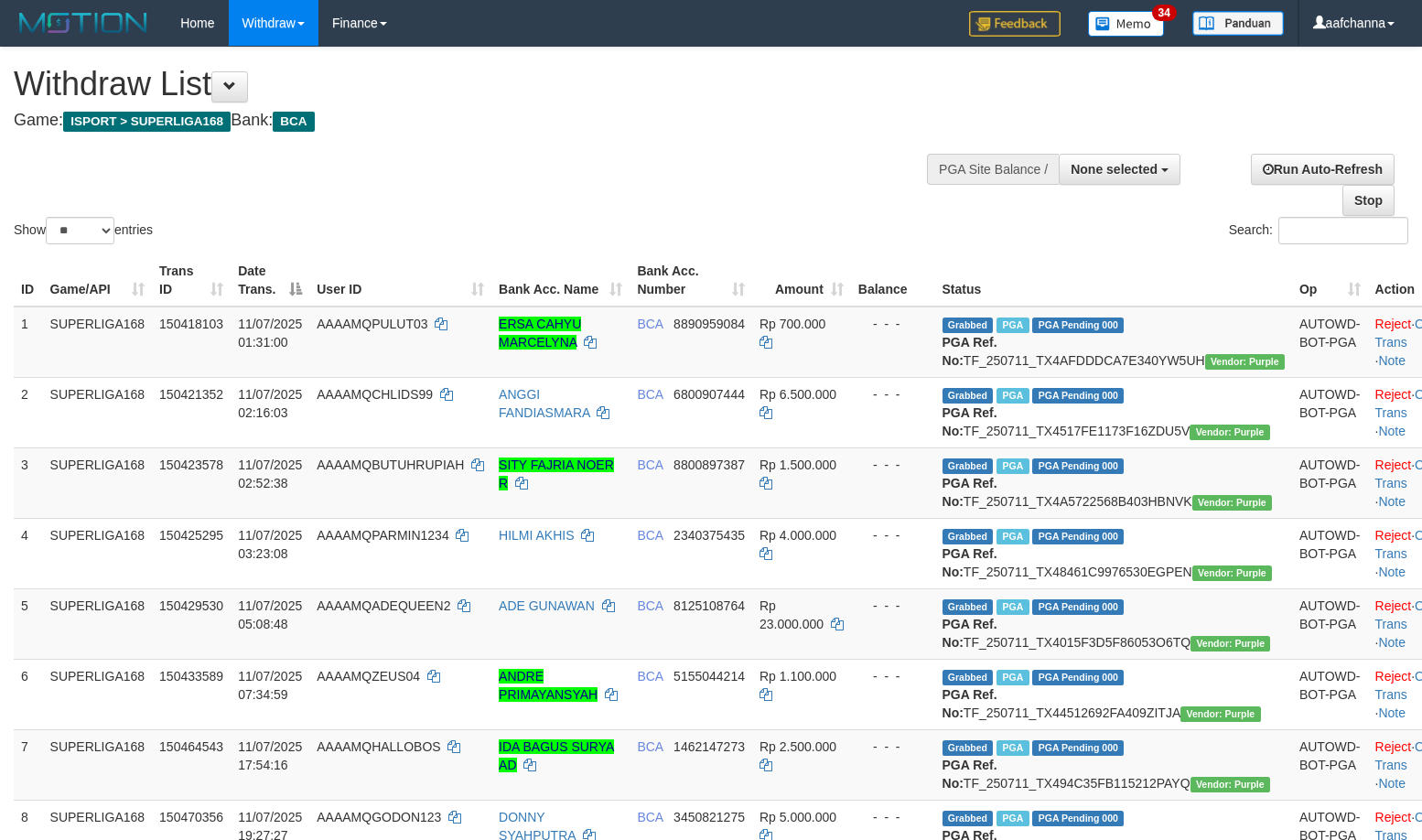 select 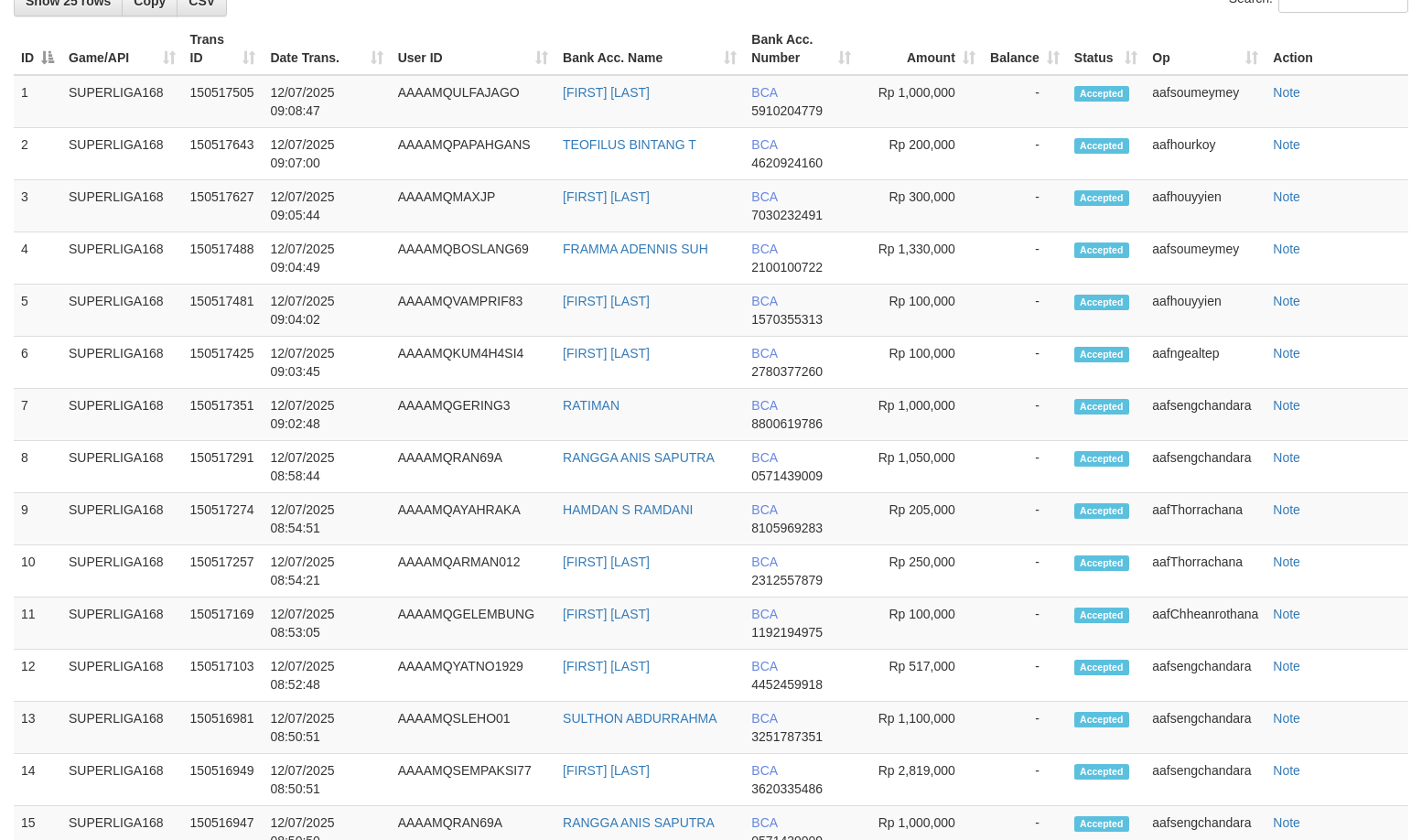 scroll, scrollTop: 1912, scrollLeft: 0, axis: vertical 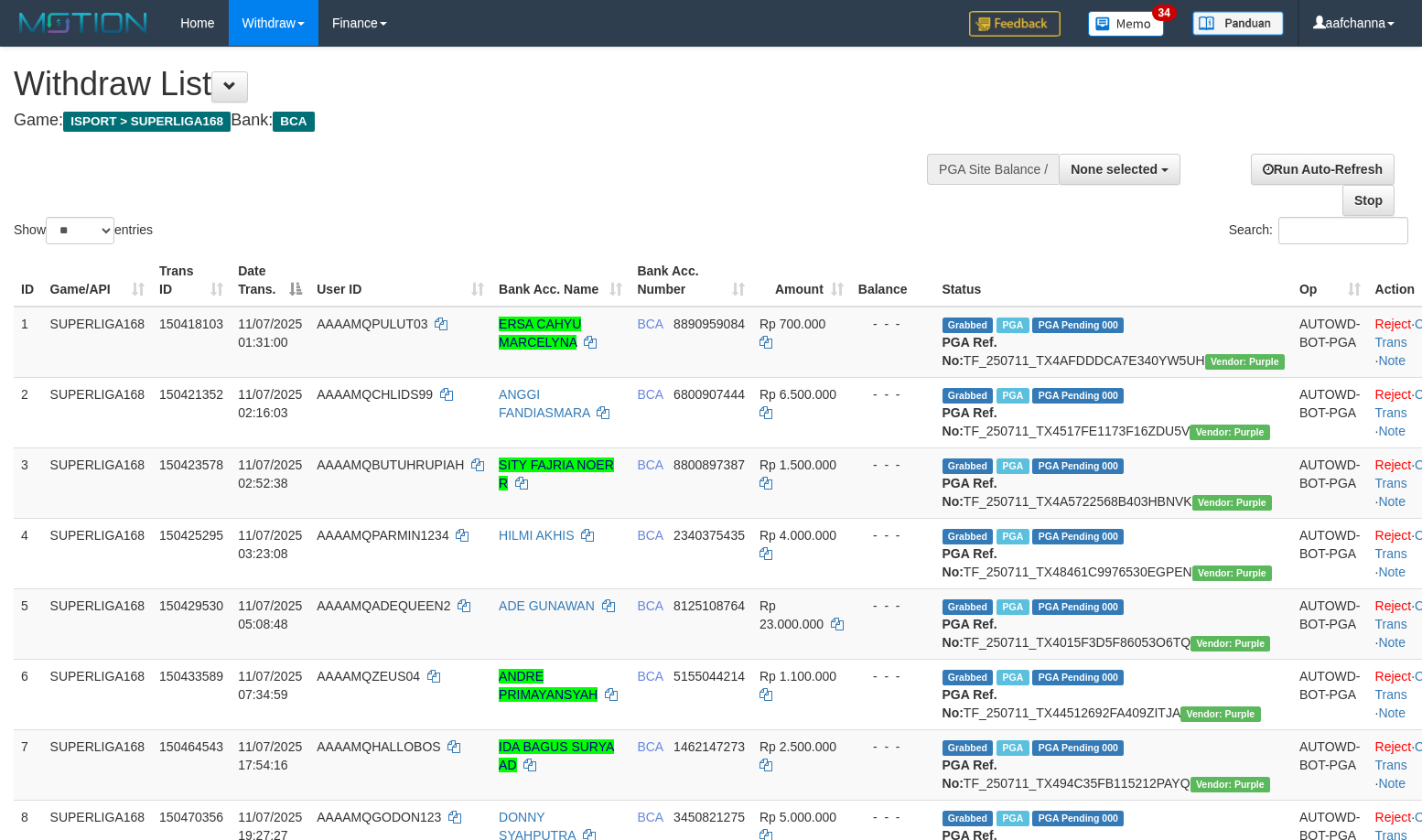 select 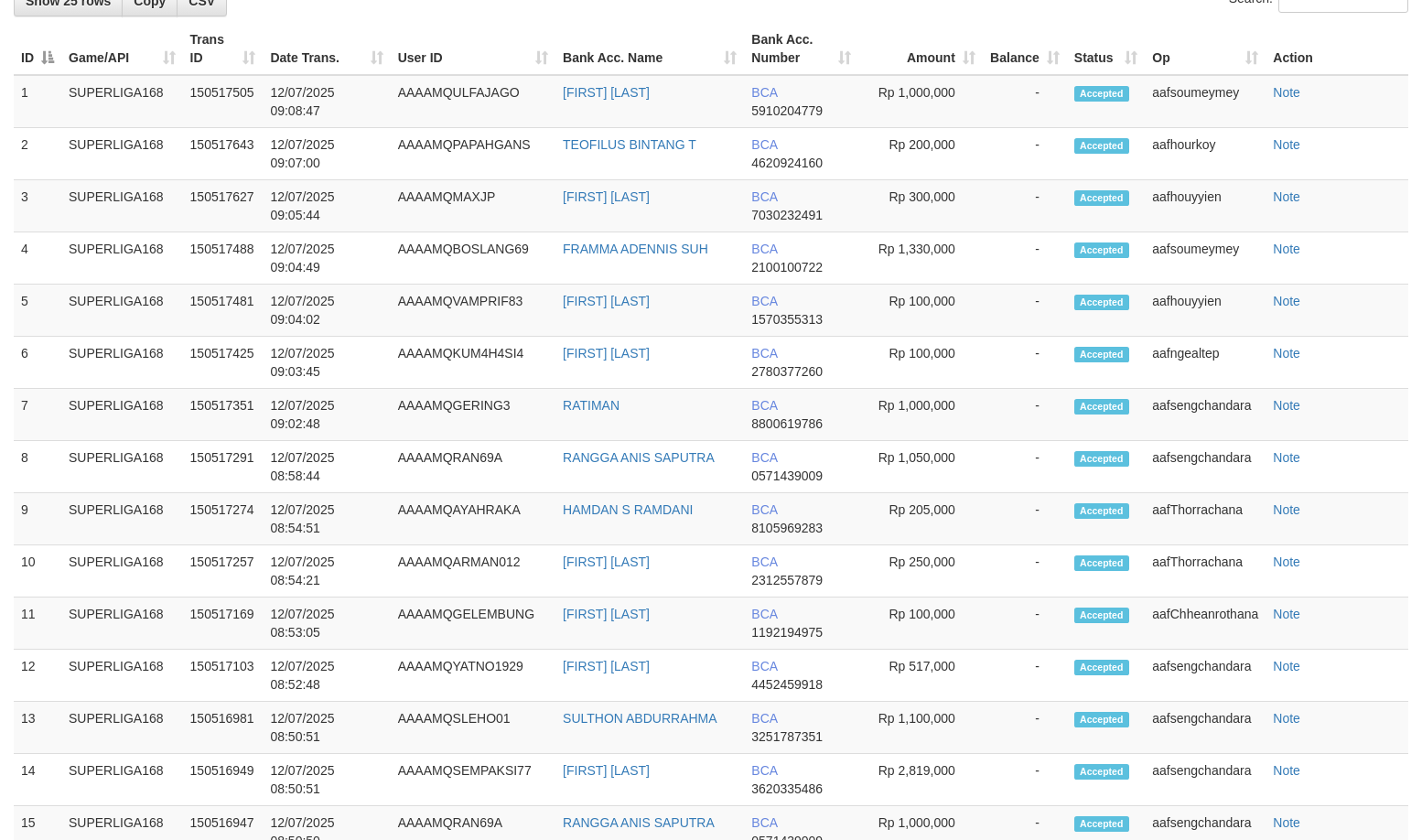 scroll, scrollTop: 1912, scrollLeft: 0, axis: vertical 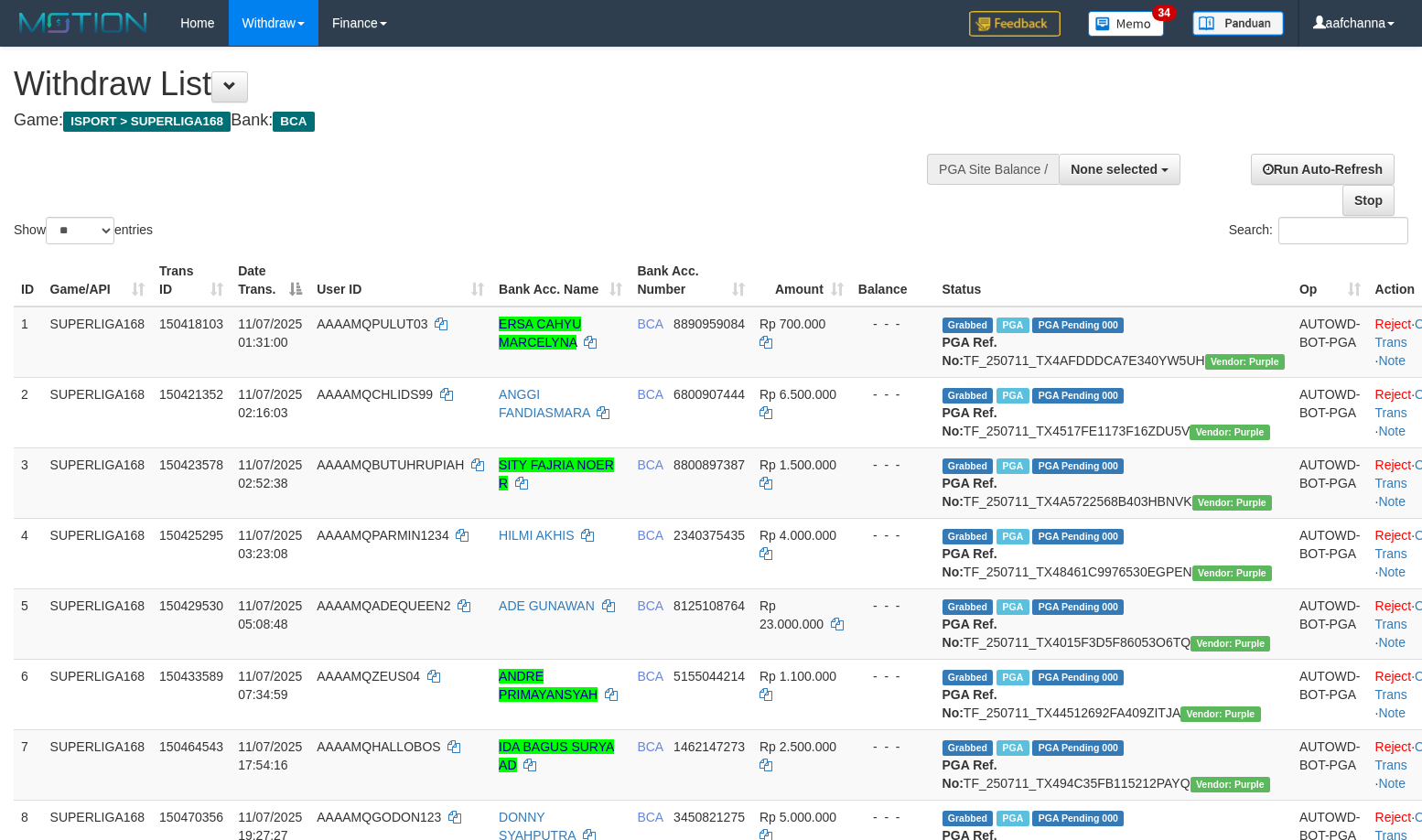 select 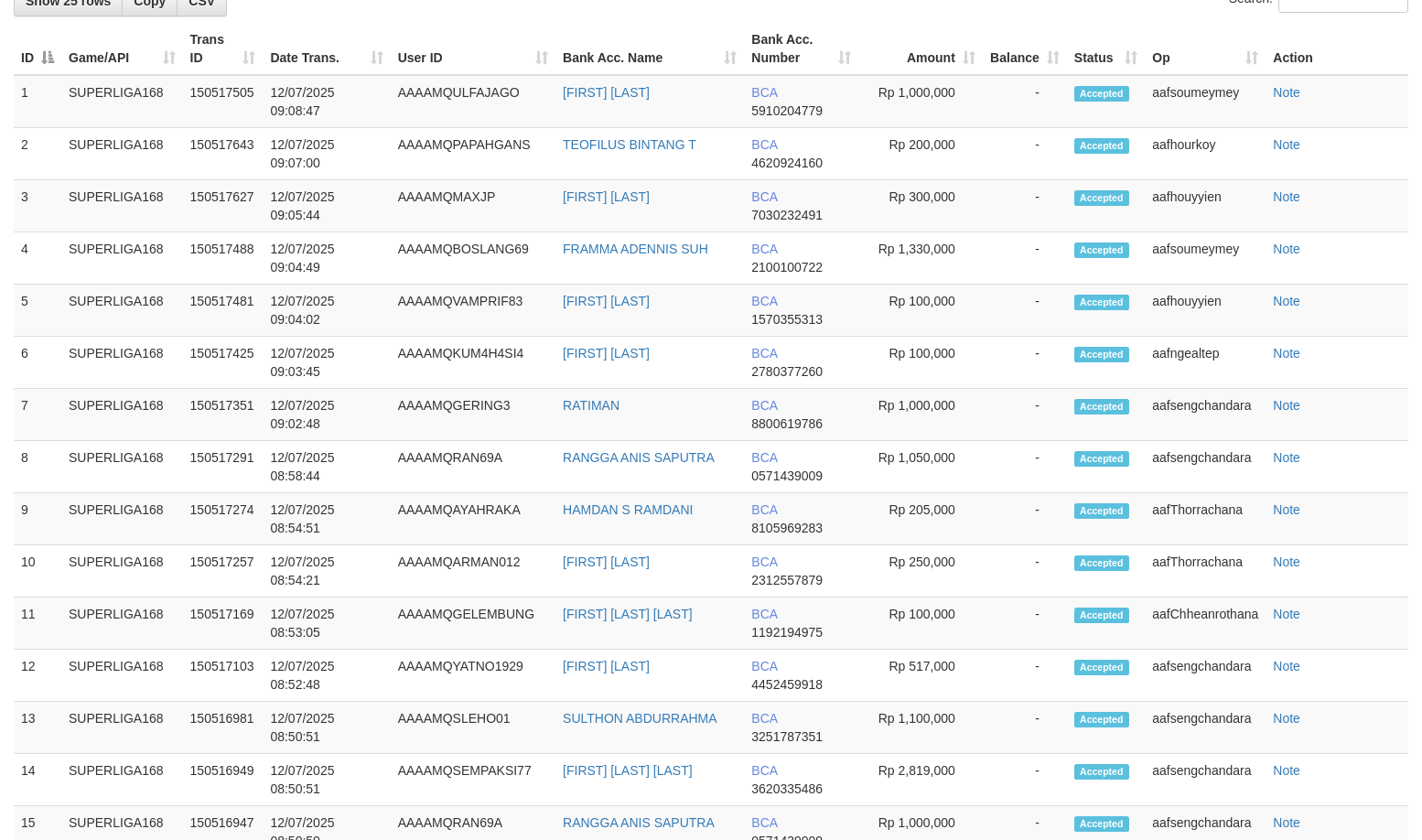 scroll, scrollTop: 1912, scrollLeft: 0, axis: vertical 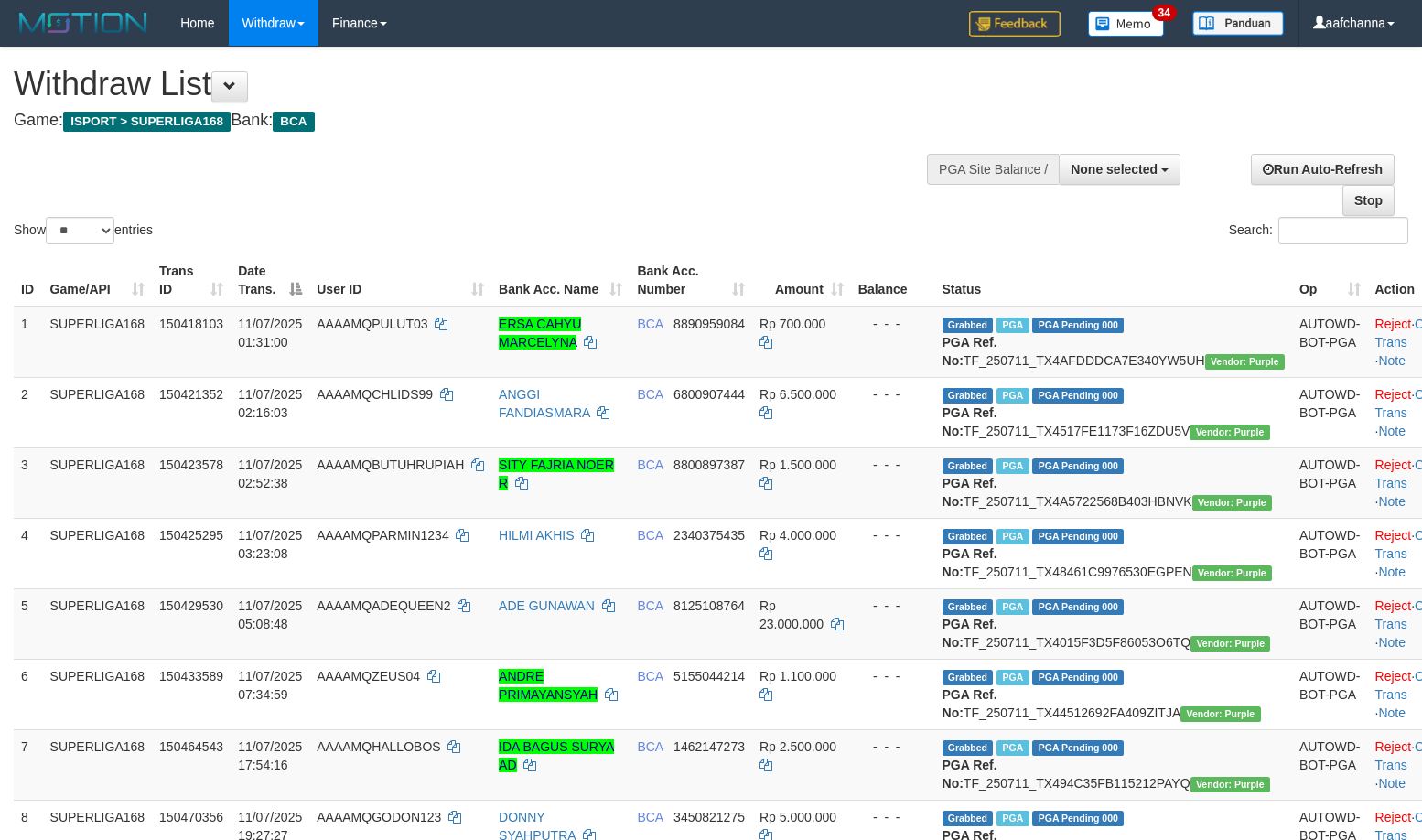 select 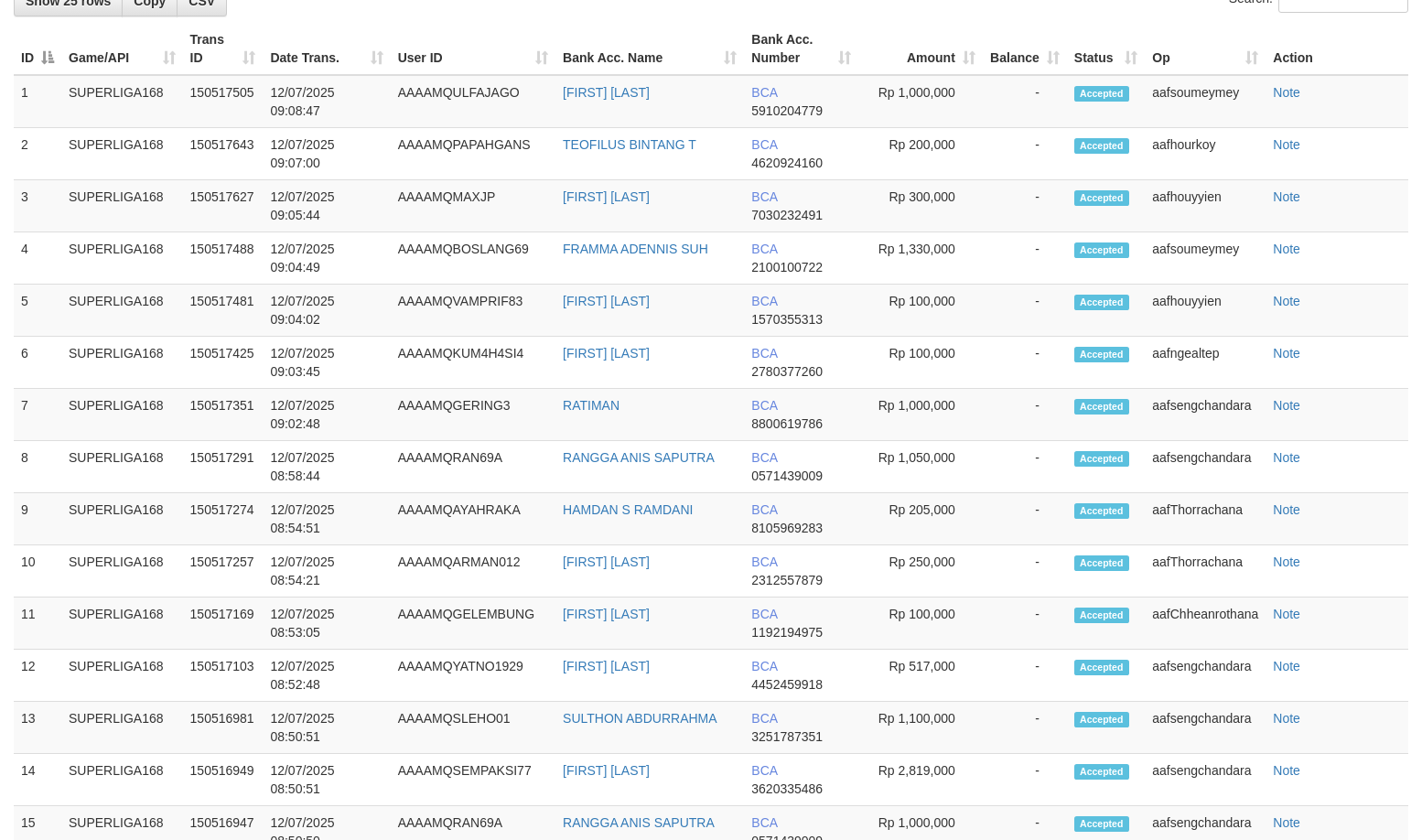 scroll, scrollTop: 1912, scrollLeft: 0, axis: vertical 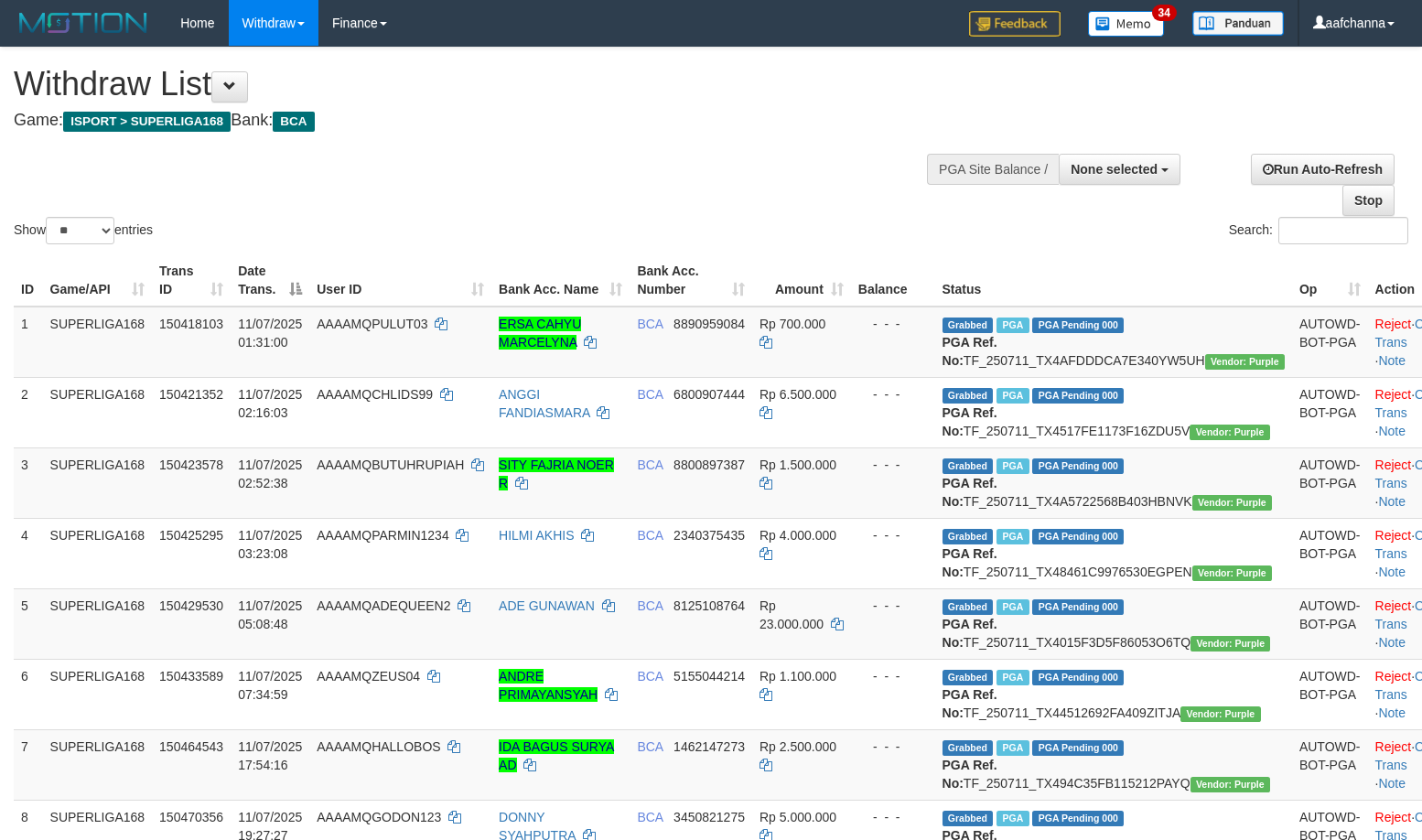 select 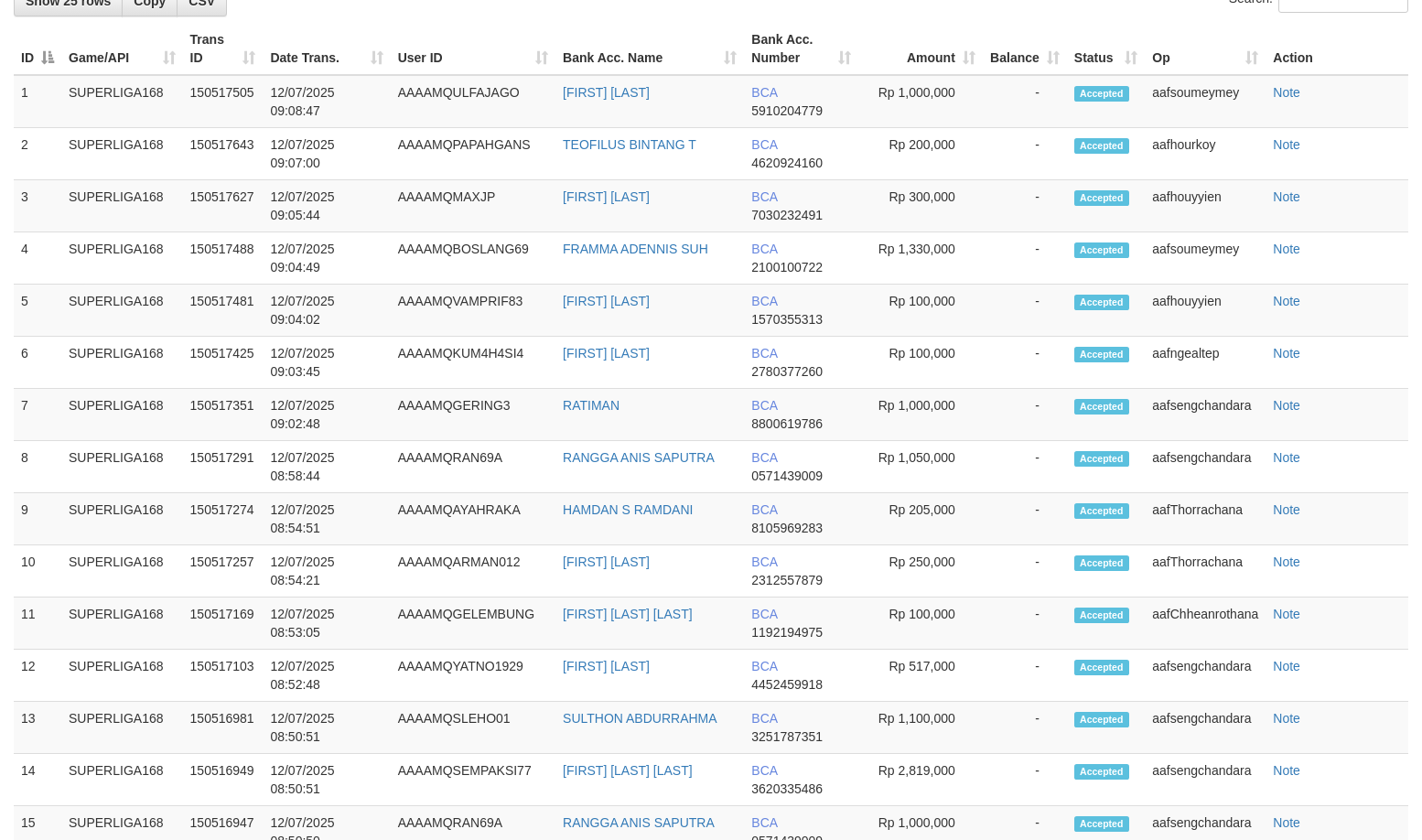 scroll, scrollTop: 1912, scrollLeft: 0, axis: vertical 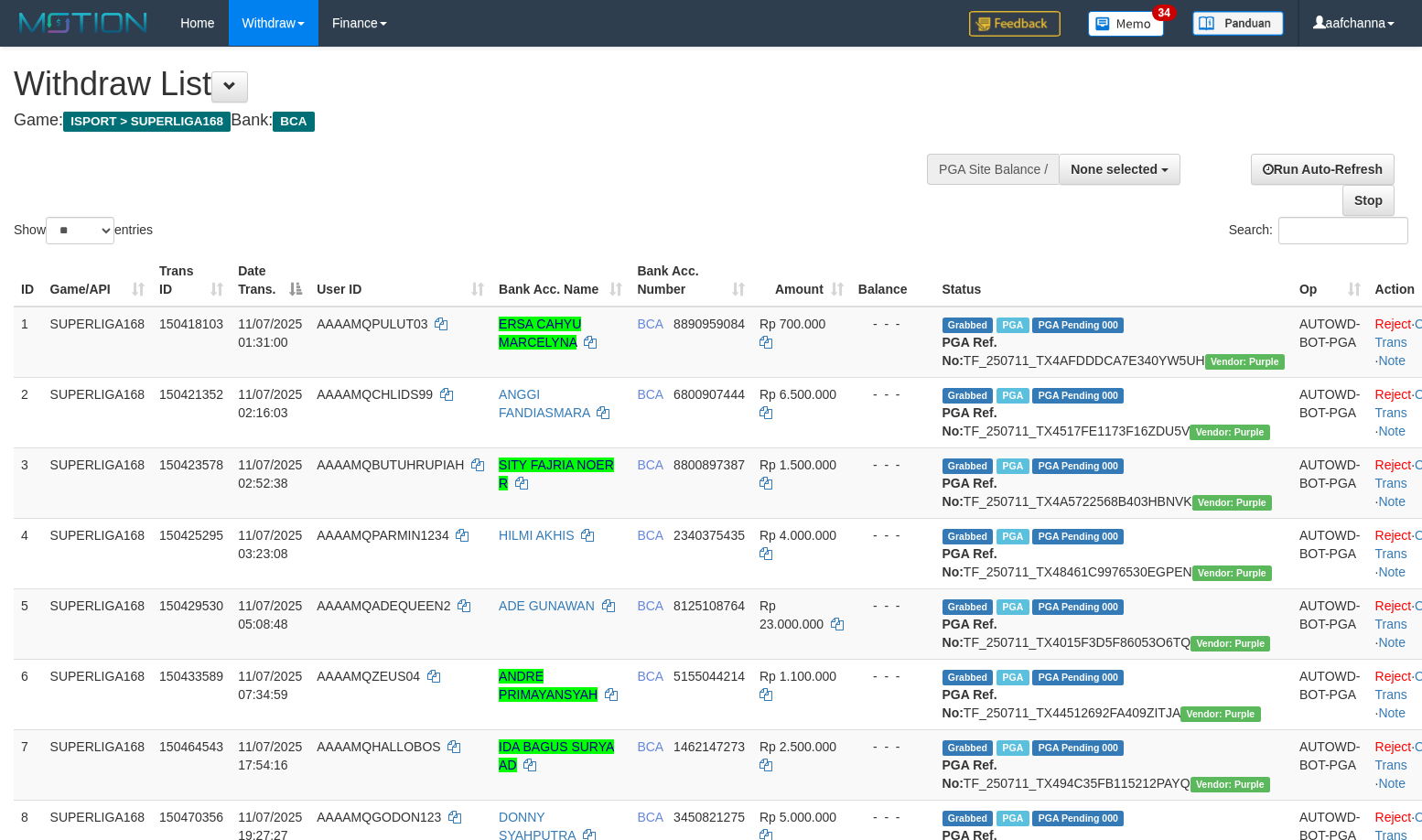 select 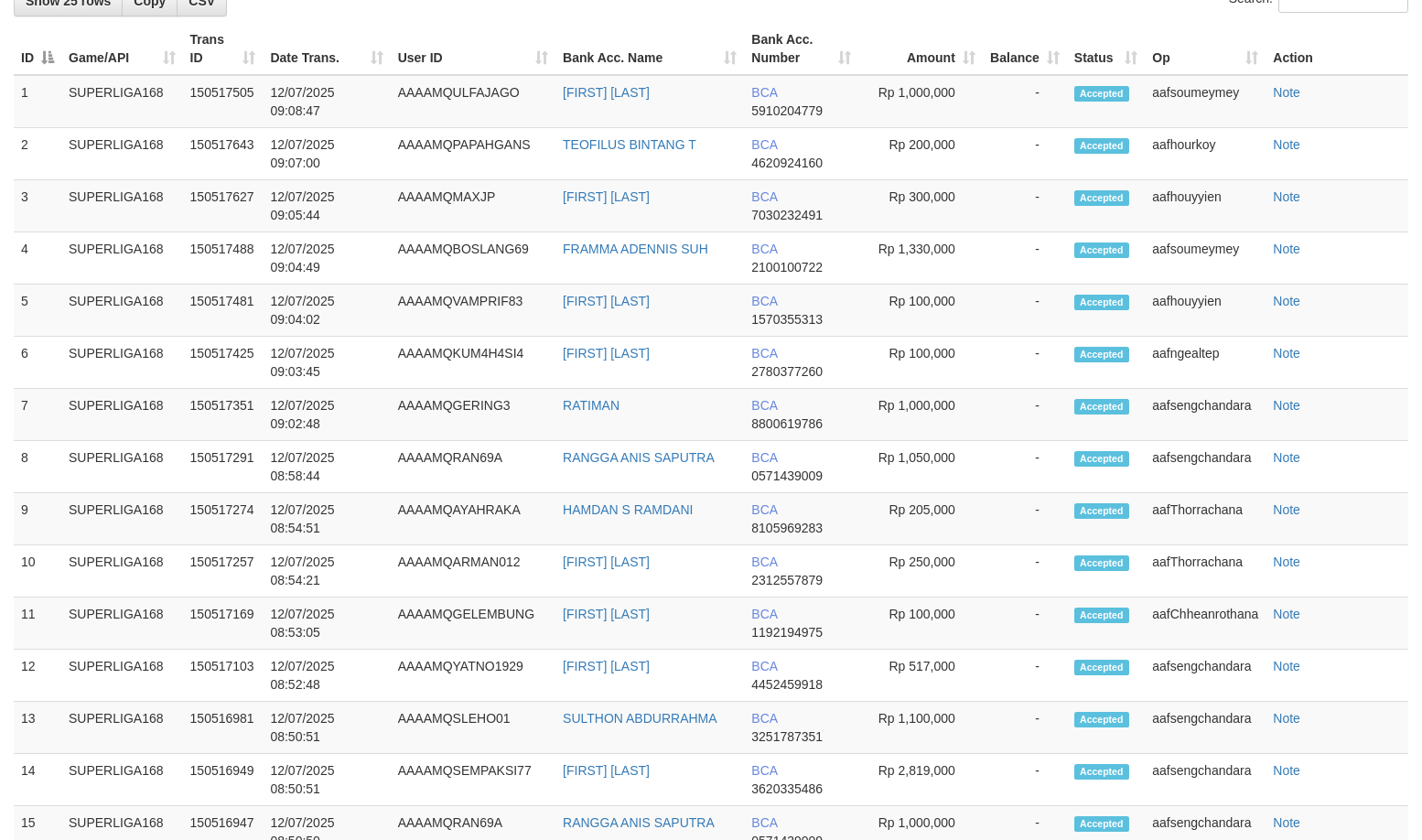 scroll, scrollTop: 1912, scrollLeft: 0, axis: vertical 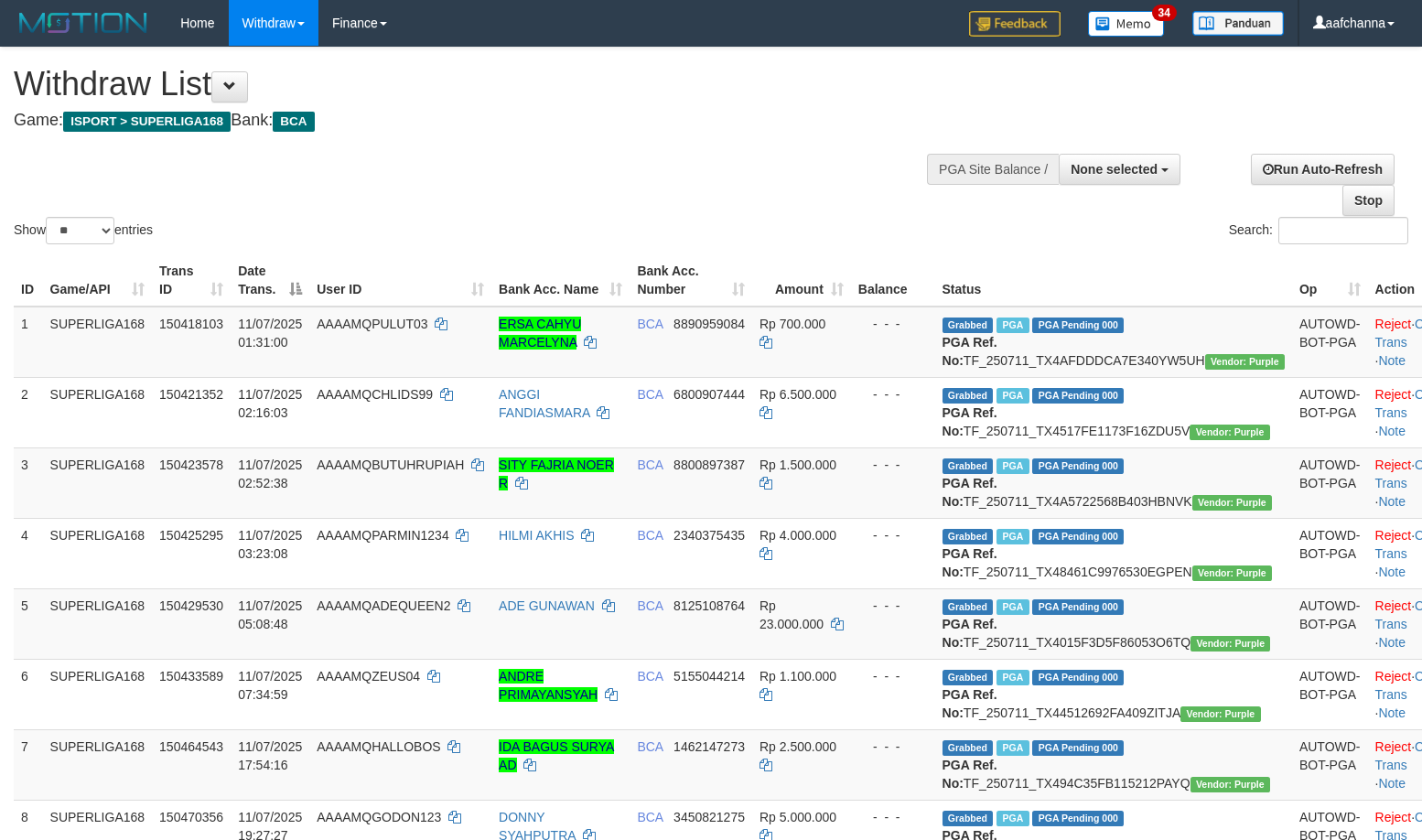 select 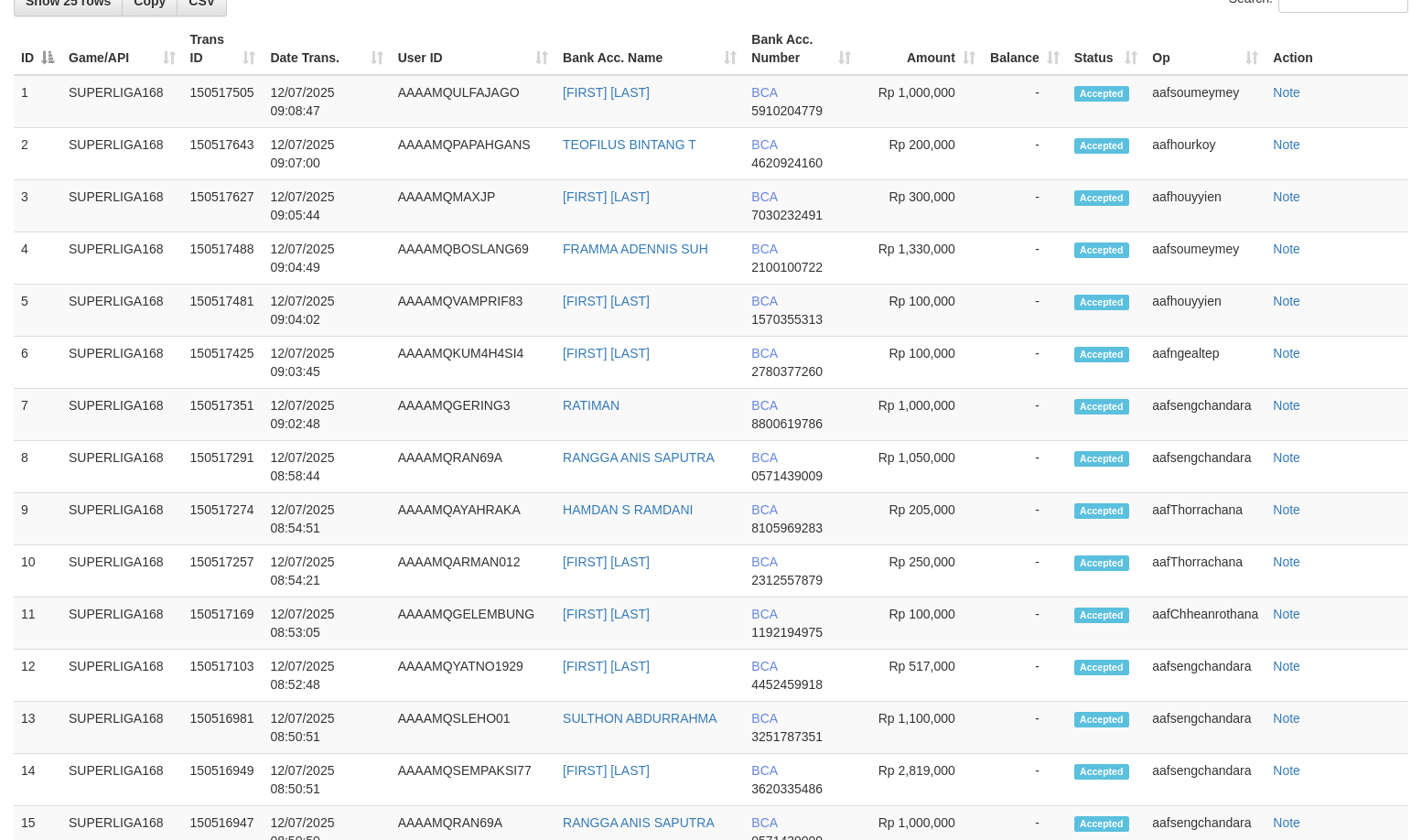 scroll, scrollTop: 1912, scrollLeft: 0, axis: vertical 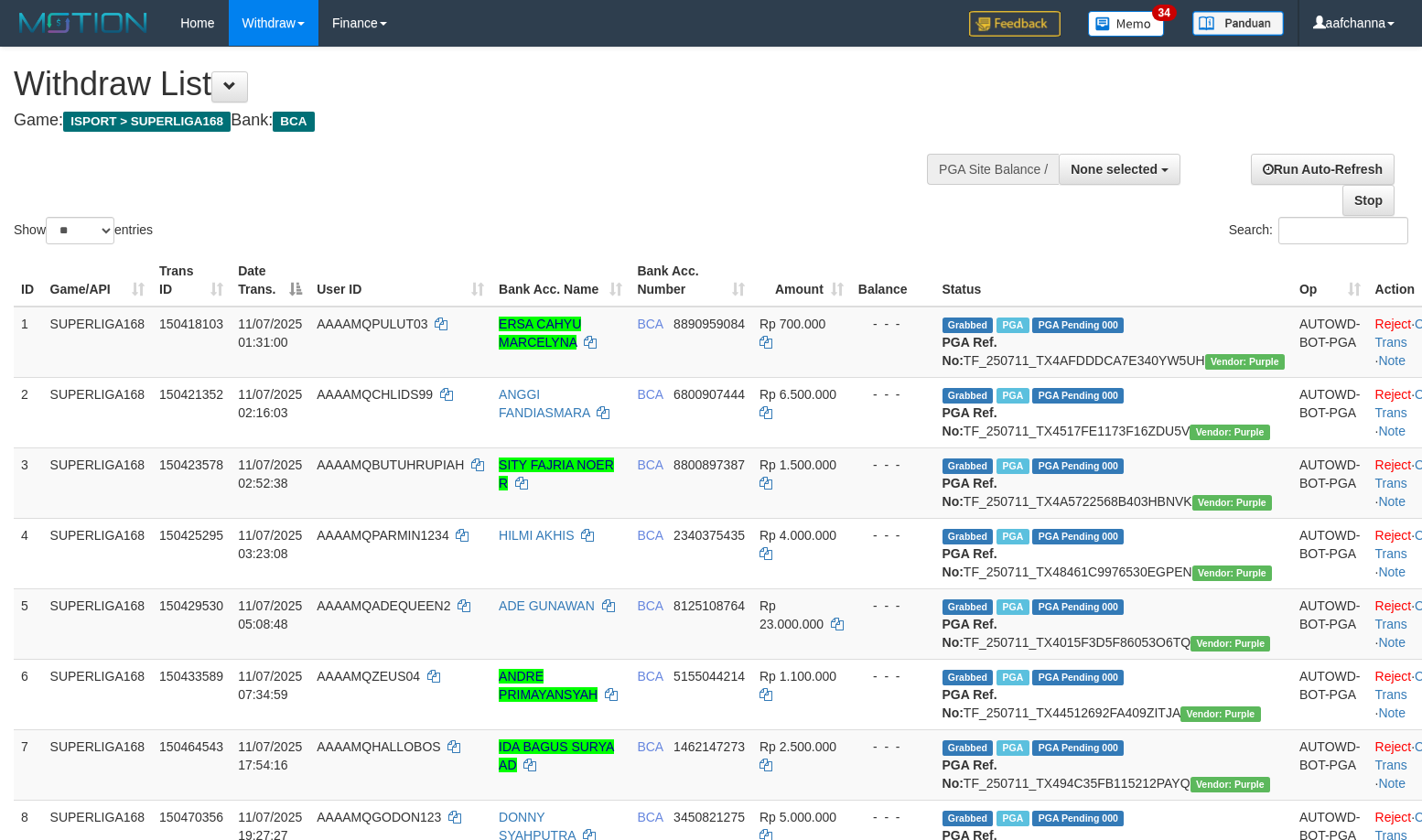 select 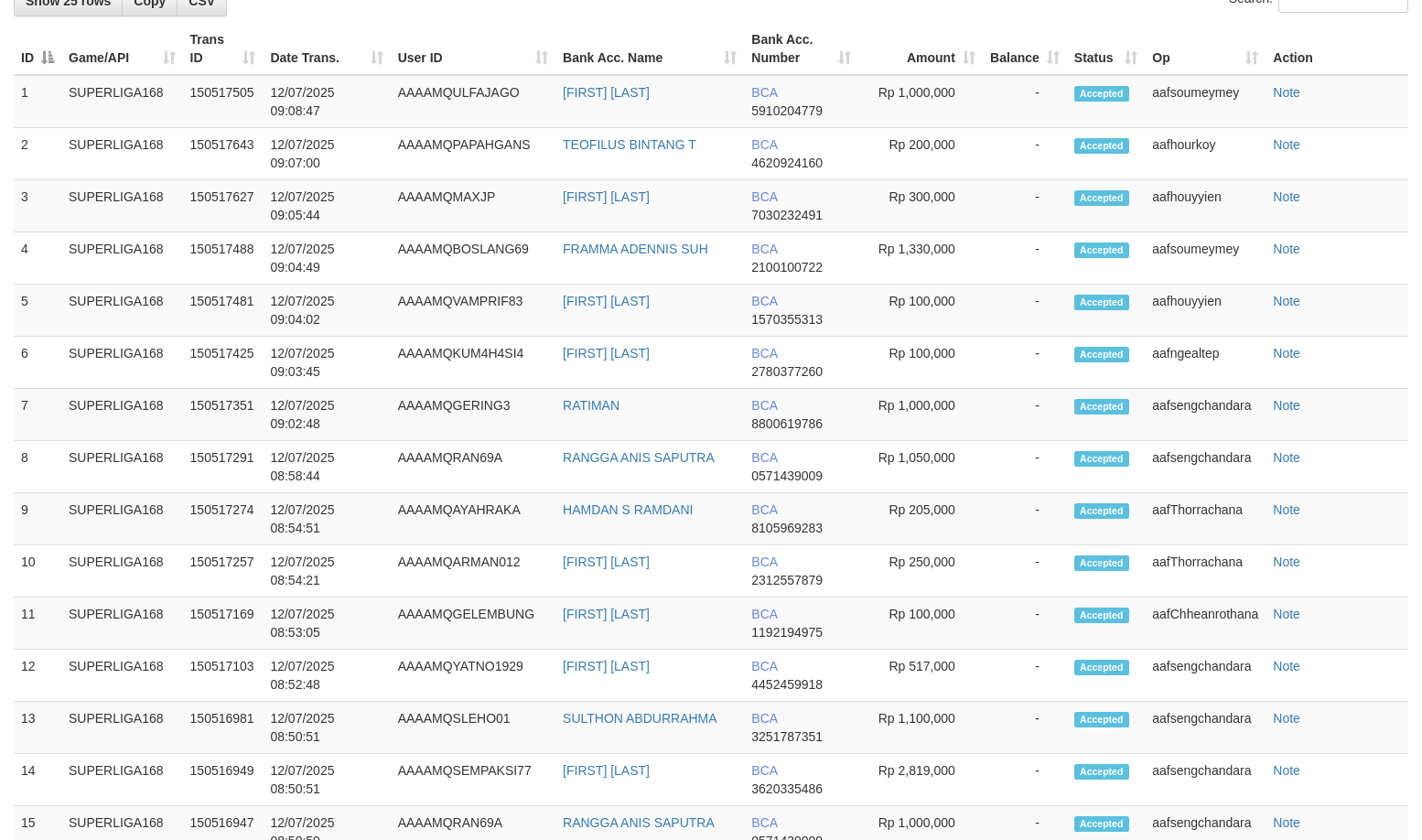 scroll, scrollTop: 1912, scrollLeft: 0, axis: vertical 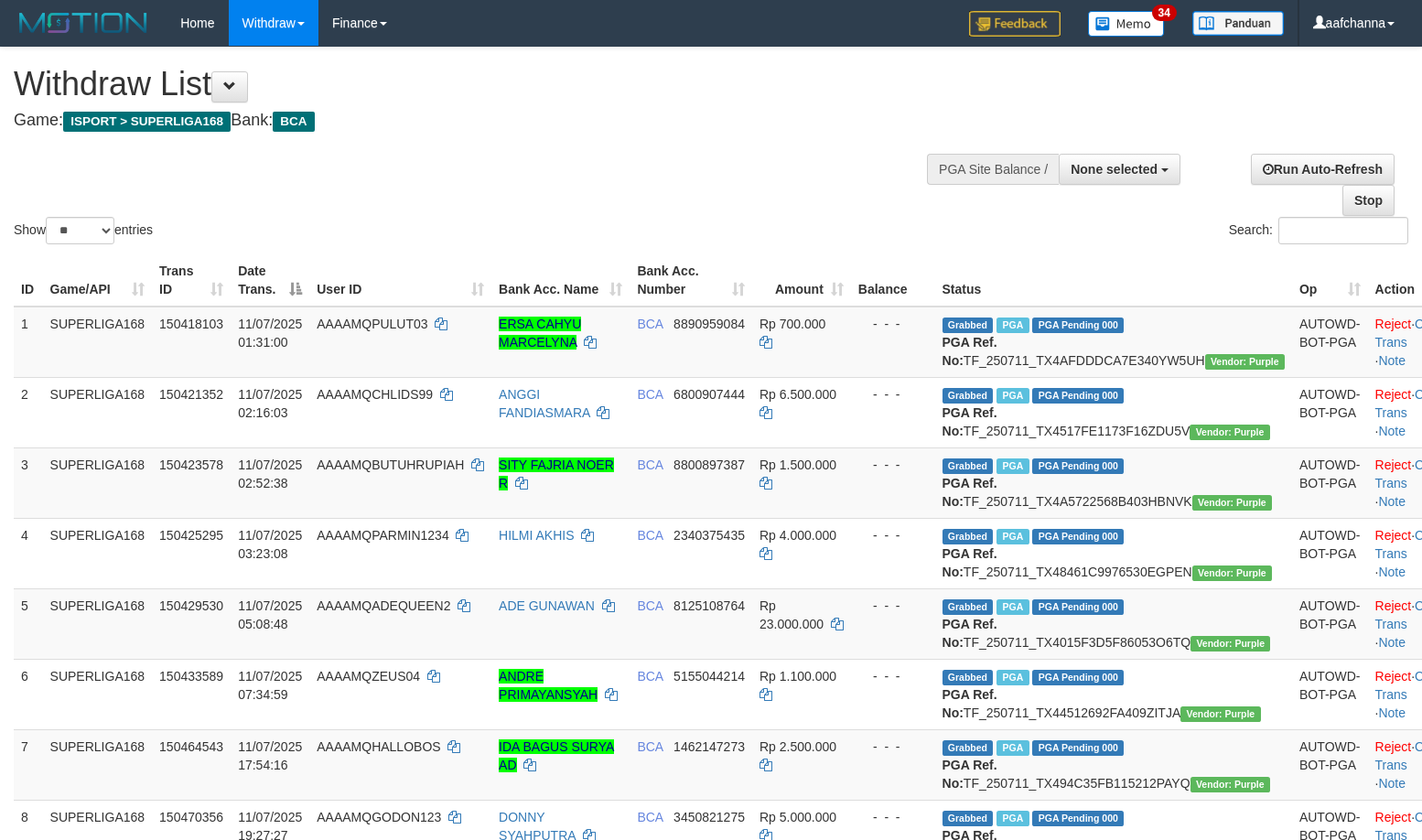 select 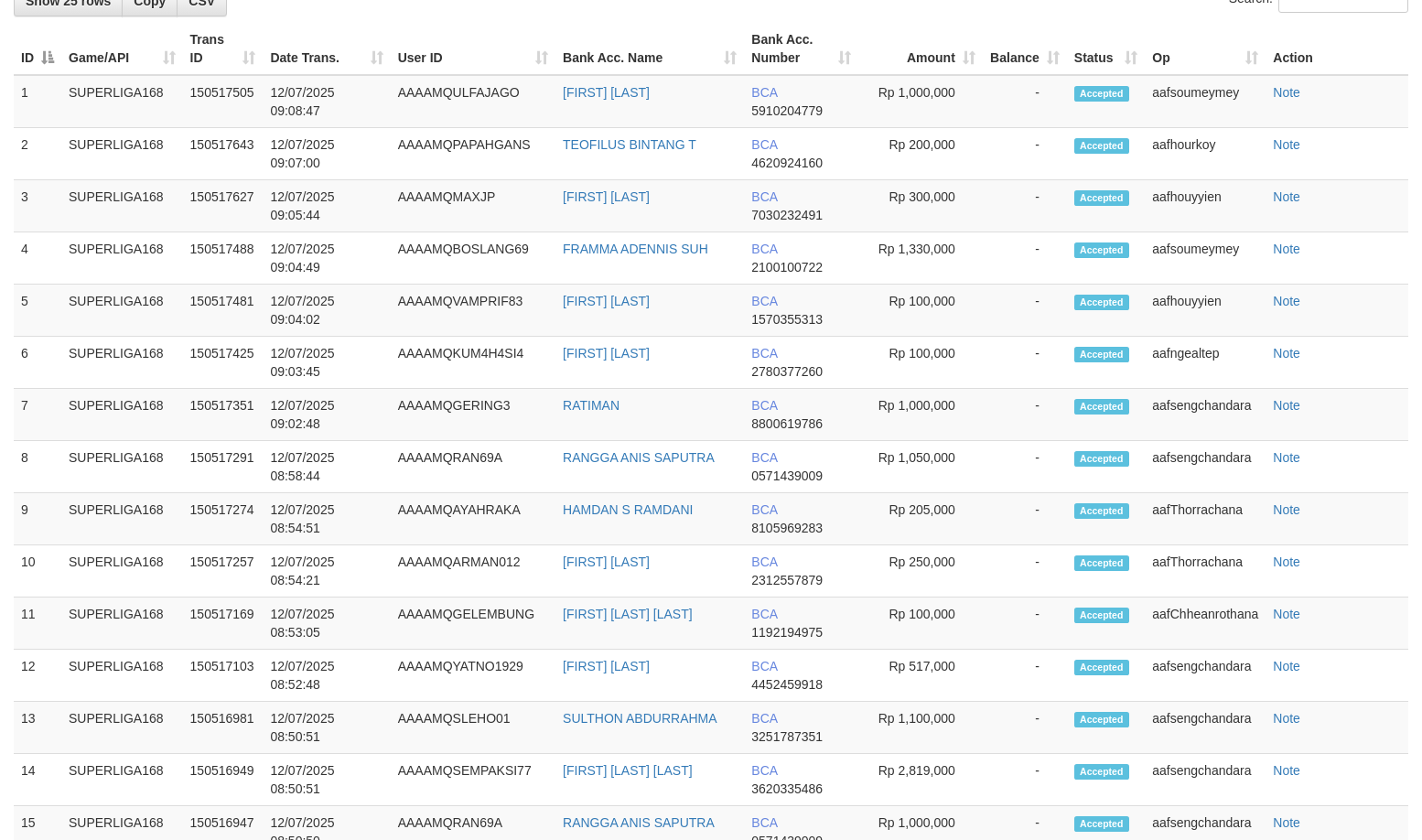 scroll, scrollTop: 1912, scrollLeft: 0, axis: vertical 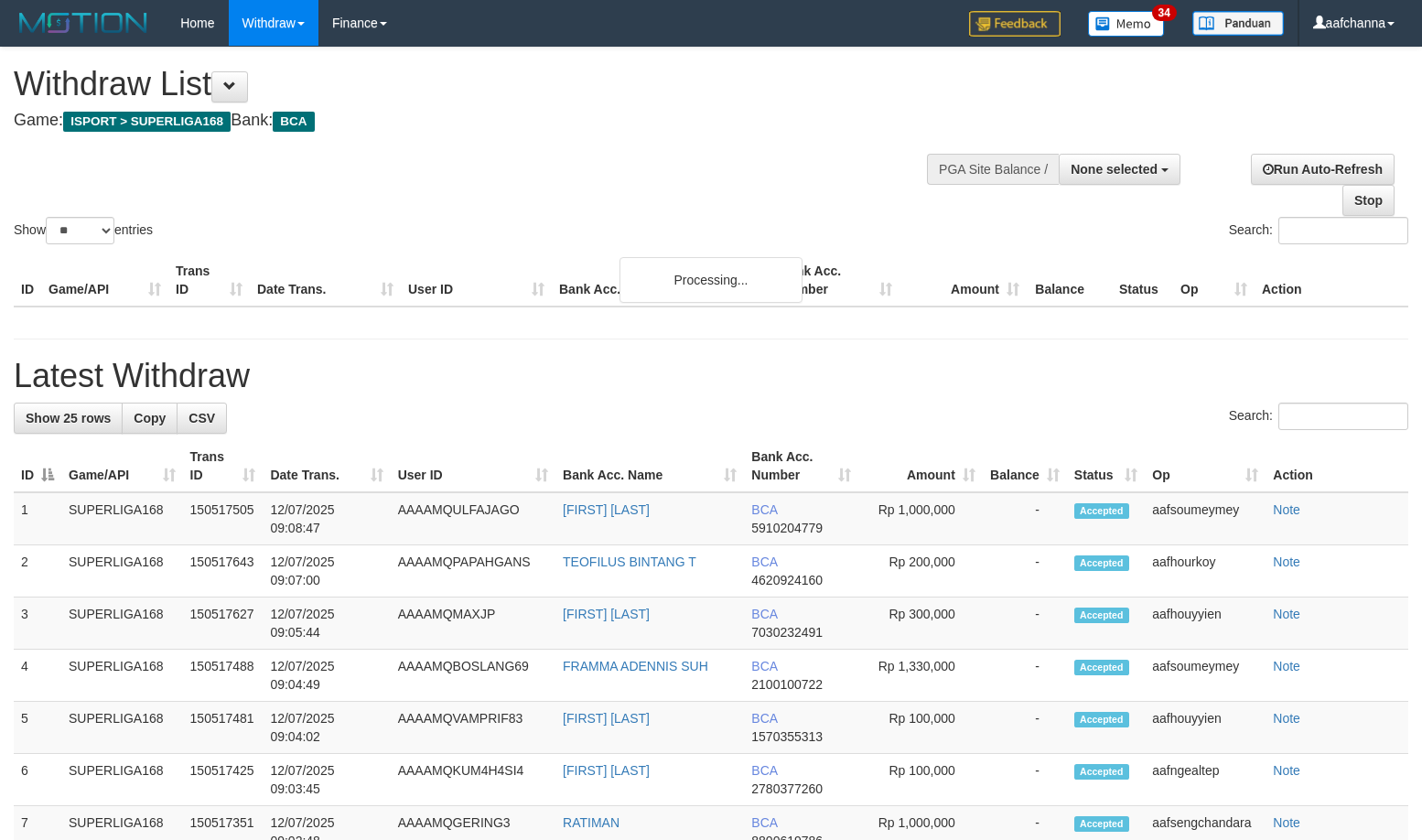 select 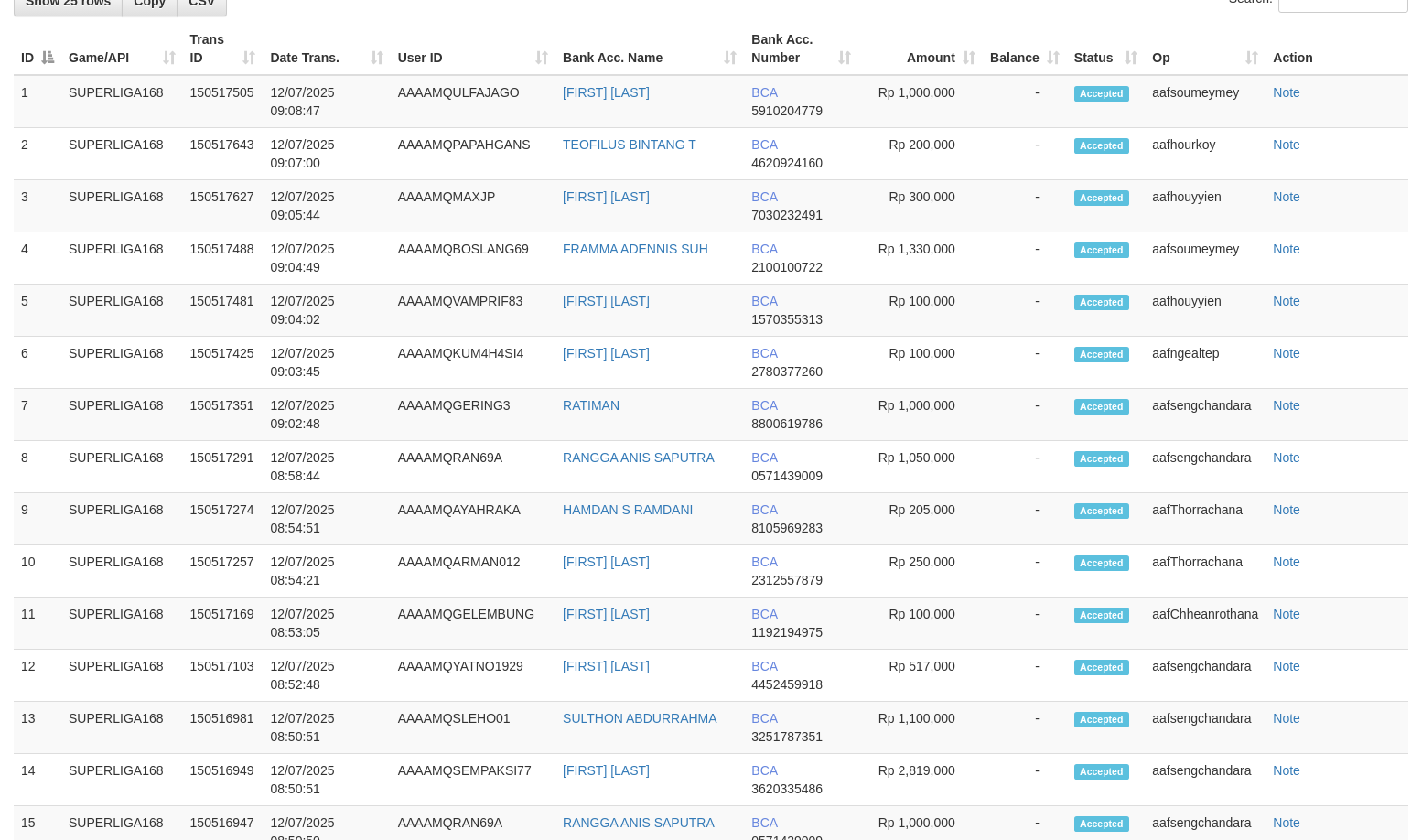 scroll, scrollTop: 1912, scrollLeft: 0, axis: vertical 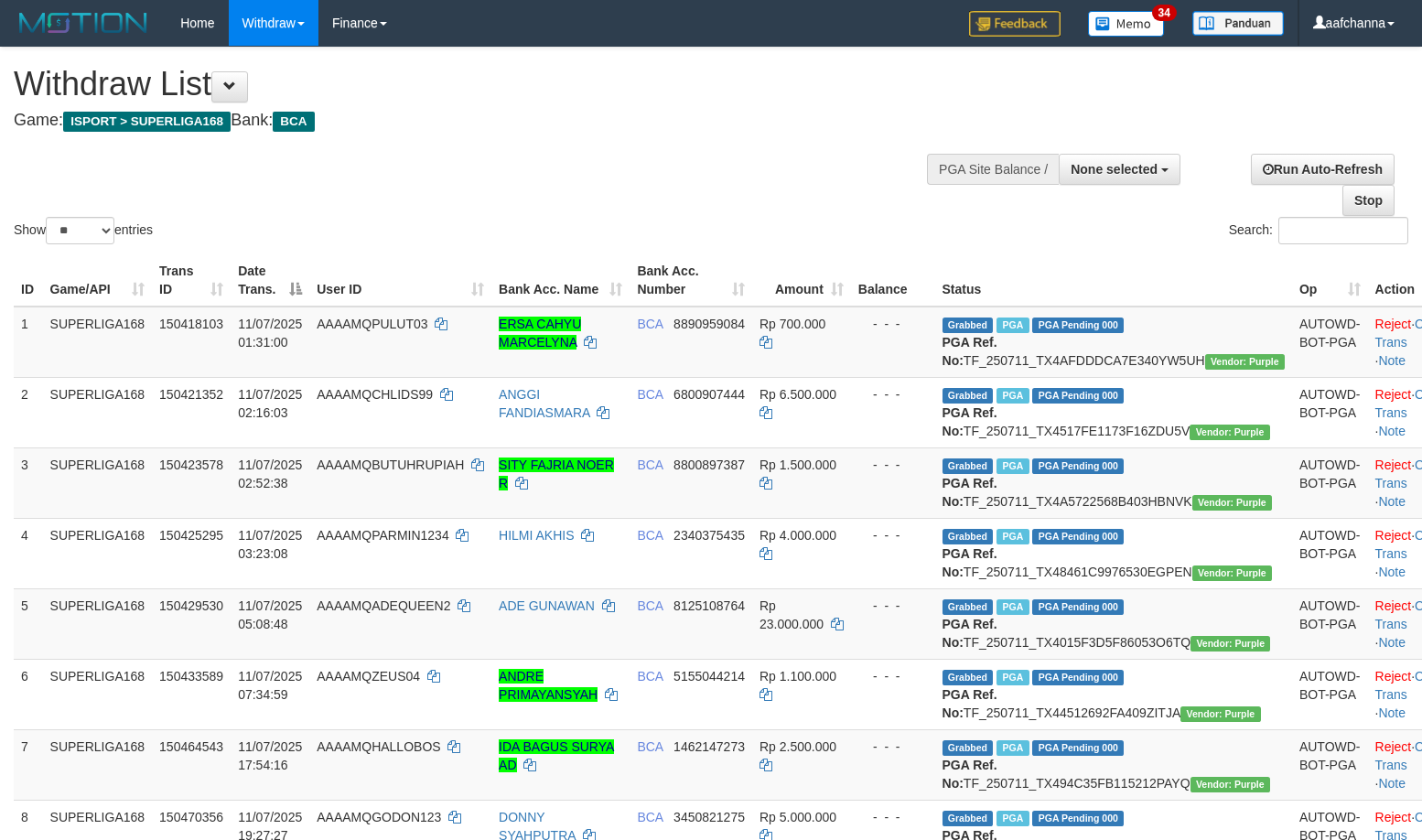 select 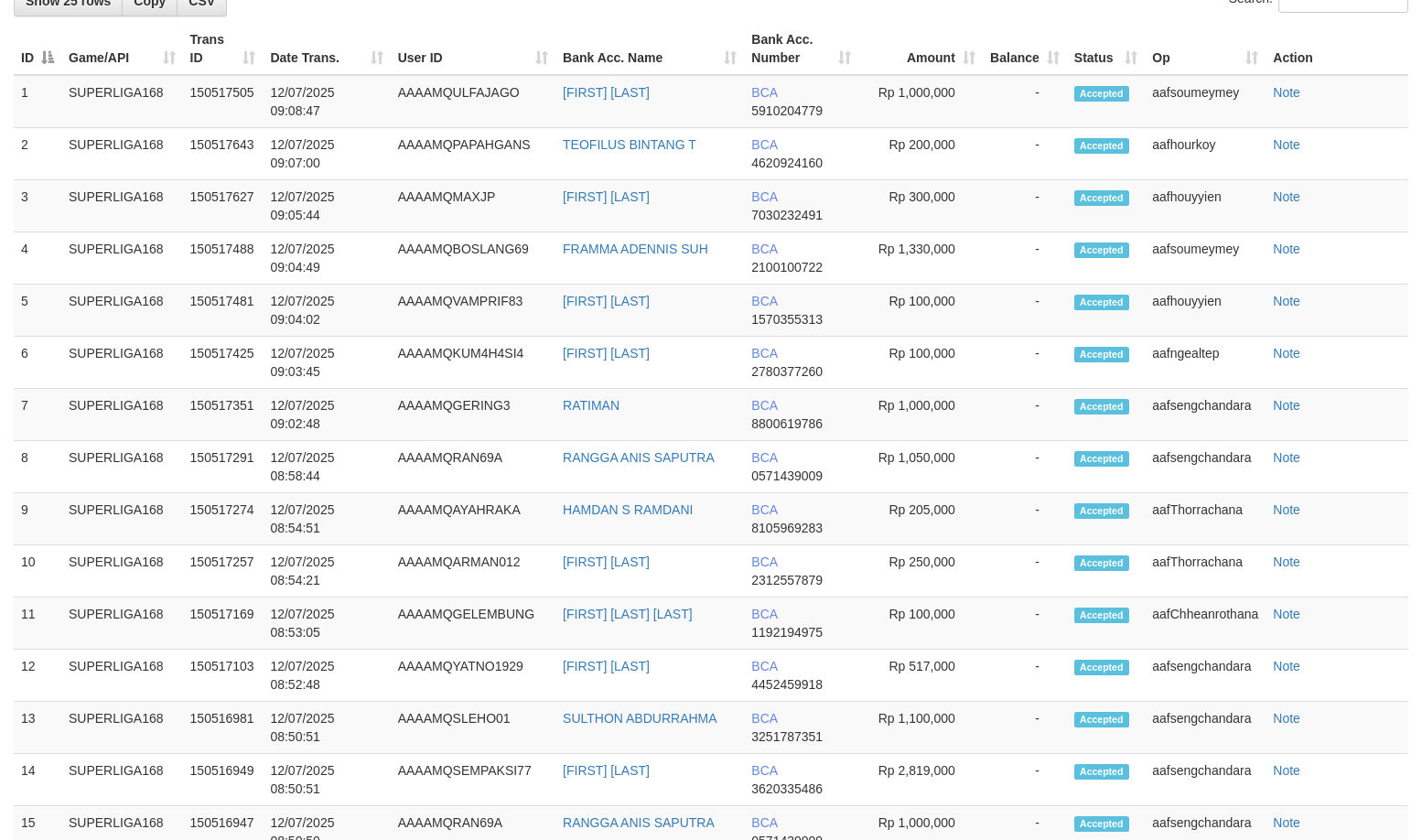 scroll, scrollTop: 1912, scrollLeft: 0, axis: vertical 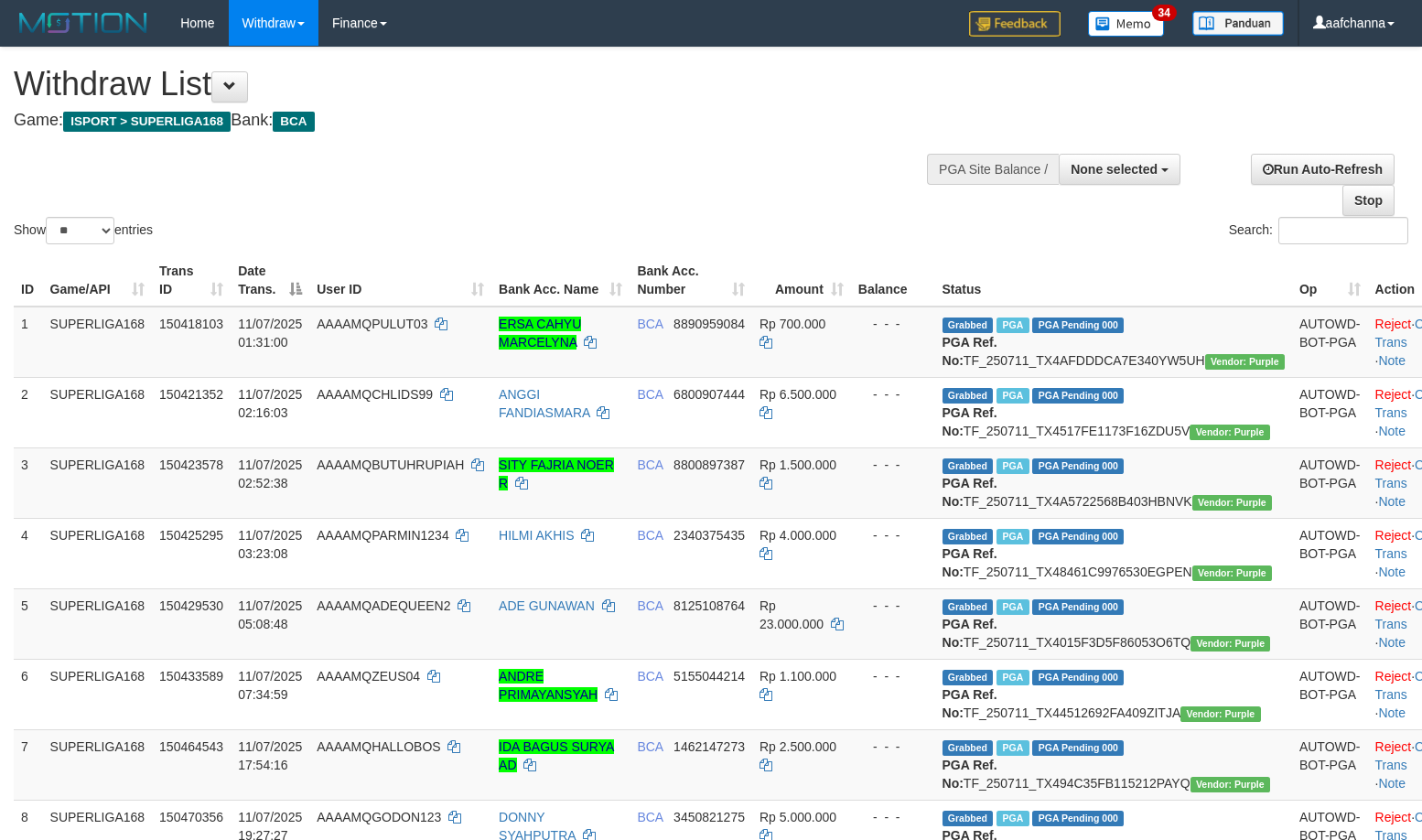 select 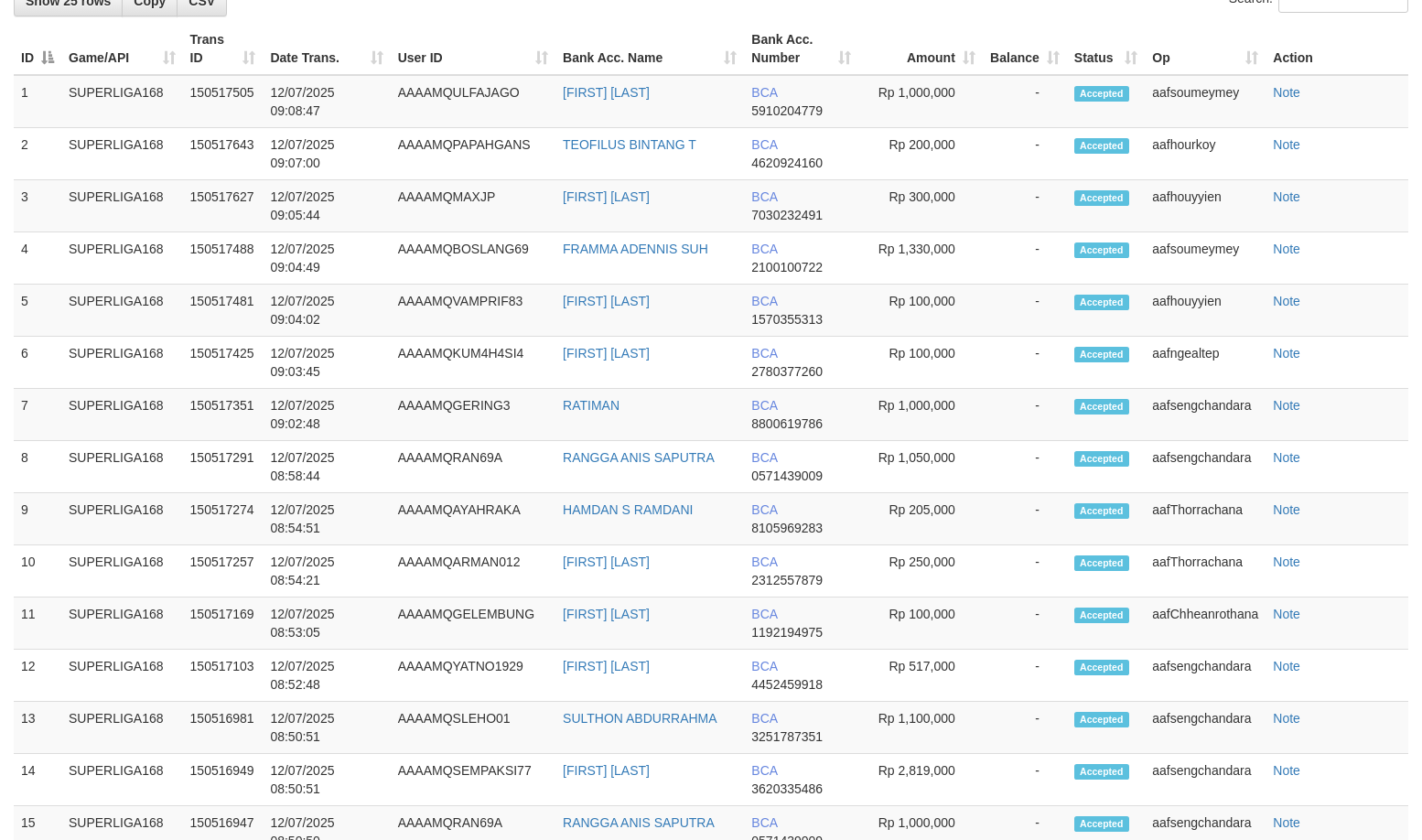 scroll, scrollTop: 1912, scrollLeft: 0, axis: vertical 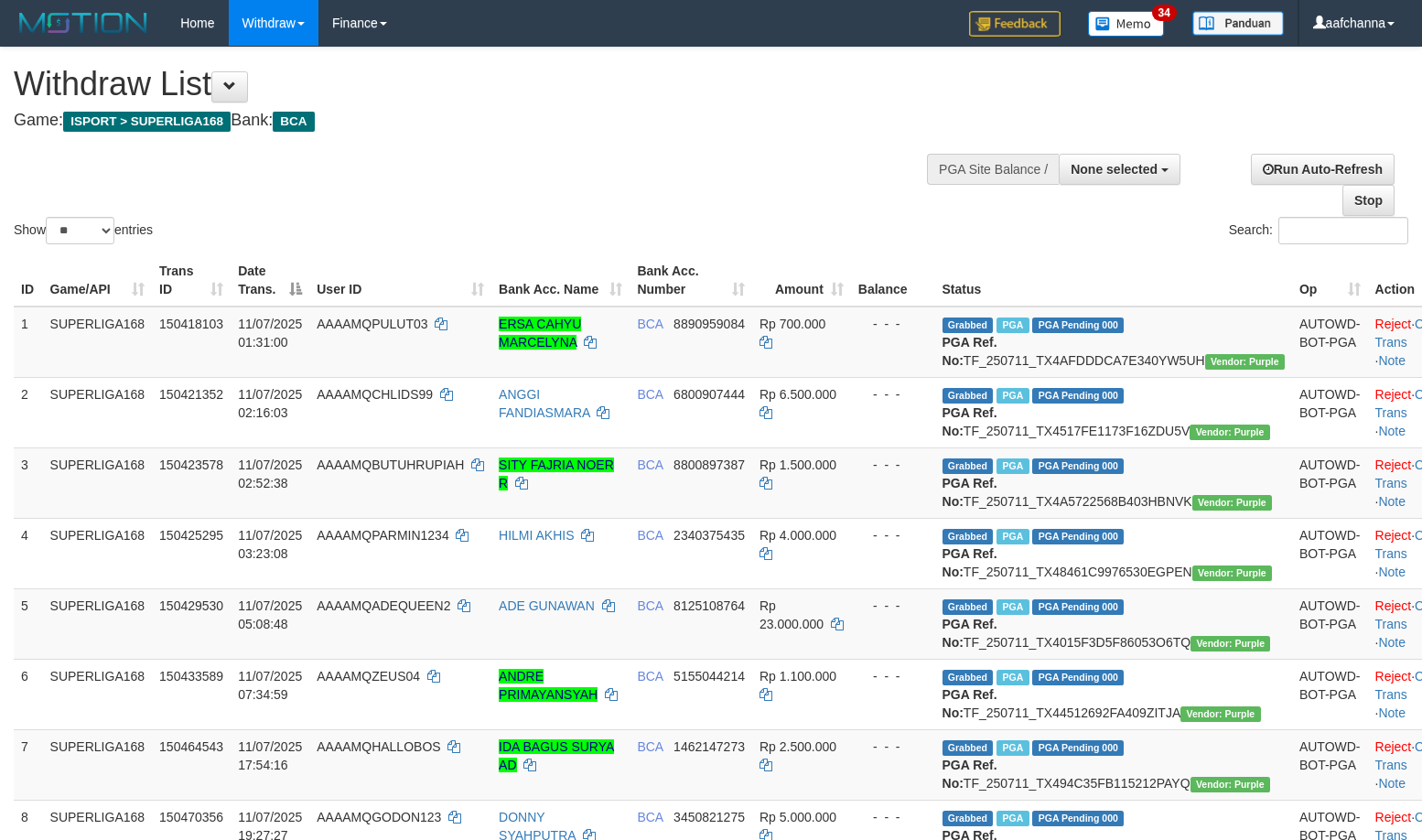 select 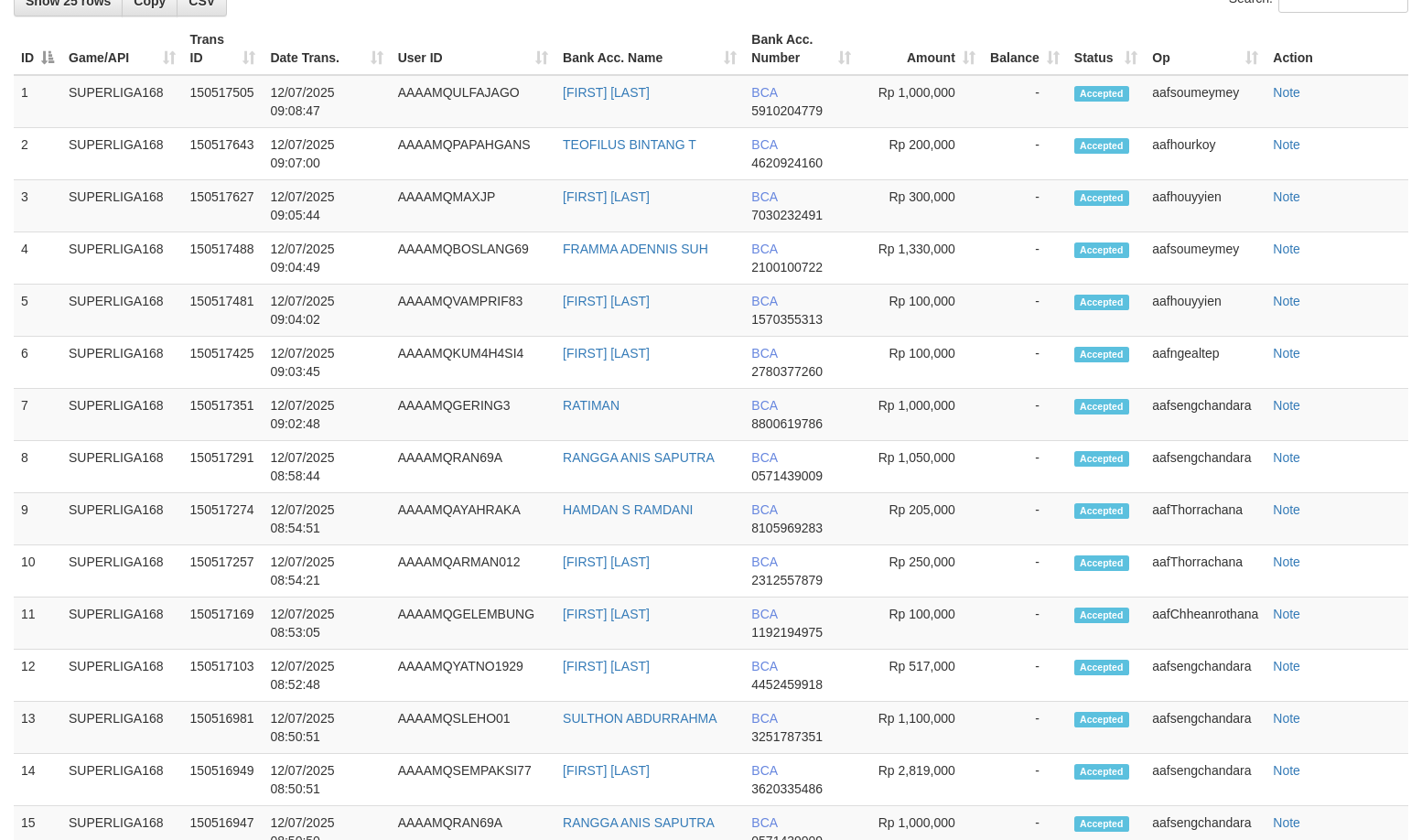 scroll, scrollTop: 1912, scrollLeft: 0, axis: vertical 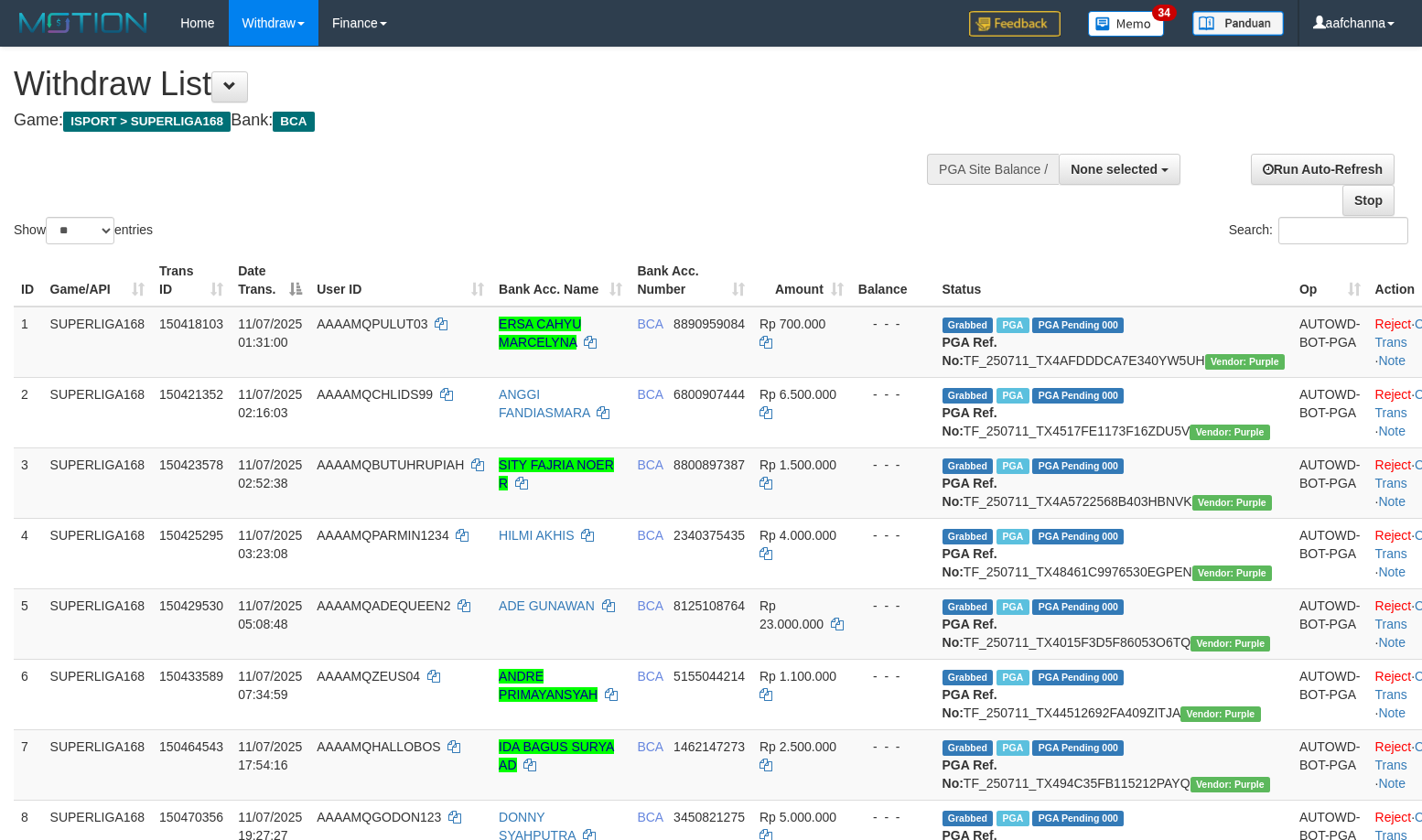 select 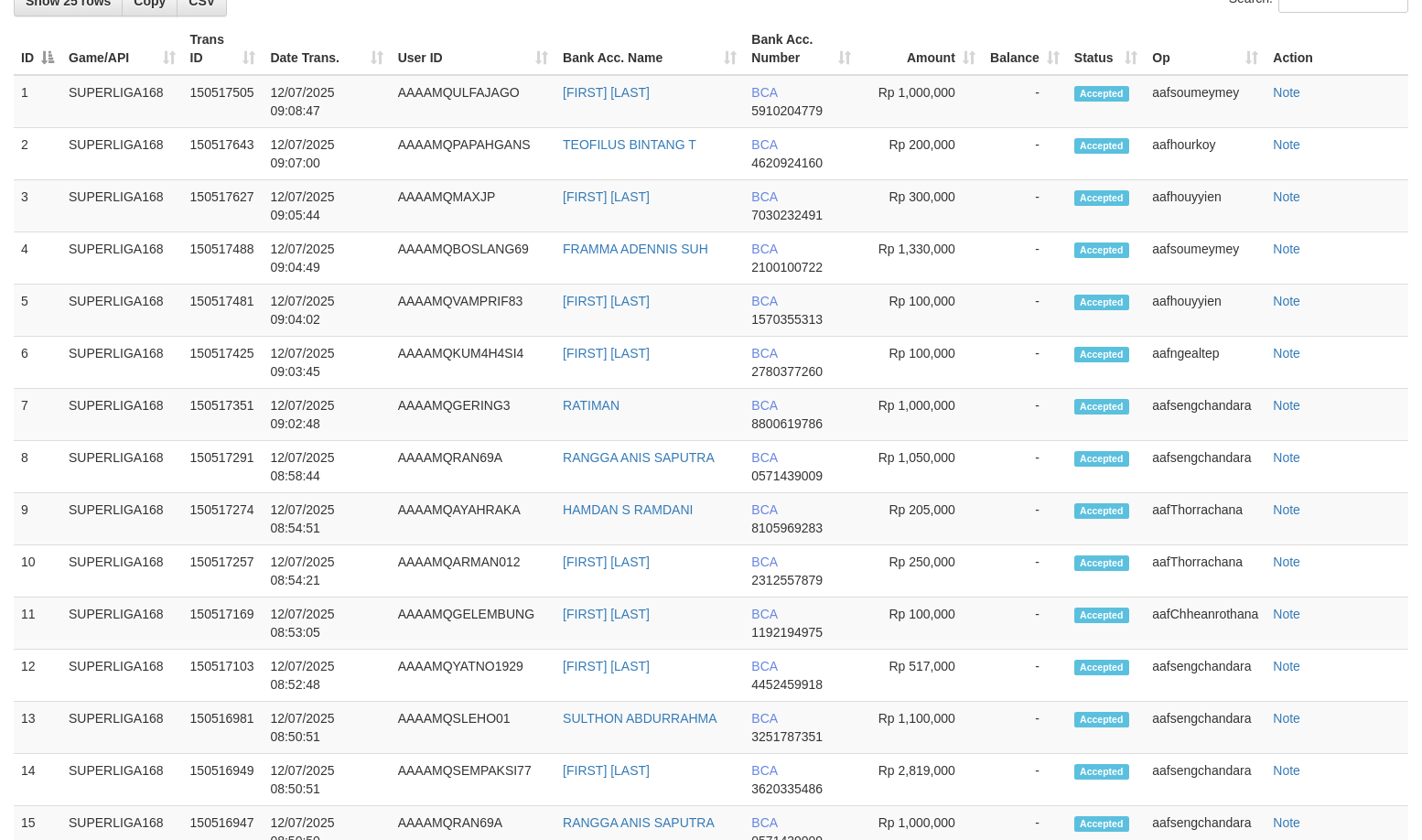 scroll, scrollTop: 1912, scrollLeft: 0, axis: vertical 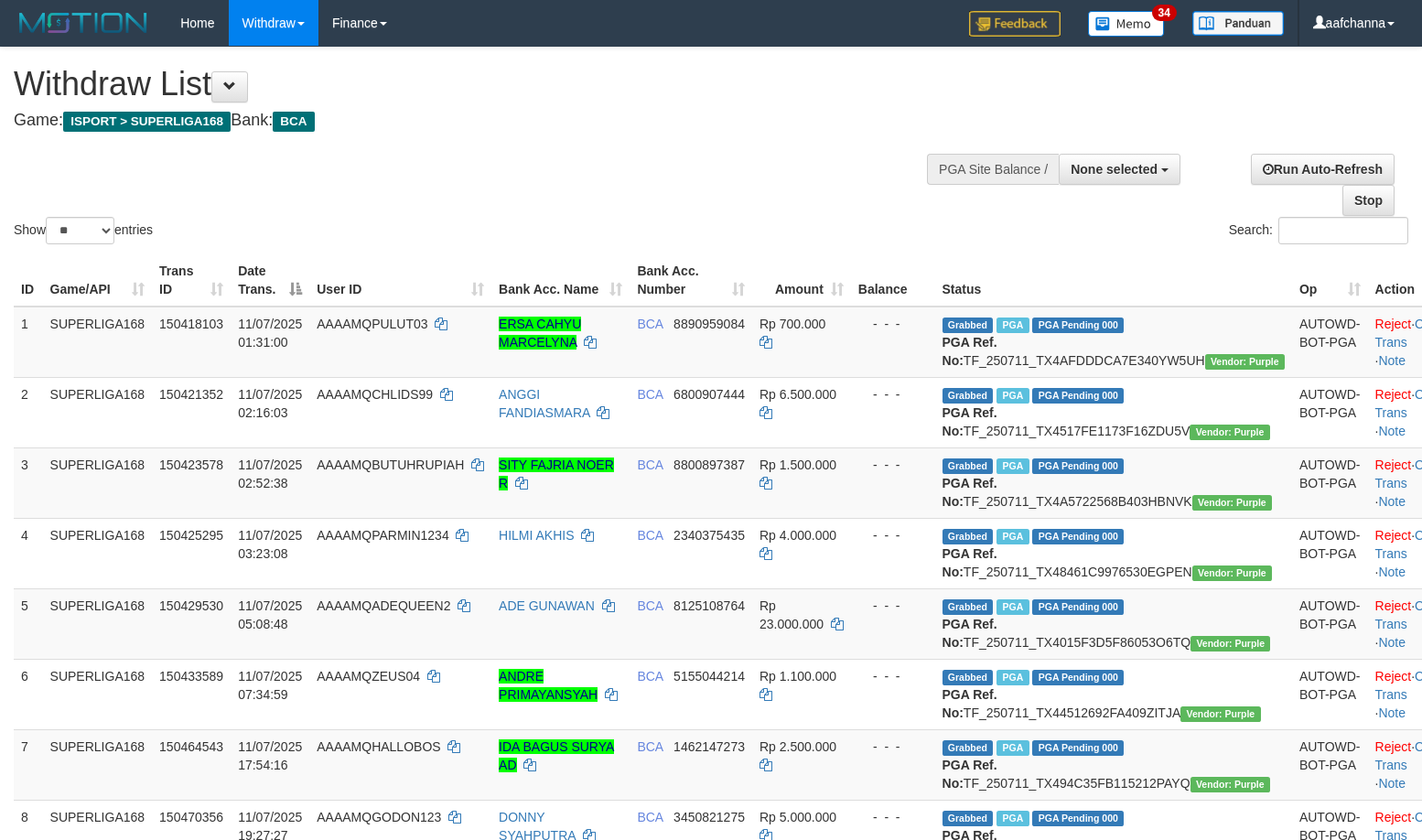 select 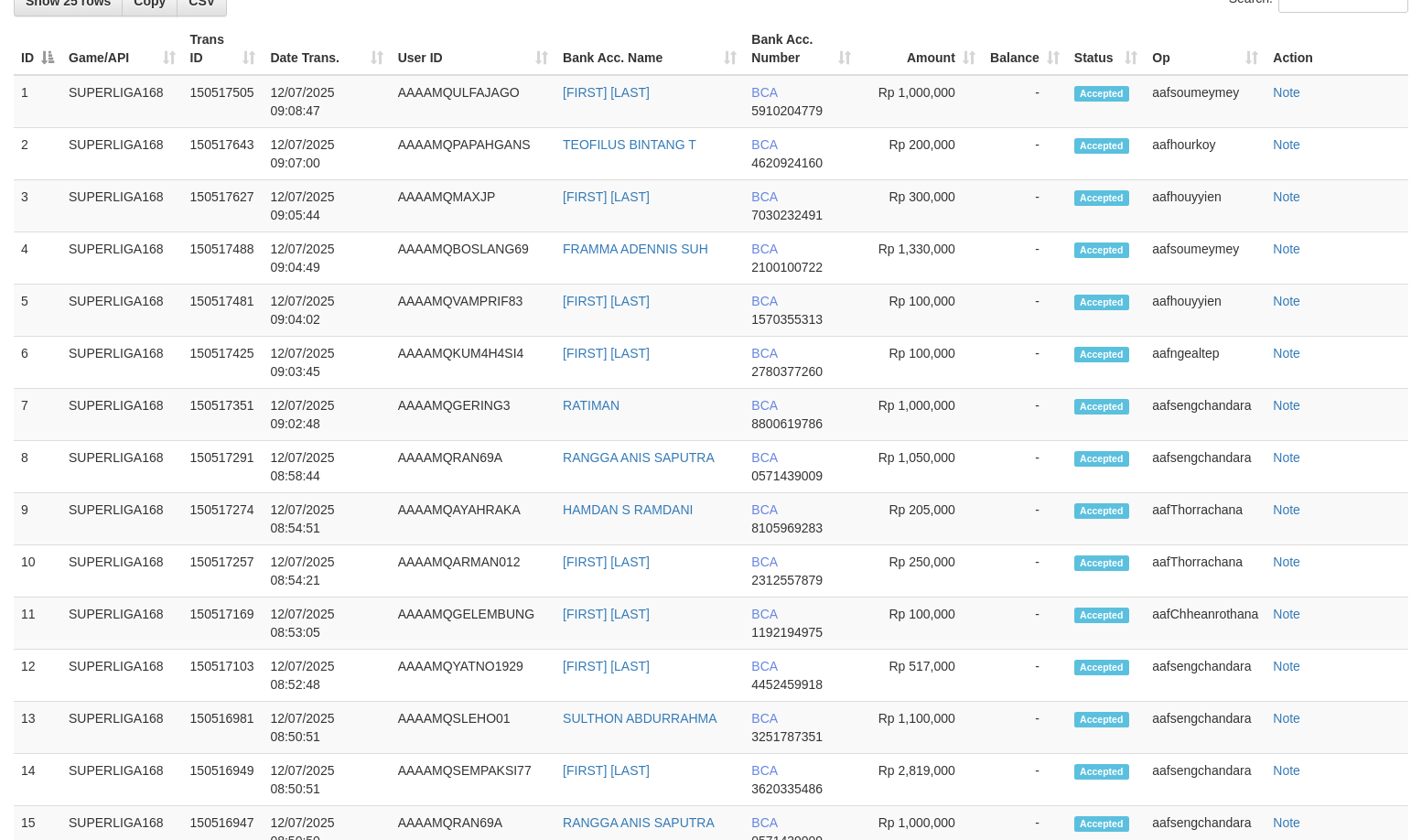 scroll, scrollTop: 1912, scrollLeft: 0, axis: vertical 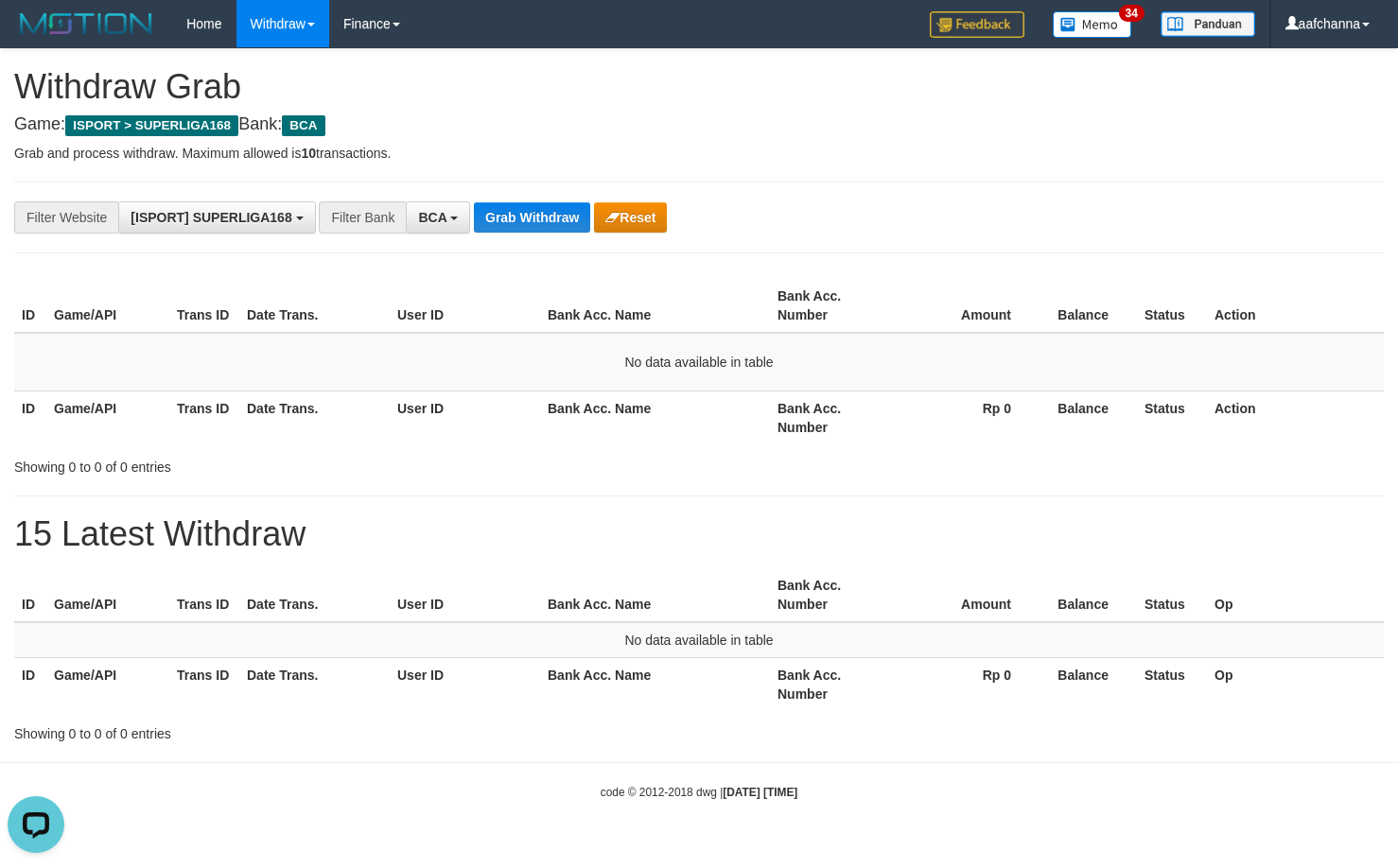 click on "**********" at bounding box center (699, 217) 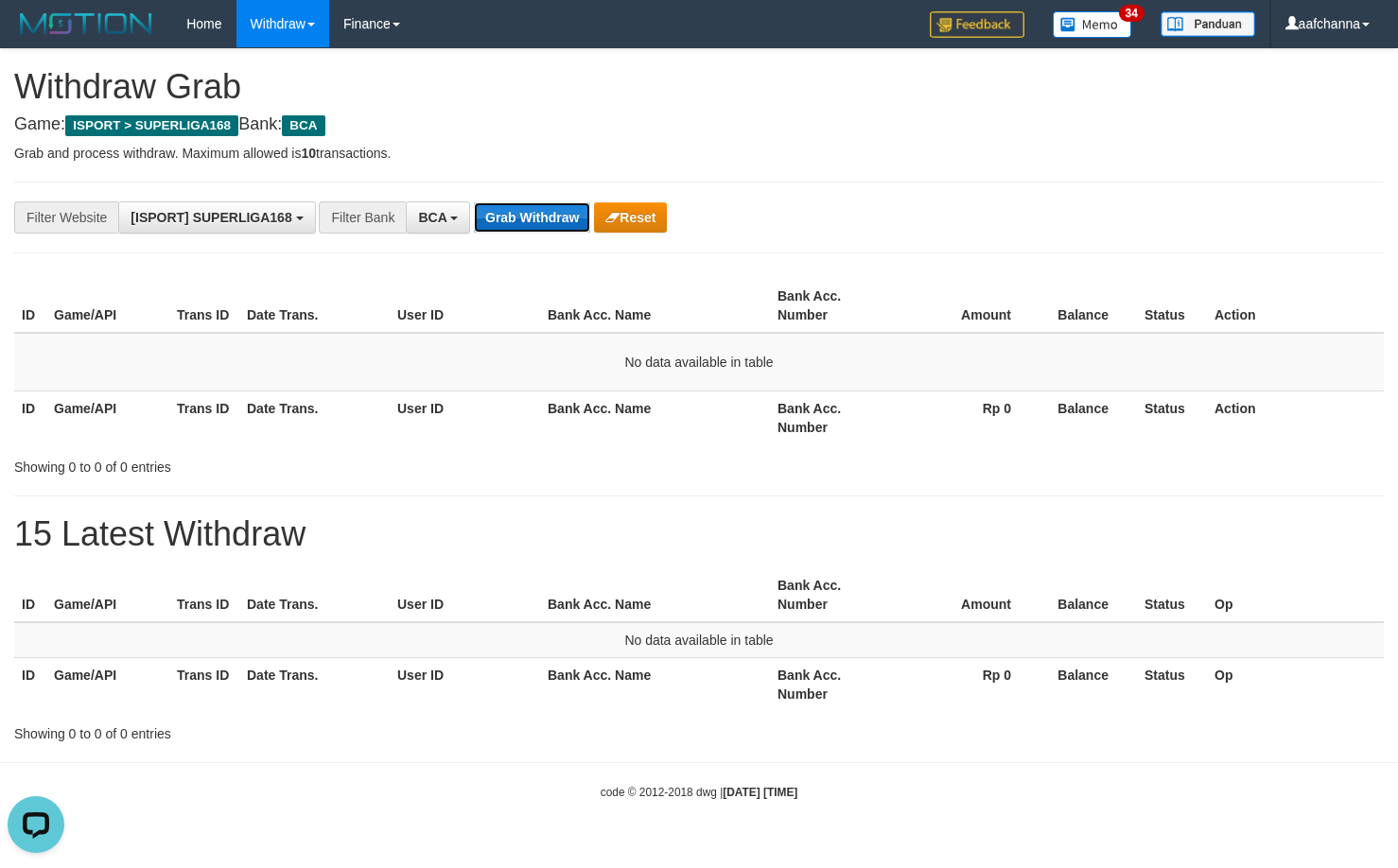 click on "Grab Withdraw" at bounding box center [532, 217] 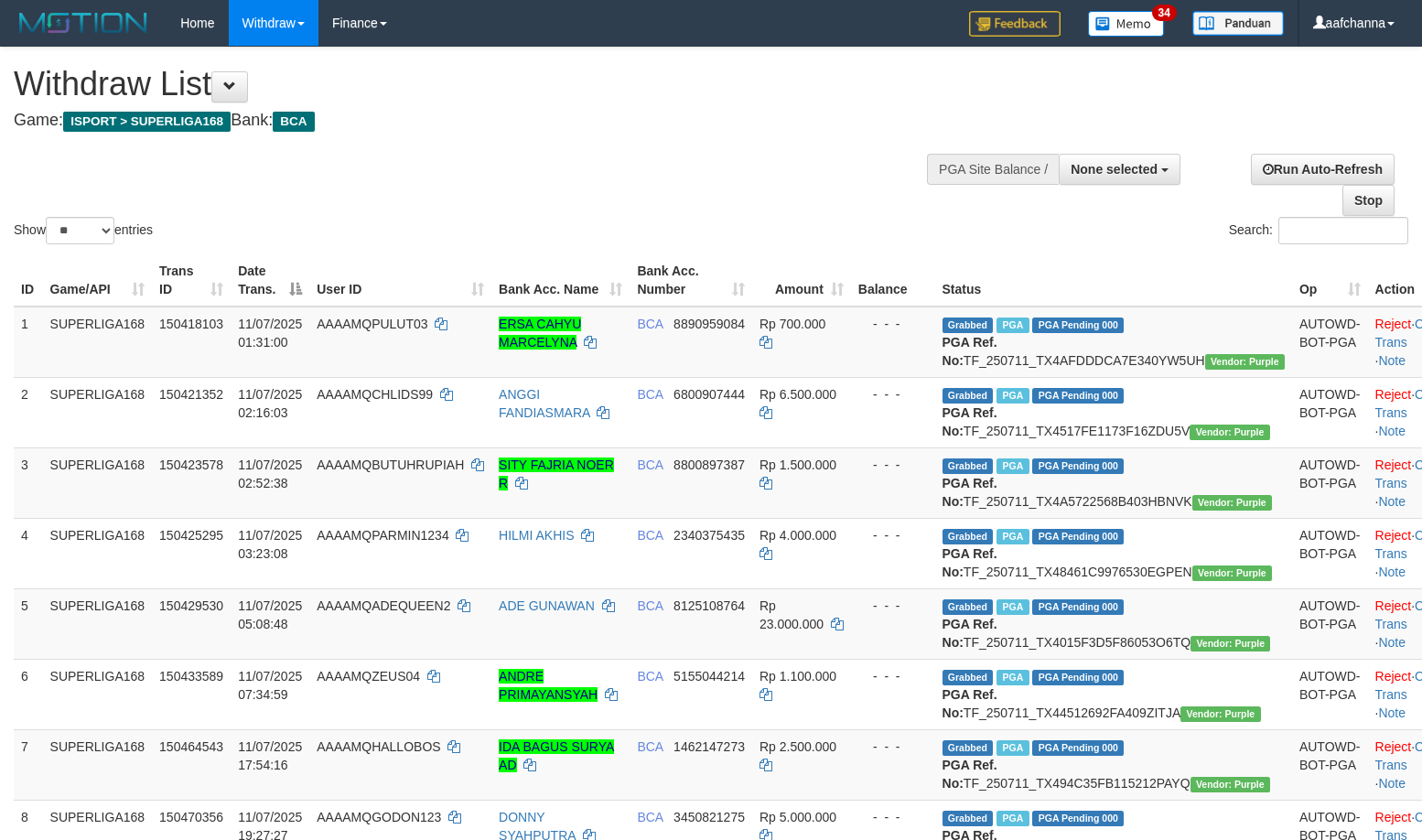 select 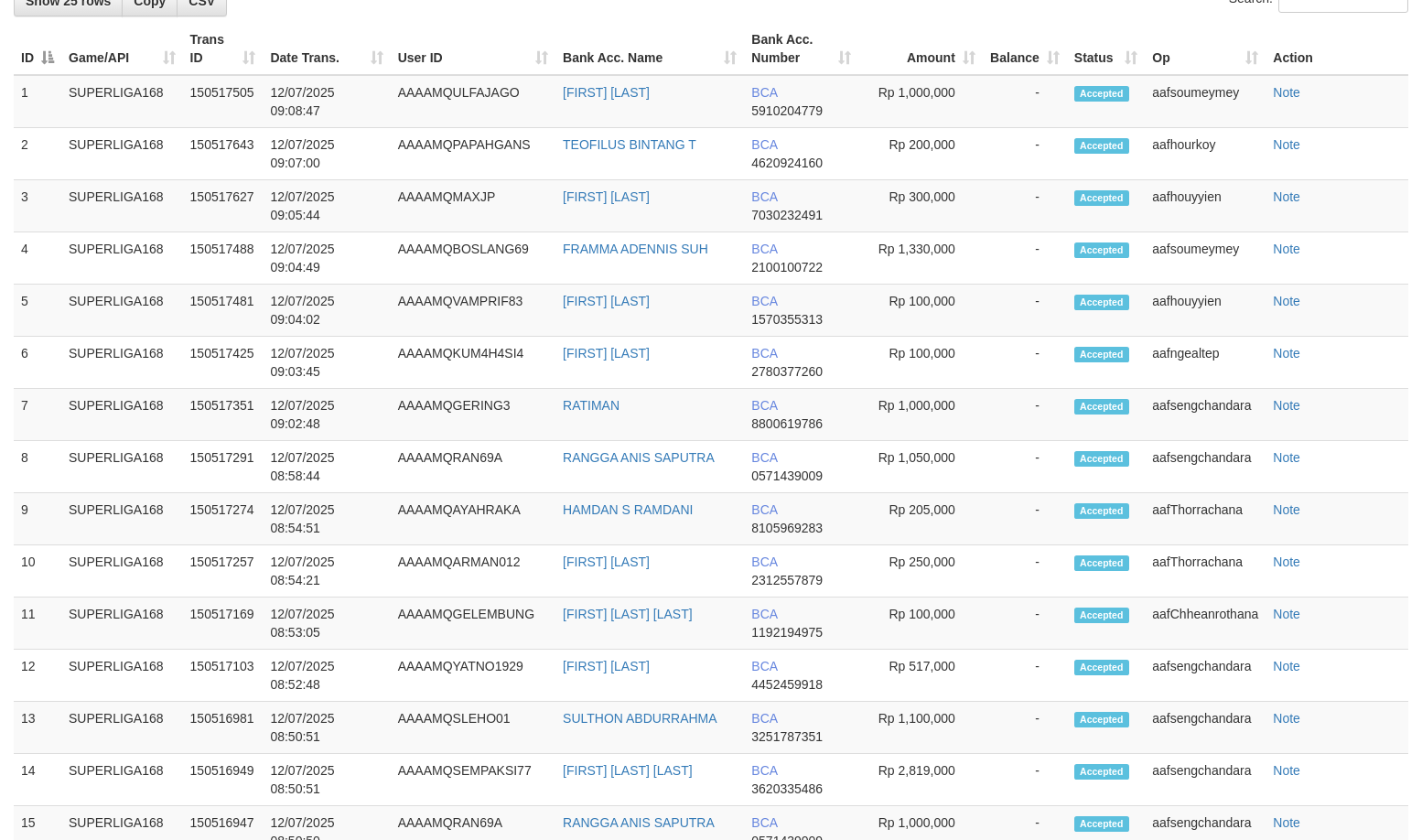 scroll, scrollTop: 1912, scrollLeft: 0, axis: vertical 